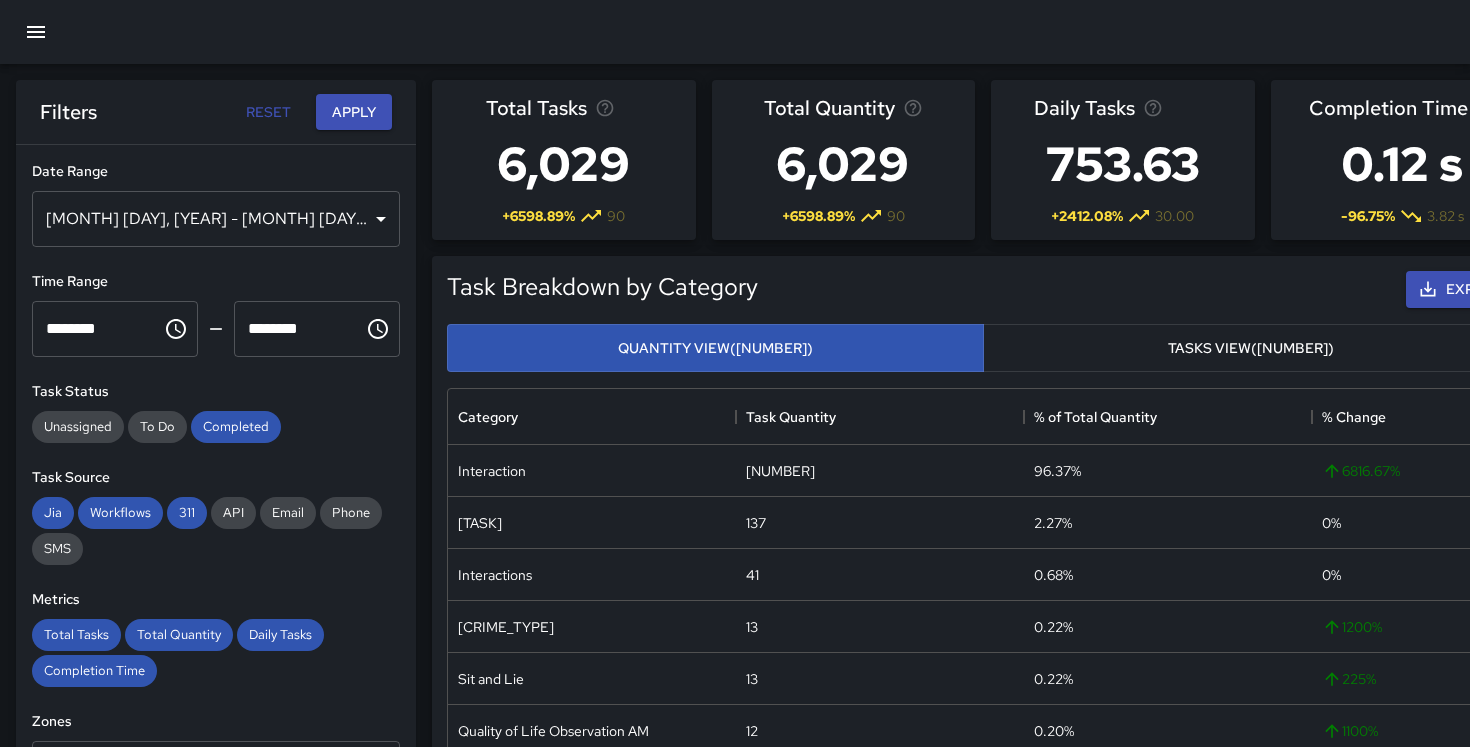 scroll, scrollTop: 275, scrollLeft: 0, axis: vertical 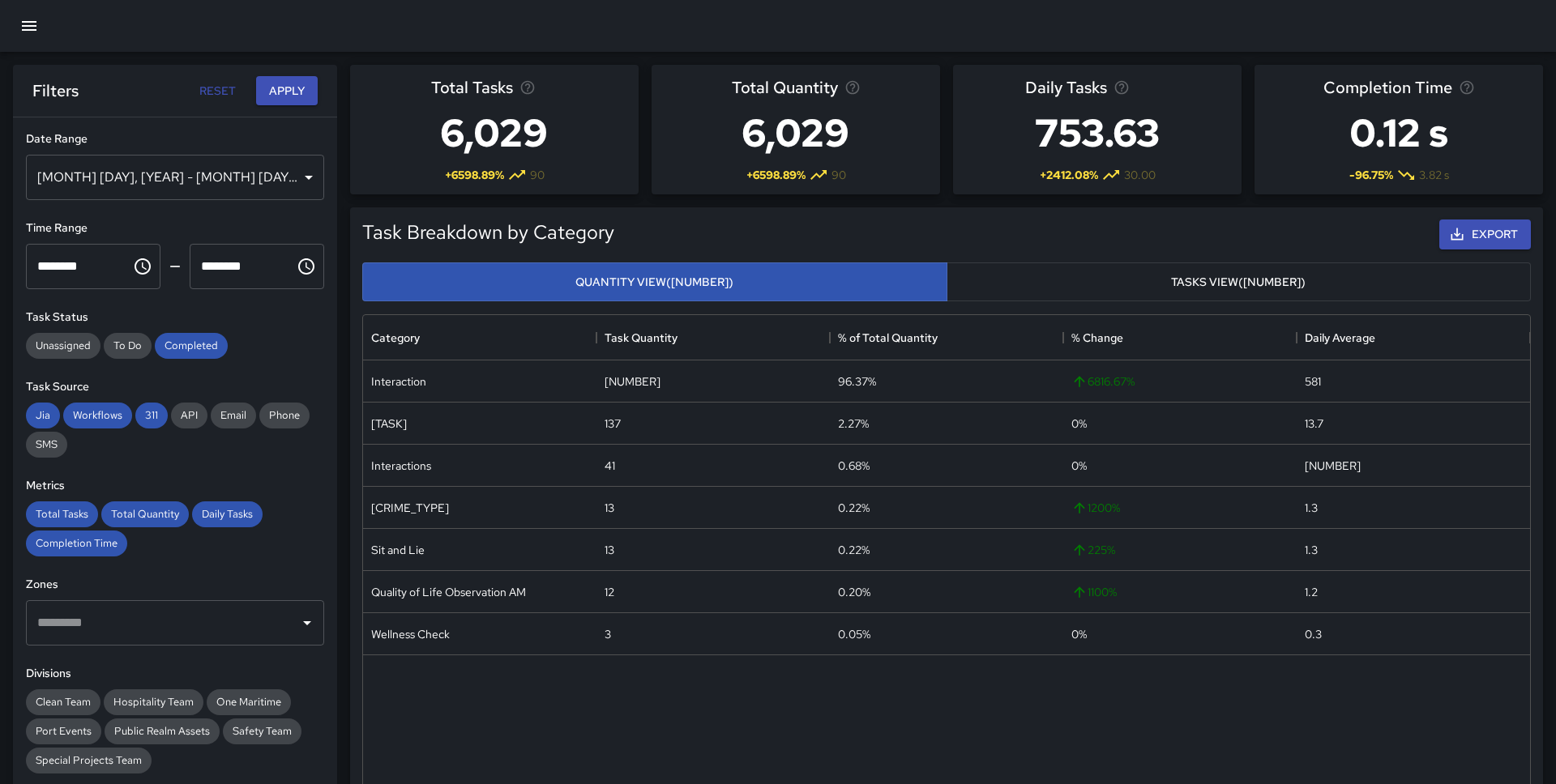 click 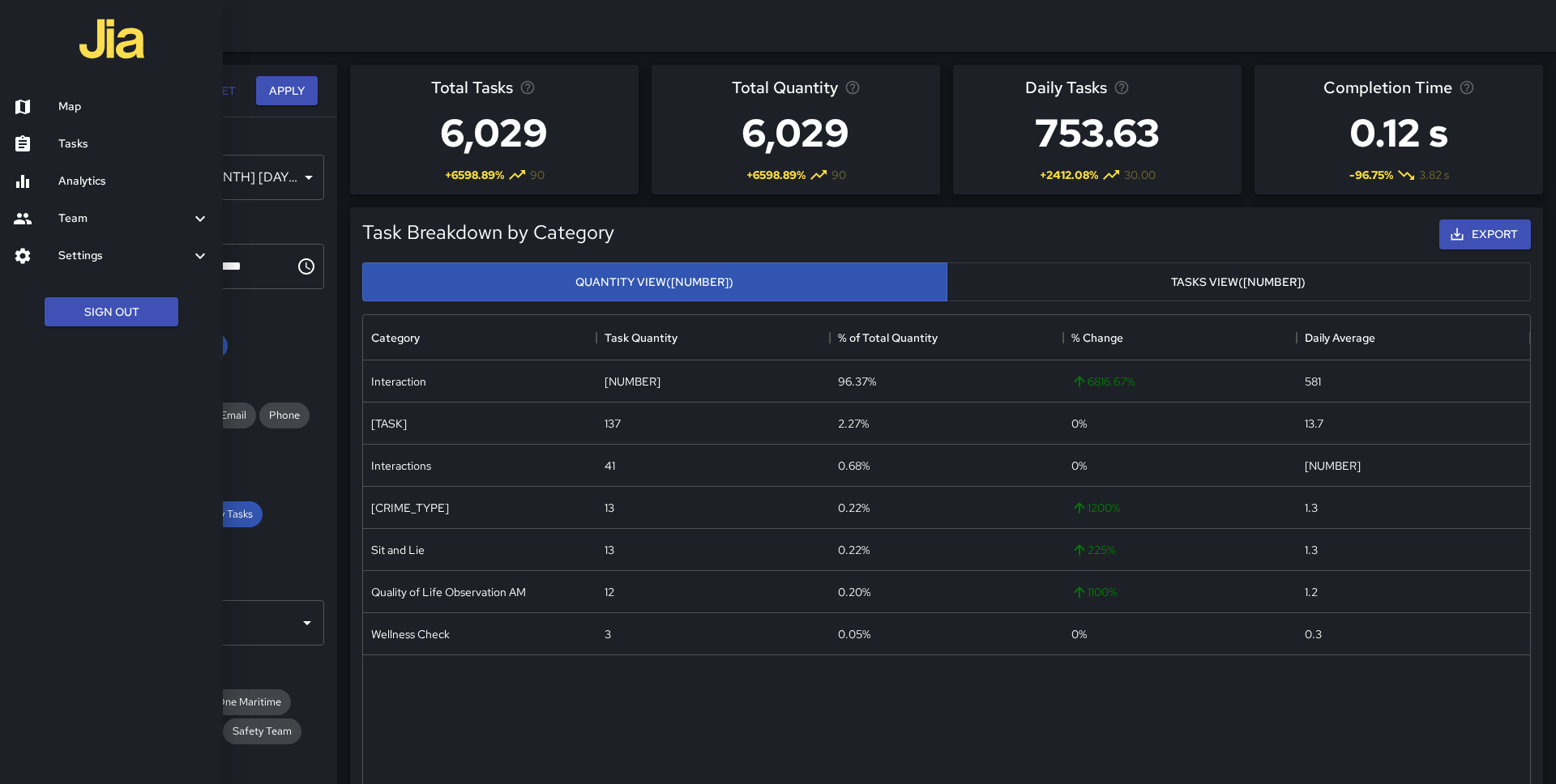 click on "Map" at bounding box center (134, 107) 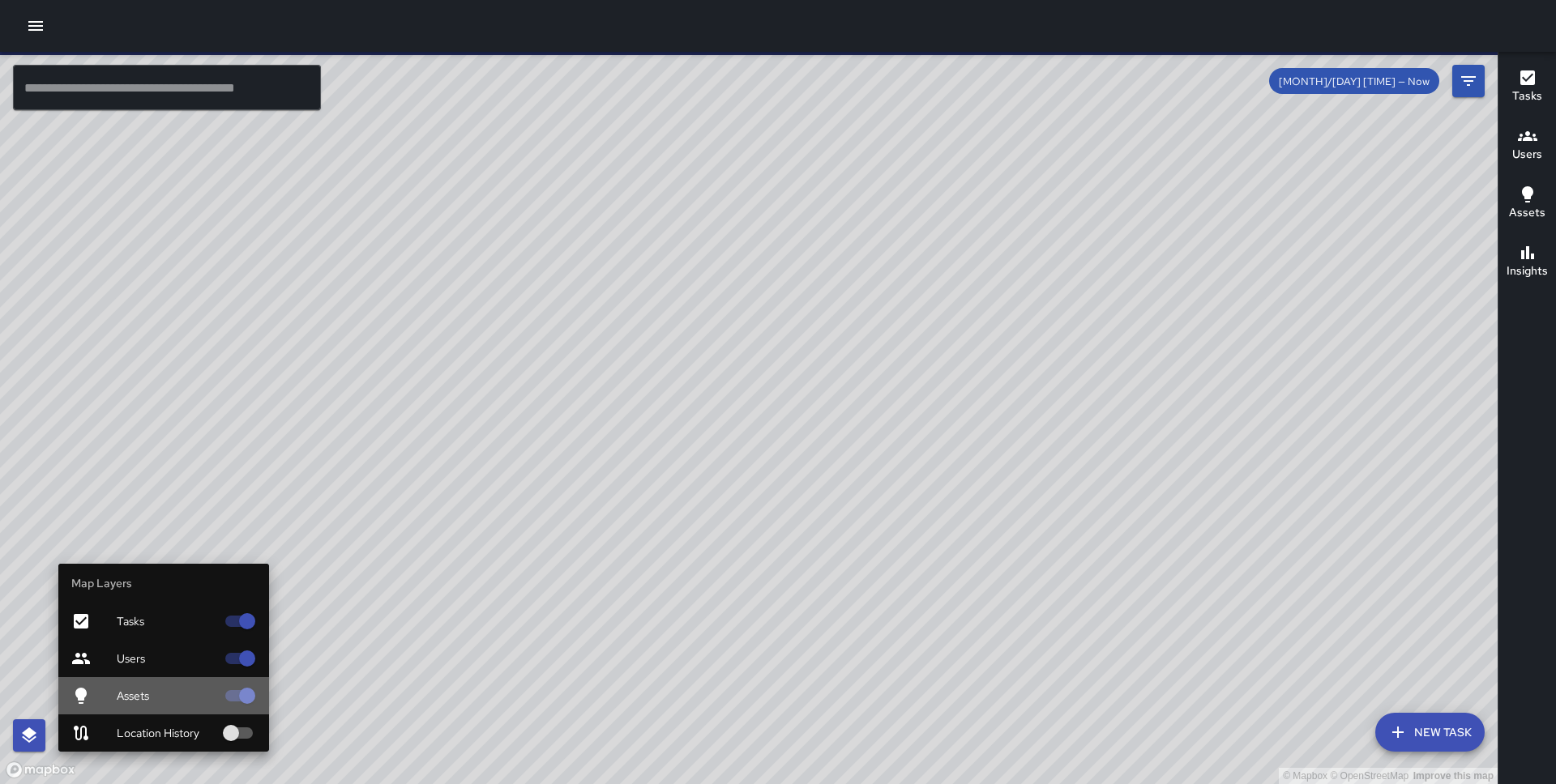 click on "Assets" at bounding box center (166, 696) 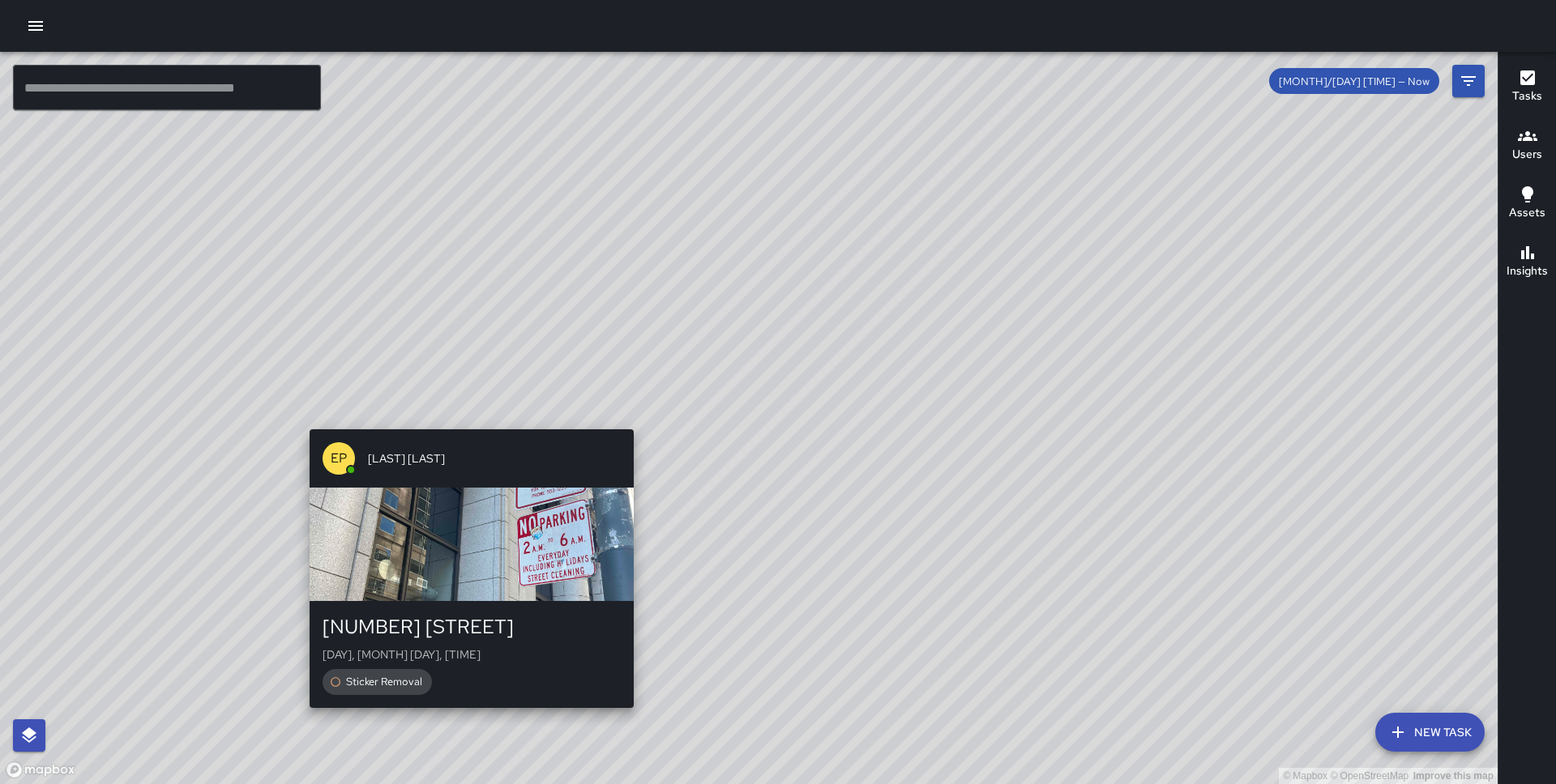 click on "© Mapbox   © OpenStreetMap   Improve this map EP [LAST] [LAST] [NUMBER] [STREET] [DAY], [MONTH] [NUMBER], [TIME] [TASK]" at bounding box center (749, 418) 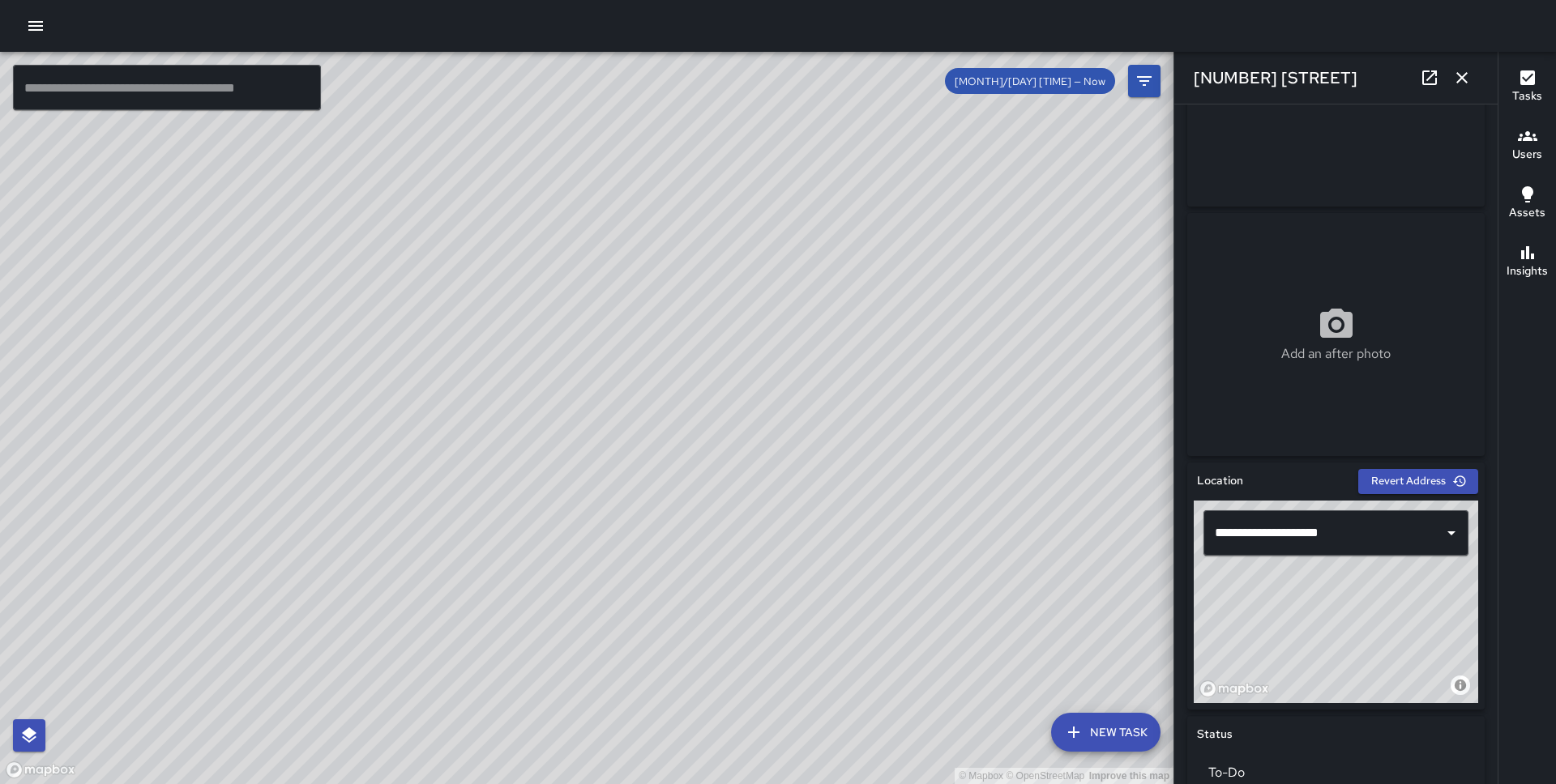 scroll, scrollTop: 174, scrollLeft: 0, axis: vertical 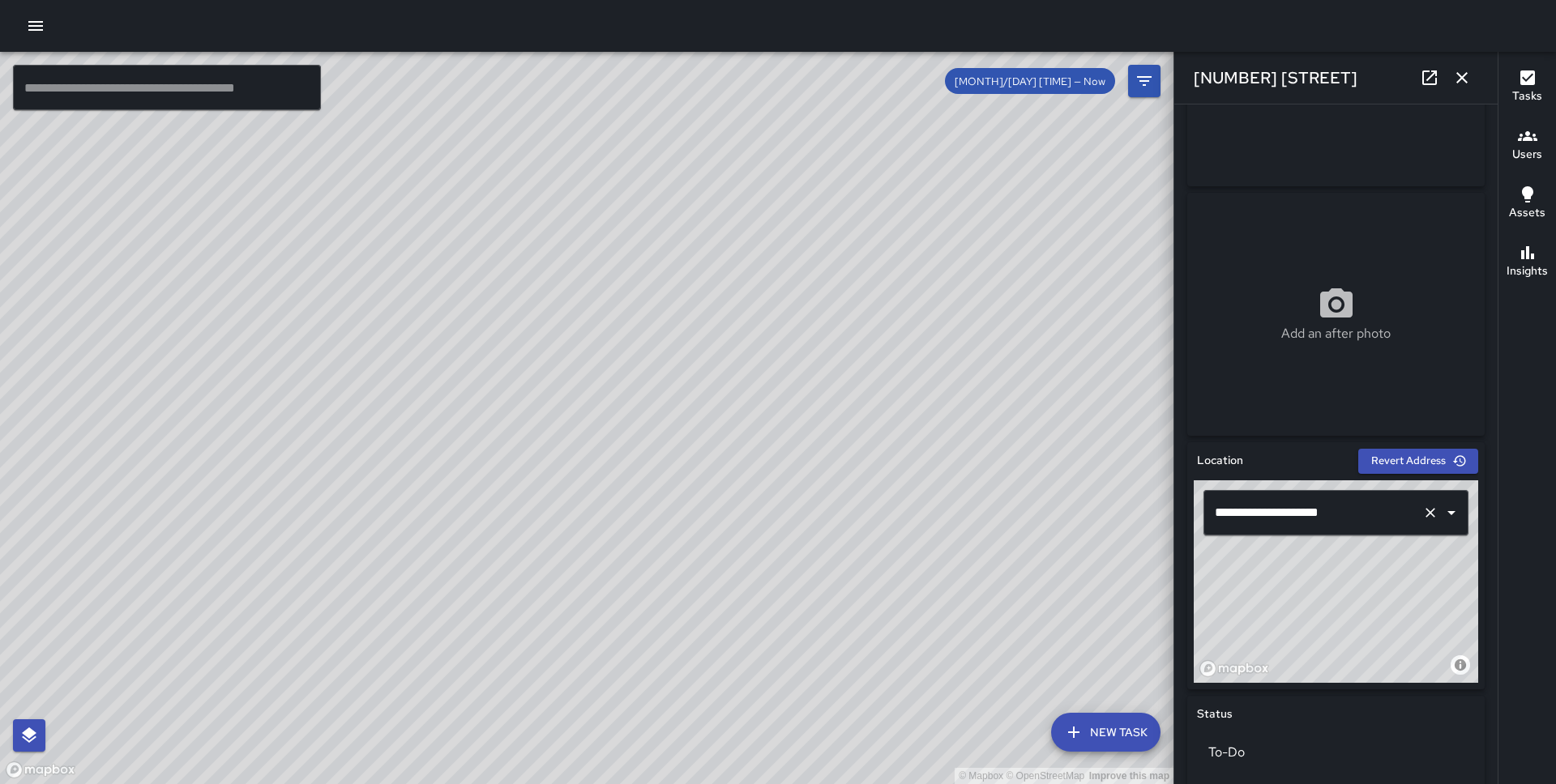 click on "**********" at bounding box center (1313, 513) 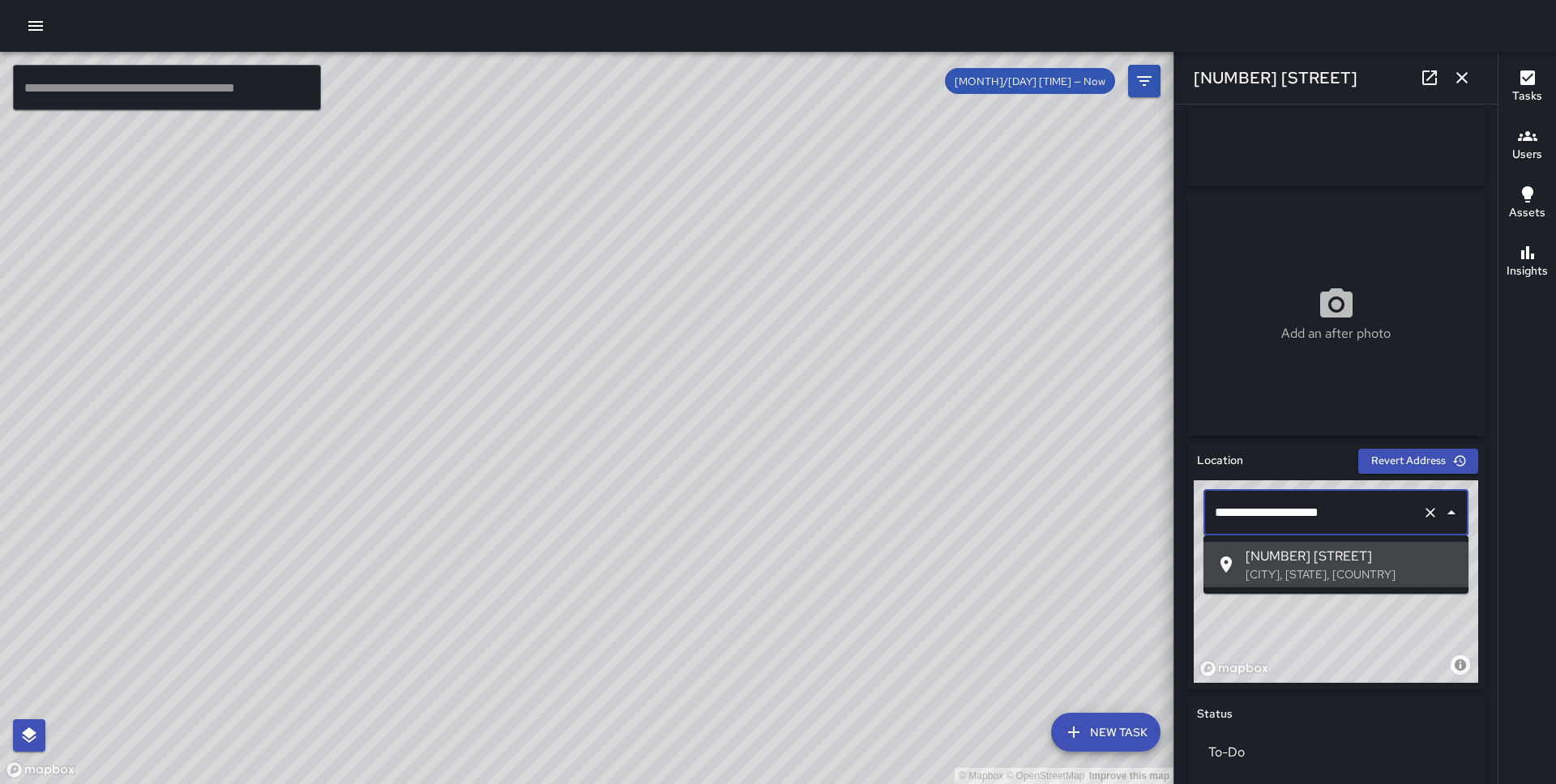 click on "**********" at bounding box center (1313, 513) 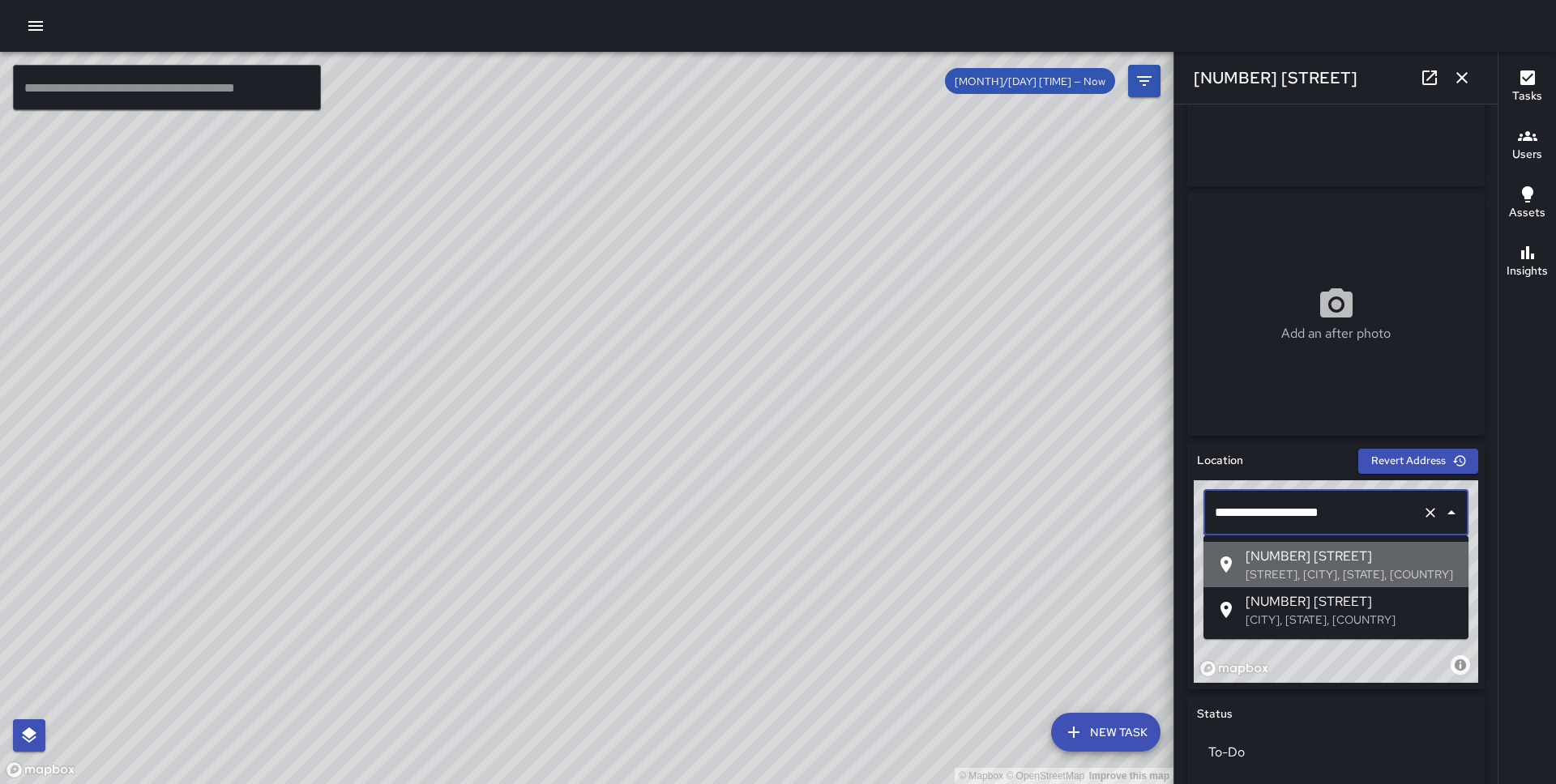 click on "[NUMBER] [STREET]" at bounding box center [1350, 556] 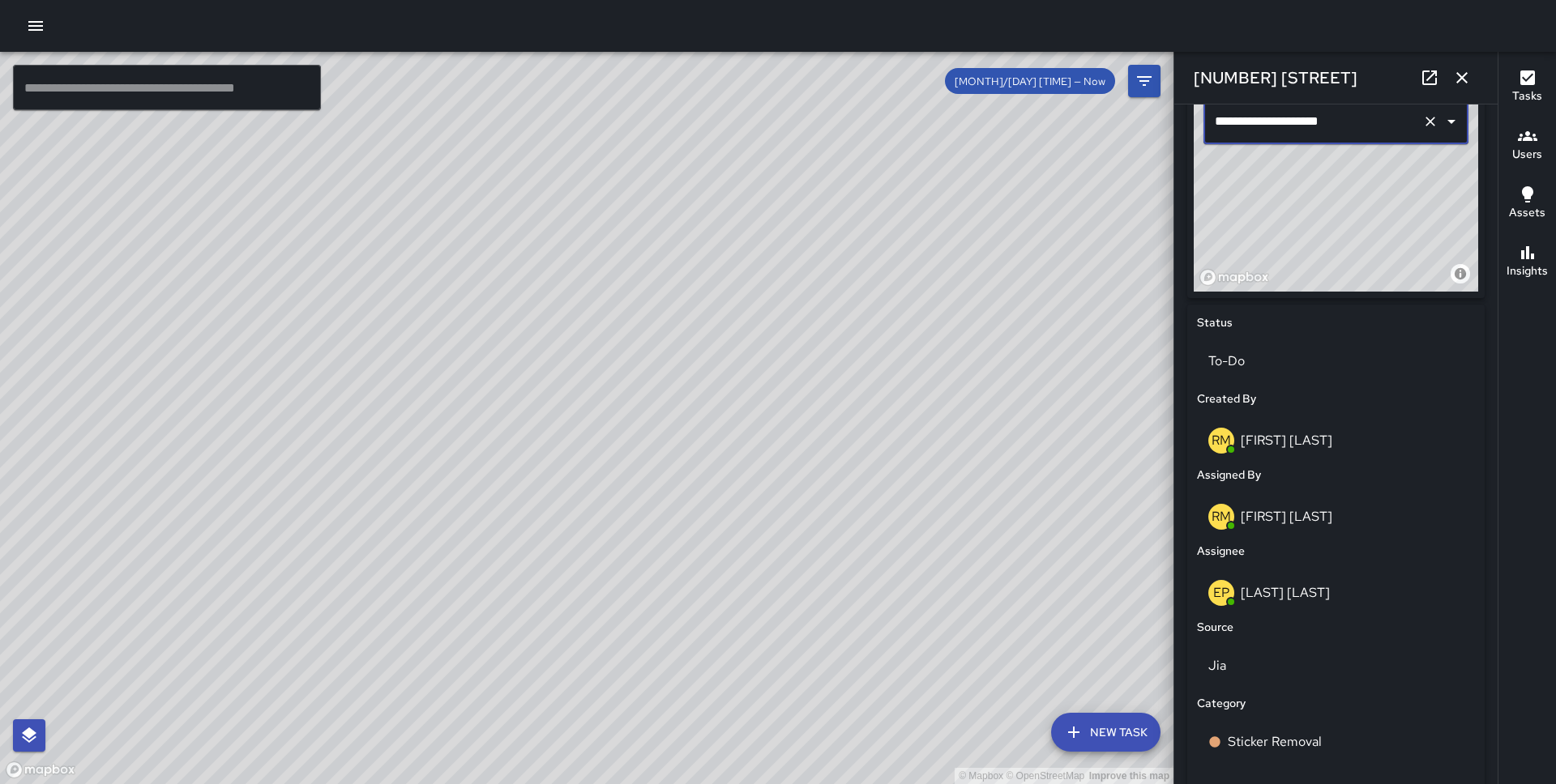 scroll, scrollTop: 792, scrollLeft: 0, axis: vertical 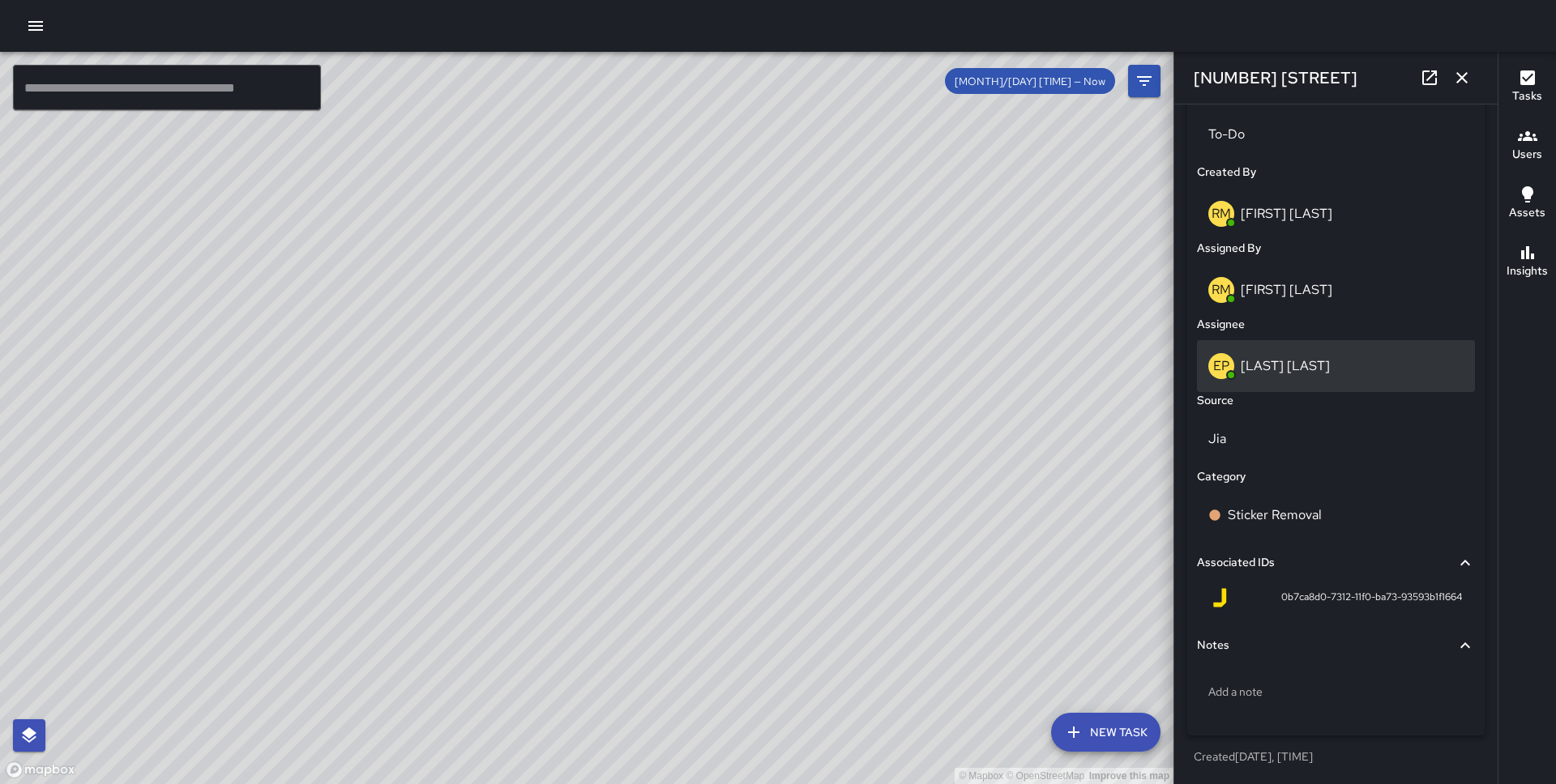click on "[LAST] [LAST]" at bounding box center [1285, 365] 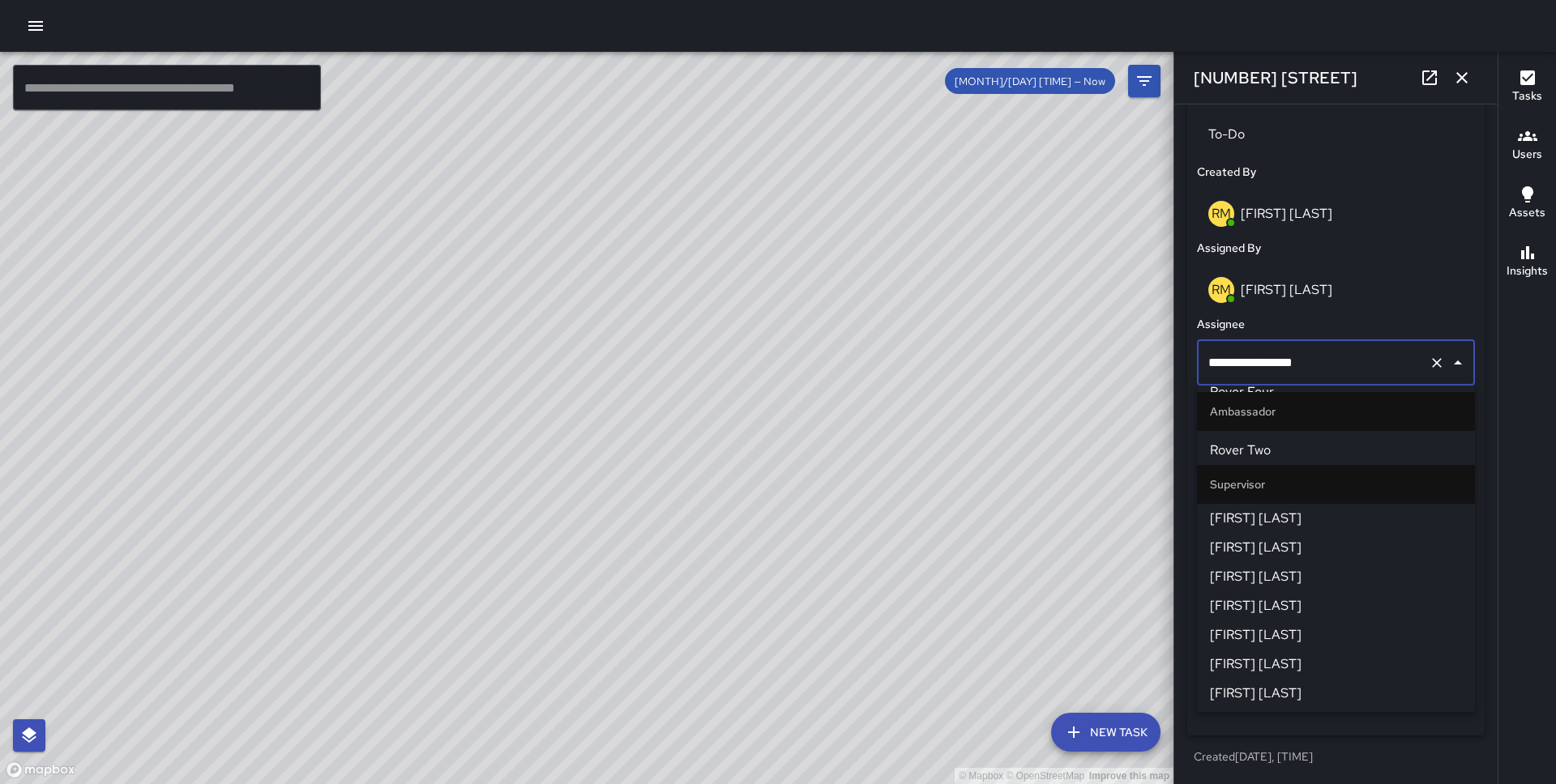 scroll, scrollTop: 758, scrollLeft: 0, axis: vertical 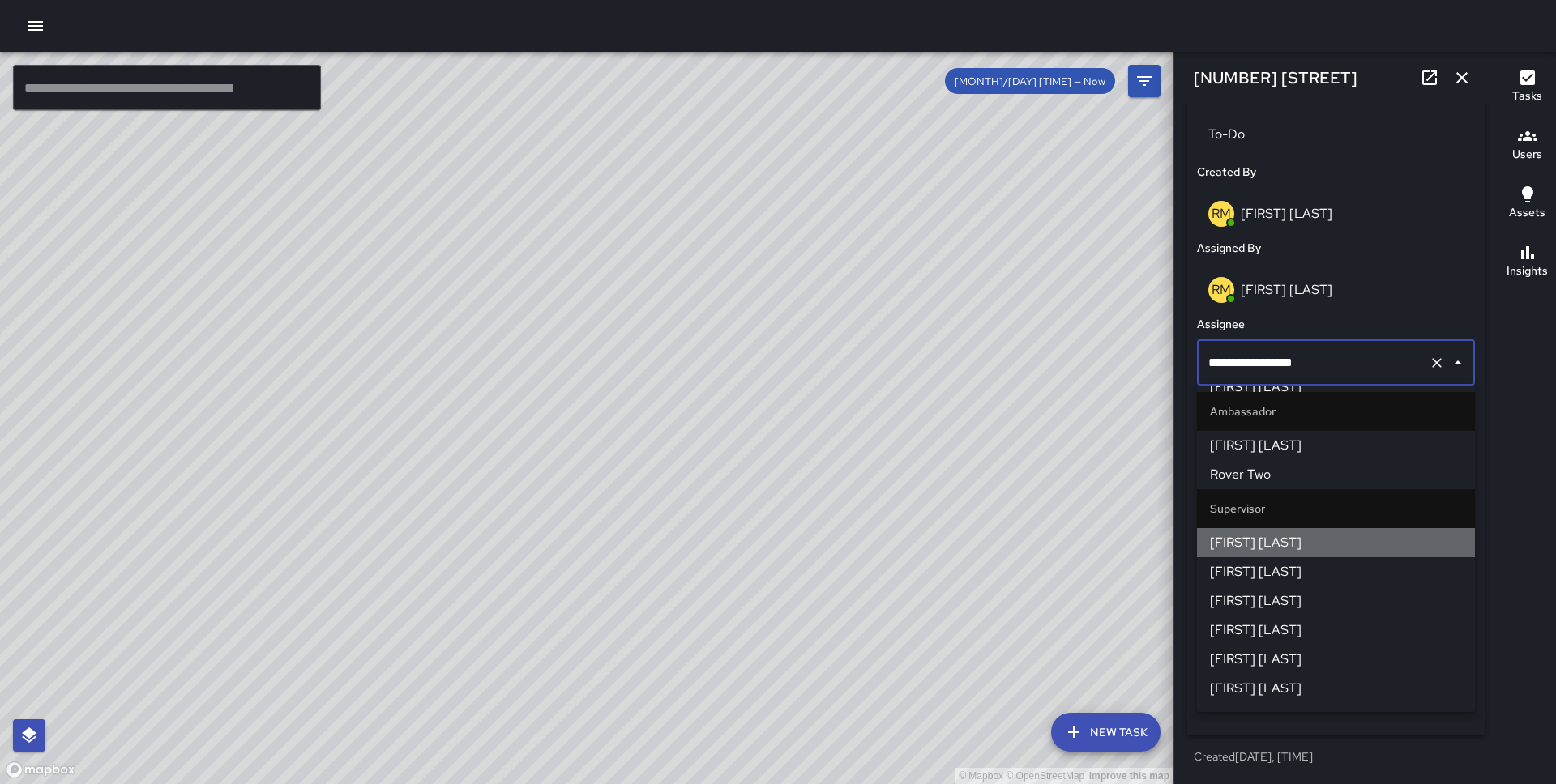 click on "[FIRST] [LAST]" at bounding box center (1336, 543) 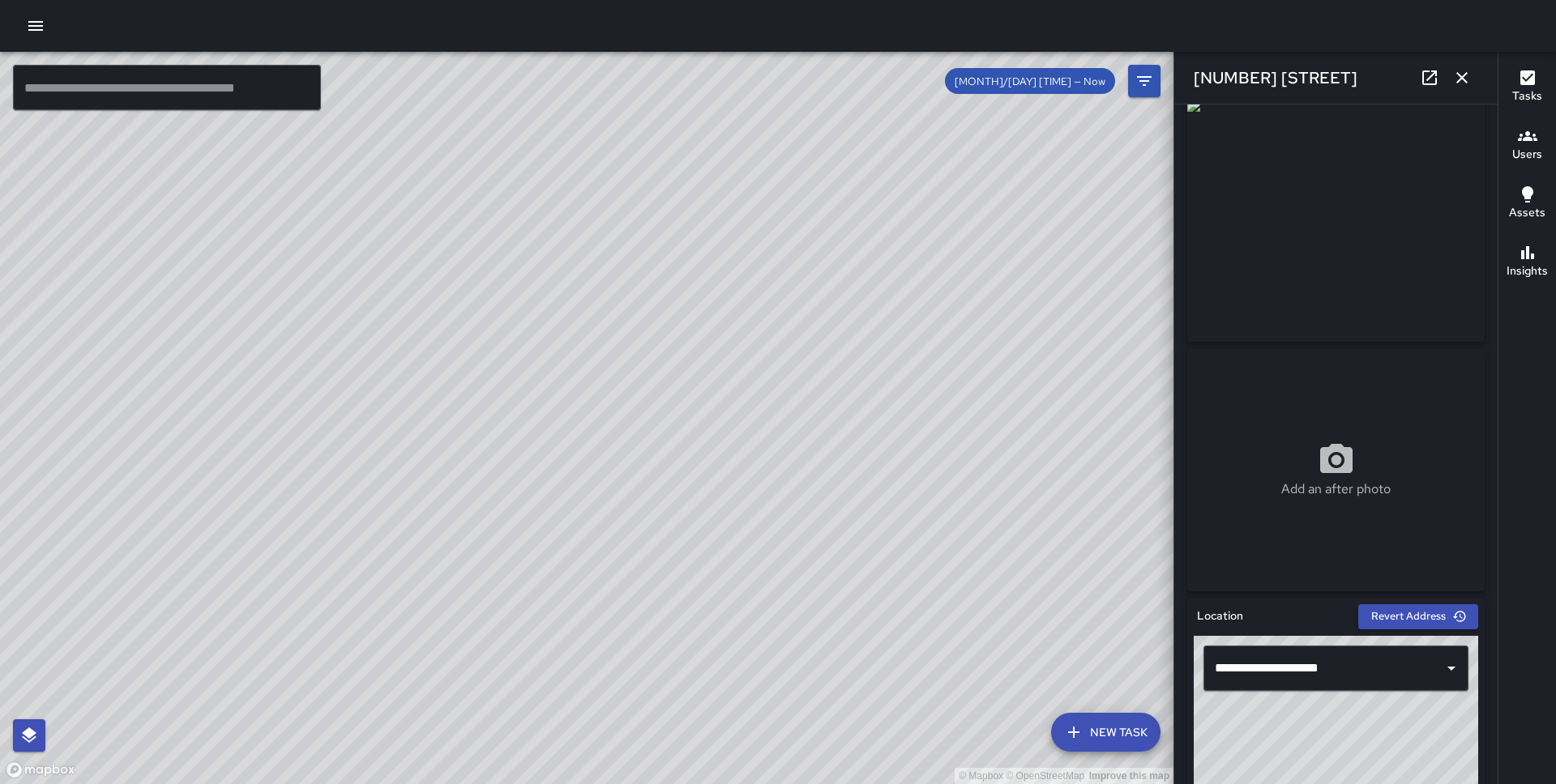 scroll, scrollTop: 0, scrollLeft: 0, axis: both 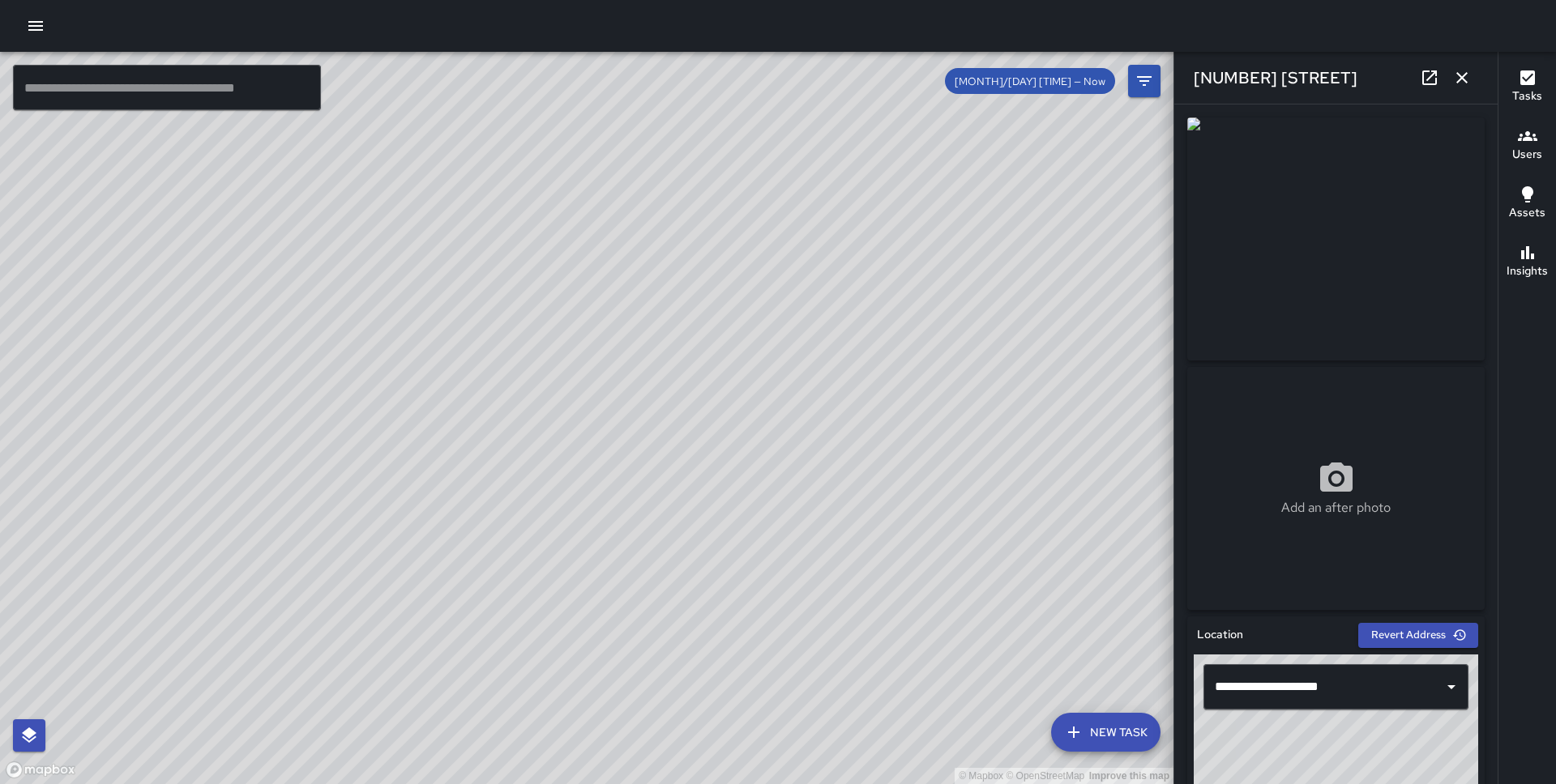 click on "© Mapbox   © OpenStreetMap   Improve this map EP [FIRST] [LAST] [NUMBER] [STREET] [DAY], [MONTH] [DAY], [TIME] [TASK]" at bounding box center [587, 418] 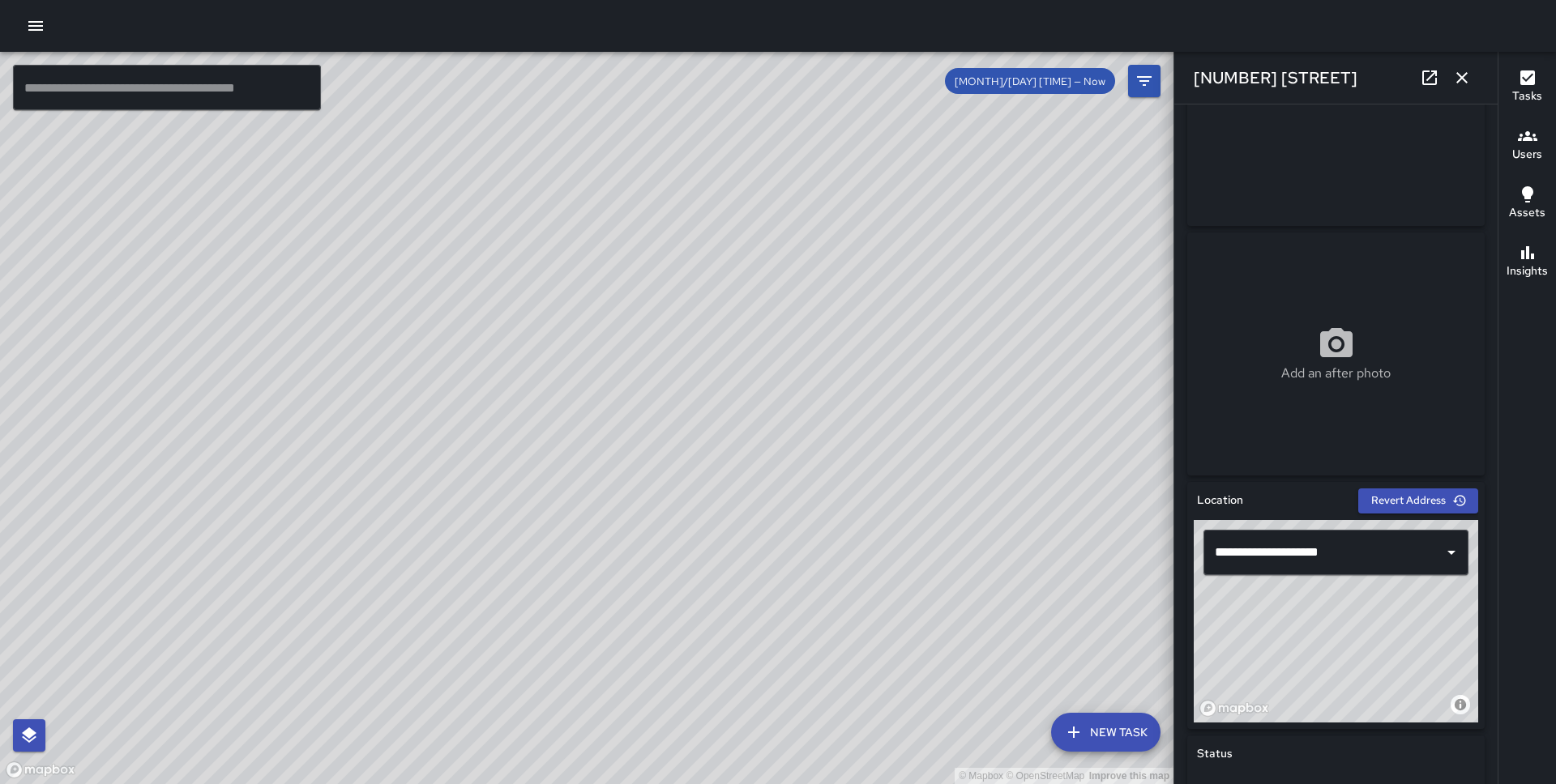 scroll, scrollTop: 135, scrollLeft: 0, axis: vertical 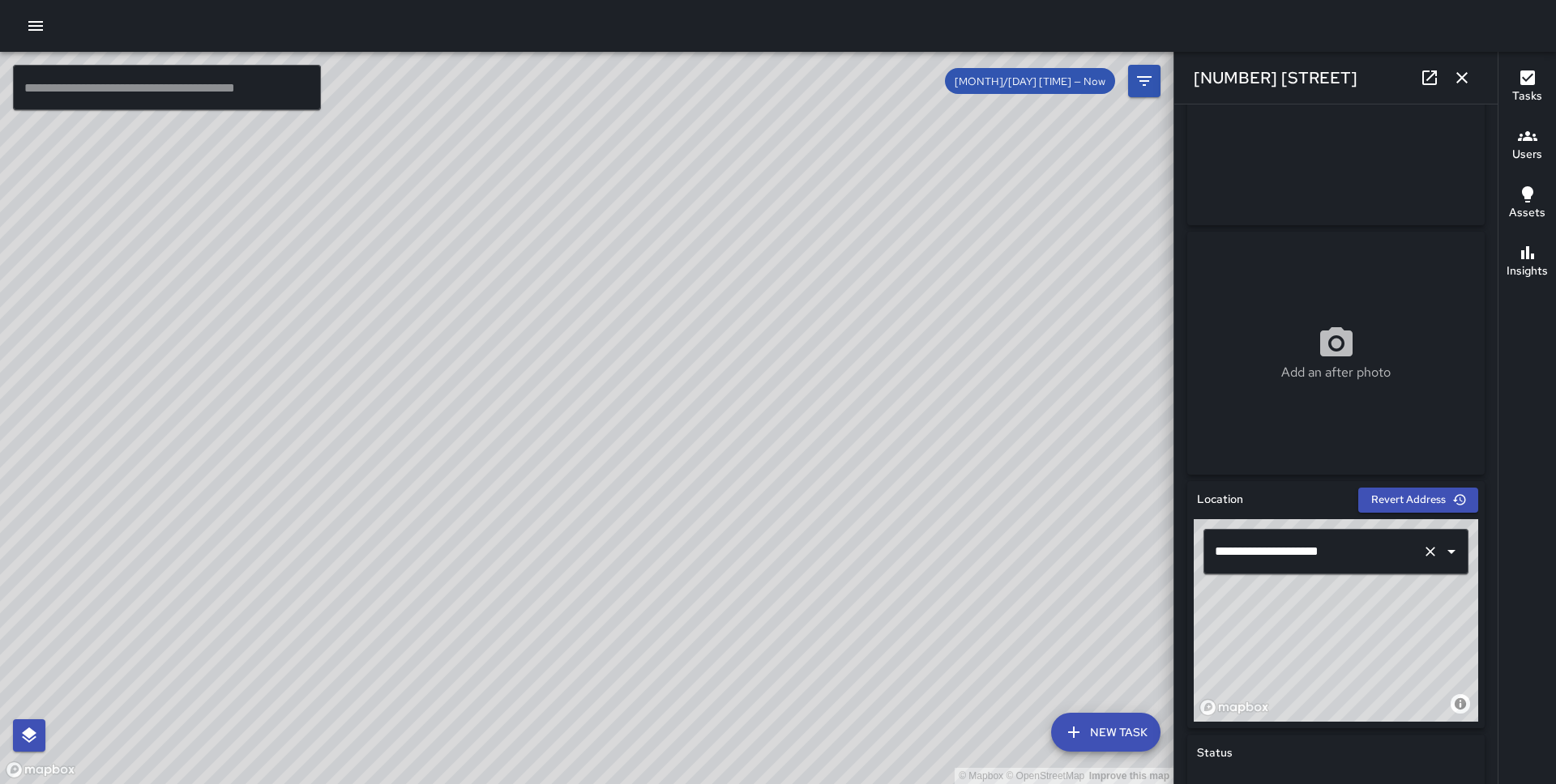 click on "**********" at bounding box center (1313, 552) 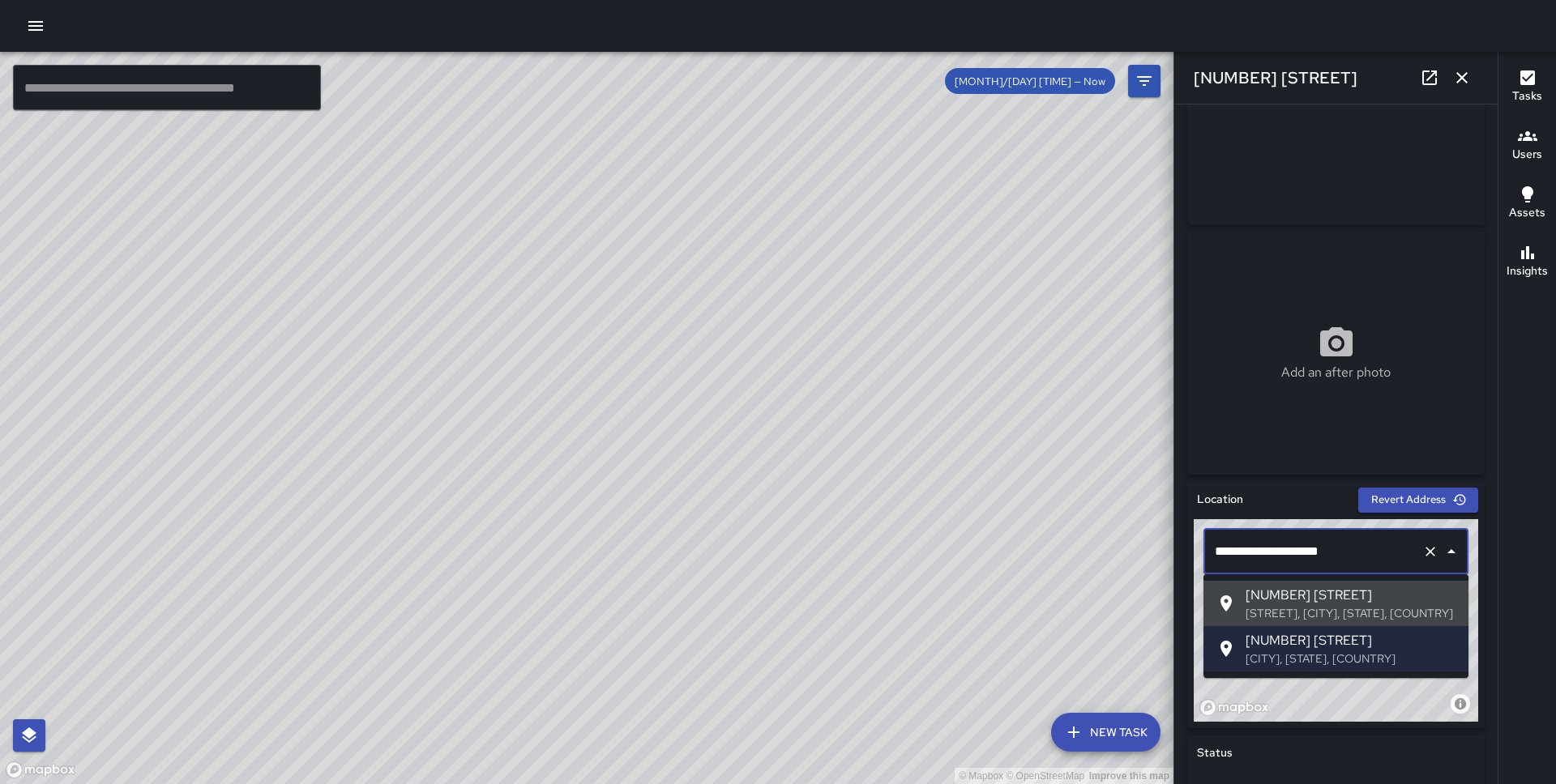 click on "**********" at bounding box center (1313, 552) 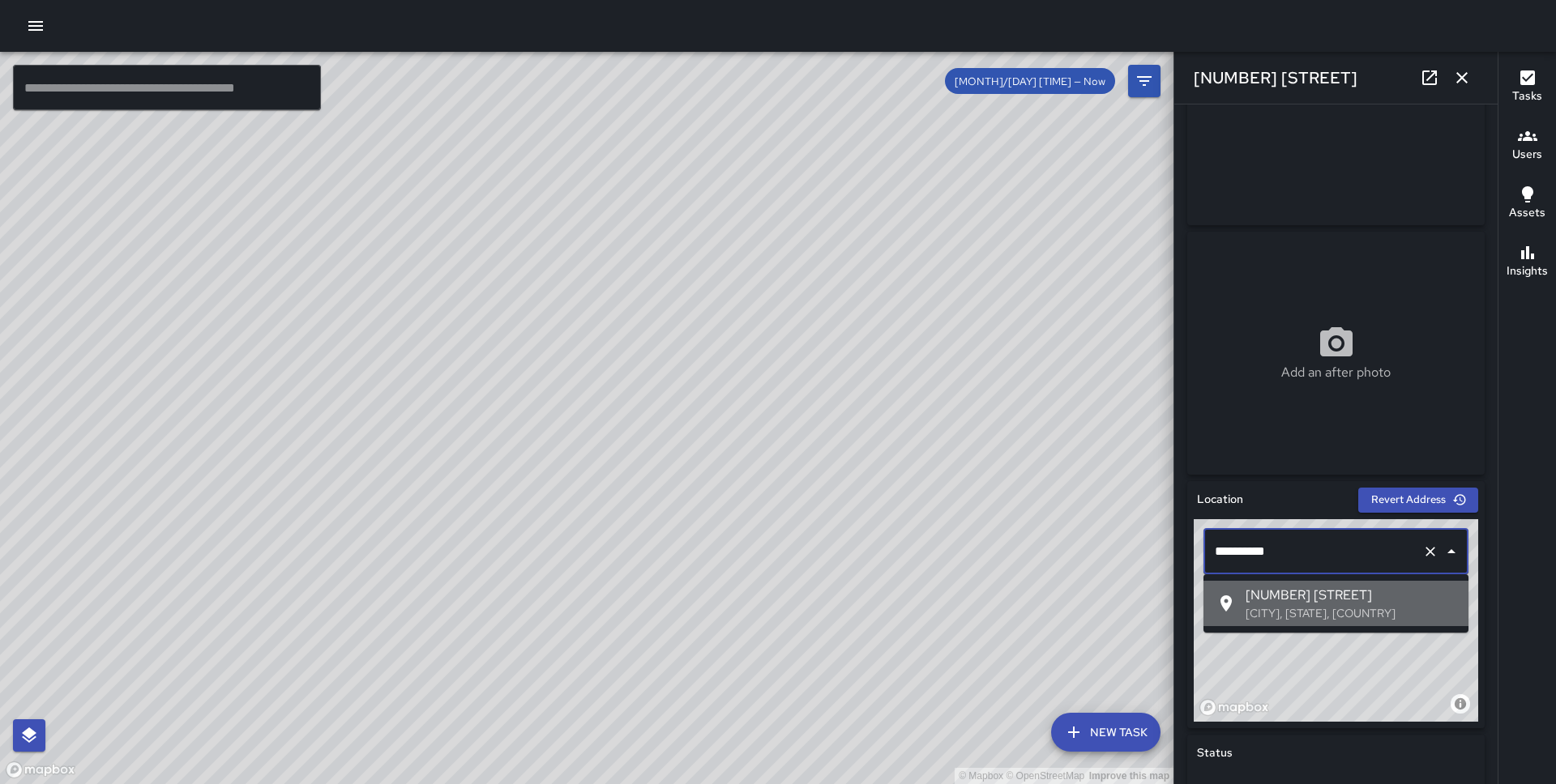 click on "[NUMBER] [STREET]" at bounding box center (1350, 595) 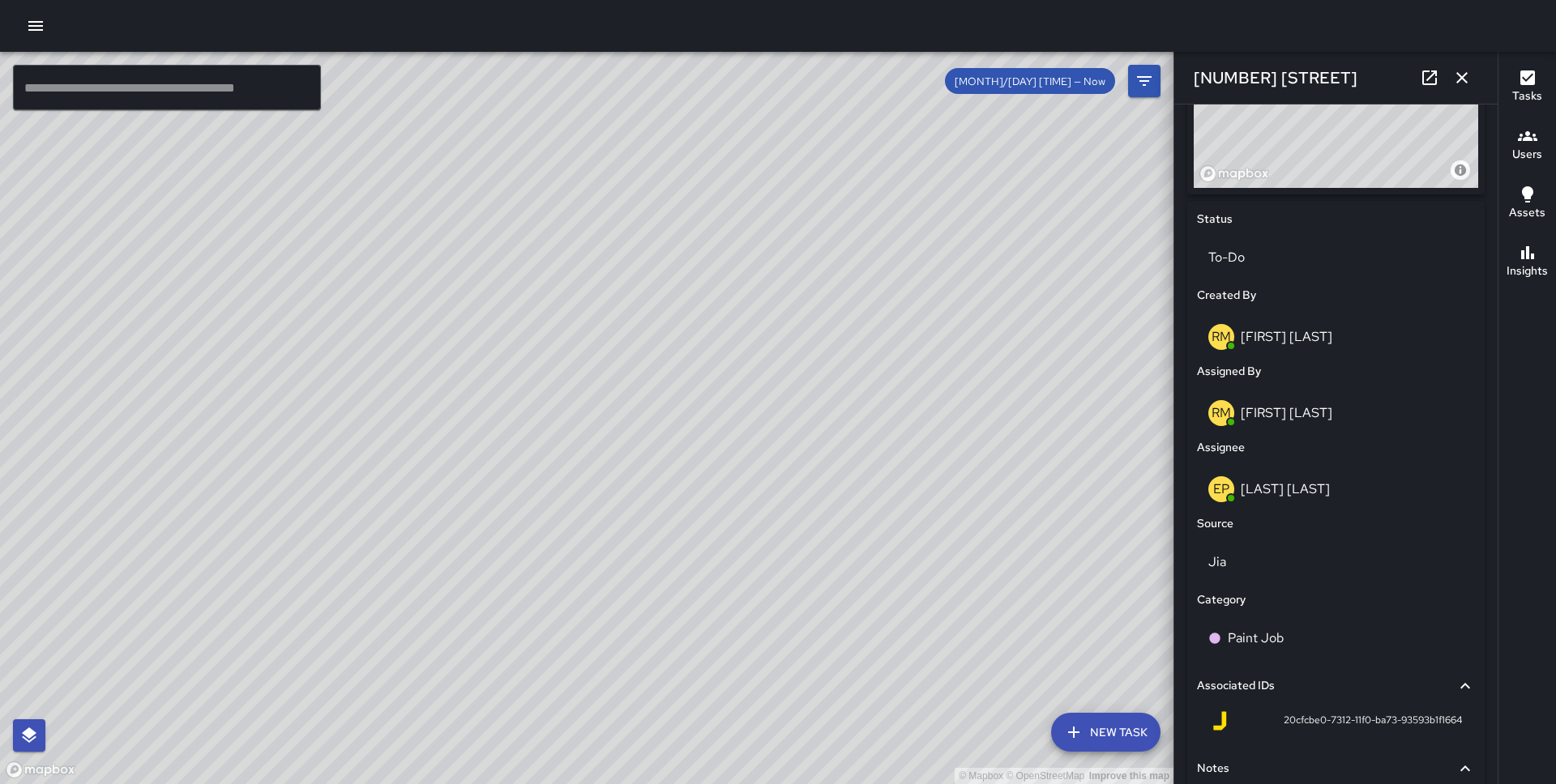 scroll, scrollTop: 792, scrollLeft: 0, axis: vertical 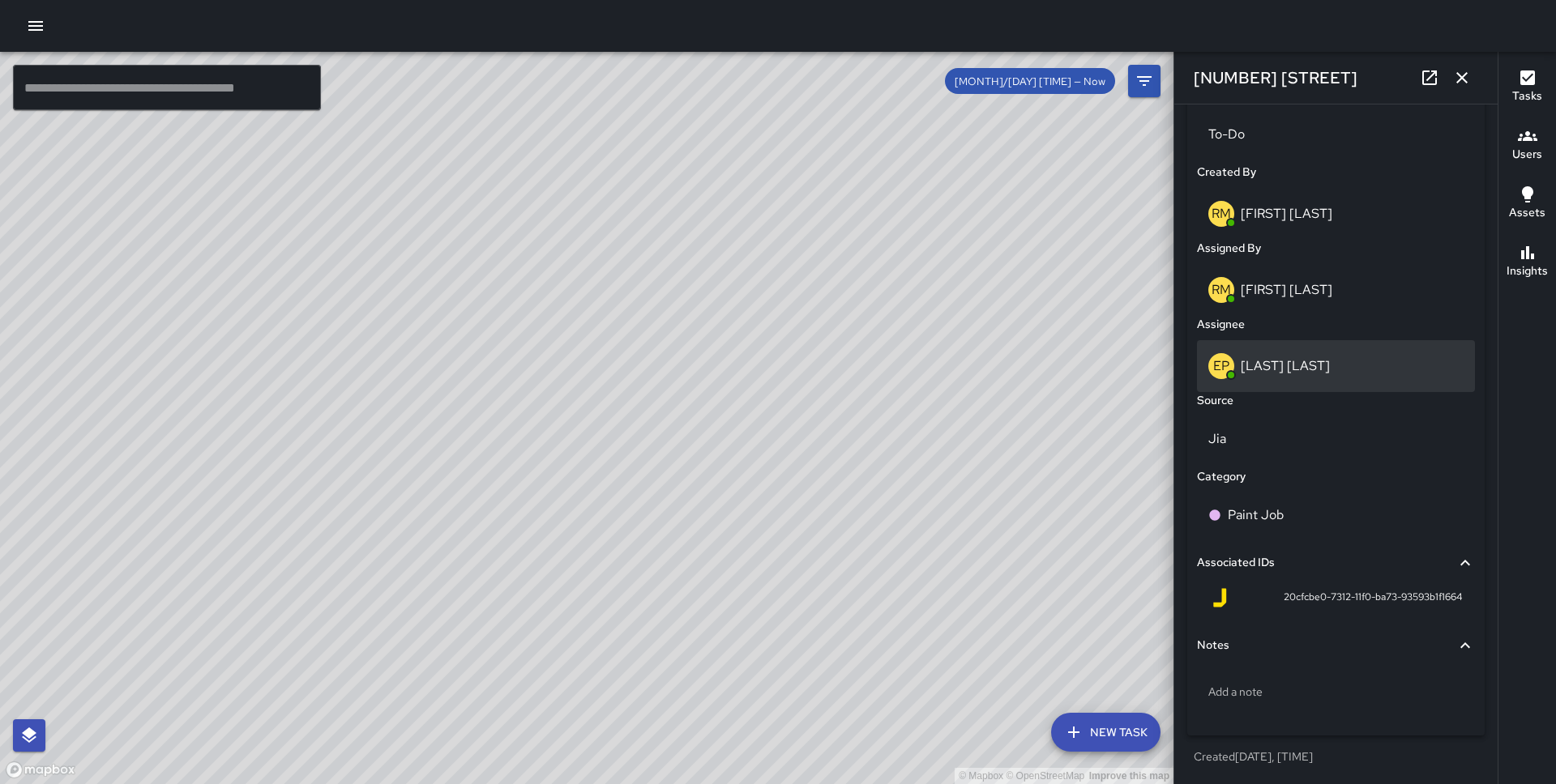 click on "EP [FIRST] [LAST]" at bounding box center (1336, 366) 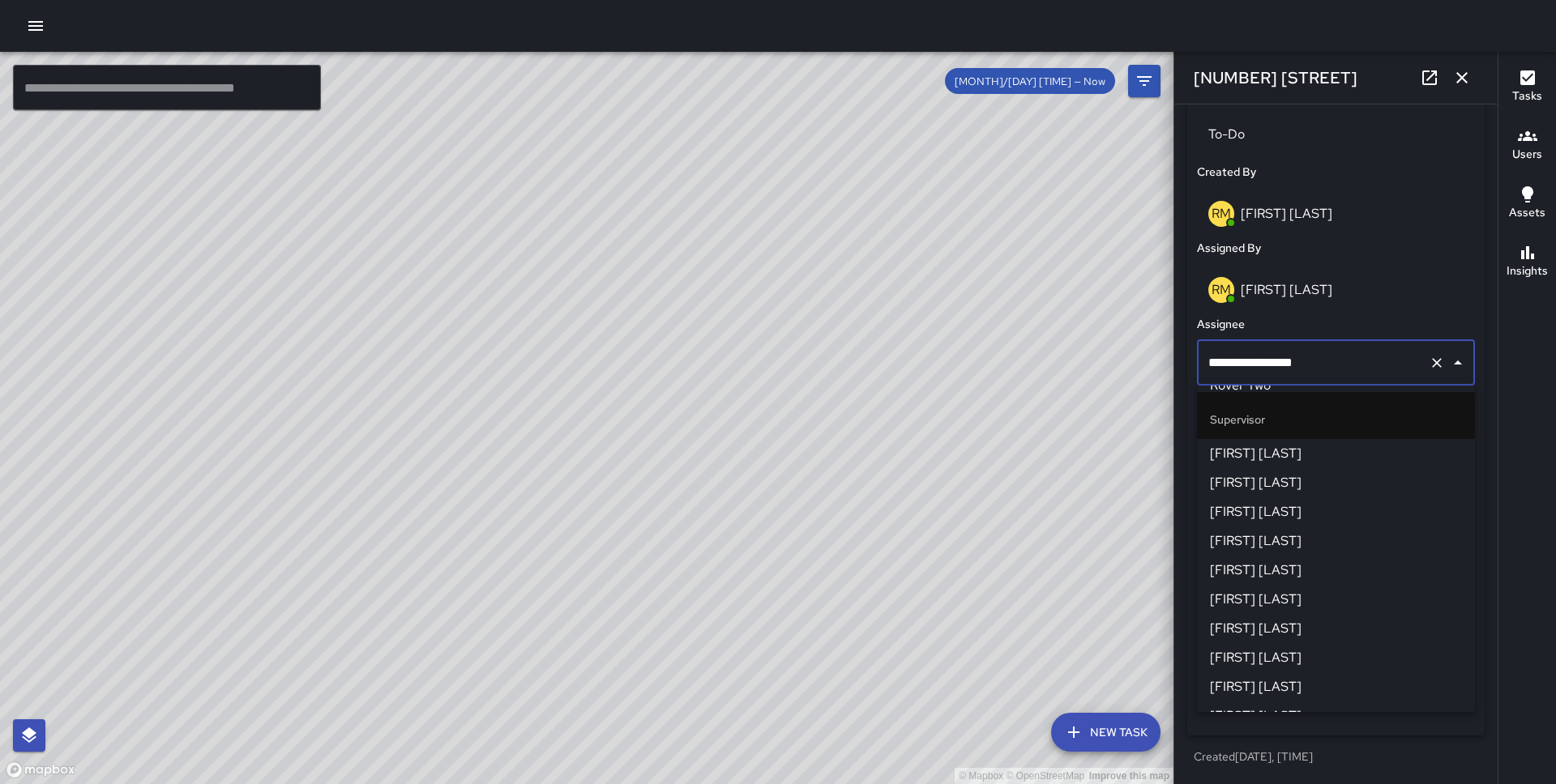 scroll, scrollTop: 846, scrollLeft: 0, axis: vertical 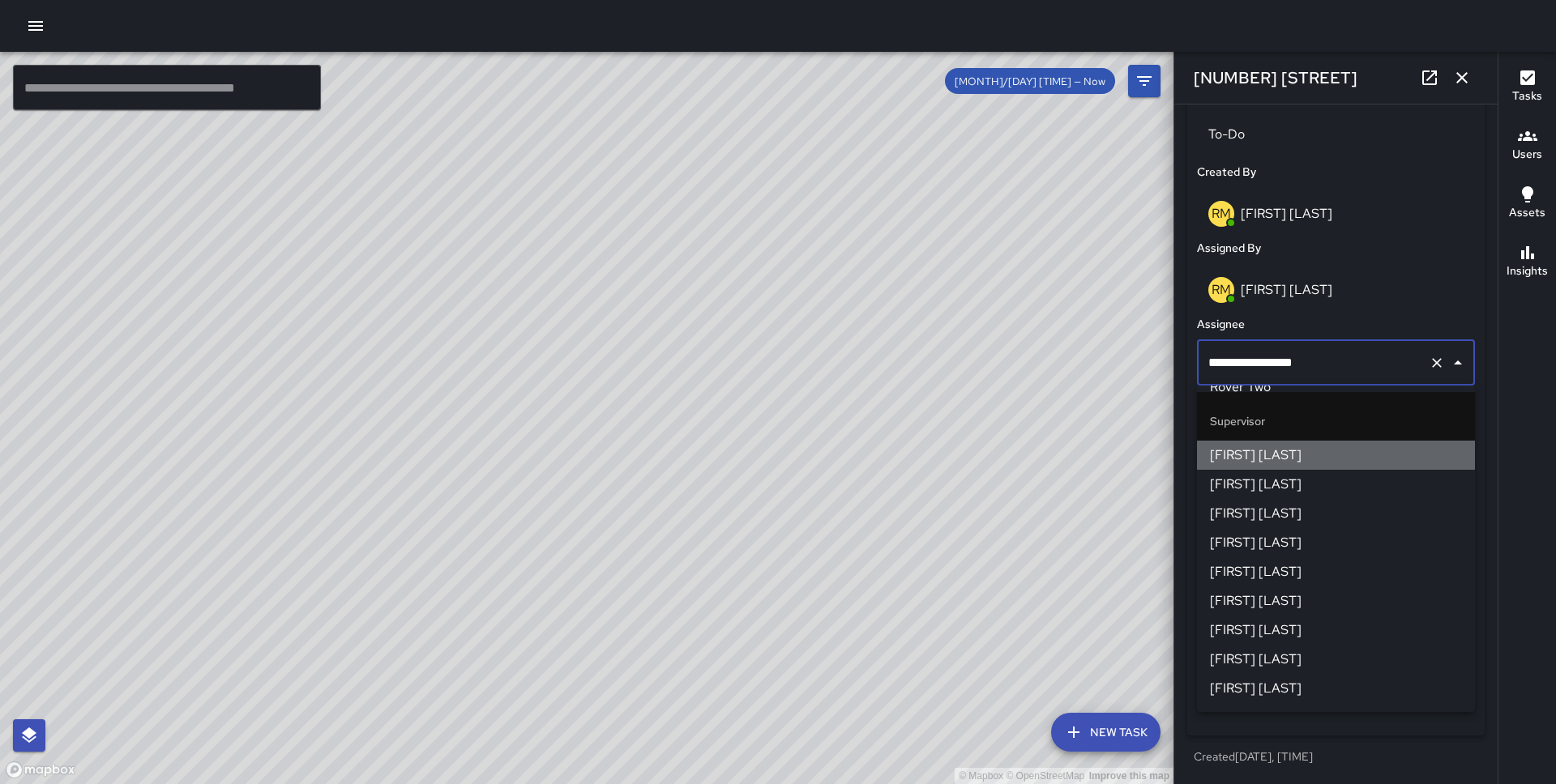 click on "[FIRST] [LAST]" at bounding box center [1336, 455] 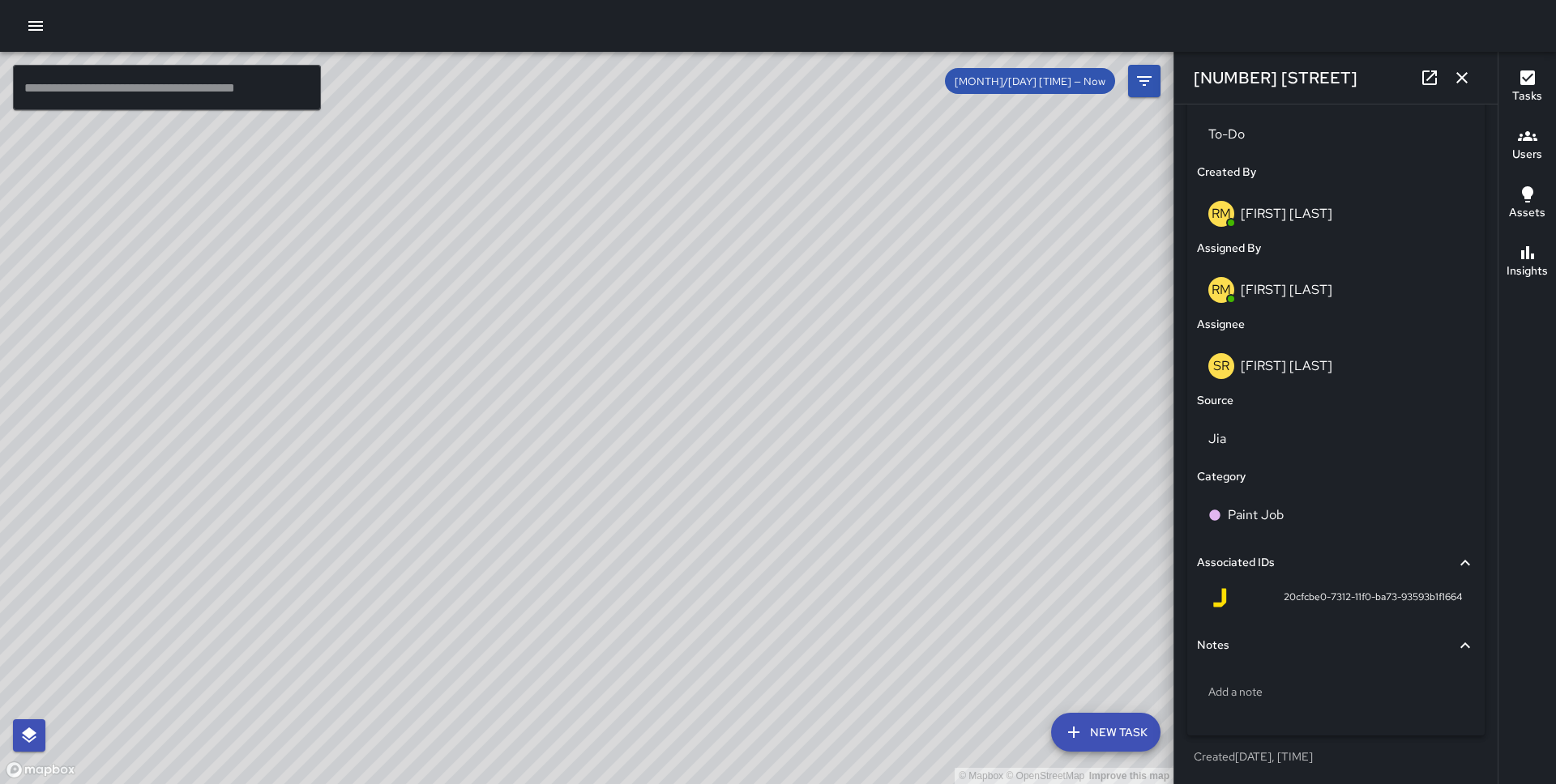 click on "© Mapbox   © OpenStreetMap   Improve this map SR [FIRST] [LAST] [NUMBER] [STREET] [DAY], [MONTH] [DAY], [TIME] [TASK]" at bounding box center [587, 418] 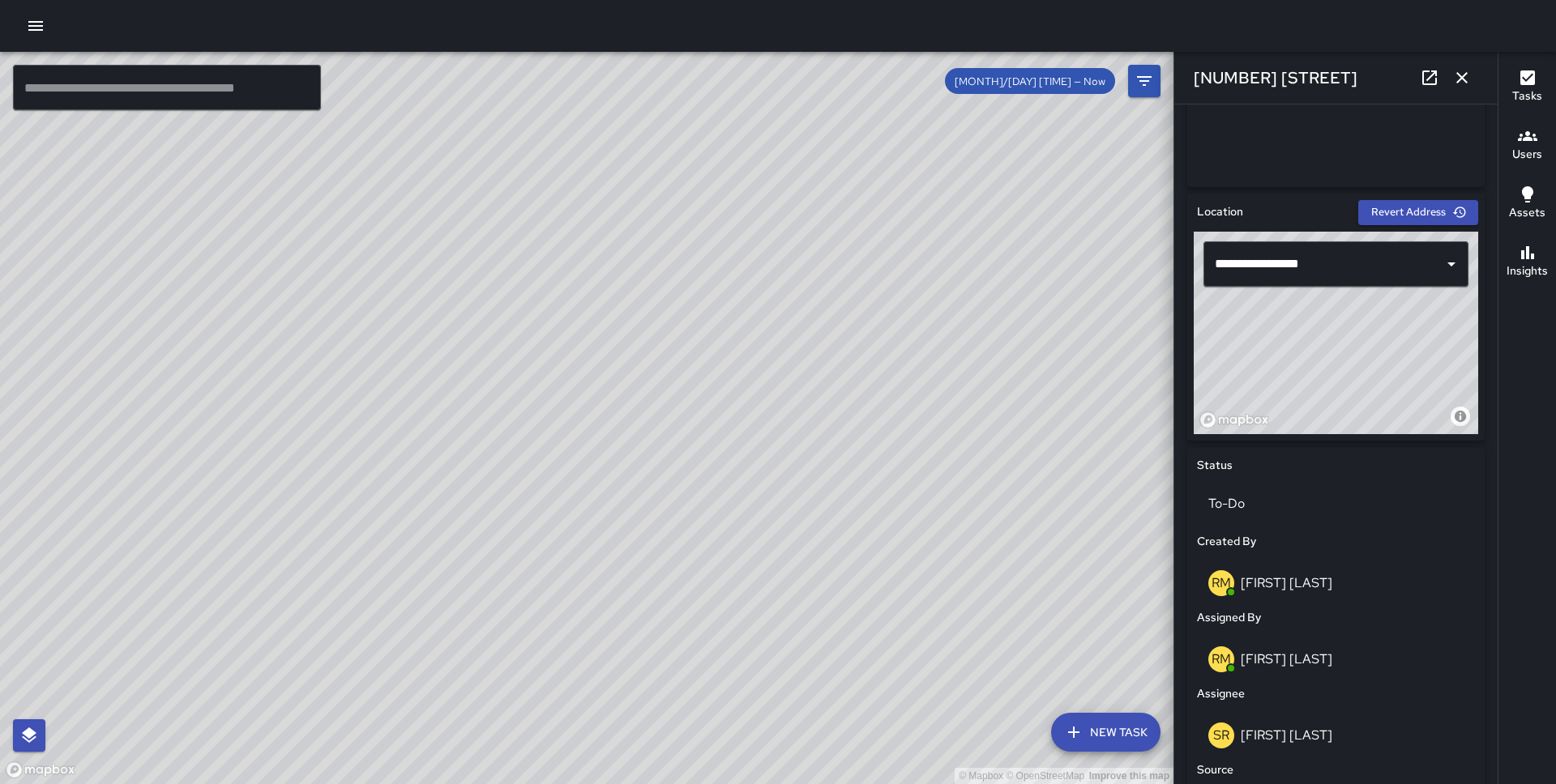 scroll, scrollTop: 347, scrollLeft: 0, axis: vertical 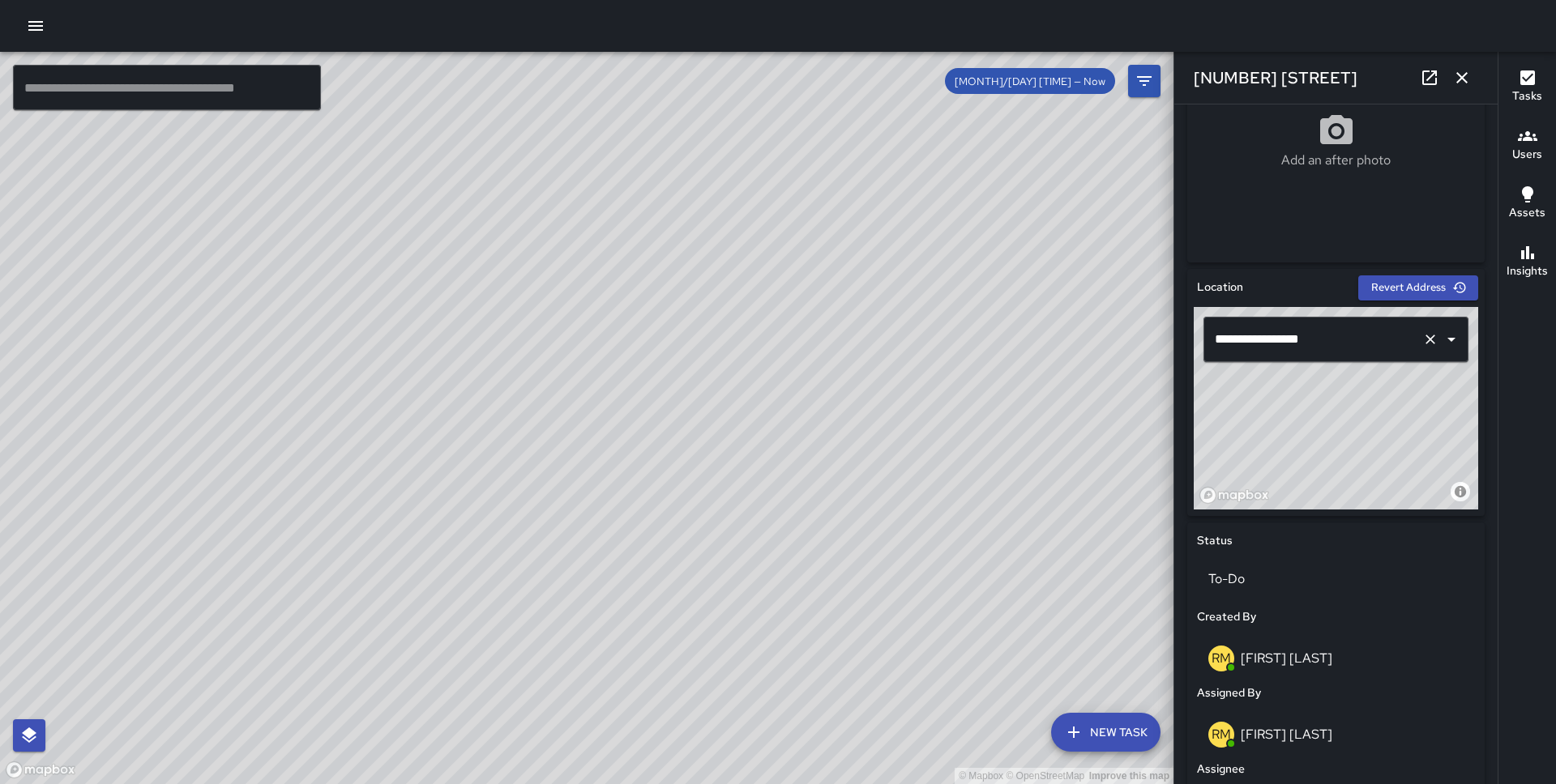 click on "**********" at bounding box center [1313, 339] 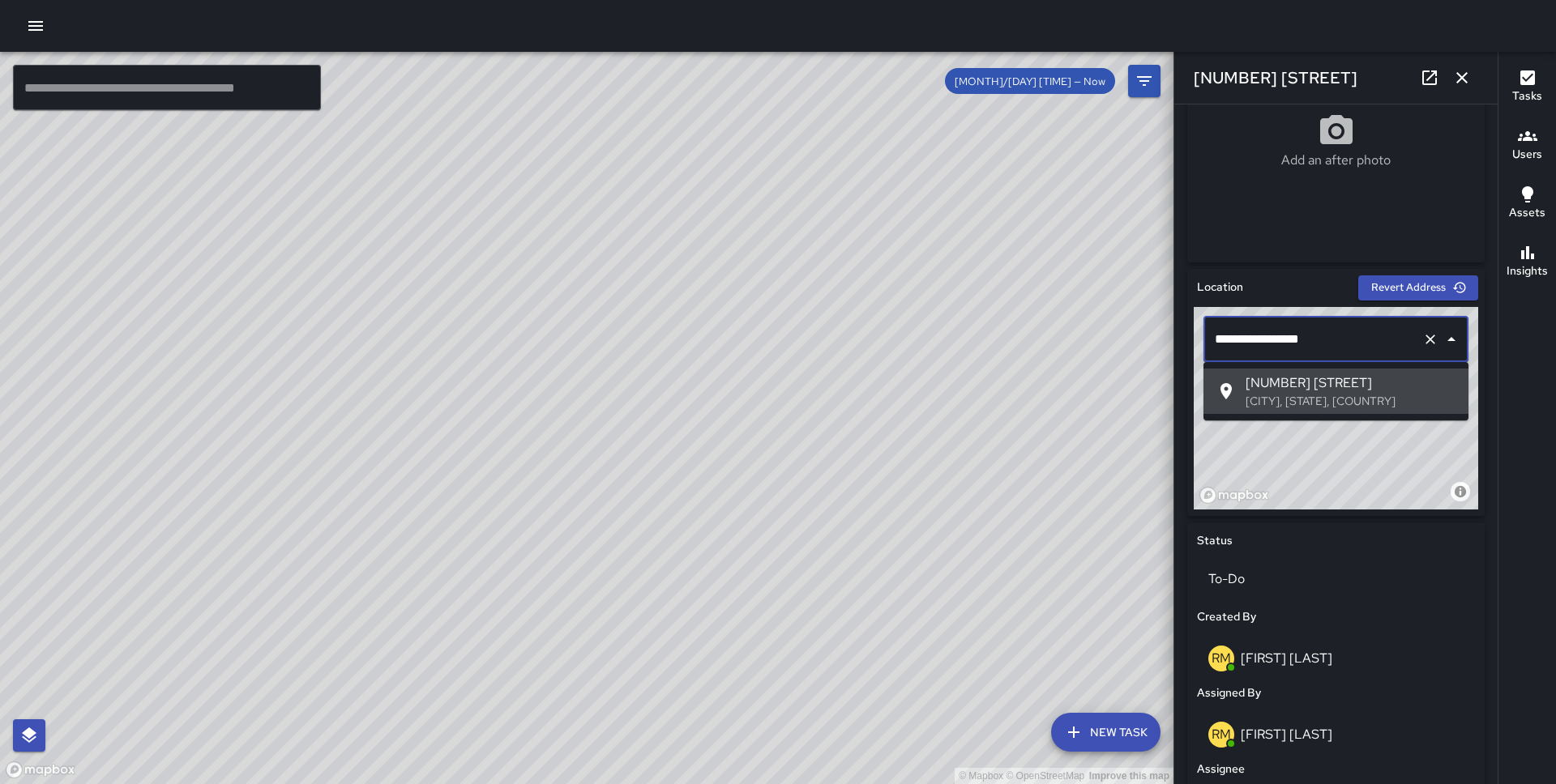click on "**********" at bounding box center [1313, 339] 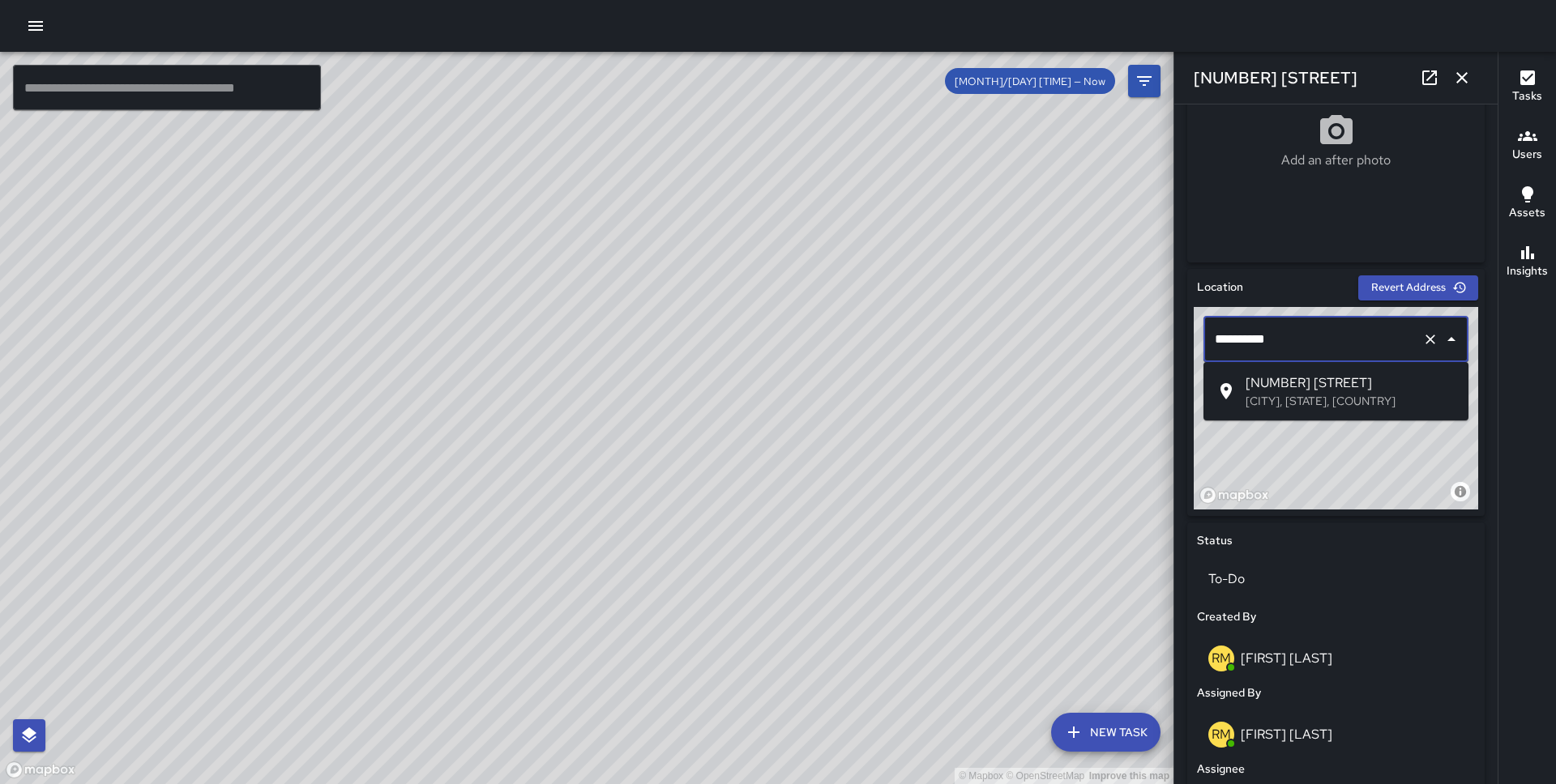 click on "[NUMBER] [STREET]" at bounding box center [1350, 383] 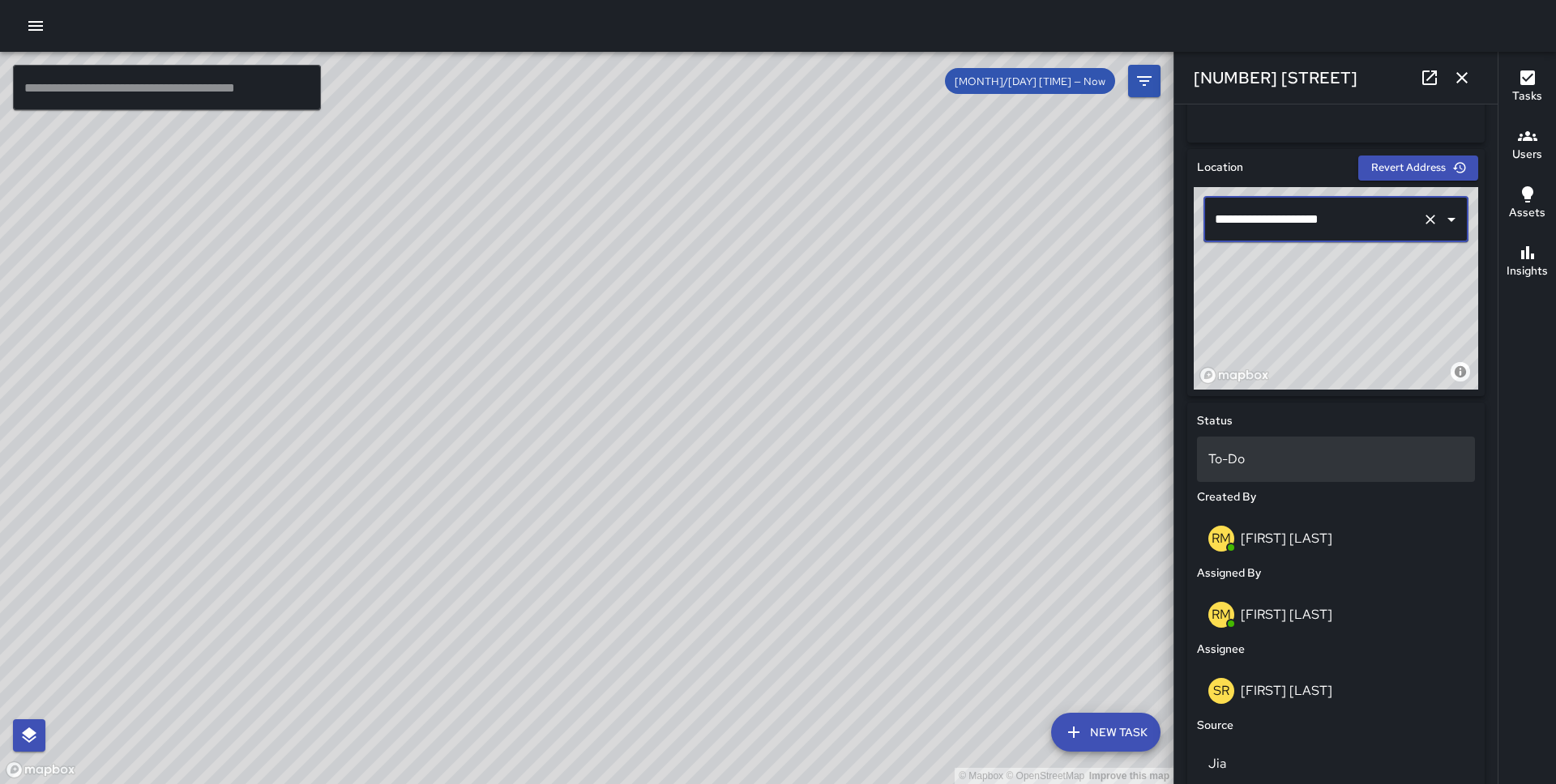scroll, scrollTop: 484, scrollLeft: 0, axis: vertical 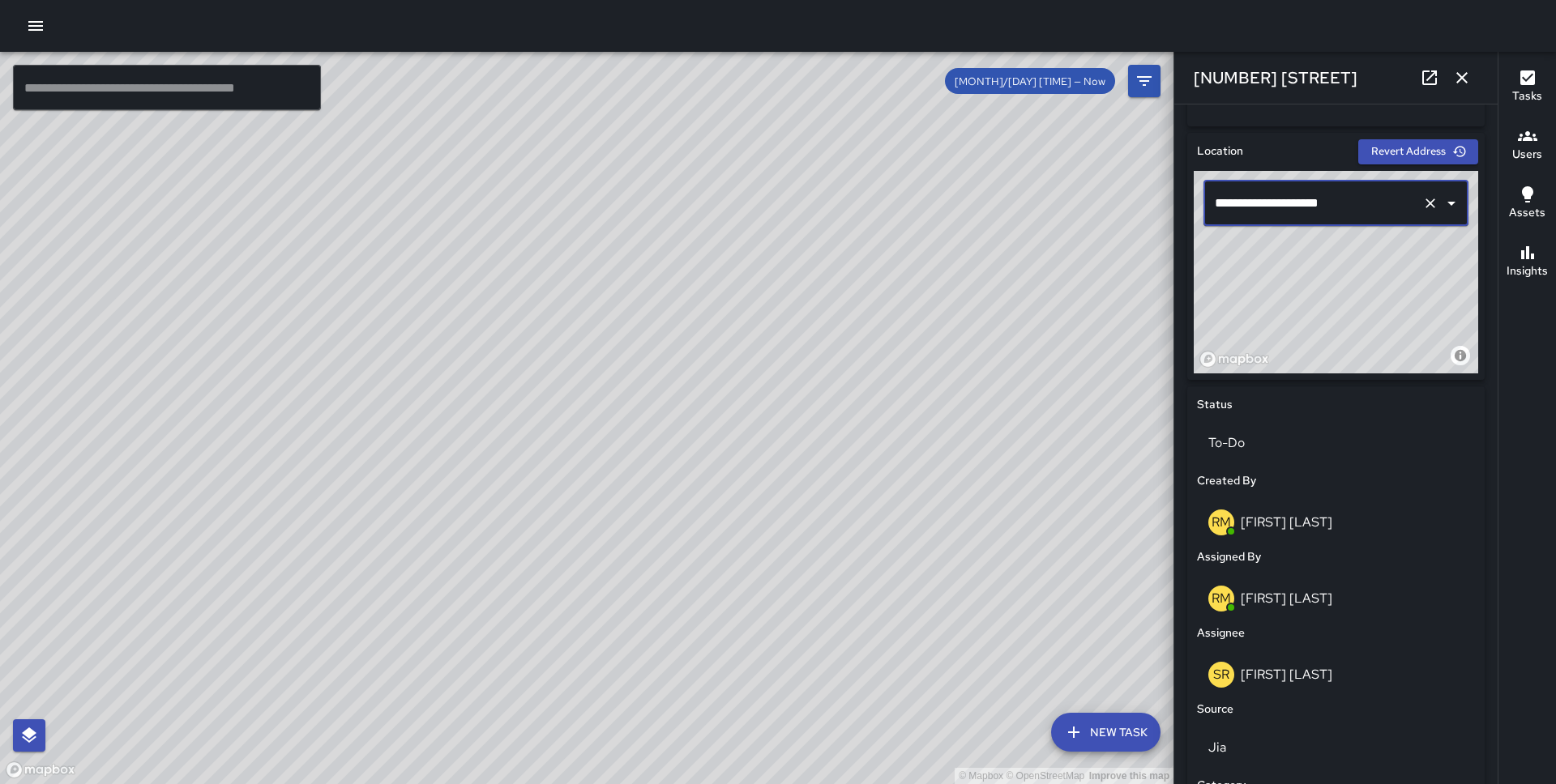 type on "**********" 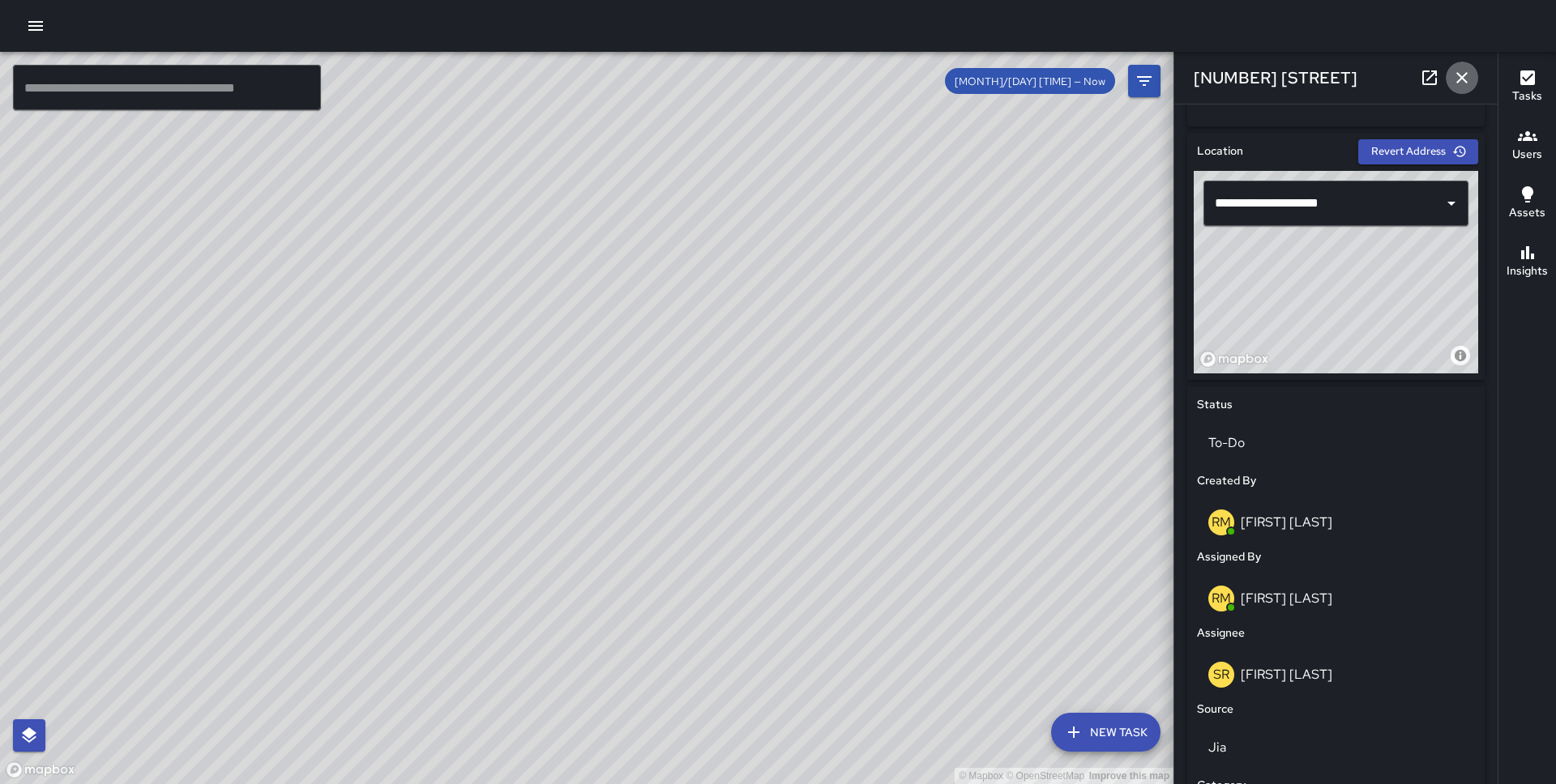 click at bounding box center (1462, 78) 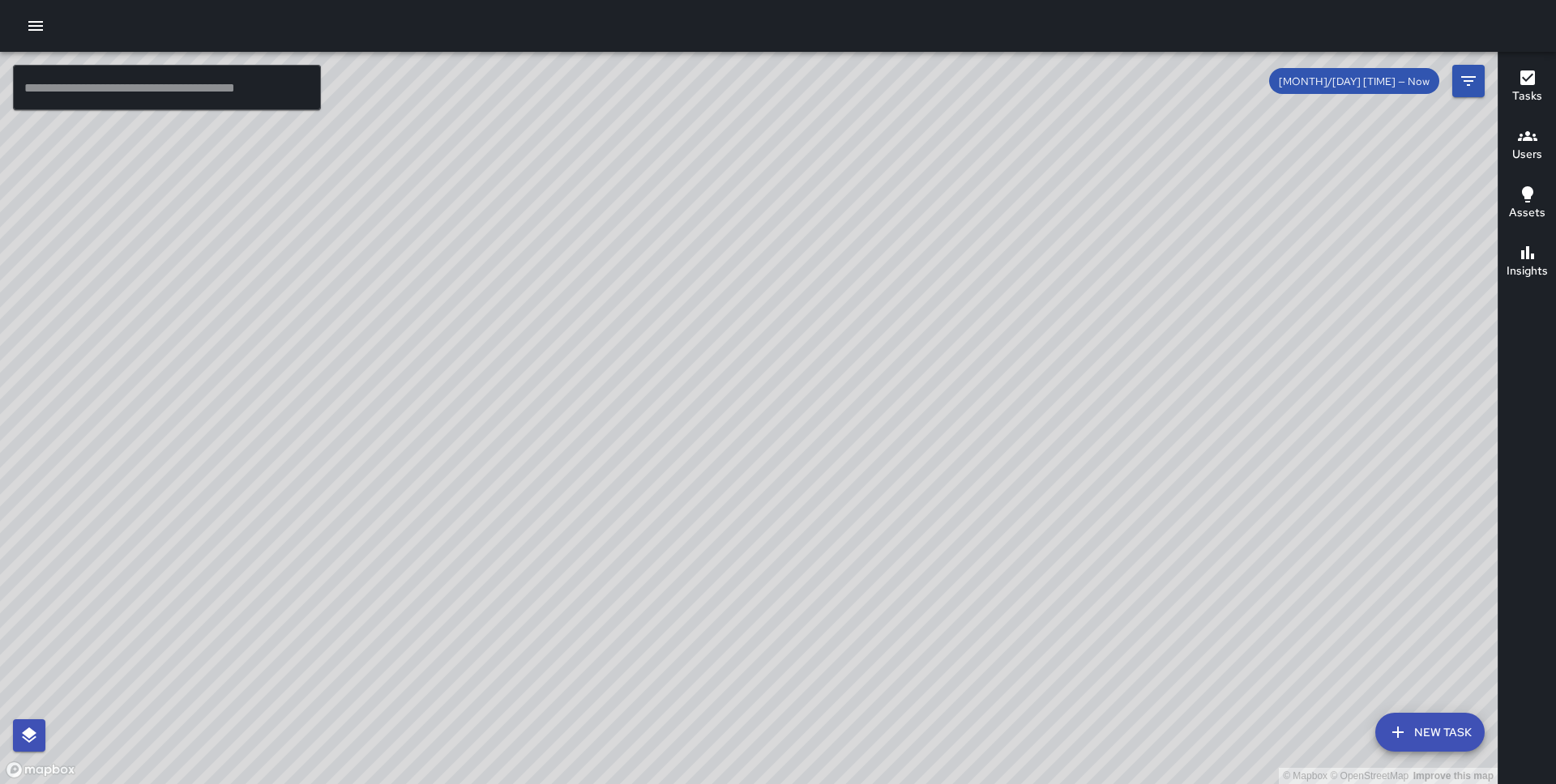 click on "© Mapbox   © OpenStreetMap   Improve this map SR [FIRST] [LAST] [NUMBER] [STREET] [DAY], [MONTH] [DAY], [TIME] [TASK]" at bounding box center (749, 418) 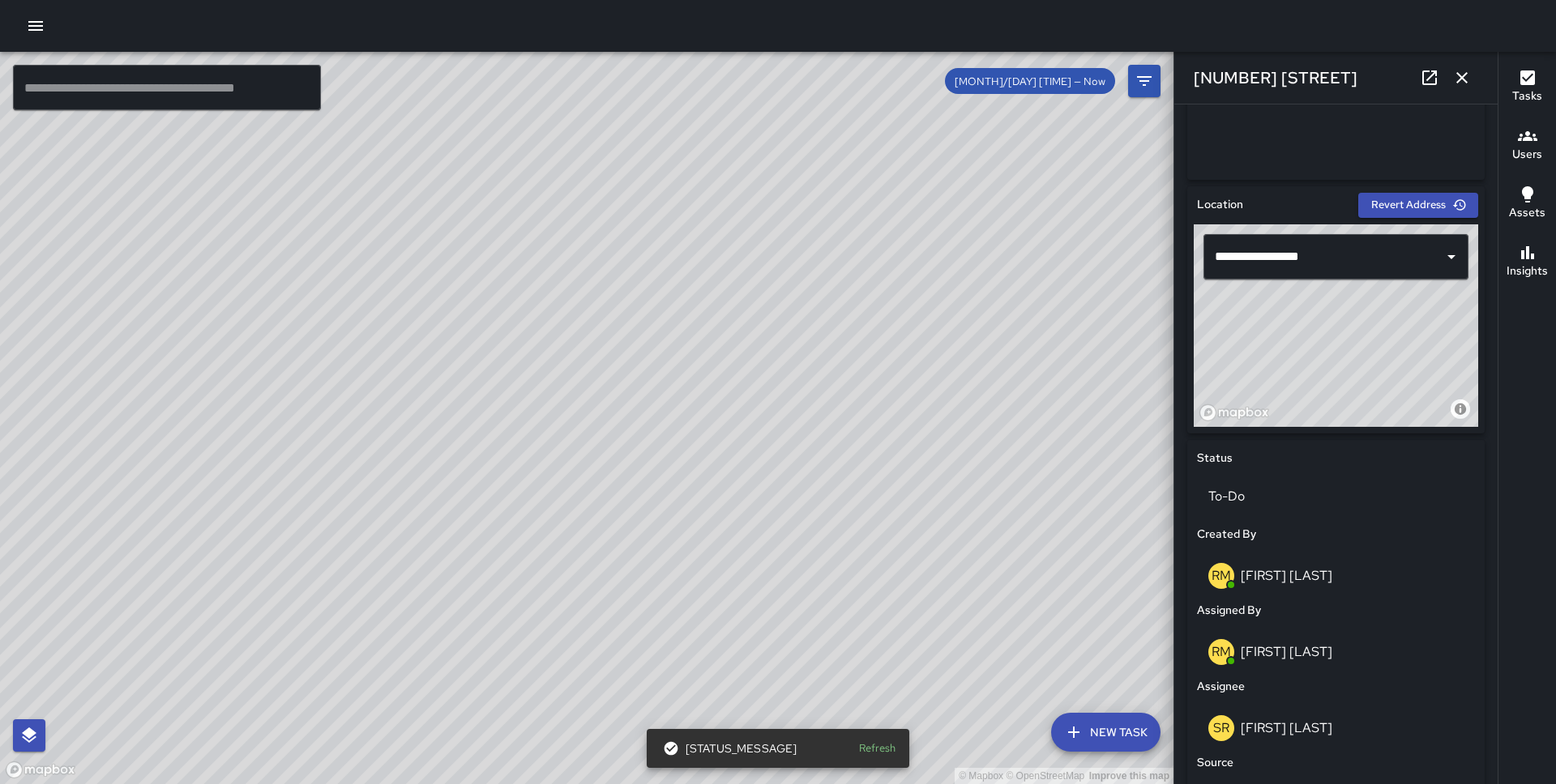 scroll, scrollTop: 792, scrollLeft: 0, axis: vertical 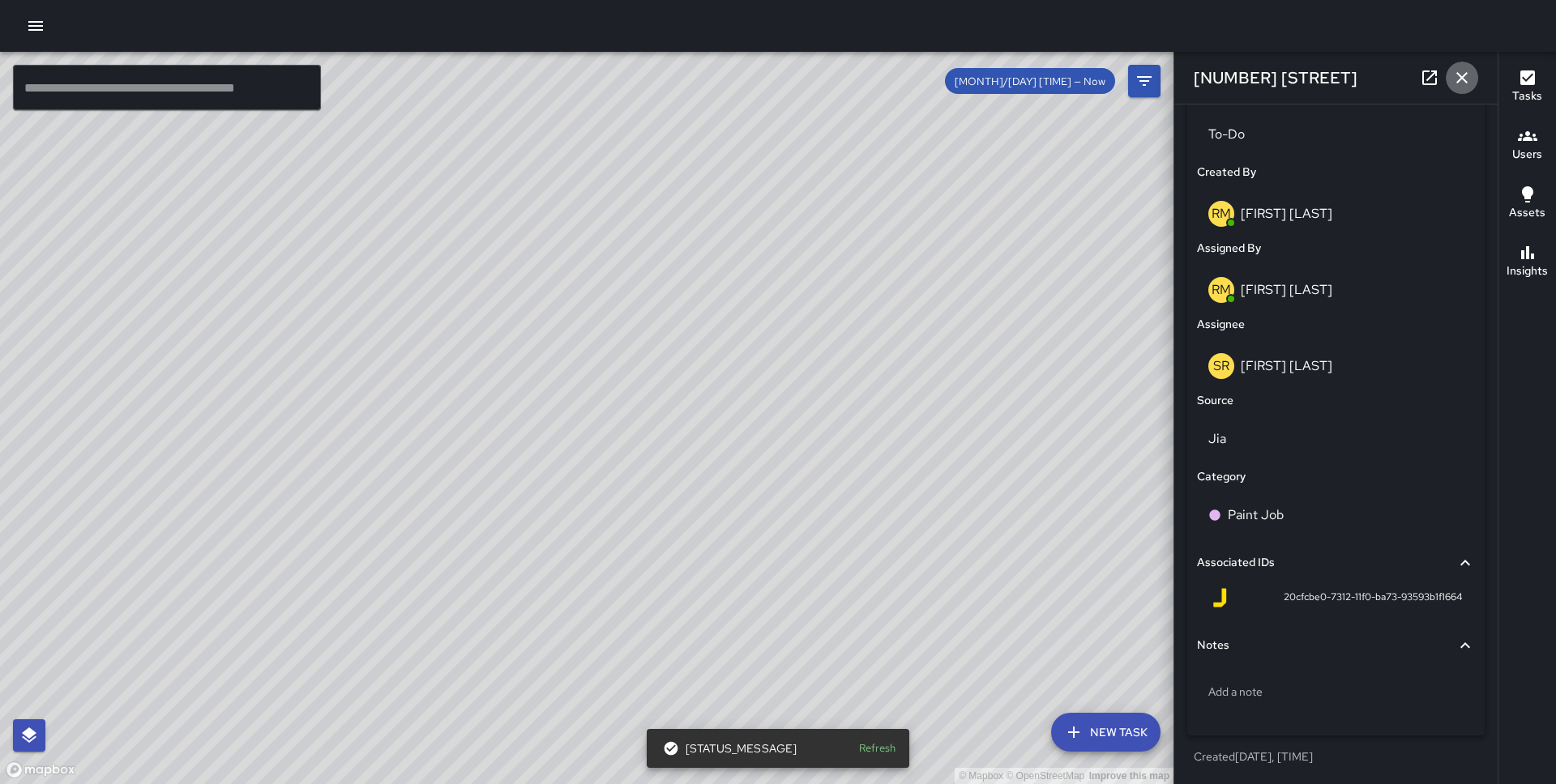 click 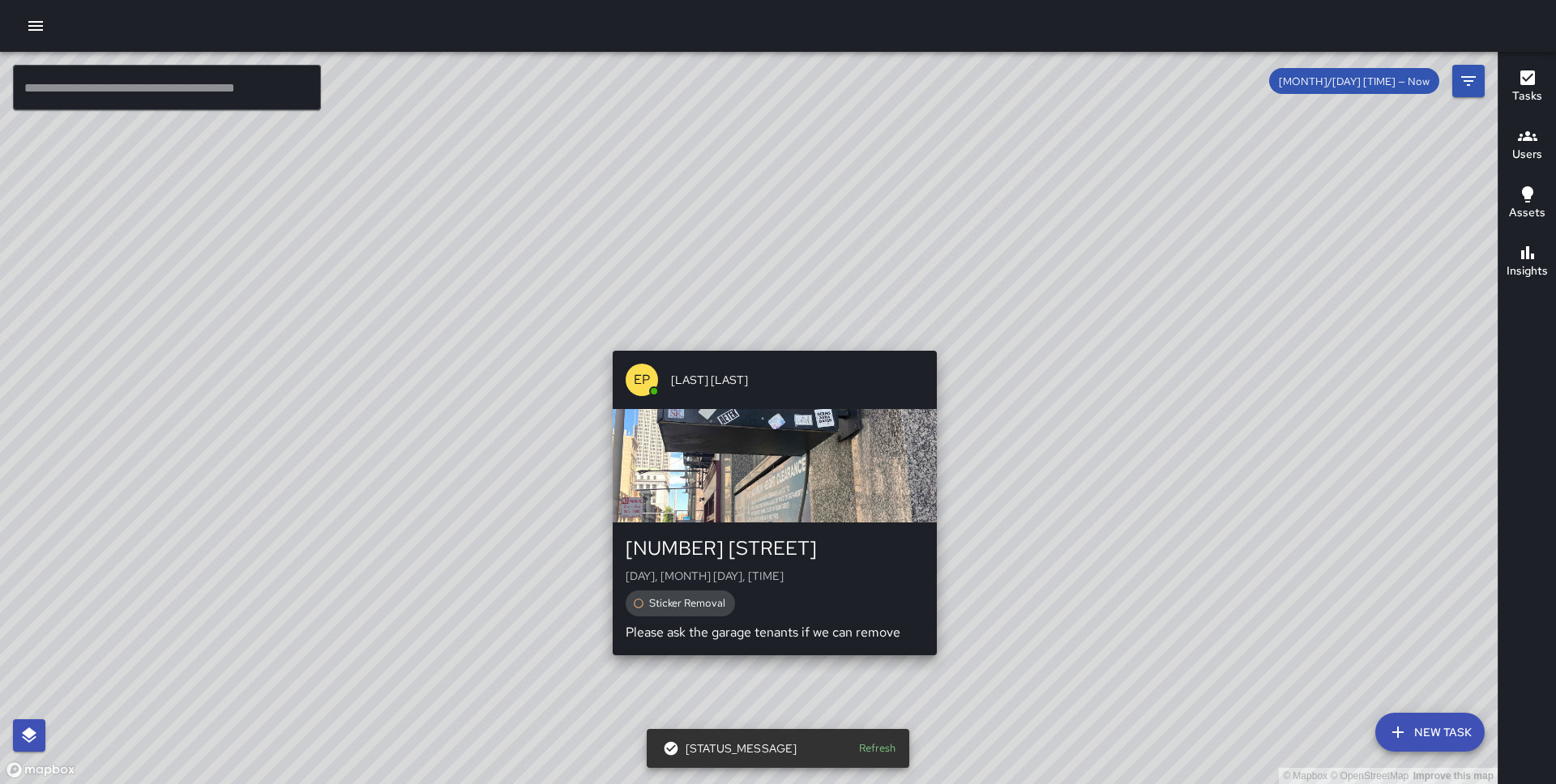 click on "© Mapbox   © OpenStreetMap   Improve this map EP [FIRST] [LAST] [NUMBER] [STREET] [DAY], [MONTH] [DAY], [TIME] [TASK] Please ask the garage tenants if we can remove" at bounding box center (749, 418) 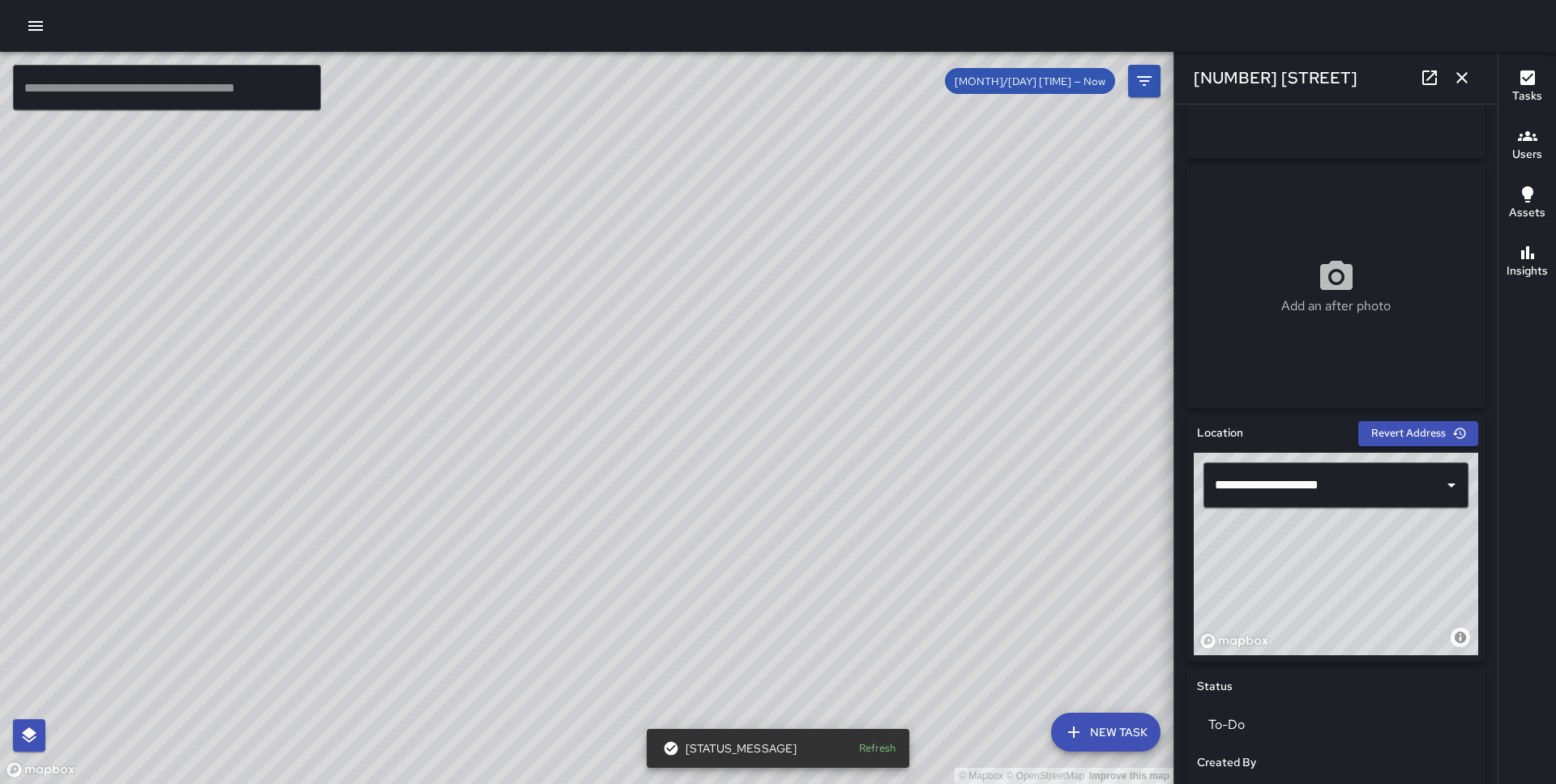 scroll, scrollTop: 208, scrollLeft: 0, axis: vertical 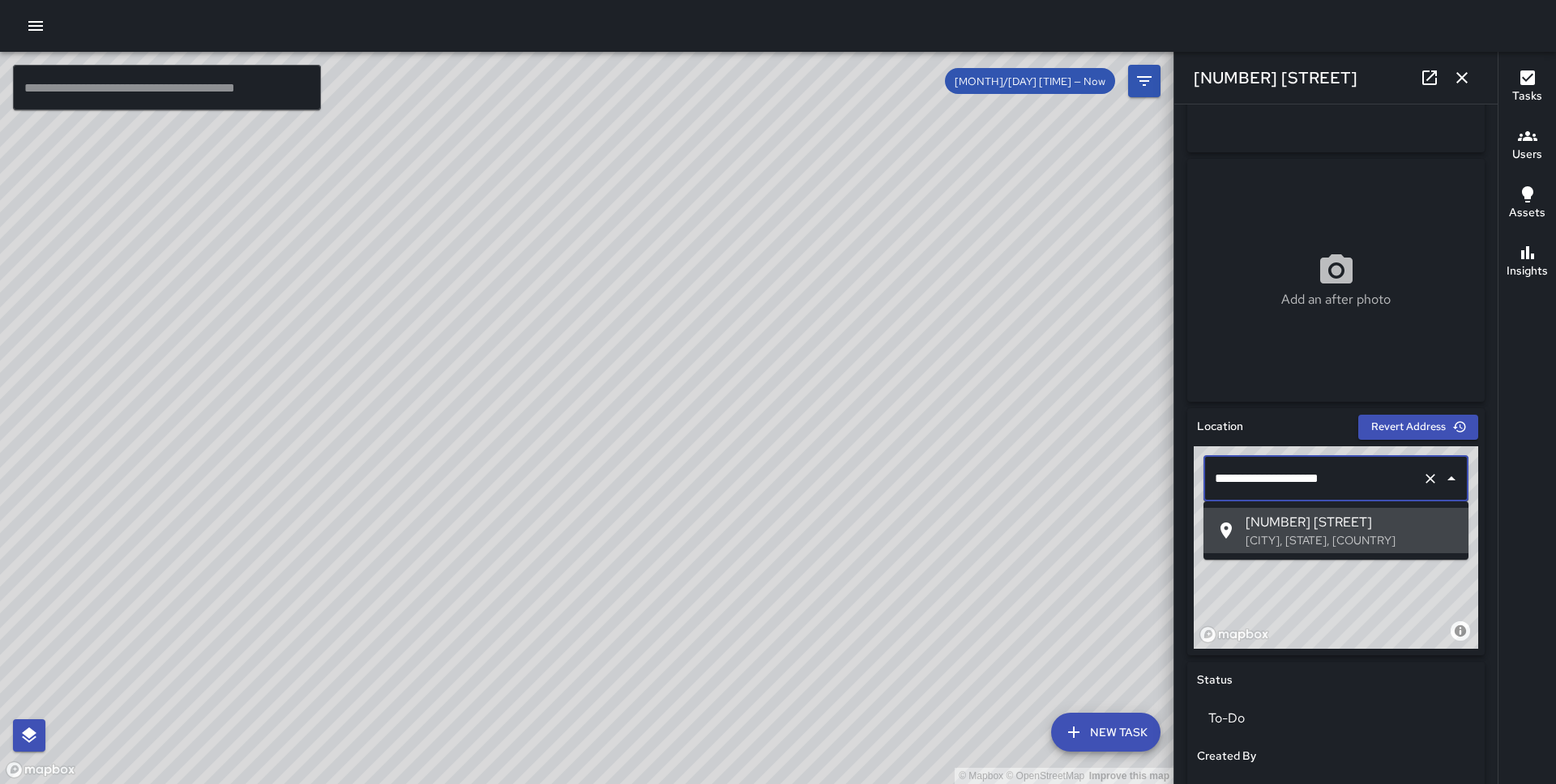 click on "**********" at bounding box center [1313, 479] 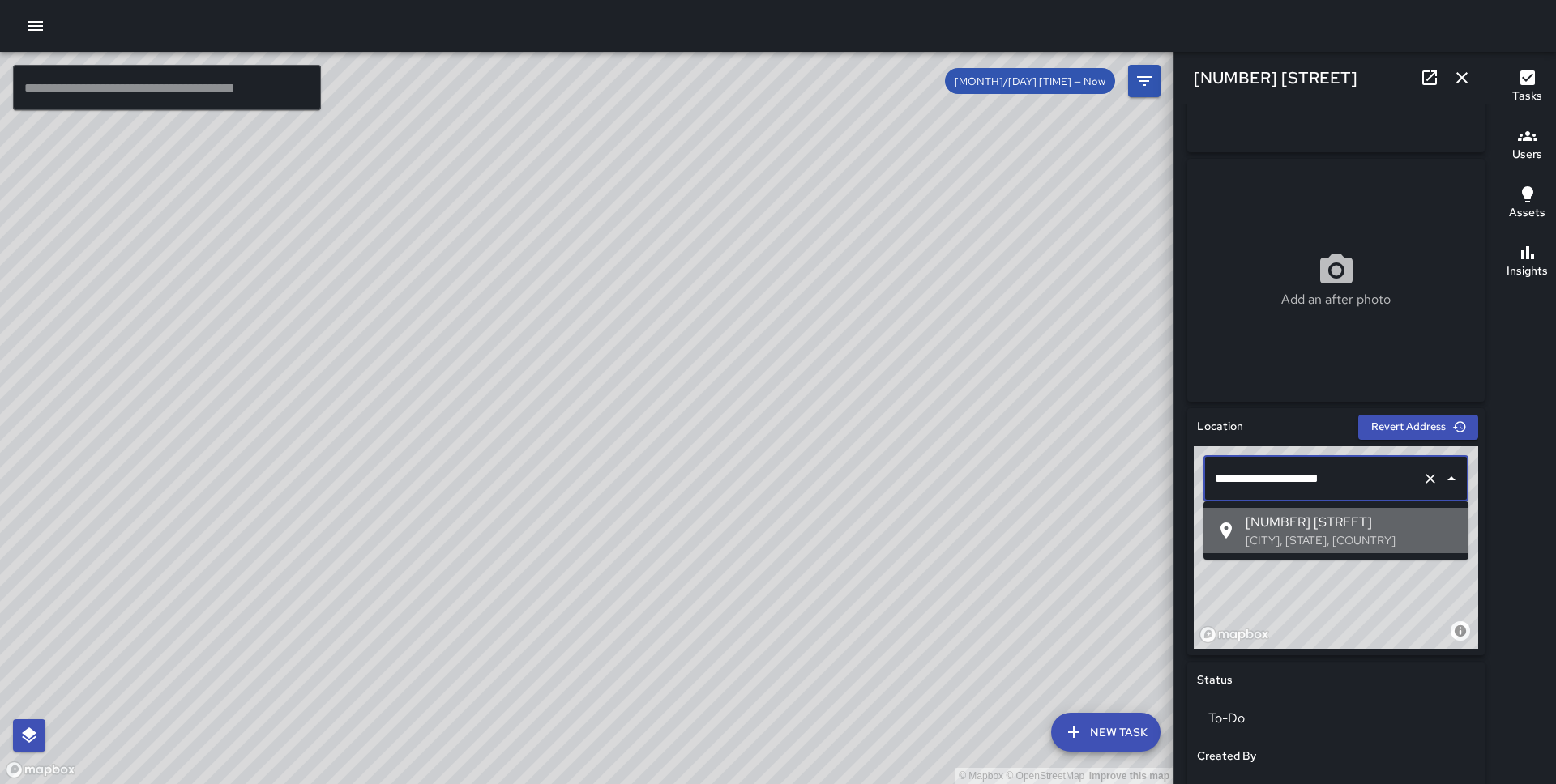 click on "[NUMBER] [STREET]" at bounding box center [1350, 522] 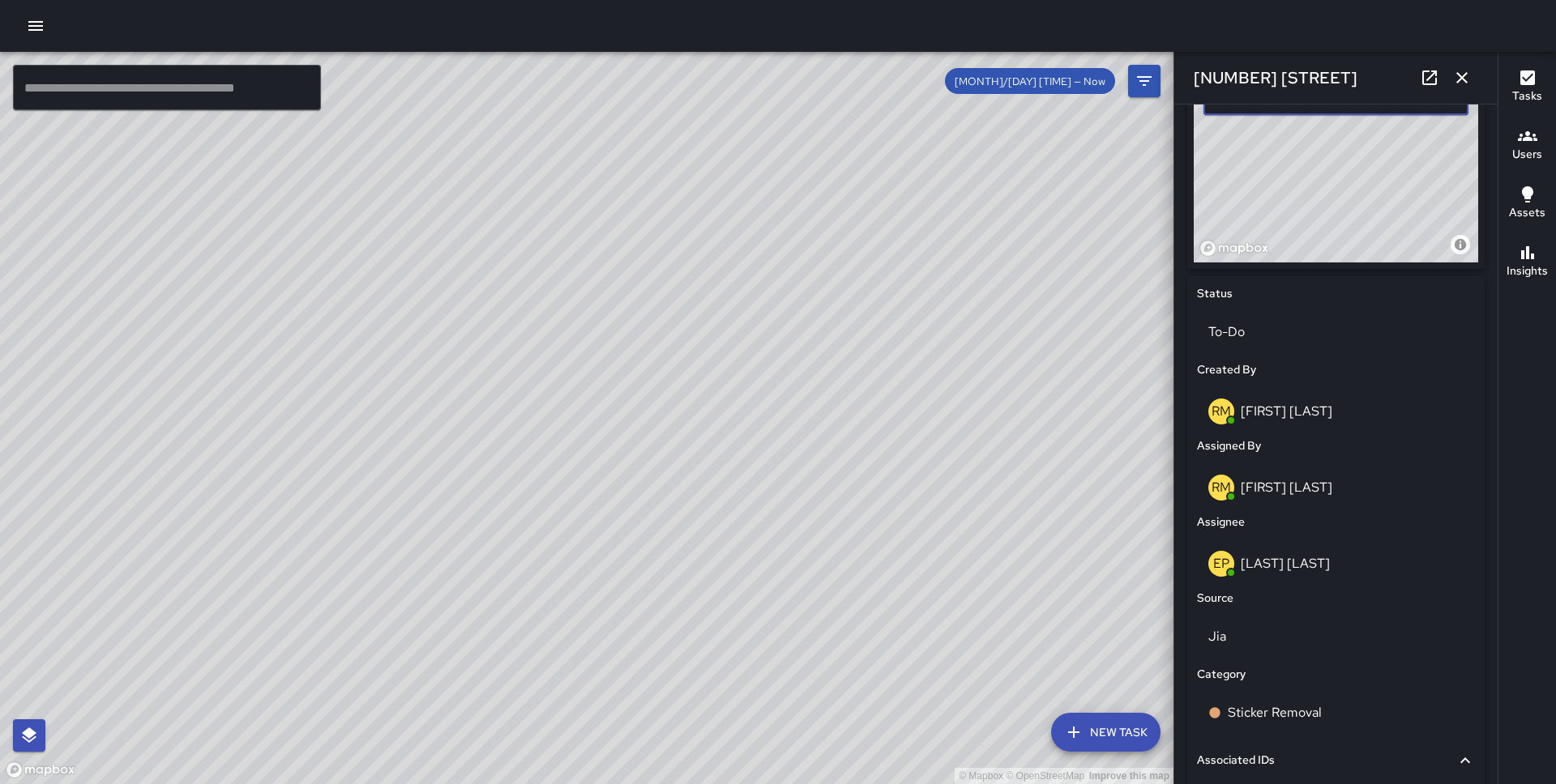 scroll, scrollTop: 590, scrollLeft: 0, axis: vertical 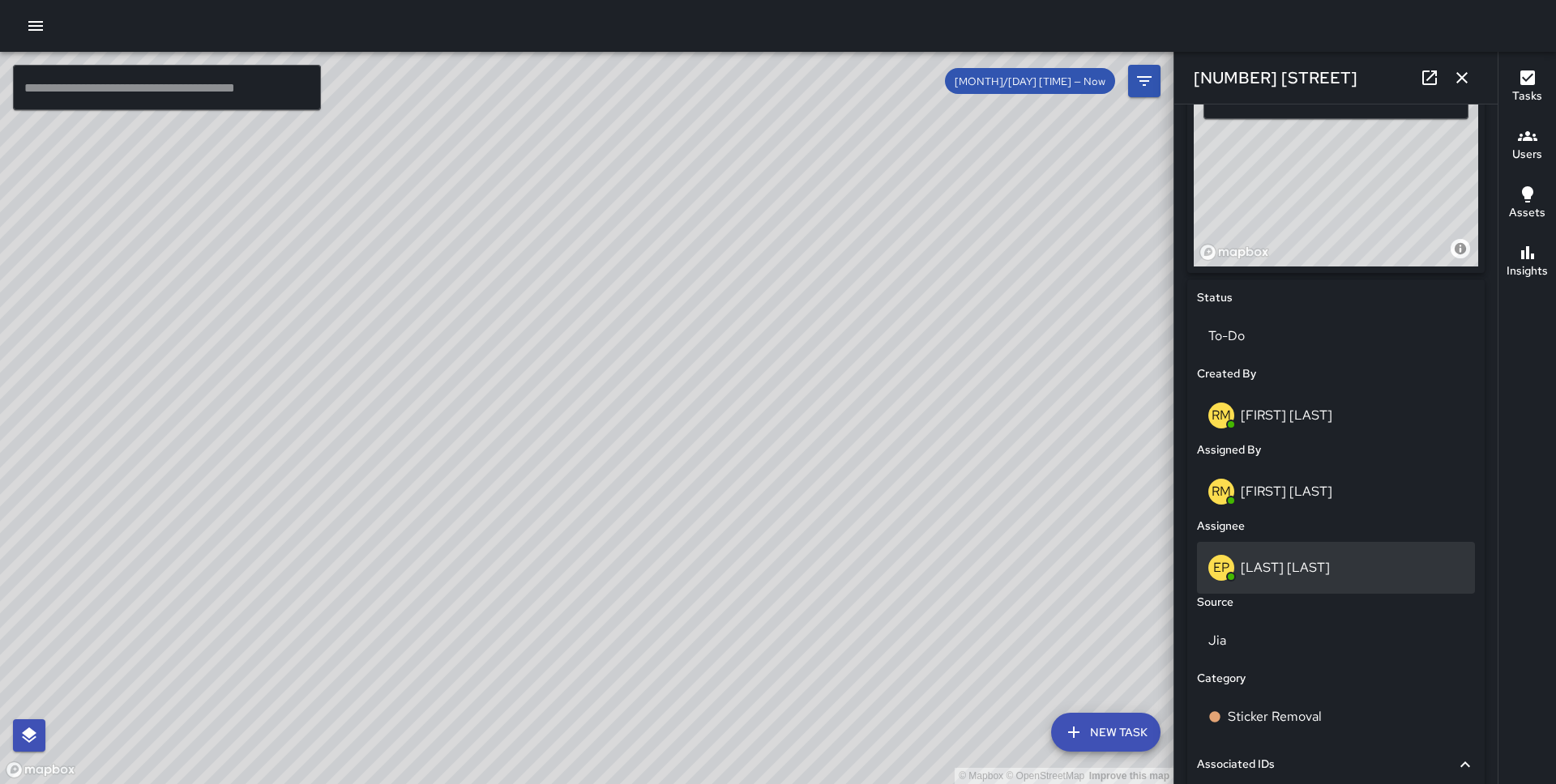 click on "[LAST] [LAST]" at bounding box center (1285, 567) 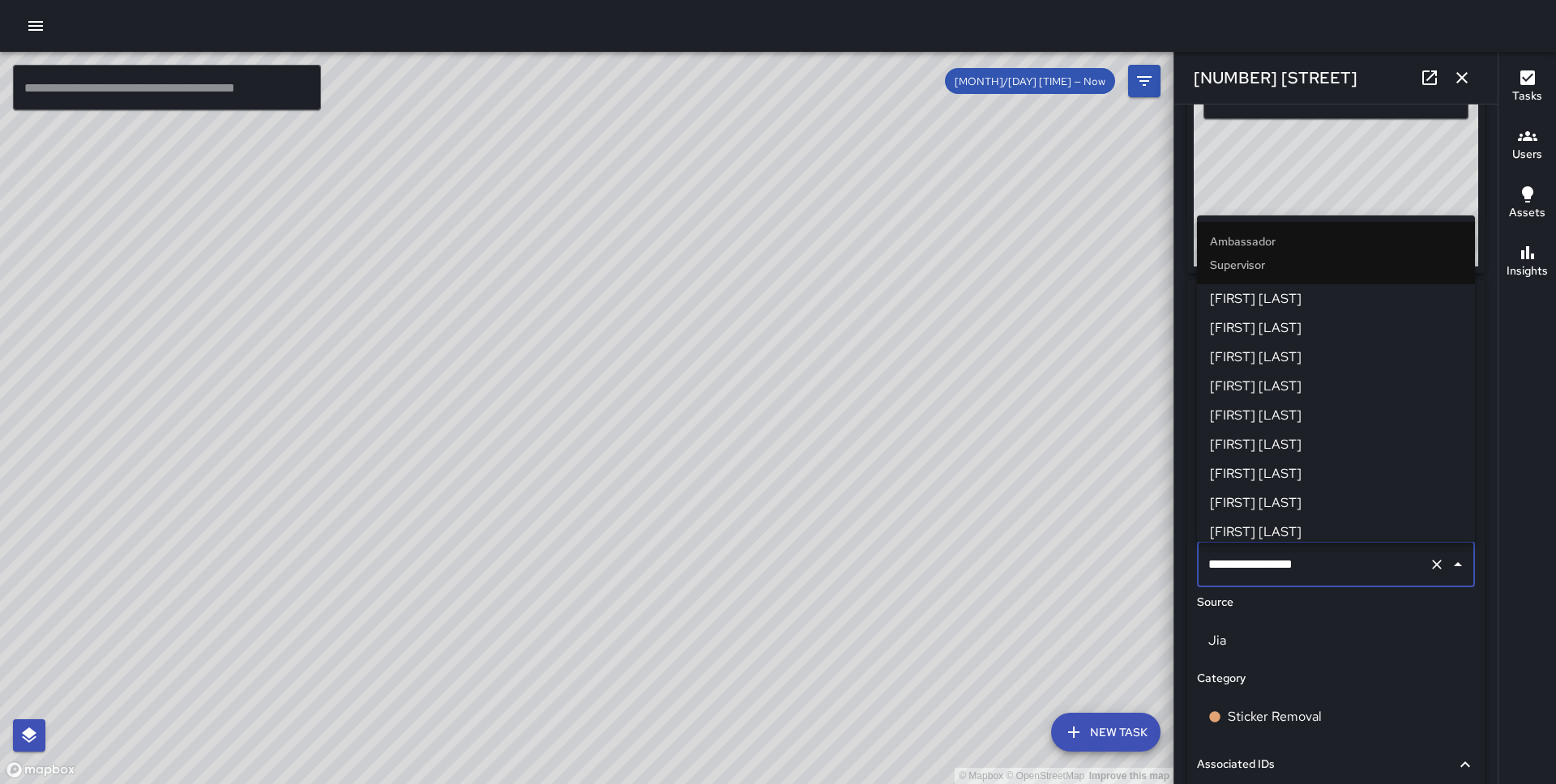 scroll, scrollTop: 830, scrollLeft: 0, axis: vertical 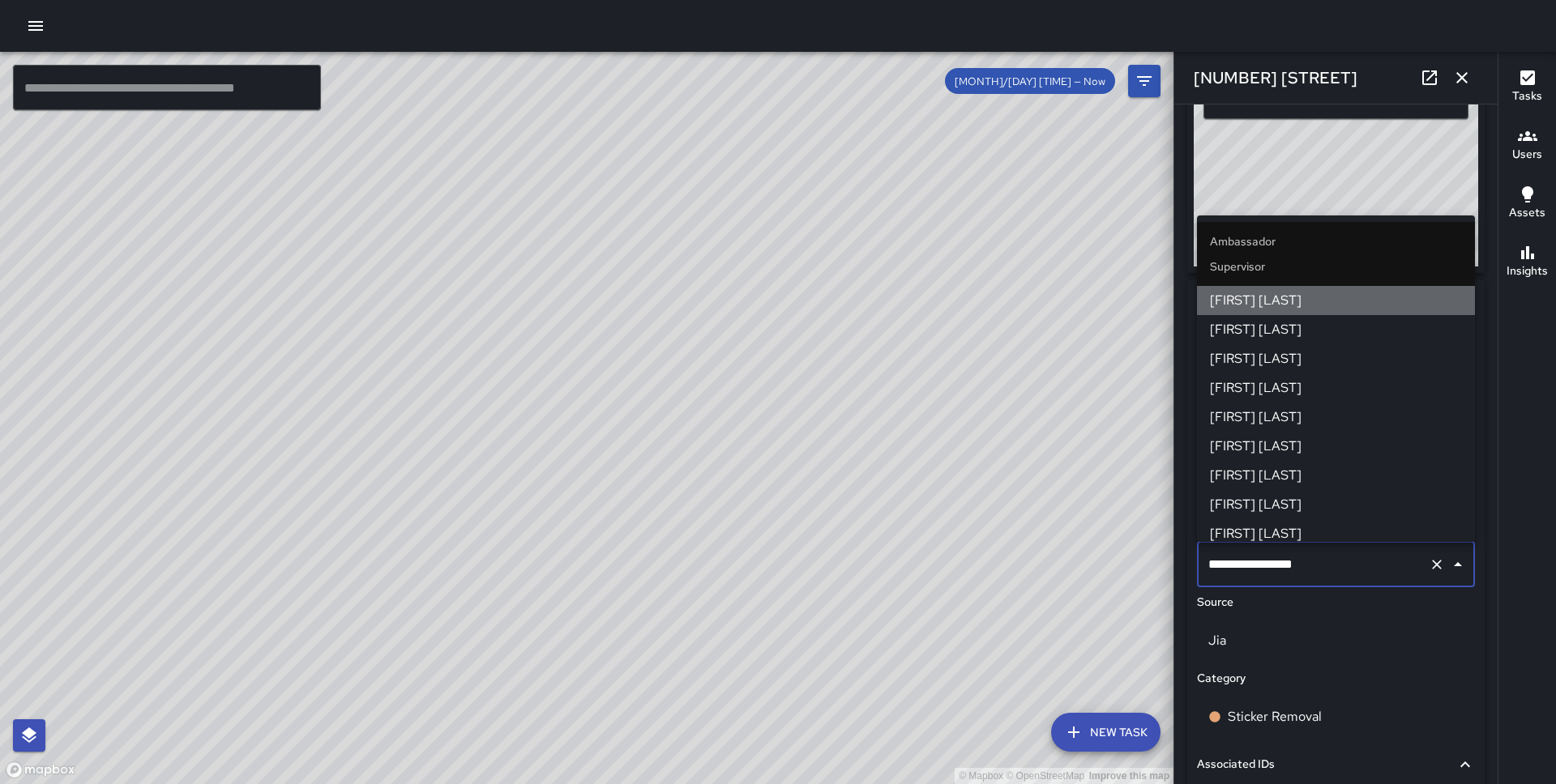 click on "[FIRST] [LAST]" at bounding box center (1336, 300) 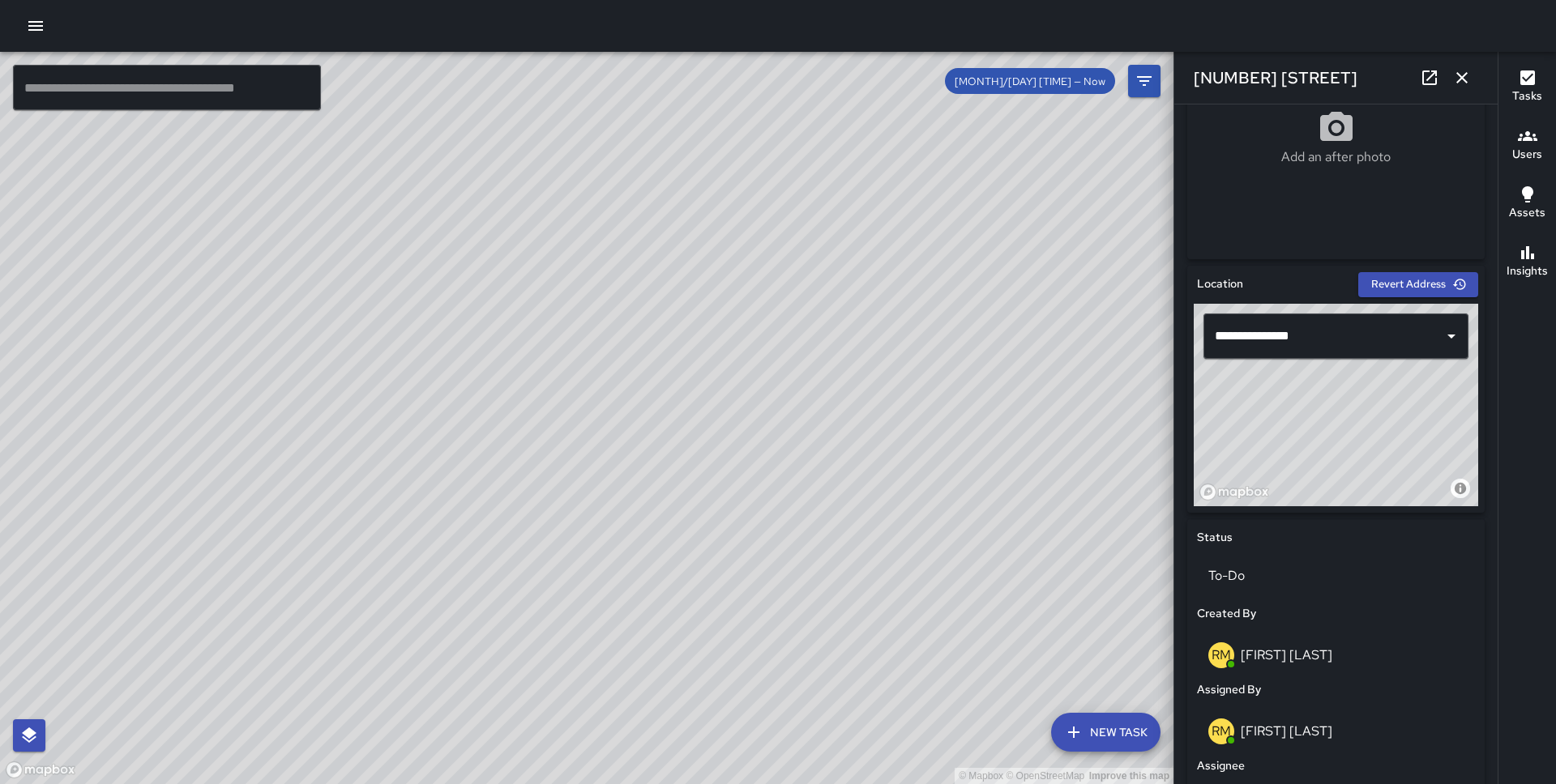 scroll, scrollTop: 345, scrollLeft: 0, axis: vertical 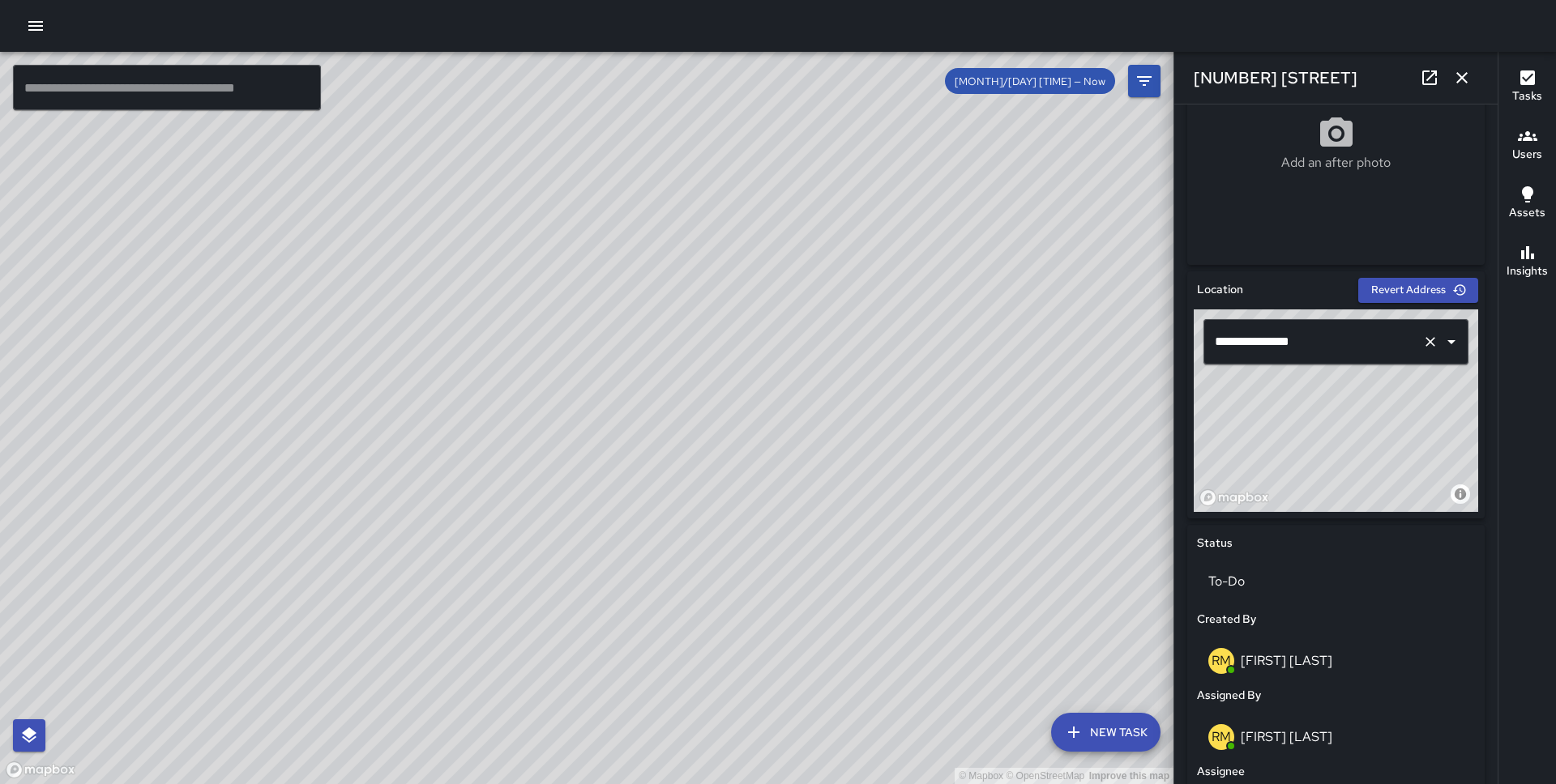 click on "**********" at bounding box center (1313, 342) 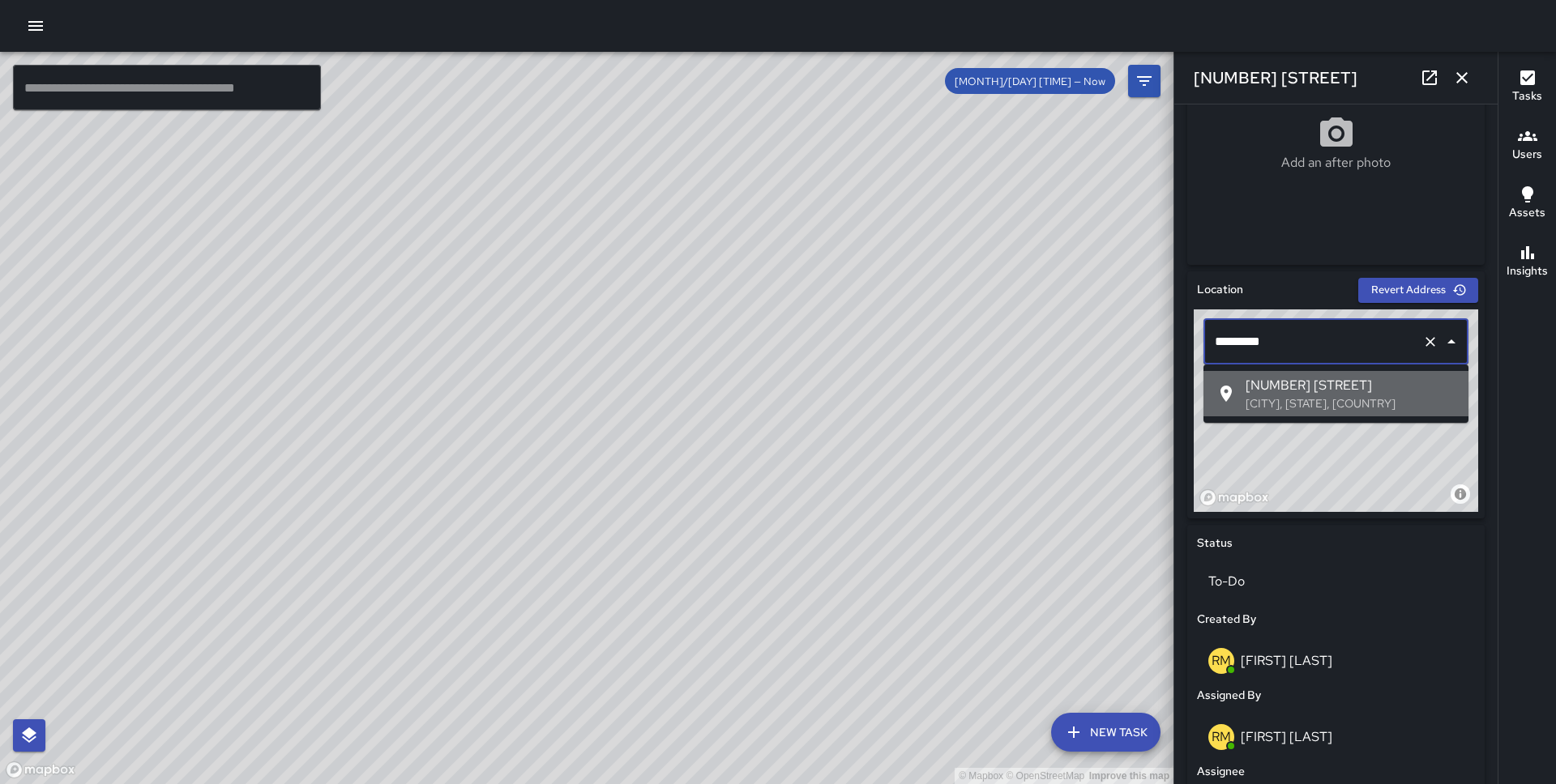 click on "[NUMBER] [STREET]" at bounding box center (1350, 386) 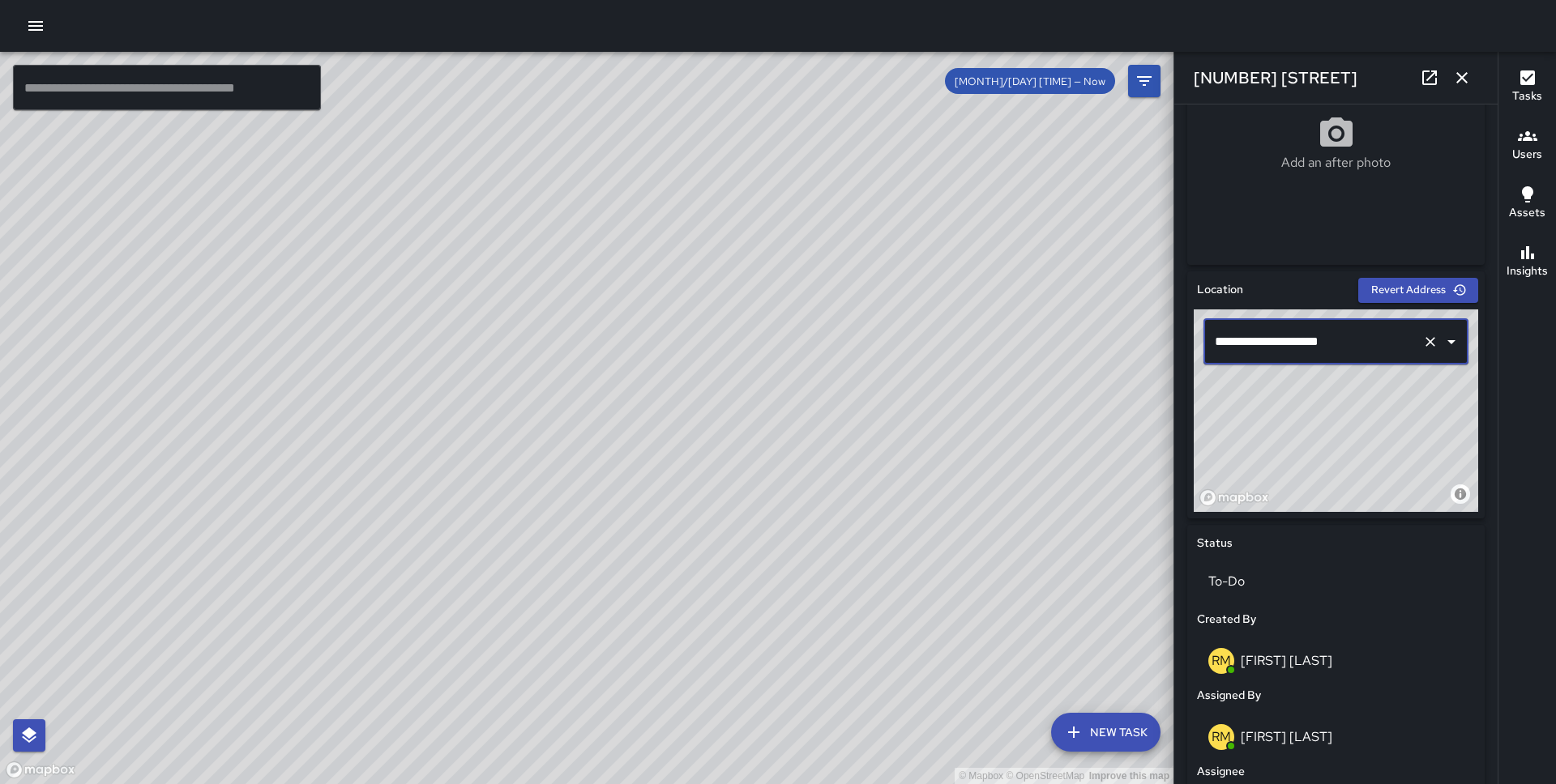 click on "**********" at bounding box center [1313, 342] 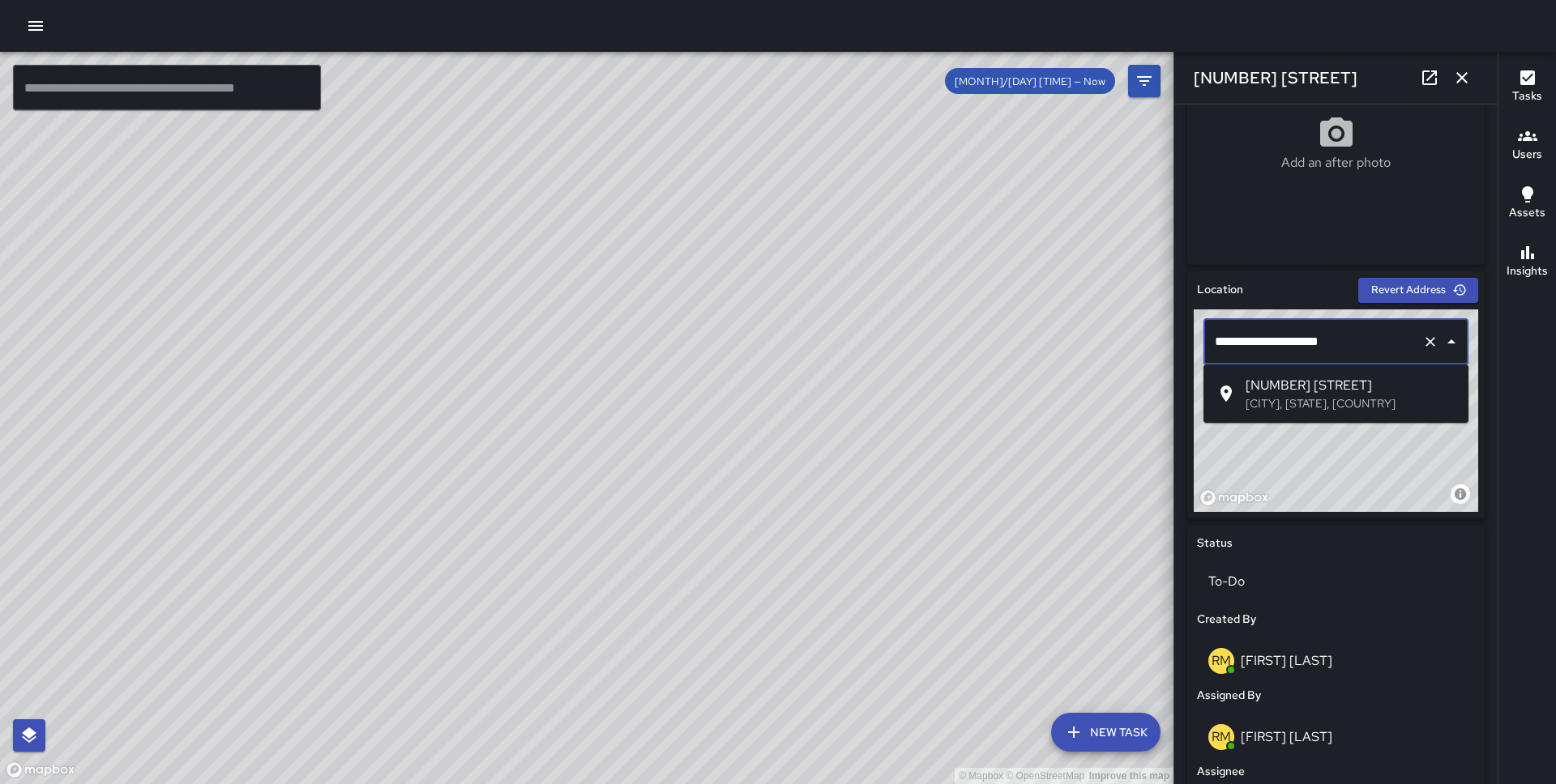 click on "[NUMBER] [STREET]" at bounding box center [1350, 386] 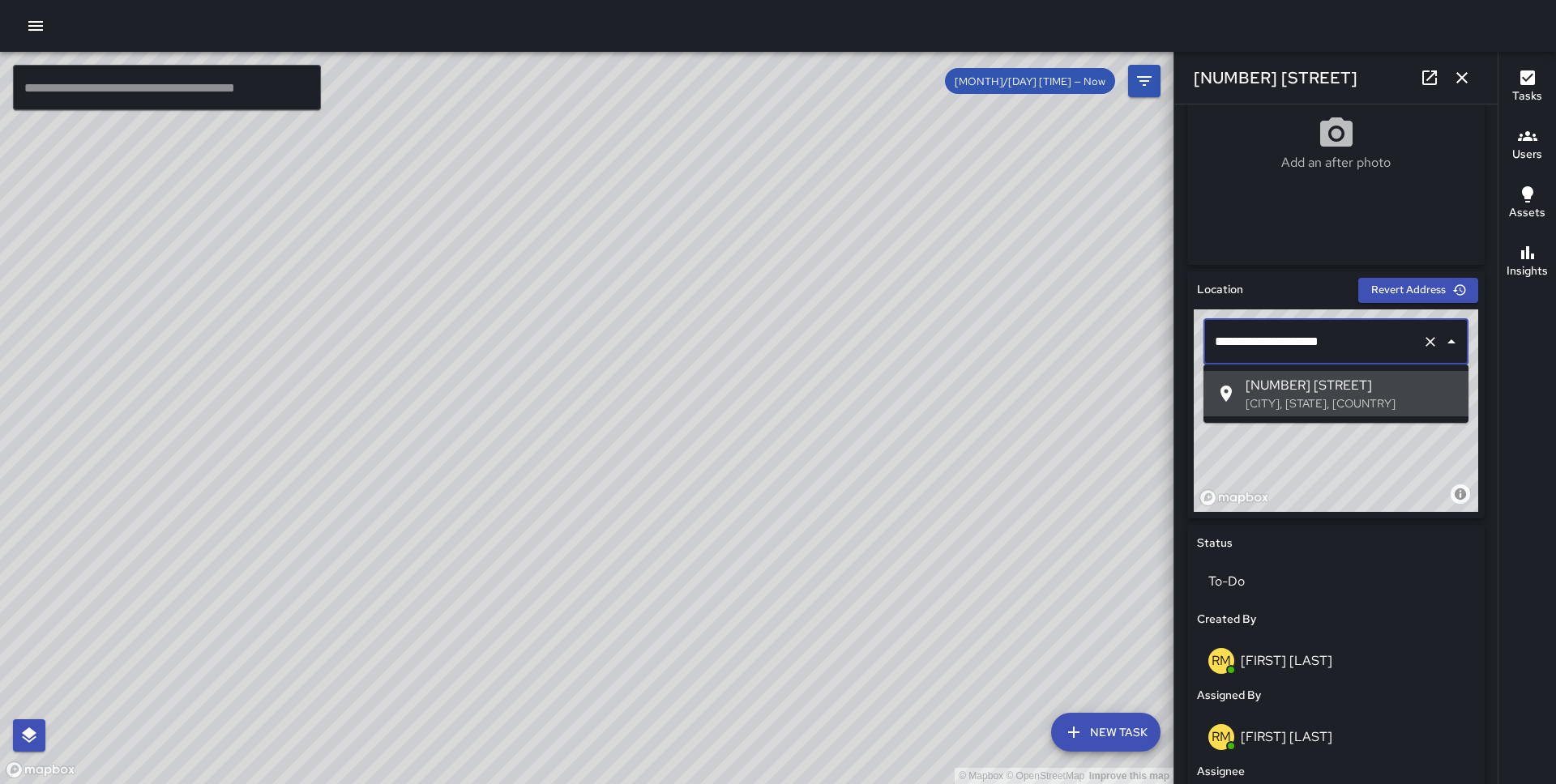 click on "**********" at bounding box center (1313, 342) 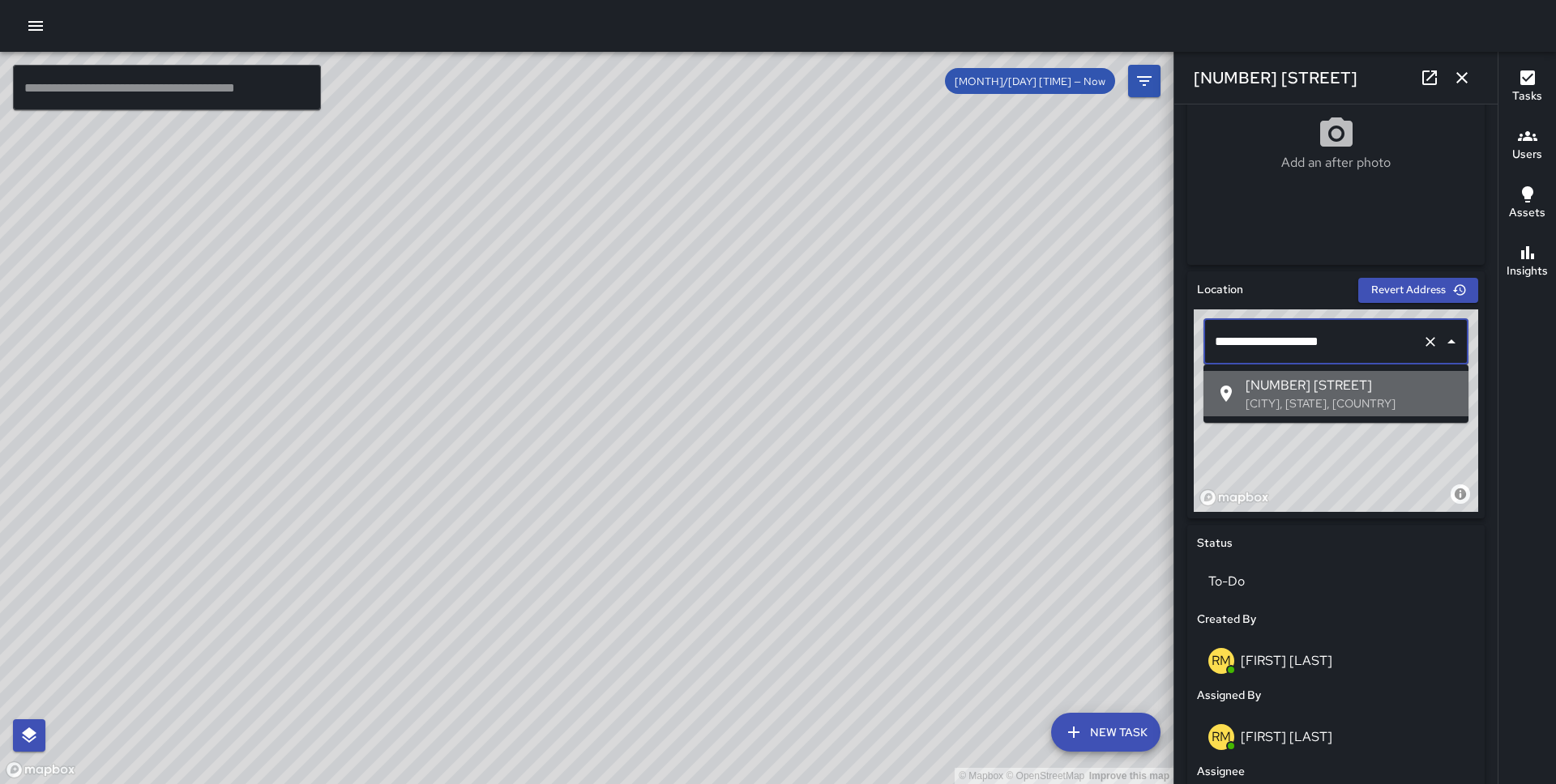 click on "[CITY], [STATE], [COUNTRY]" at bounding box center [1350, 403] 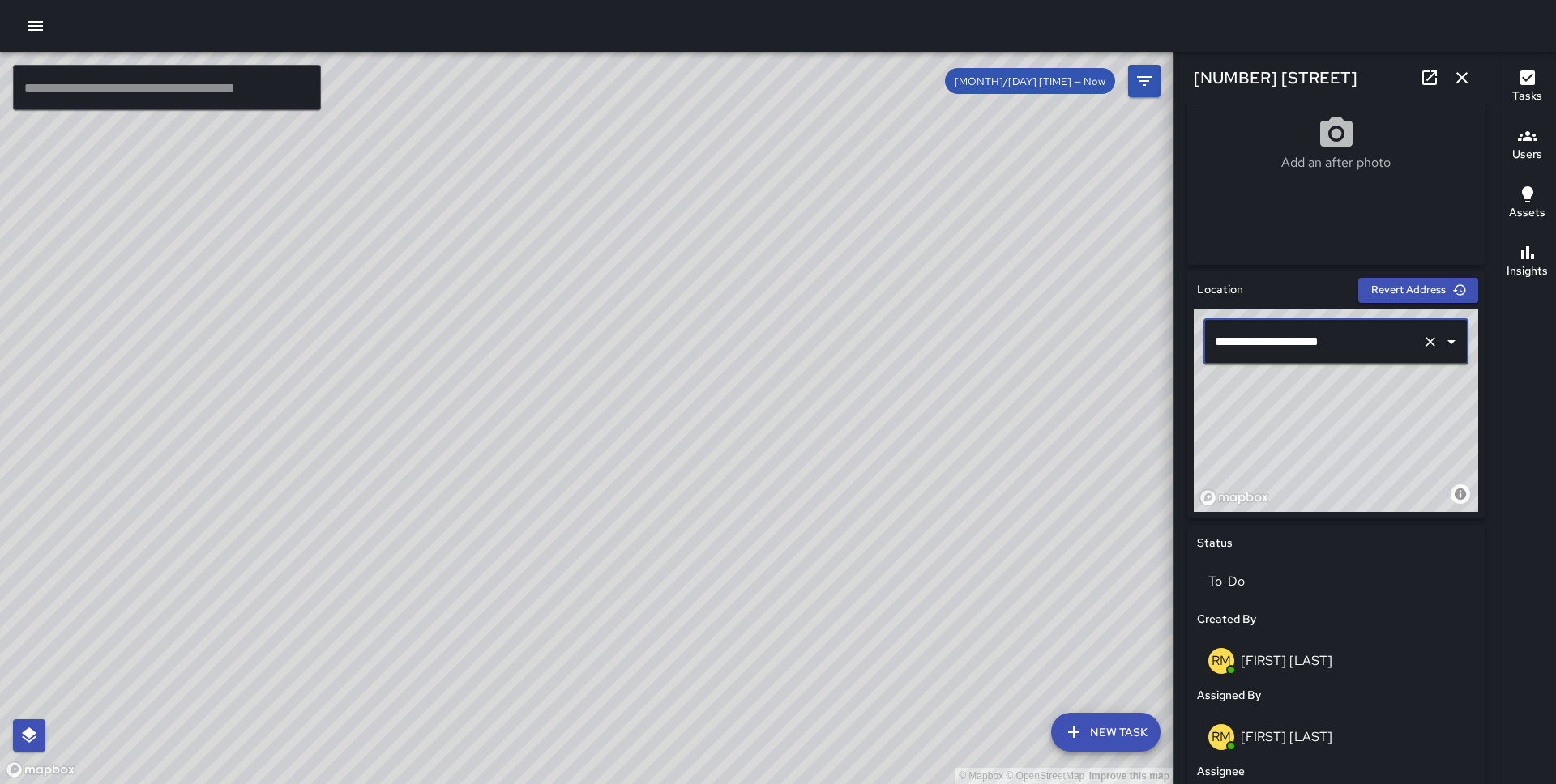 type on "**********" 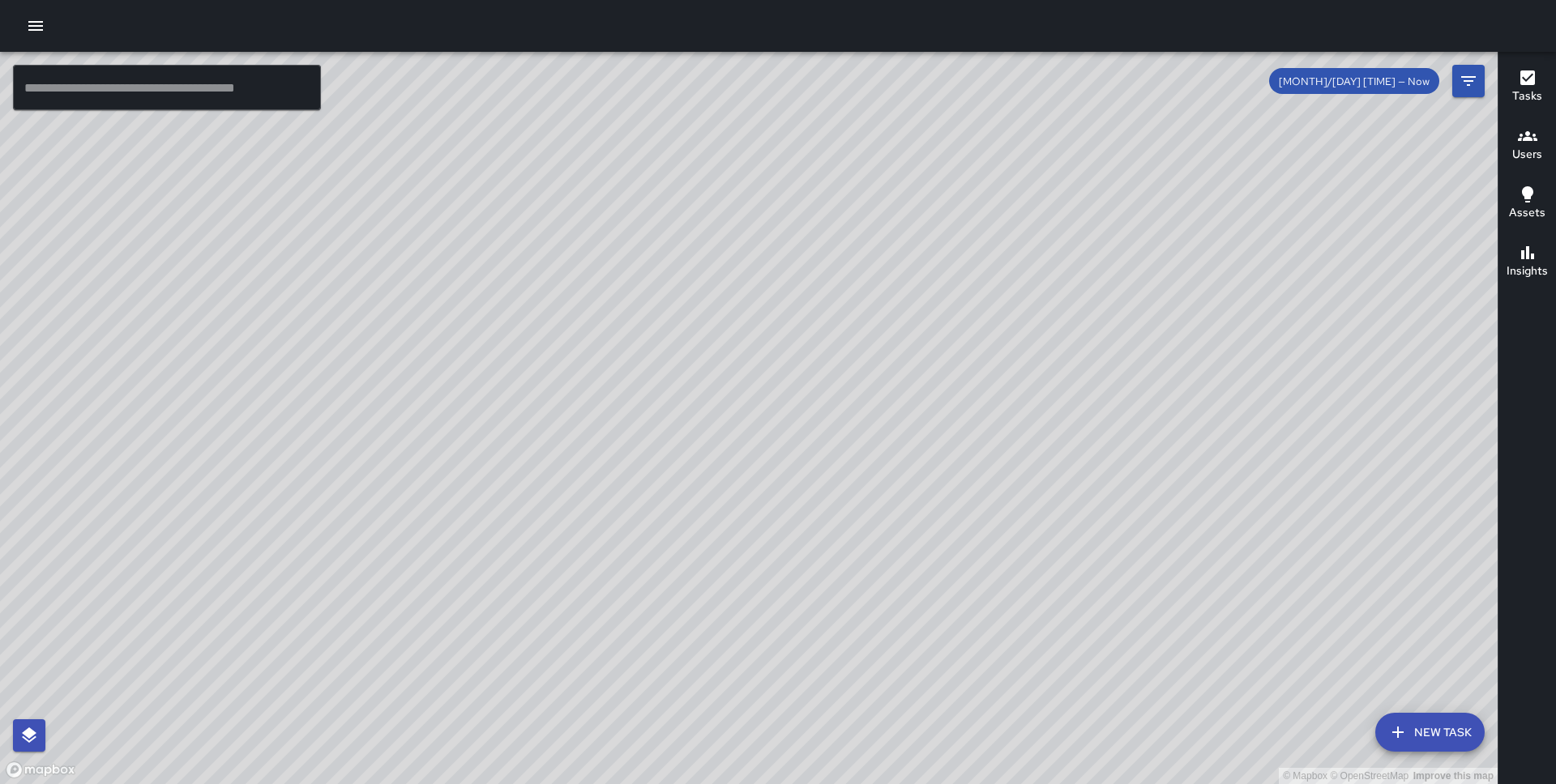 click on "© Mapbox   © OpenStreetMap   Improve this map SR [FIRST] [LAST] [NUMBER] [STREET] [DAY], [MONTH] [DAY], [TIME] [TASK] Please ask the garage tenants if we can remove" at bounding box center [749, 418] 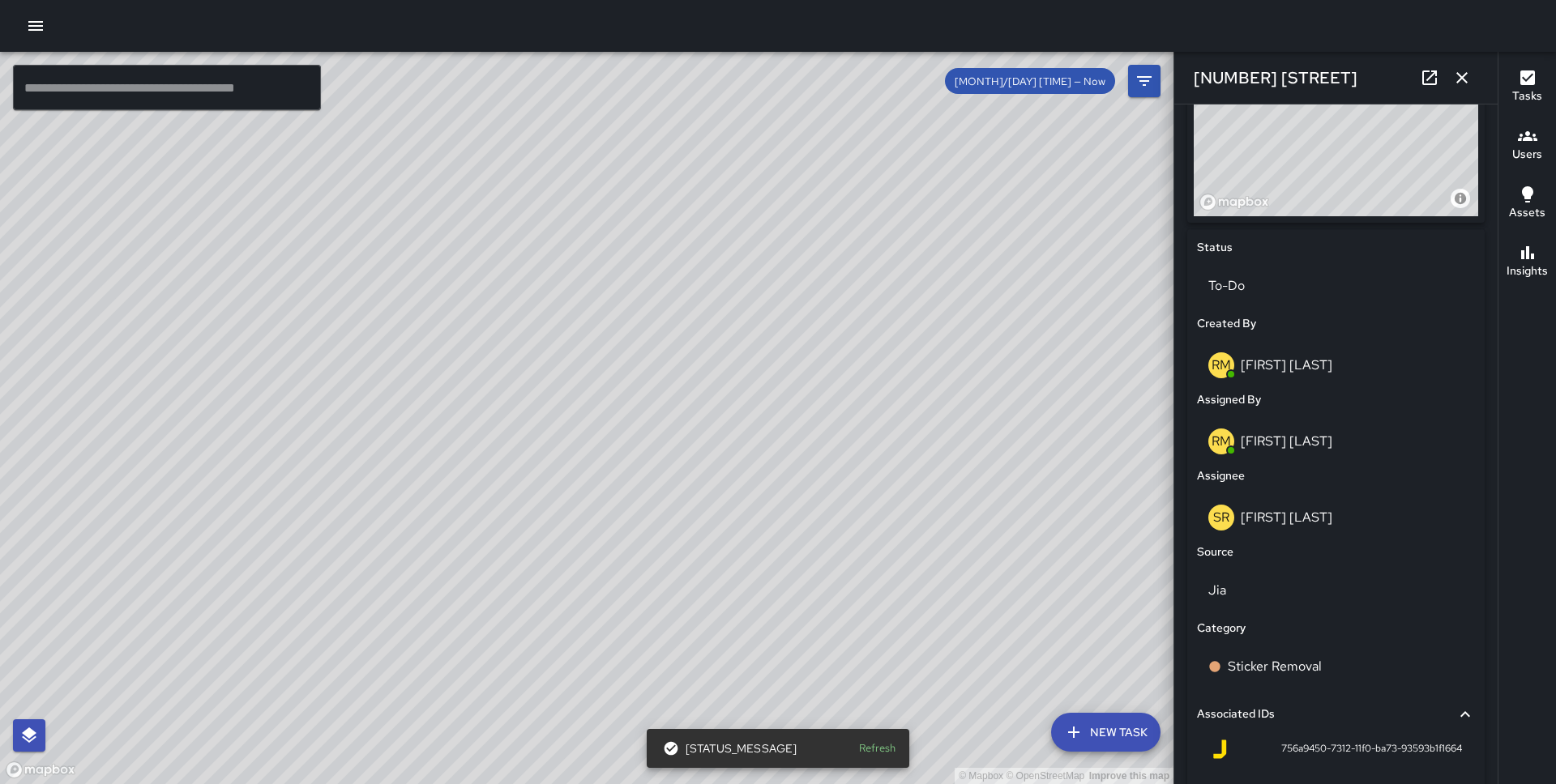 scroll, scrollTop: 709, scrollLeft: 0, axis: vertical 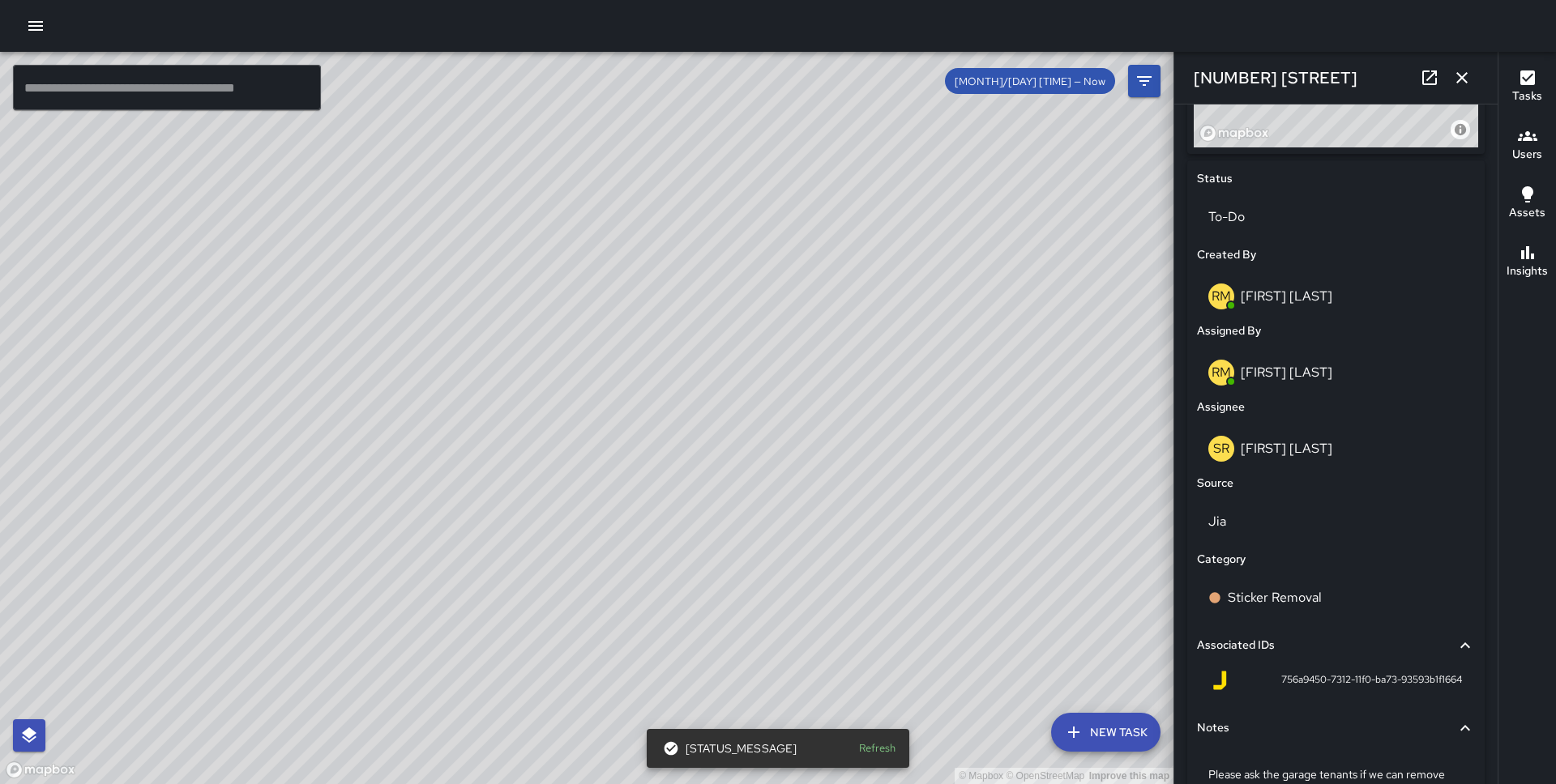 click 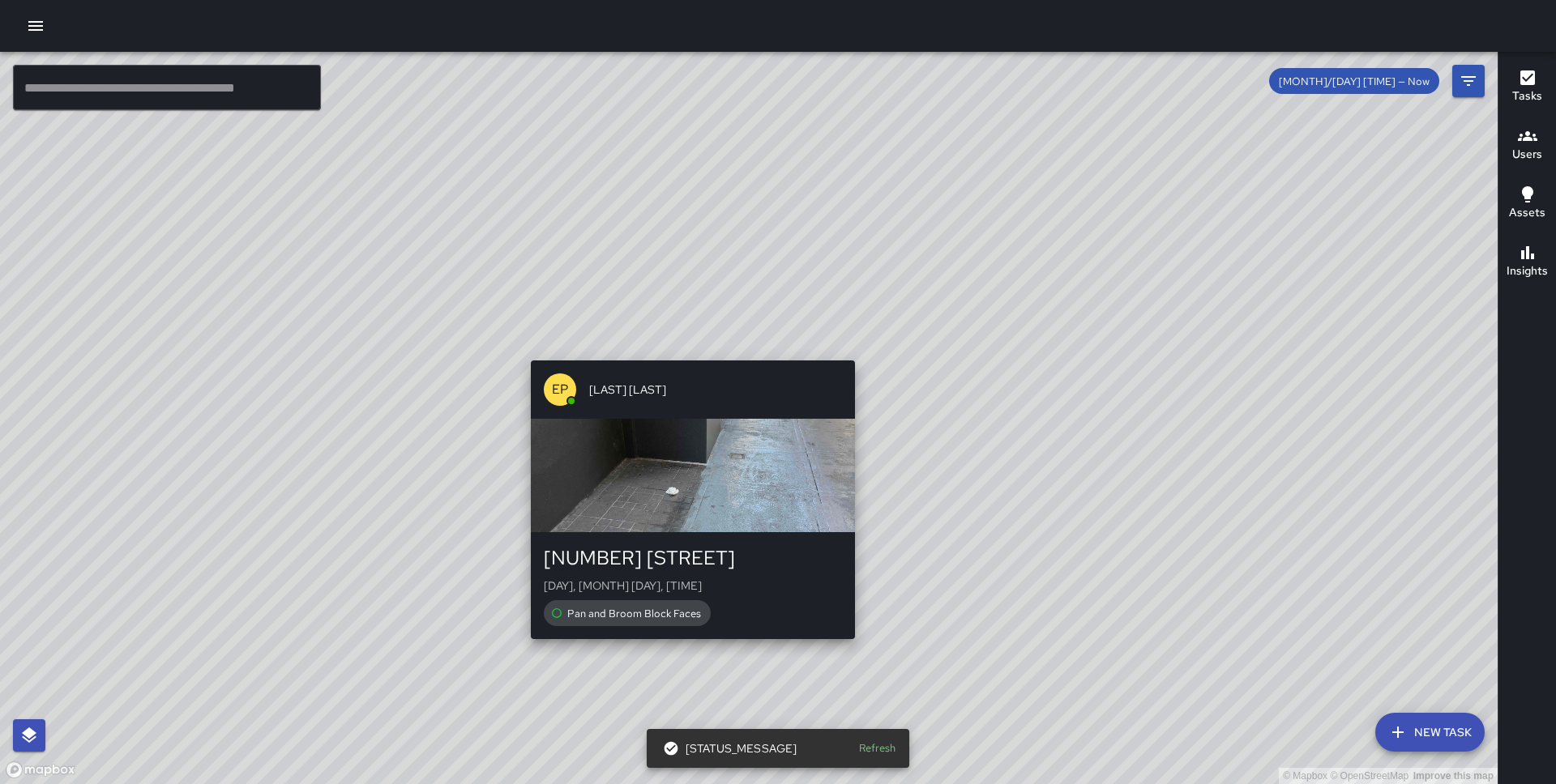 click on "© Mapbox   © OpenStreetMap   Improve this map EP [FIRST] [LAST] [NUMBER] [STREET] [DAY], [MONTH] [DAY], [TIME] [TASK]" at bounding box center [749, 418] 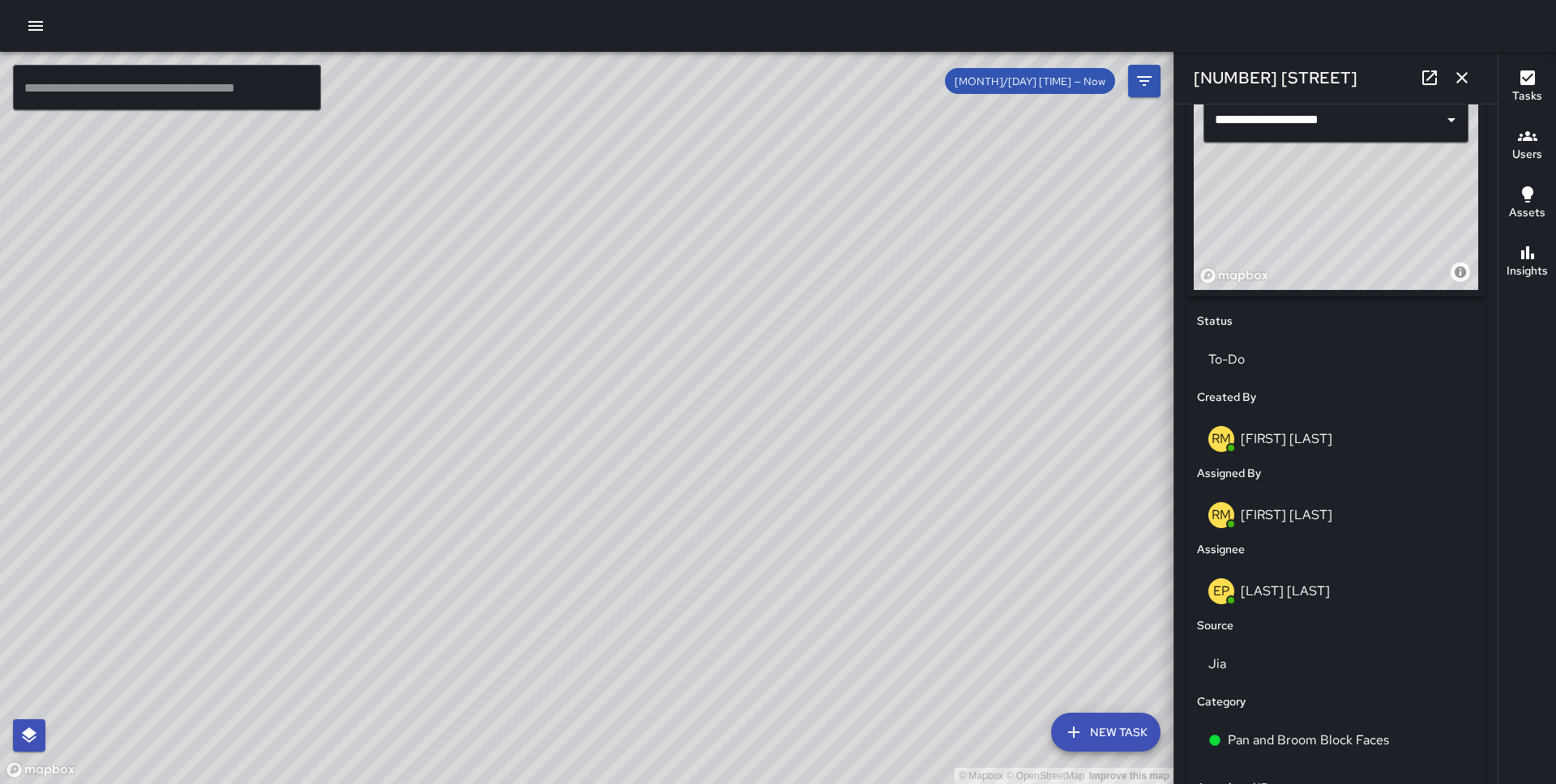 scroll, scrollTop: 792, scrollLeft: 0, axis: vertical 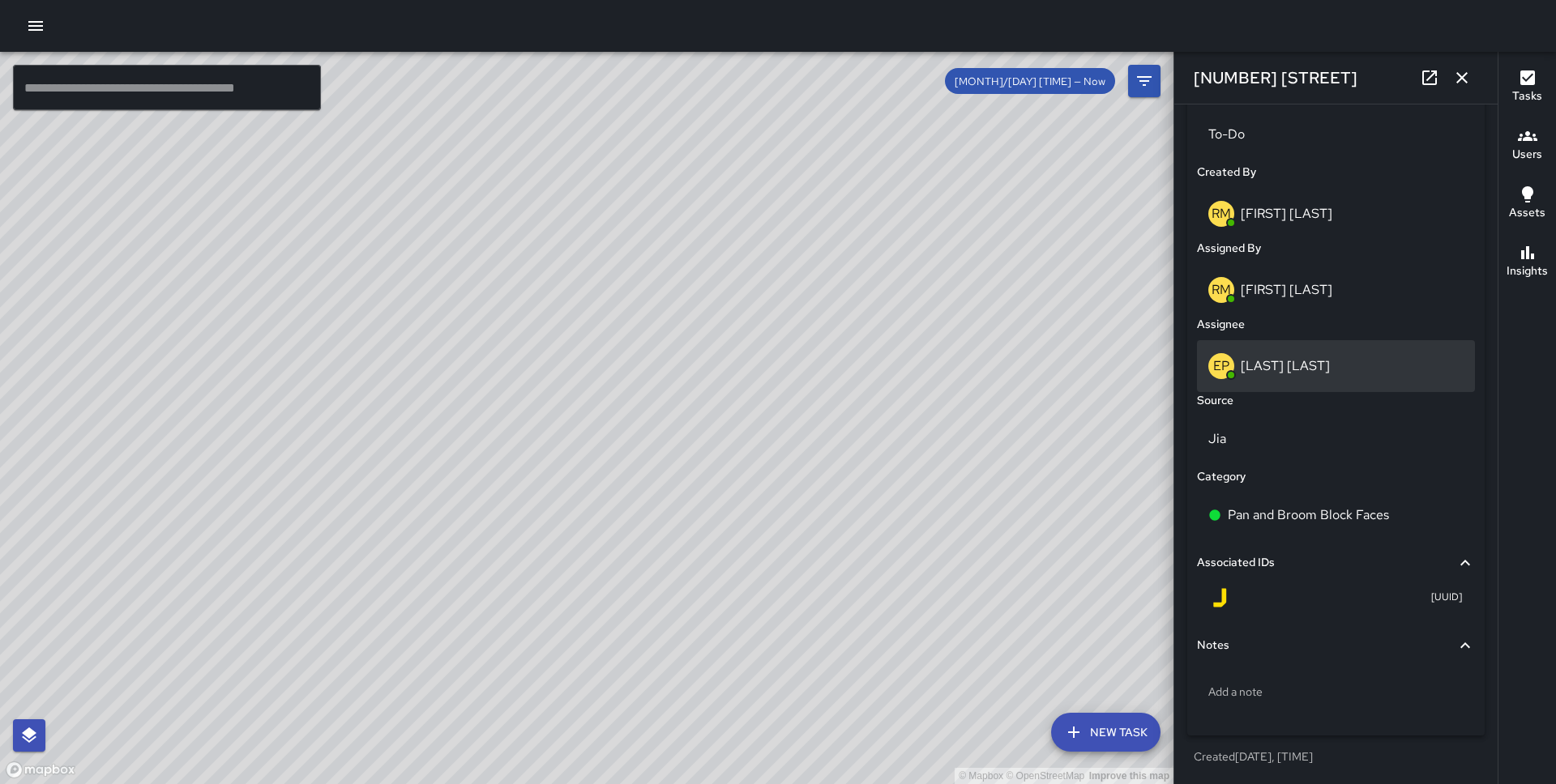 click on "EP [FIRST] [LAST]" at bounding box center [1336, 366] 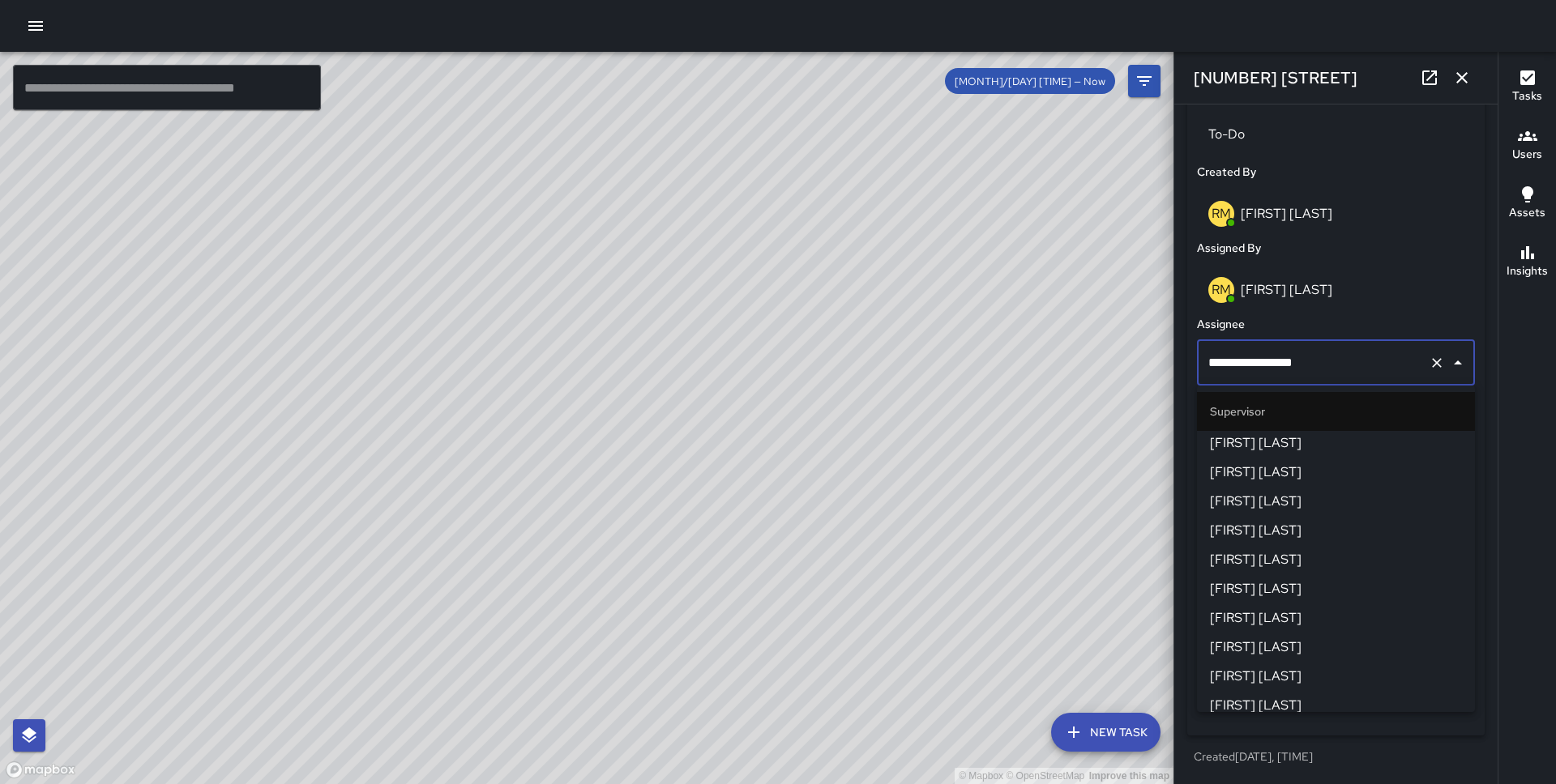 scroll, scrollTop: 820, scrollLeft: 0, axis: vertical 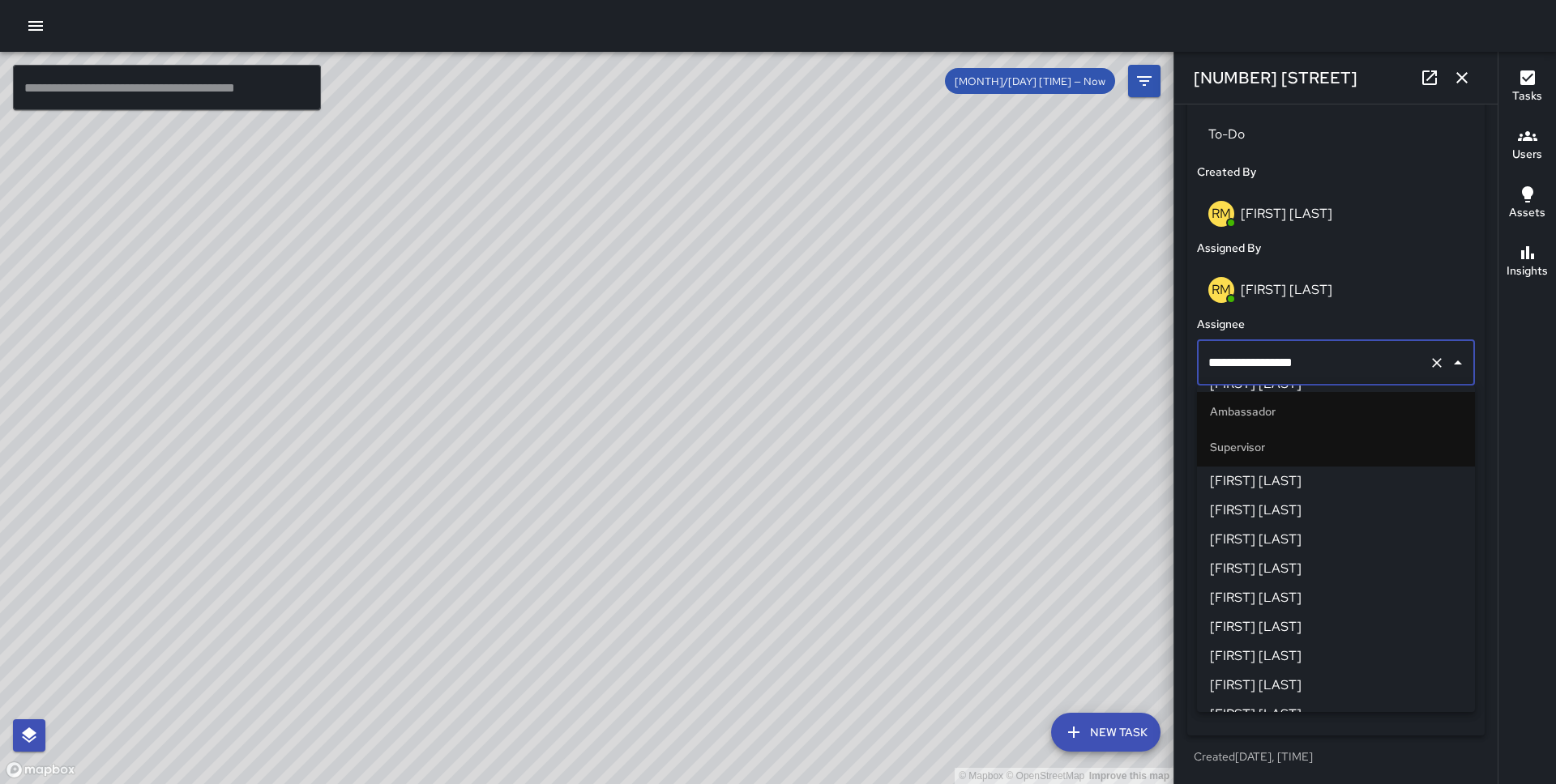 click on "[FIRST] [LAST]" at bounding box center [1336, 481] 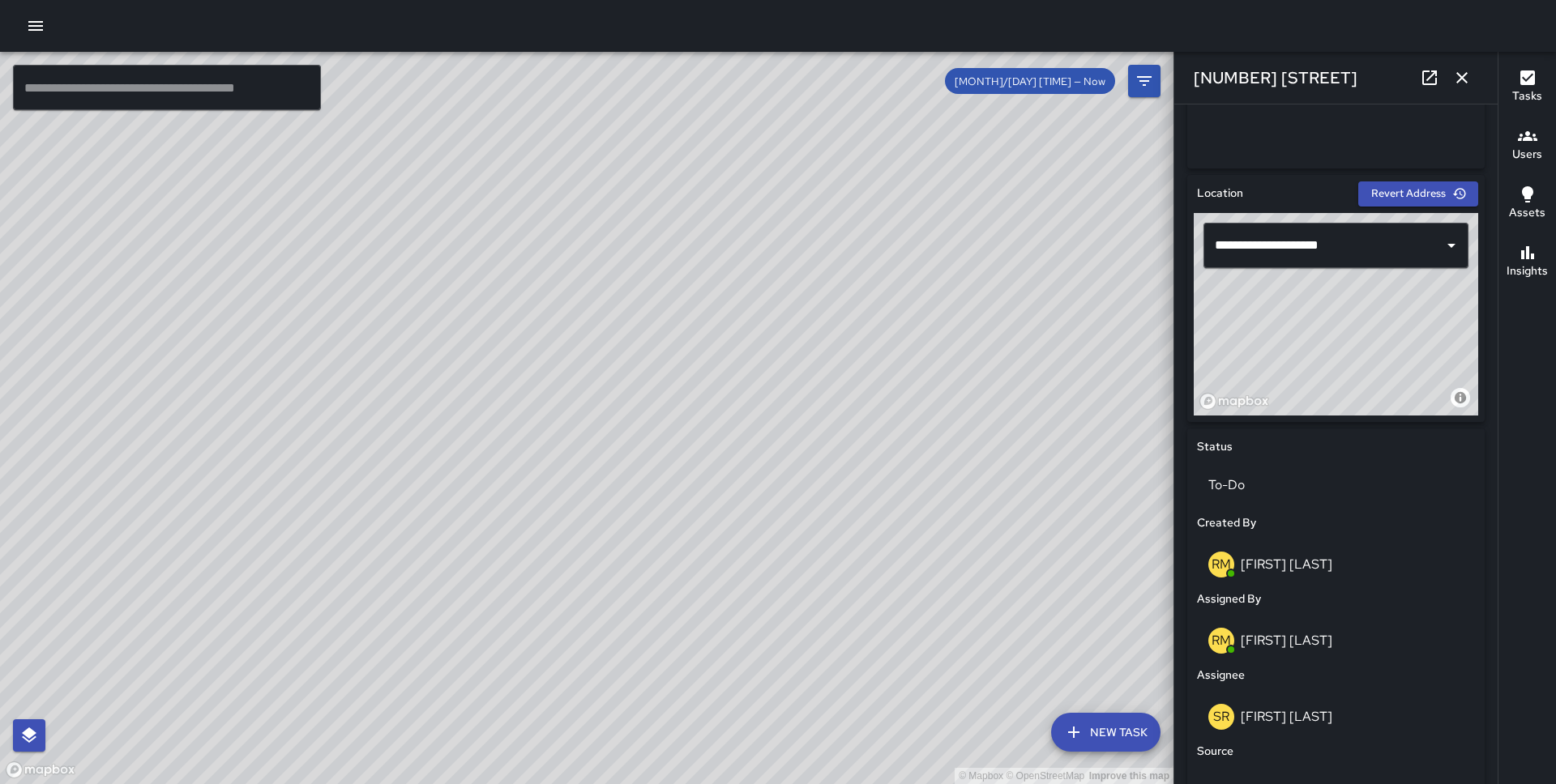 scroll, scrollTop: 397, scrollLeft: 0, axis: vertical 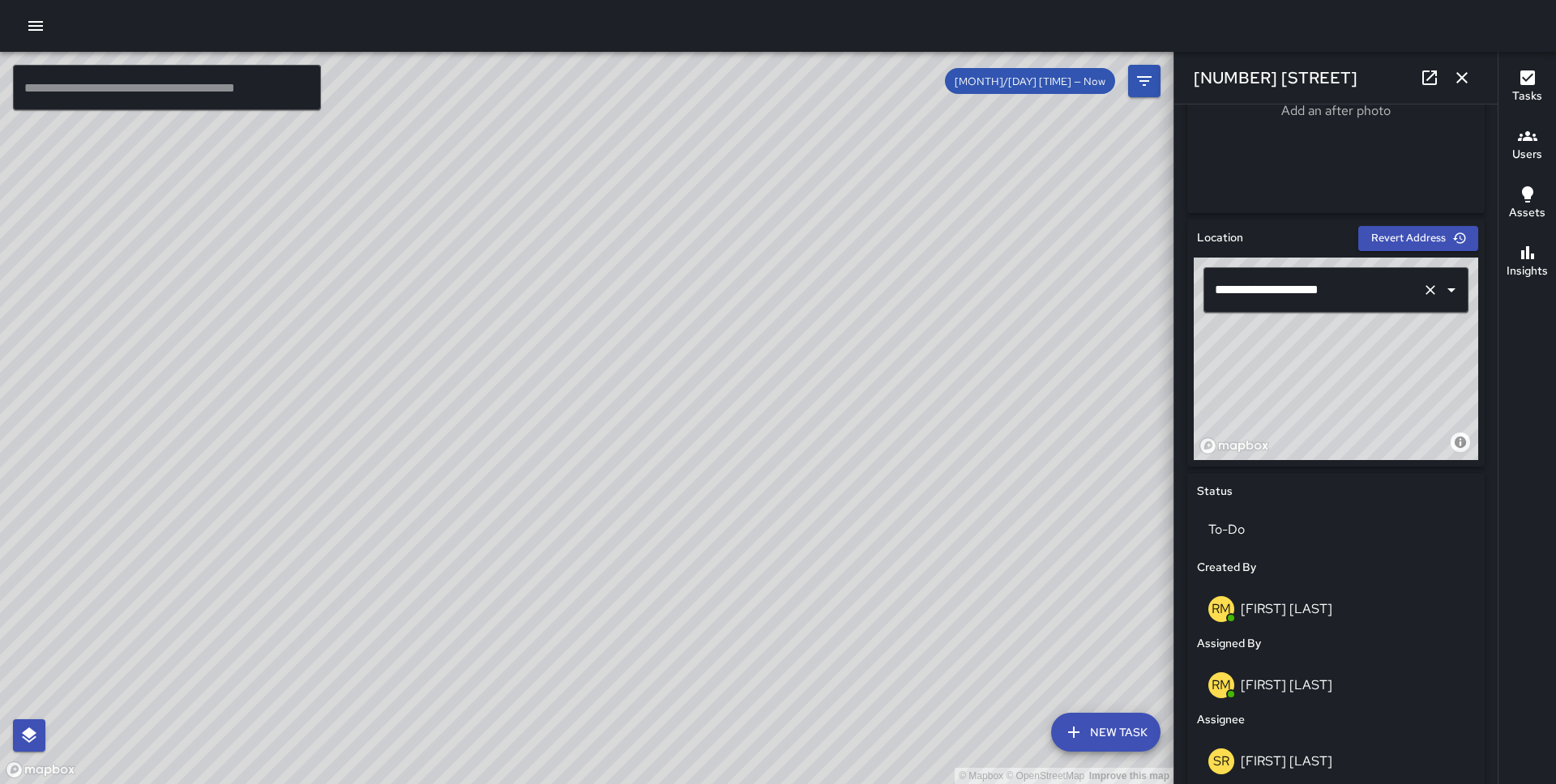 click on "**********" at bounding box center [1313, 290] 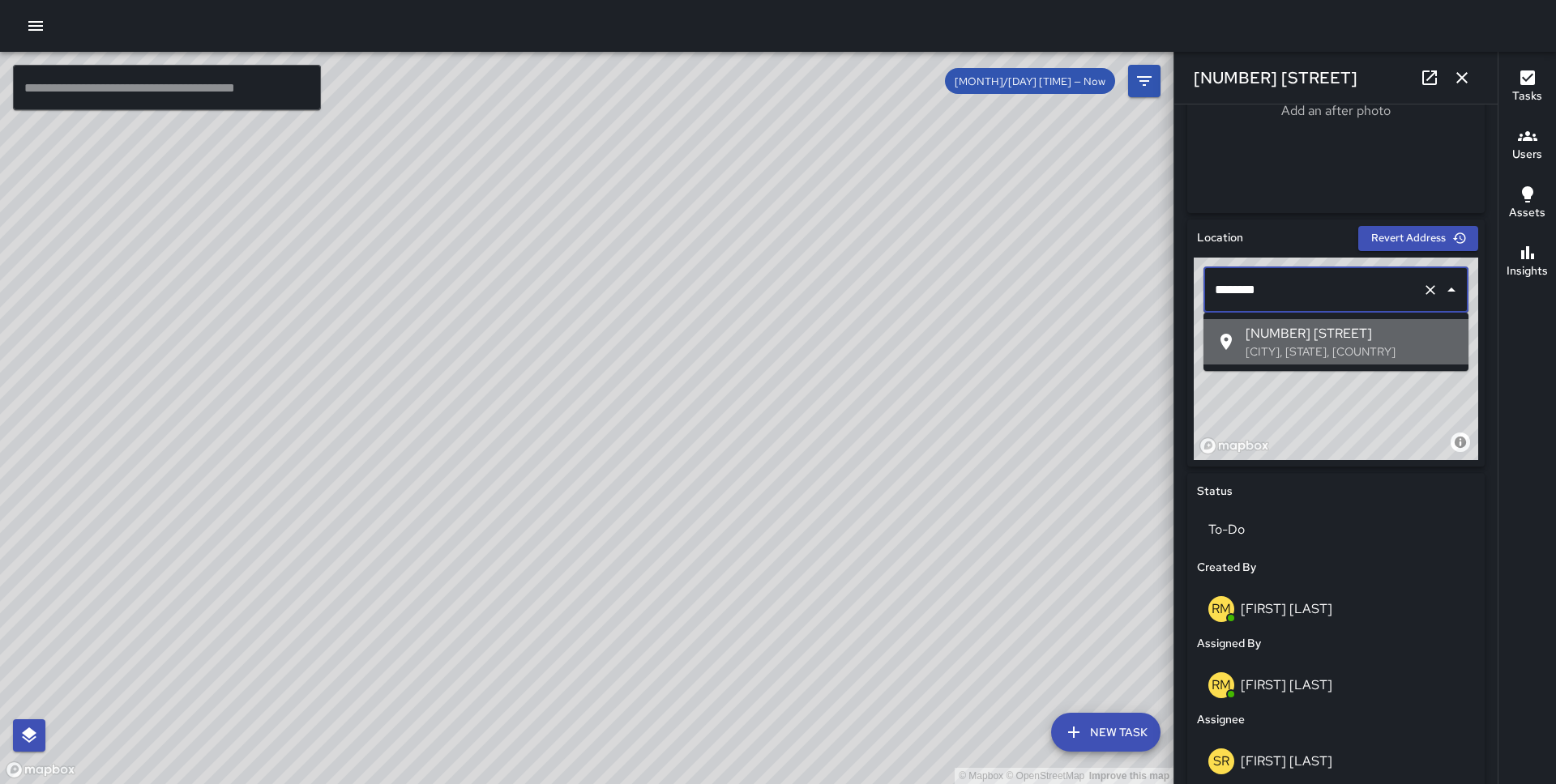 click on "[NUMBER] [STREET]" at bounding box center [1350, 334] 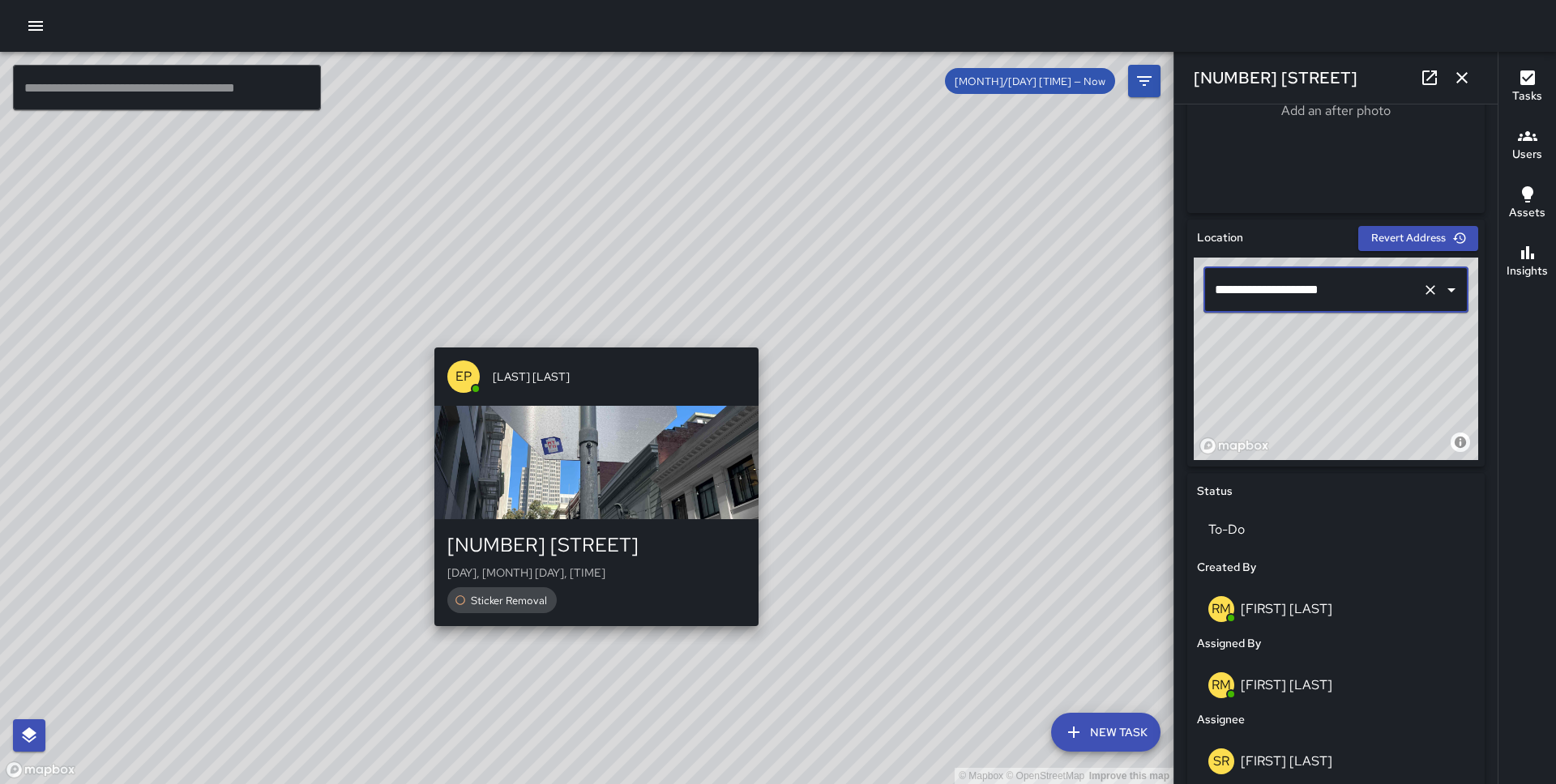 click on "© Mapbox   © OpenStreetMap   Improve this map EP [FIRST] [LAST] [NUMBER] [STREET] [DAY], [MONTH] [DAY], [TIME] [TASK]" at bounding box center [587, 418] 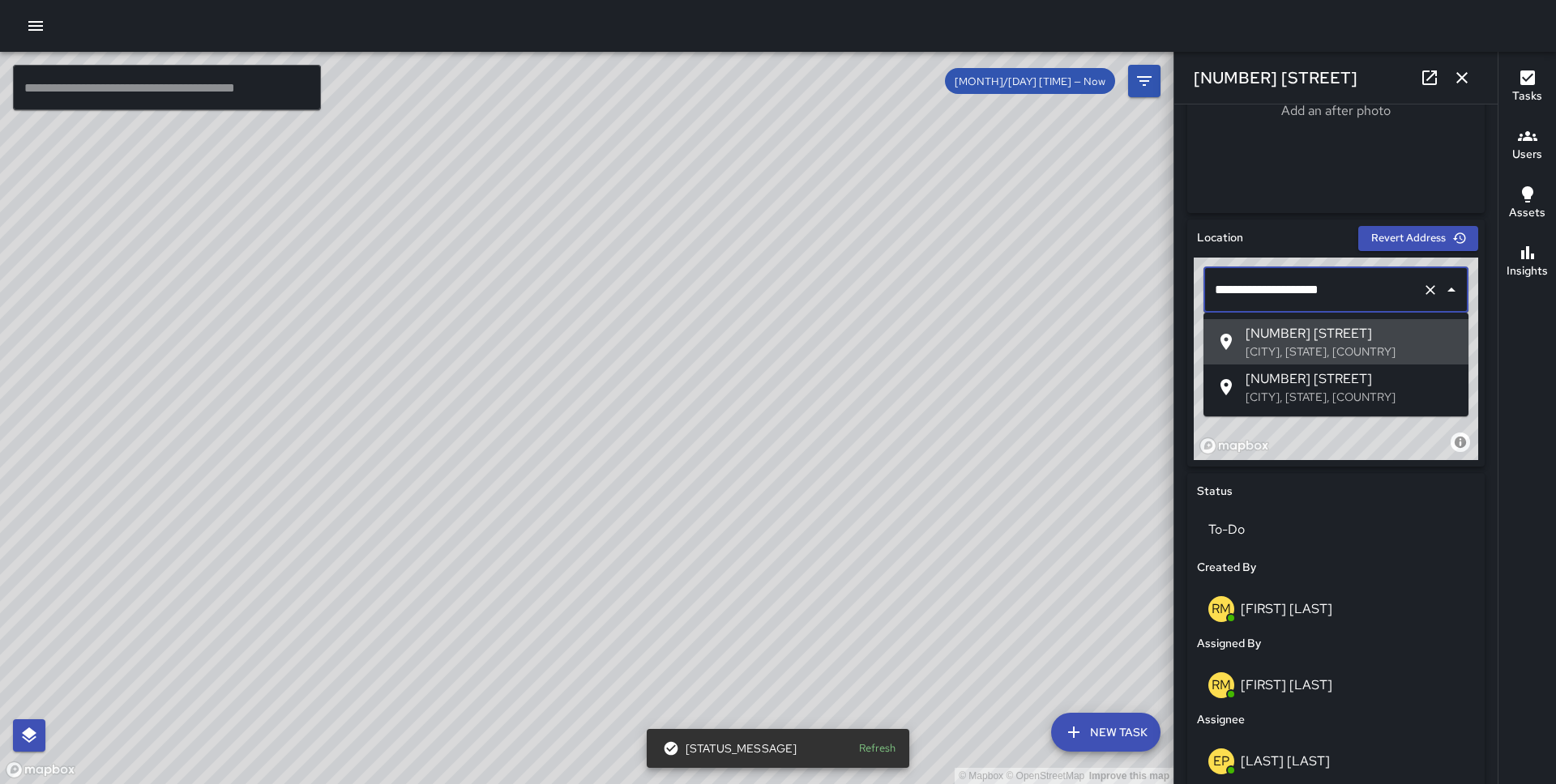 click on "**********" at bounding box center (1313, 290) 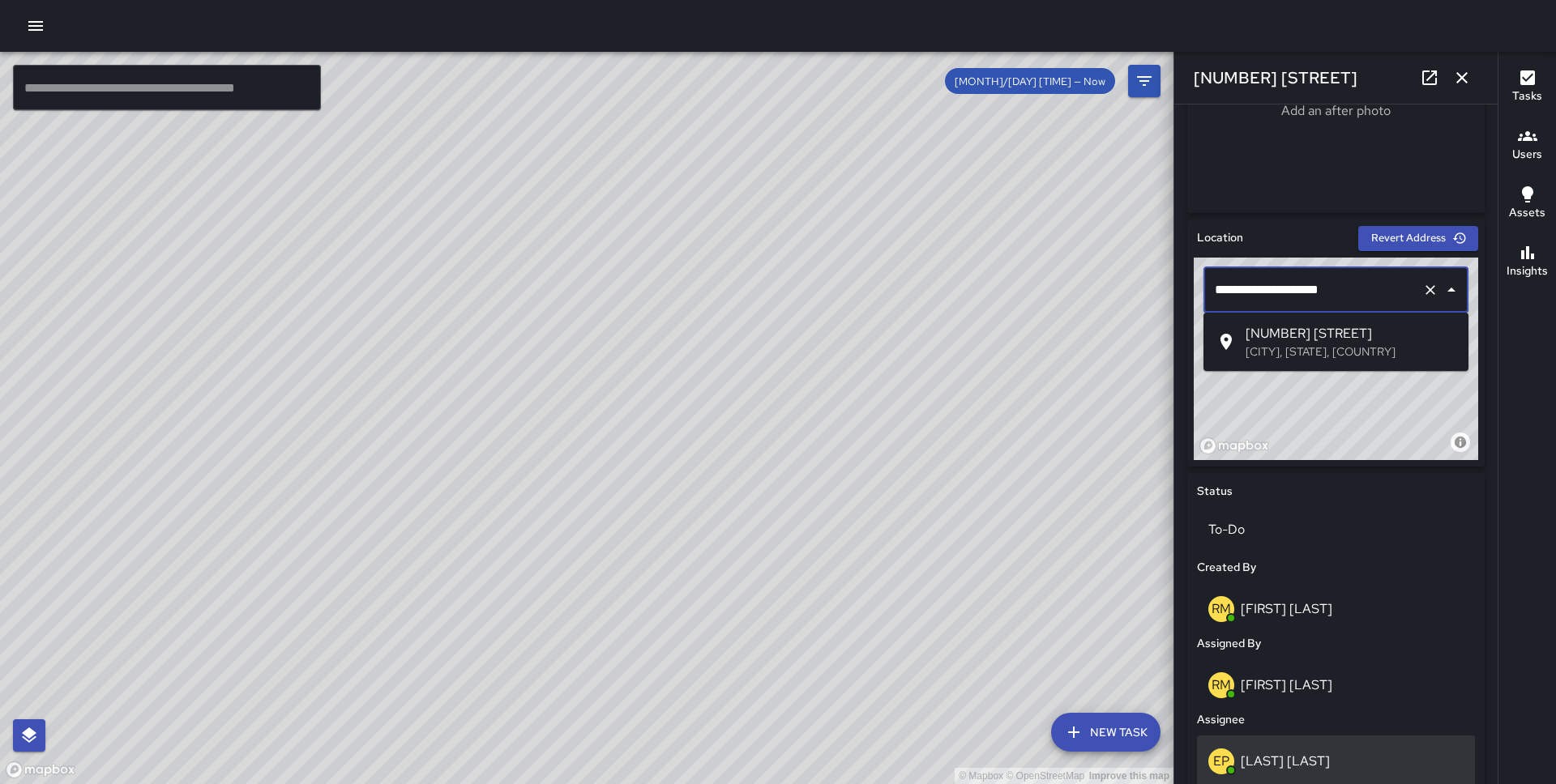 click on "EP [FIRST] [LAST]" at bounding box center [1336, 761] 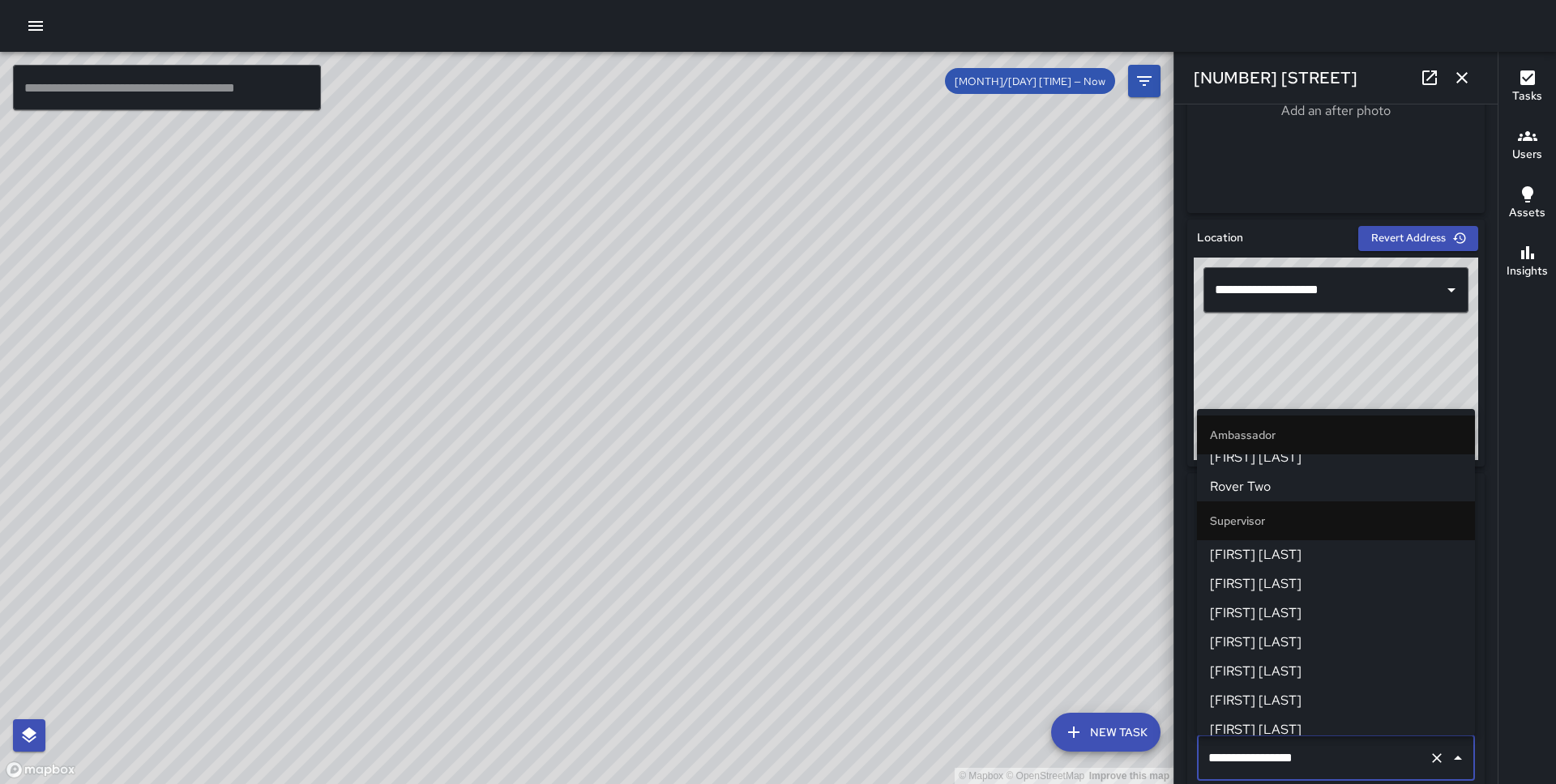 scroll, scrollTop: 768, scrollLeft: 0, axis: vertical 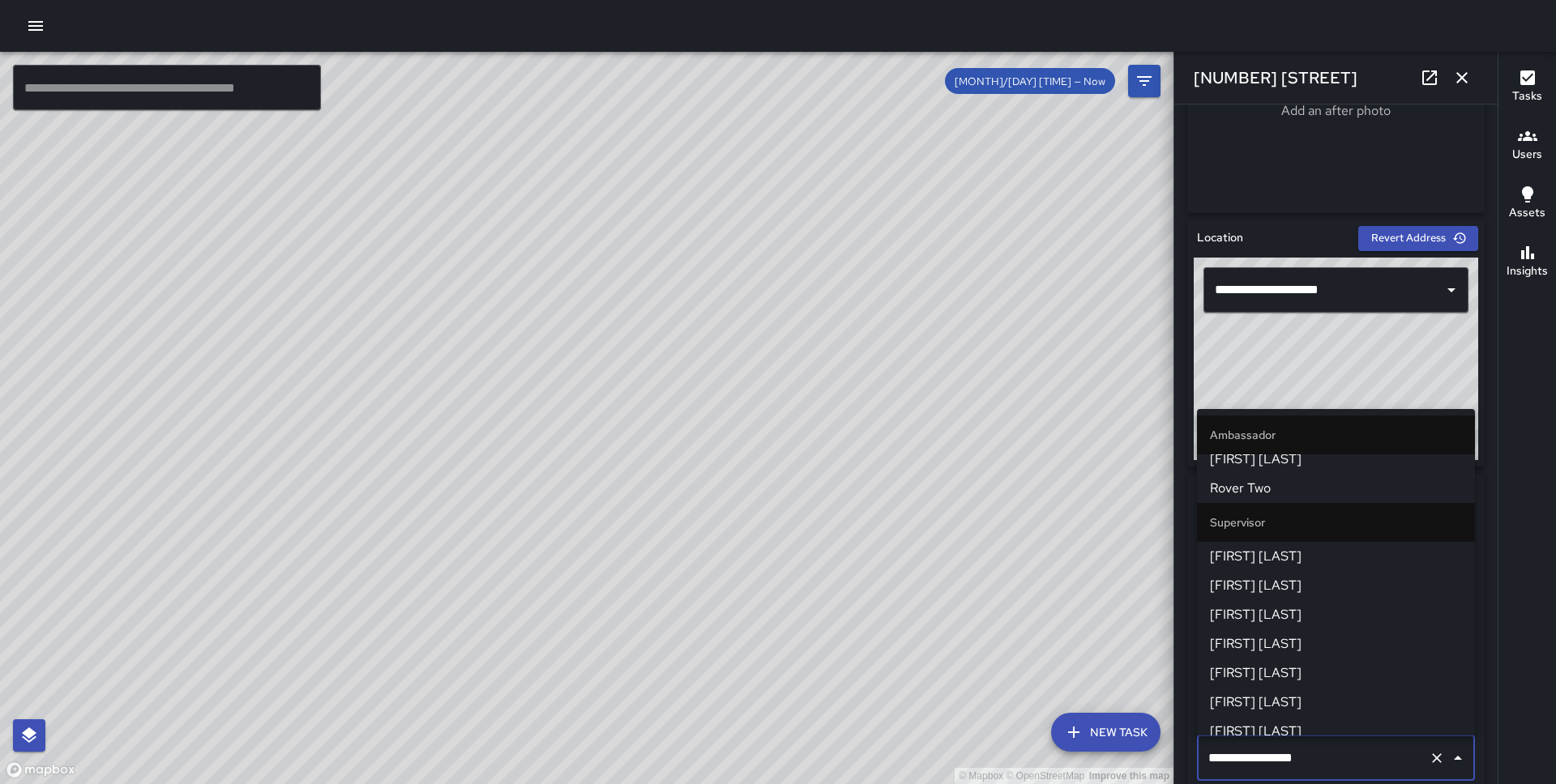 click on "[FIRST] [LAST]" at bounding box center (1336, 556) 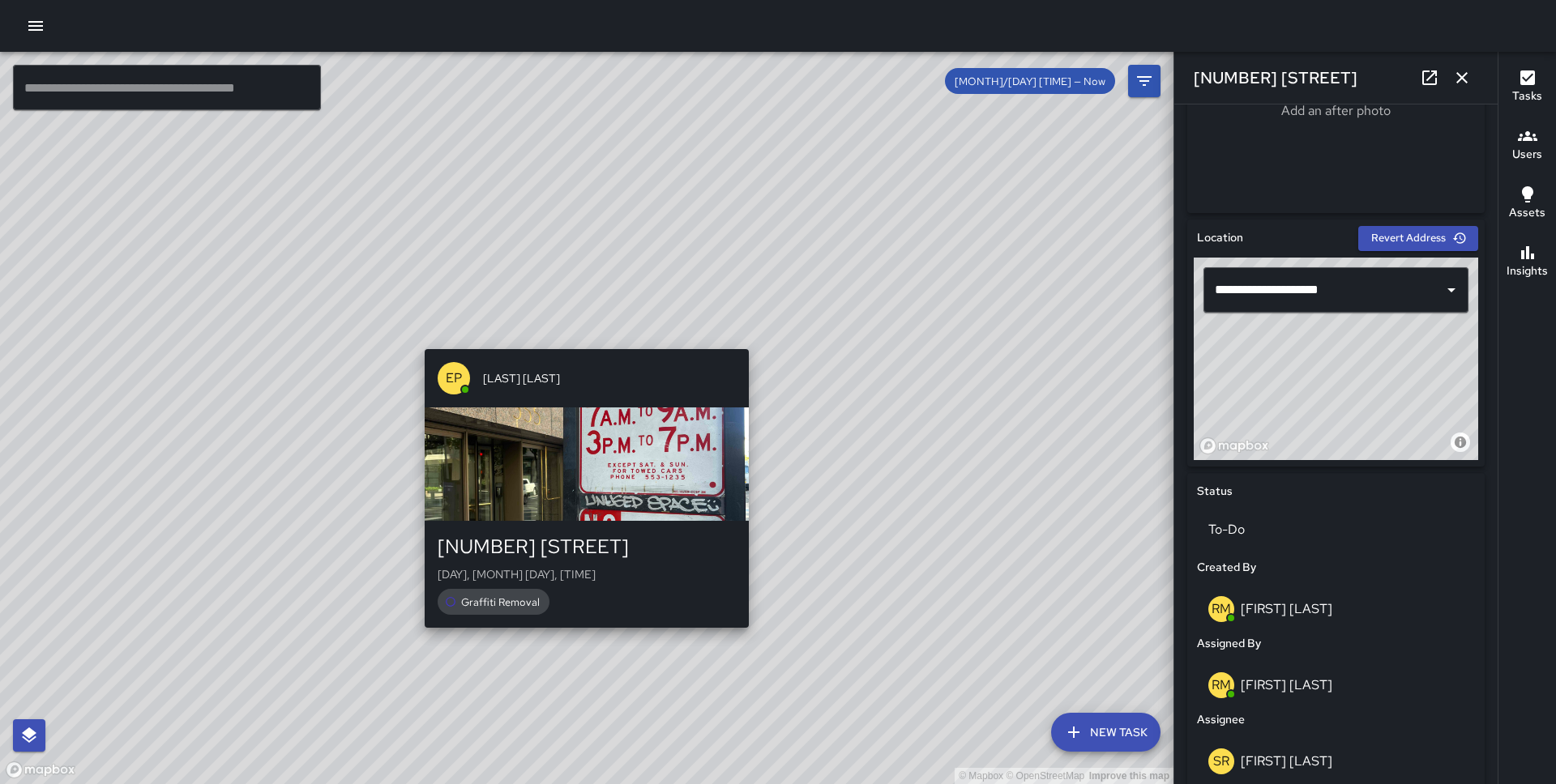 click on "© Mapbox   © OpenStreetMap   Improve this map EP [FIRST] [LAST] [NUMBER] [STREET] [DAY], [MONTH] [DAY], [TIME] [TASK]" at bounding box center (587, 418) 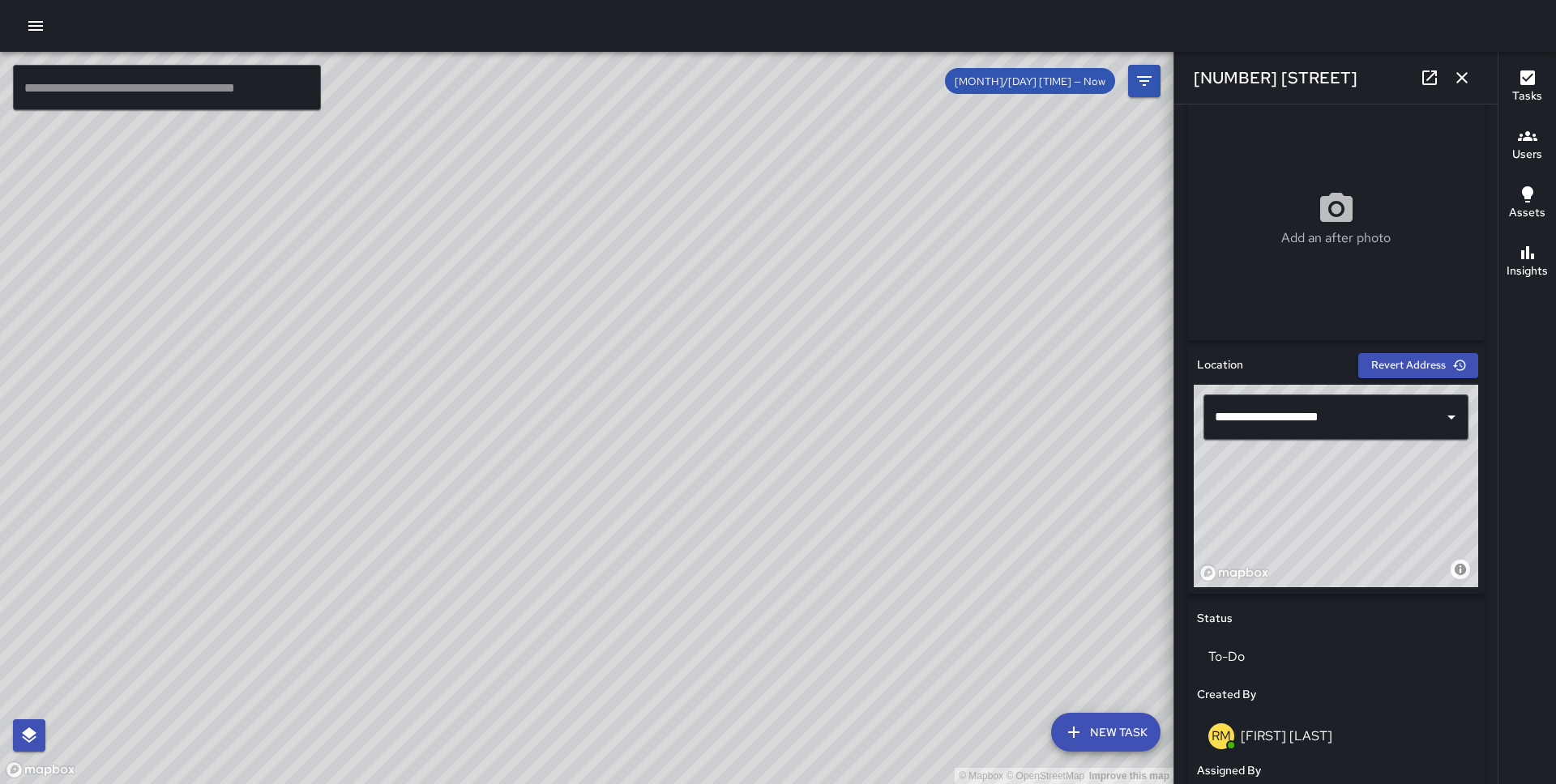 scroll, scrollTop: 271, scrollLeft: 0, axis: vertical 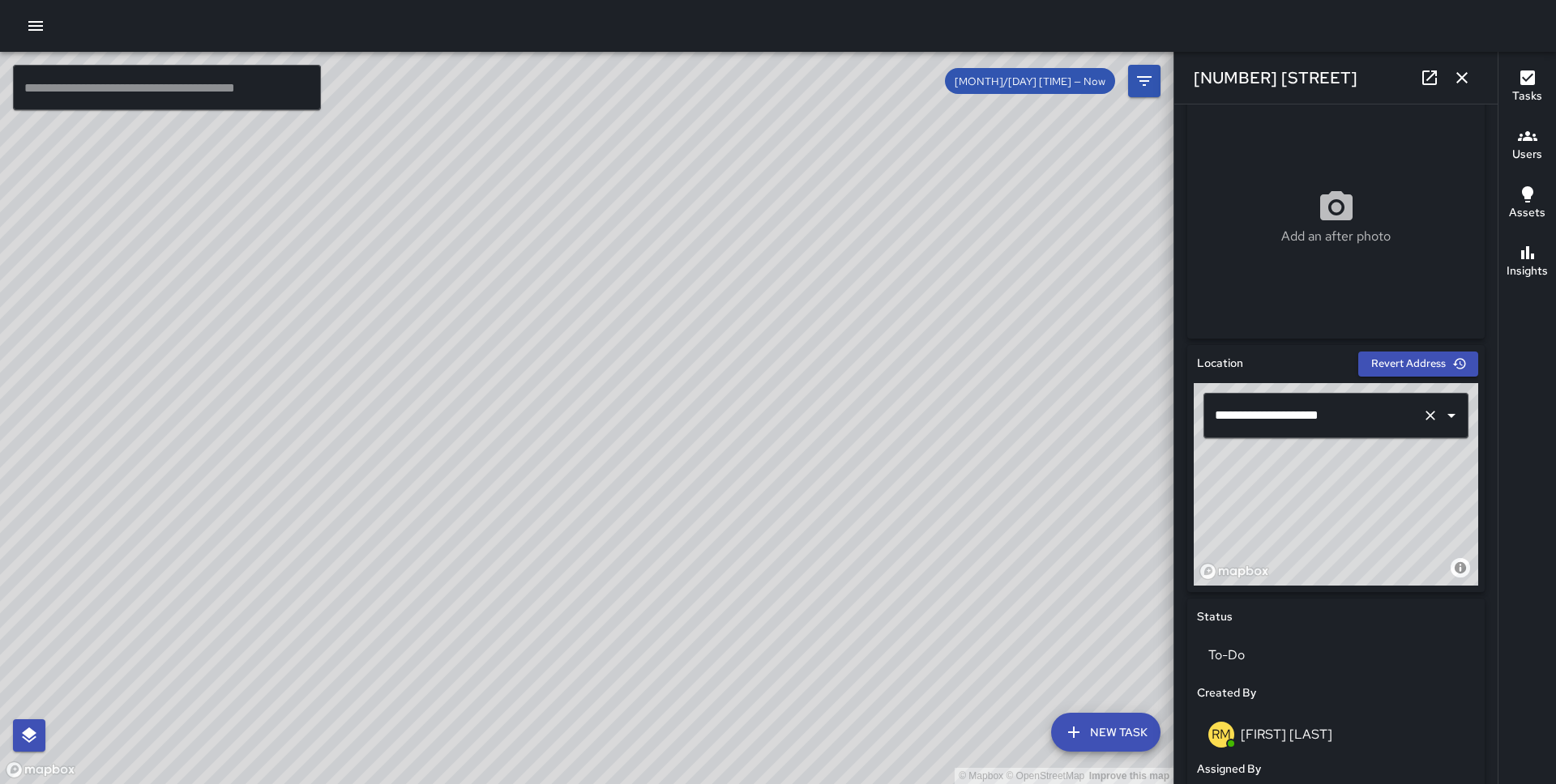 click on "**********" at bounding box center [1313, 415] 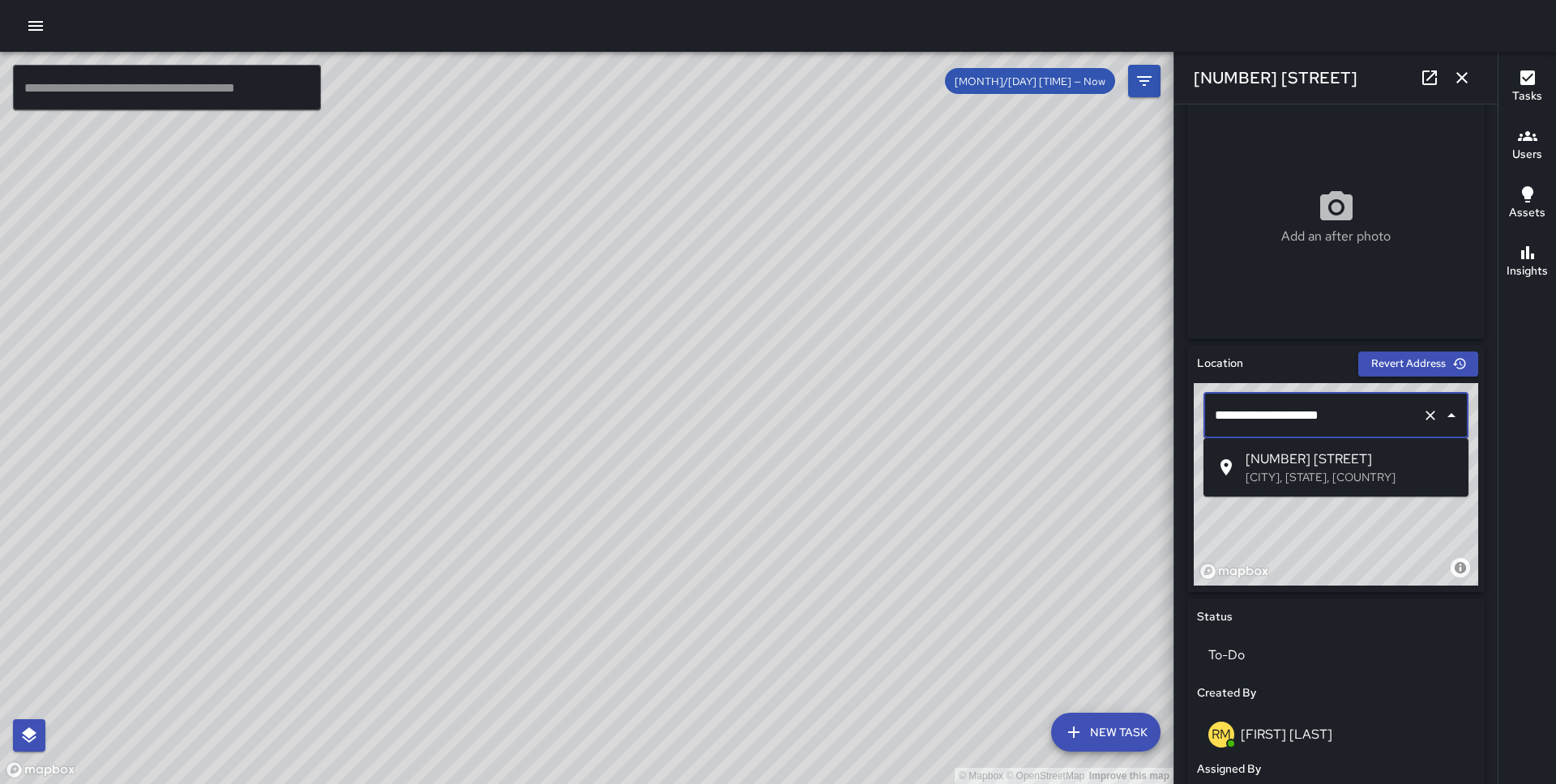 click on "**********" at bounding box center [1313, 415] 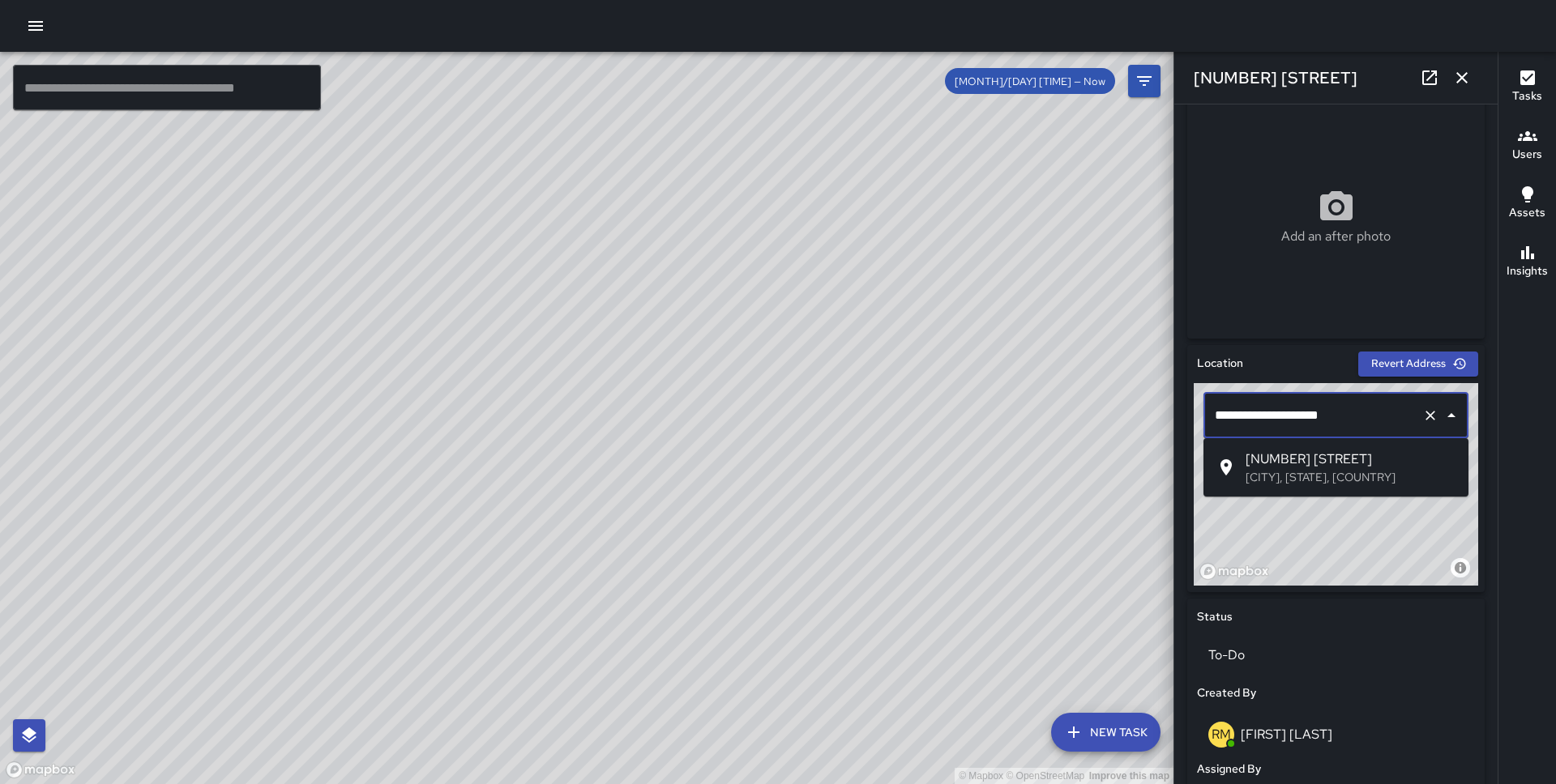 click on "[CITY], [STATE], [COUNTRY]" at bounding box center (1350, 477) 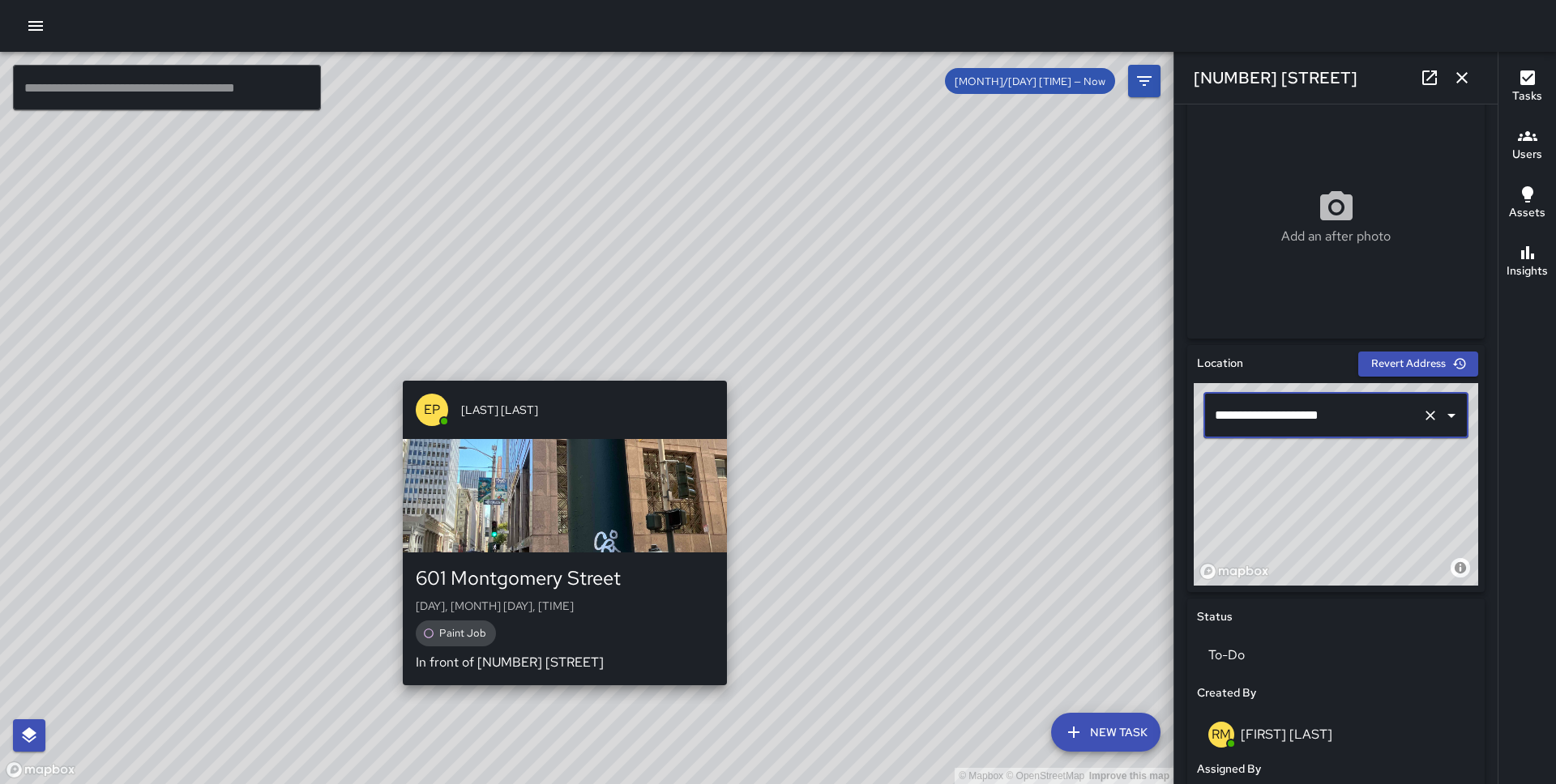 click on "© Mapbox   © OpenStreetMap   Improve this map EP [LAST] [LAST] [NUMBER] [STREET] [DAY], [MONTH] [NUMBER], [TIME] [TASK] [TASK] [NUMBER] [STREET]" at bounding box center [587, 418] 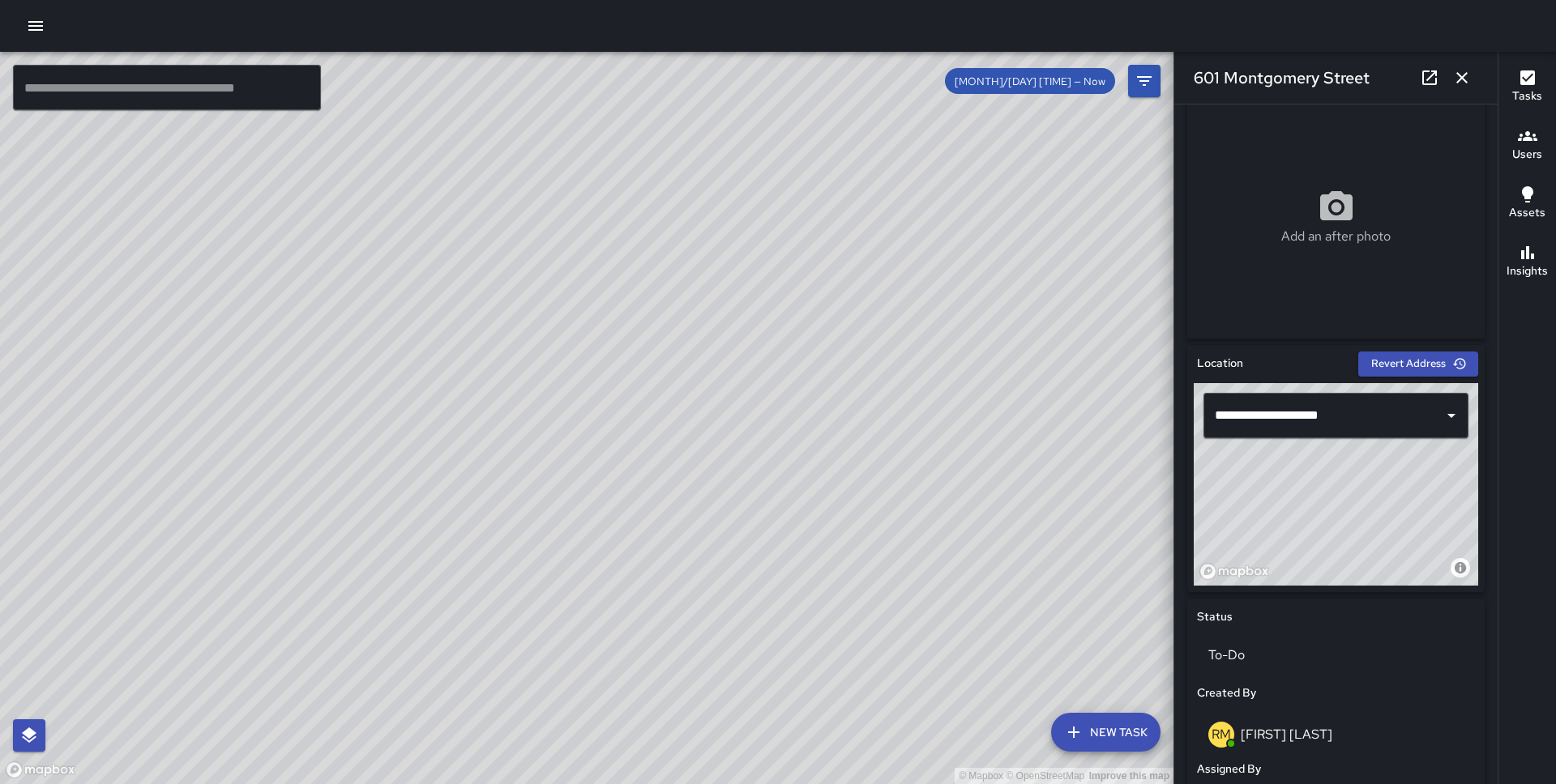 scroll, scrollTop: 0, scrollLeft: 0, axis: both 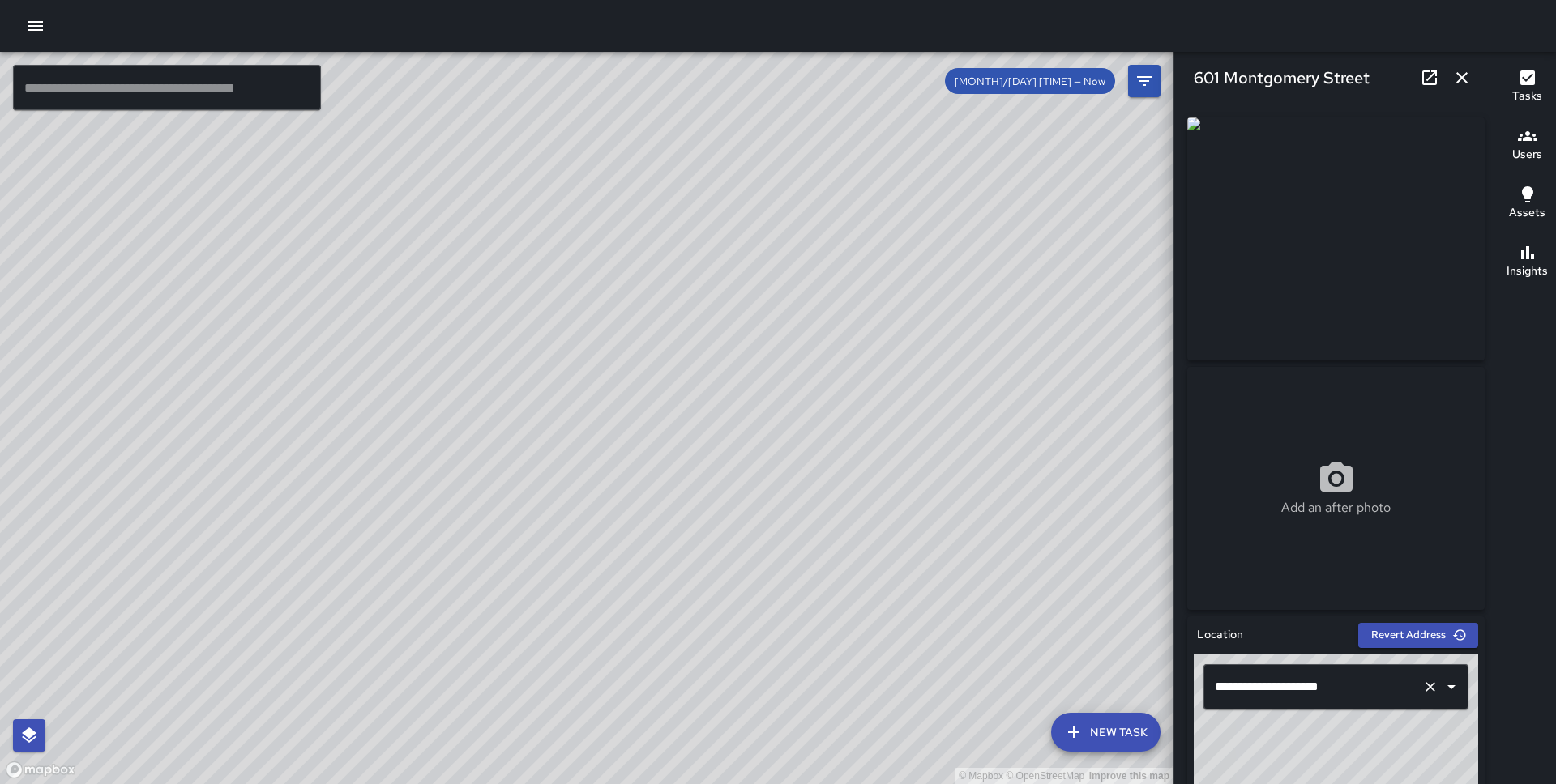 click on "**********" at bounding box center (1313, 687) 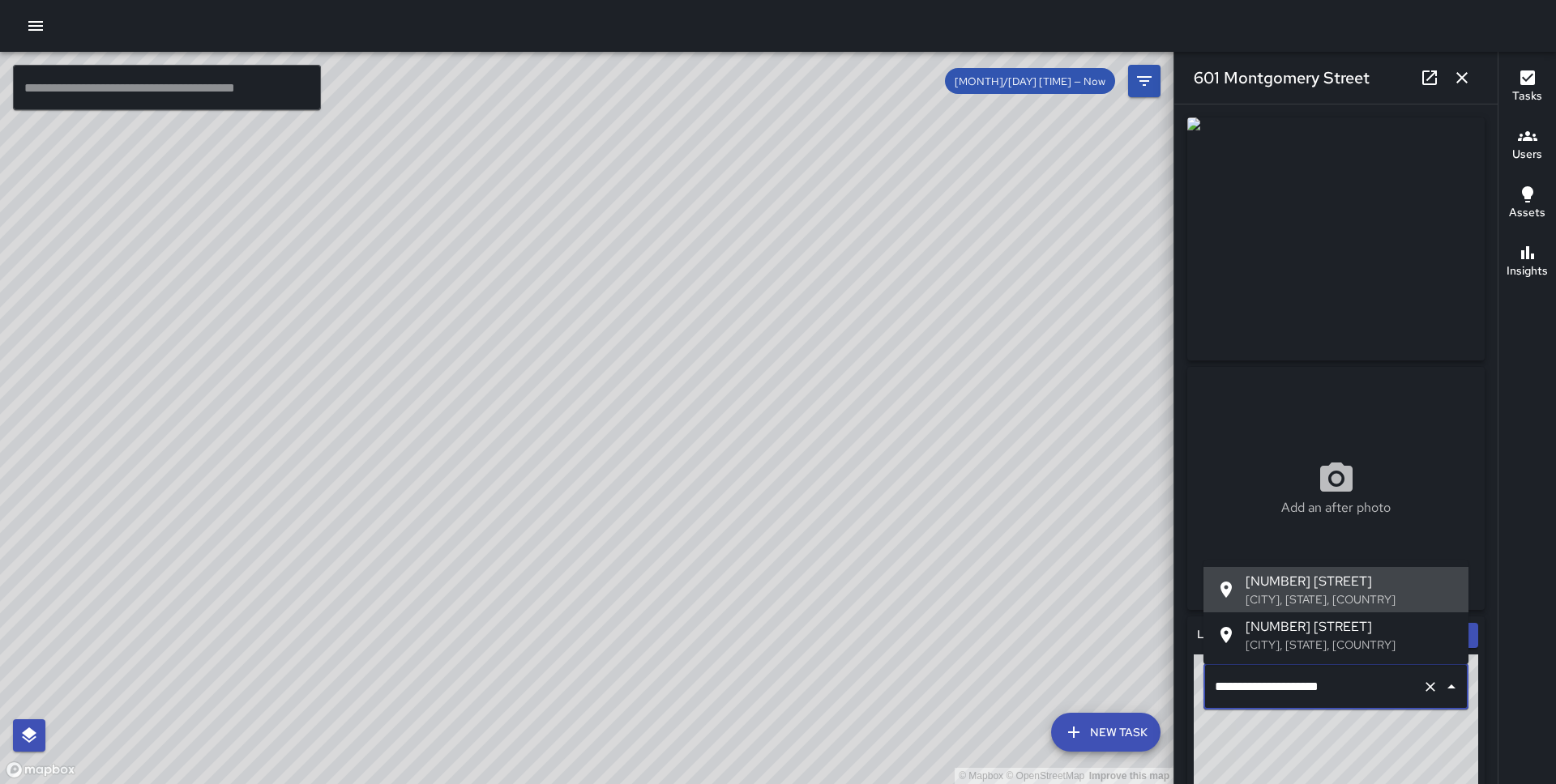 click on "**********" at bounding box center [1313, 687] 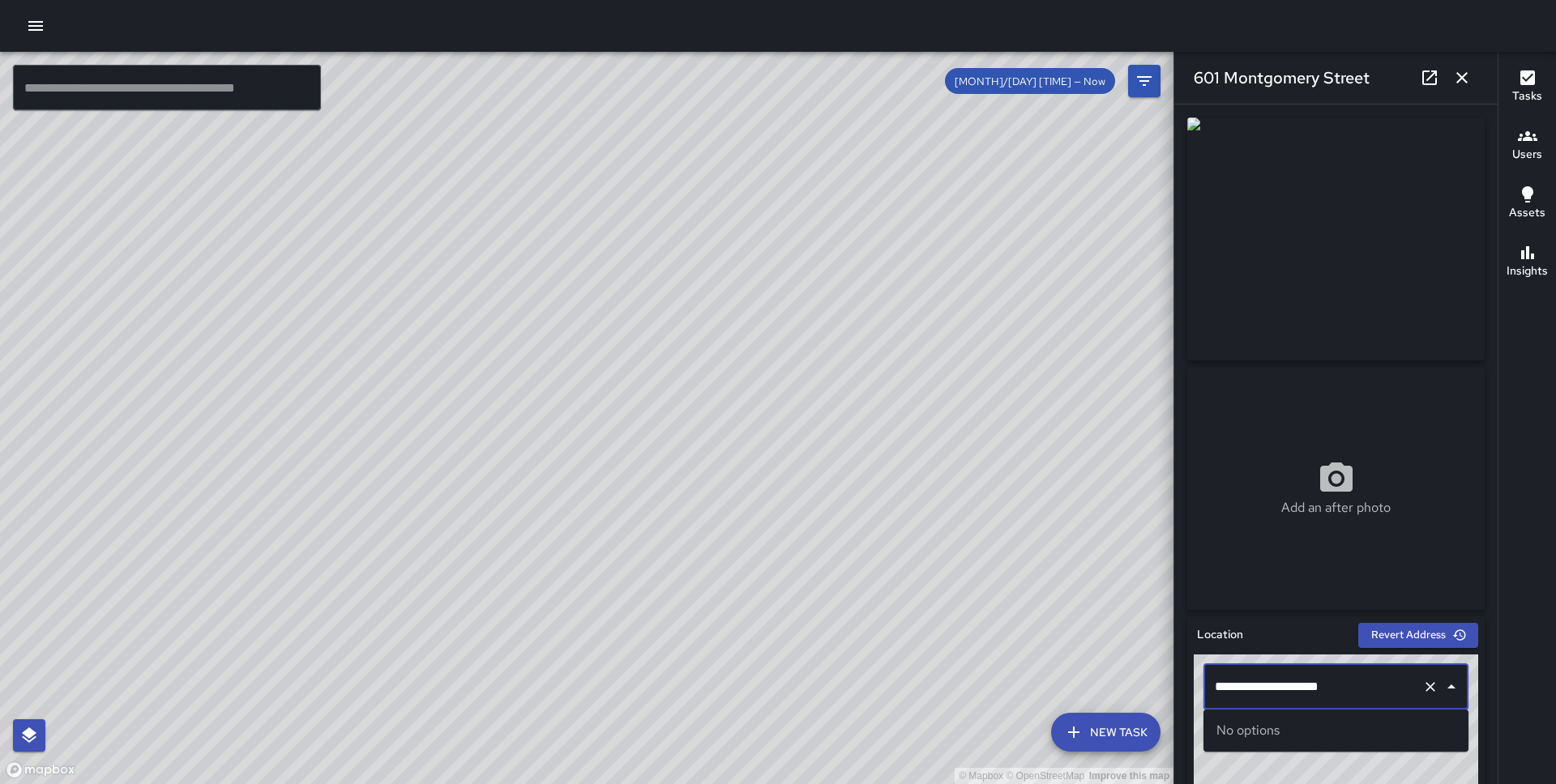 type on "**********" 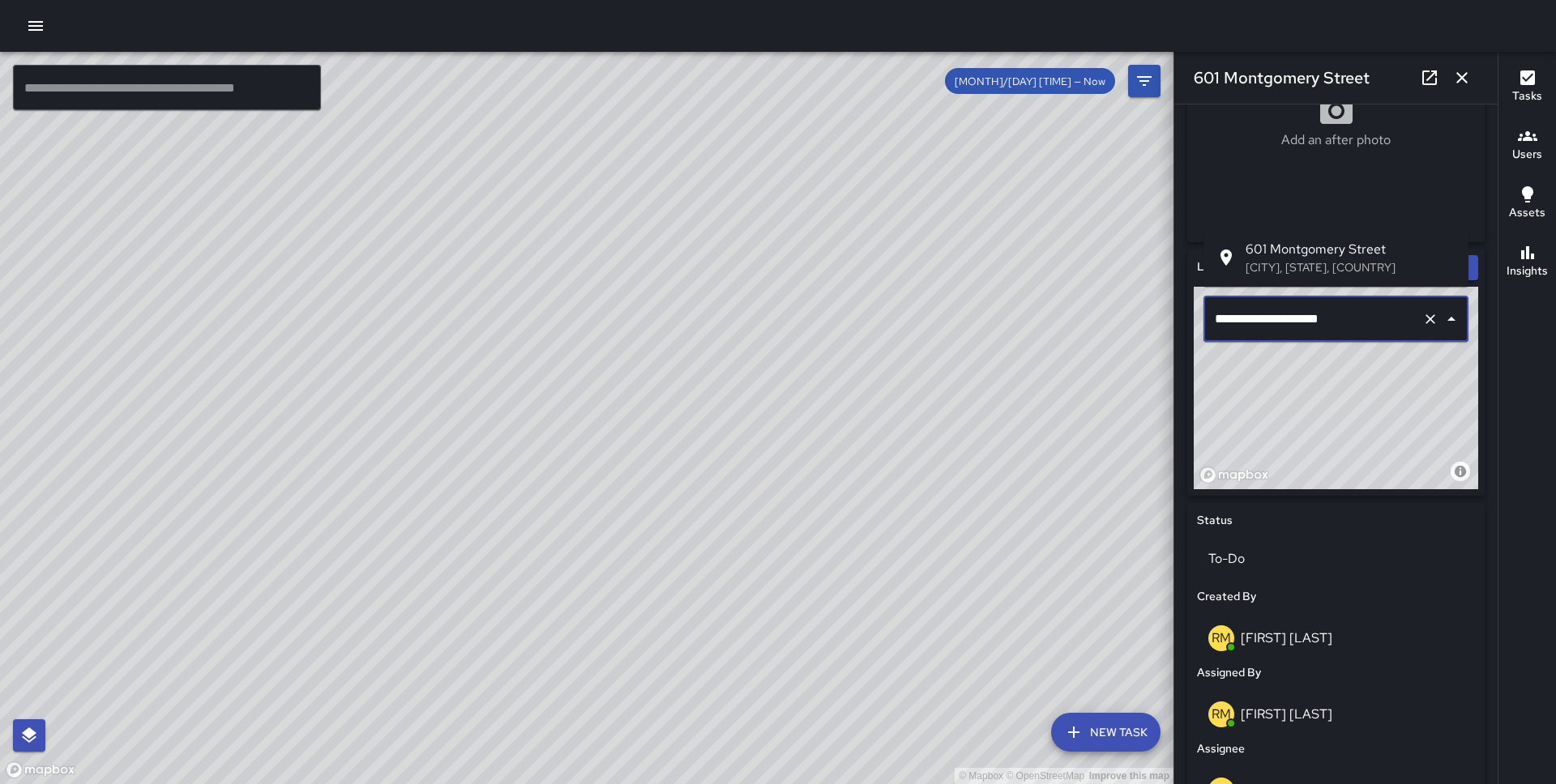 scroll, scrollTop: 547, scrollLeft: 0, axis: vertical 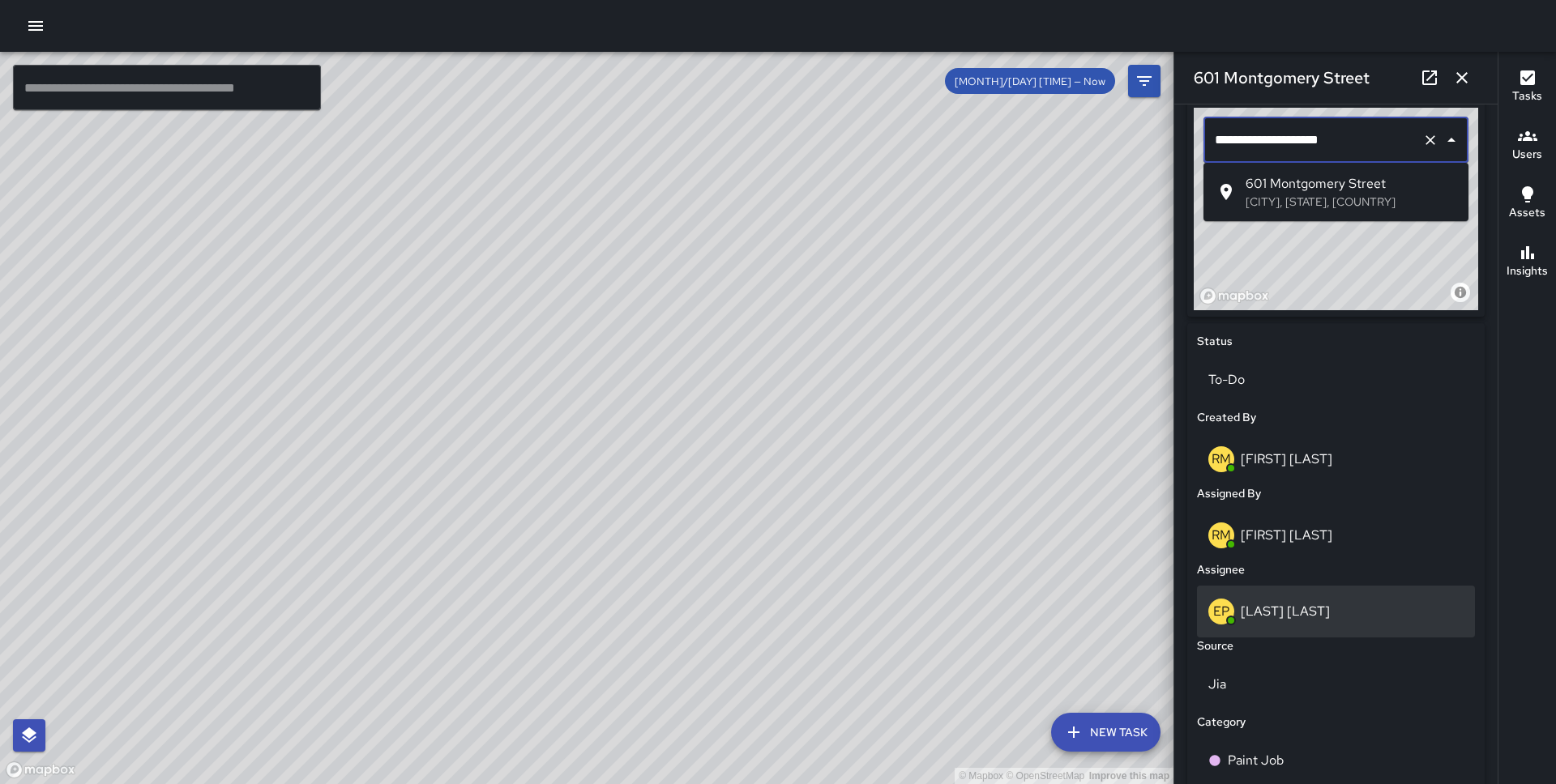 click on "[LAST] [LAST]" at bounding box center (1285, 611) 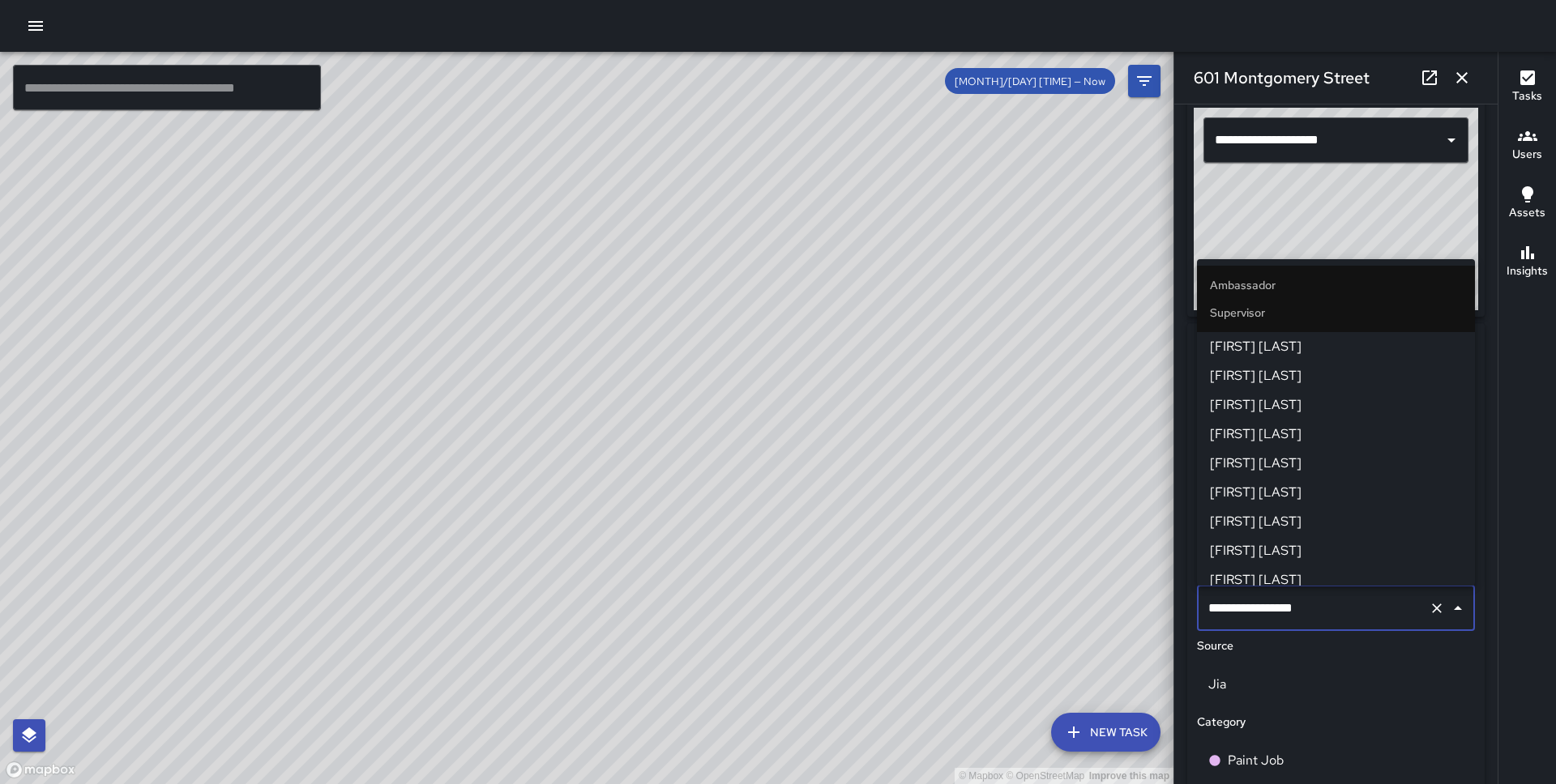 scroll, scrollTop: 826, scrollLeft: 0, axis: vertical 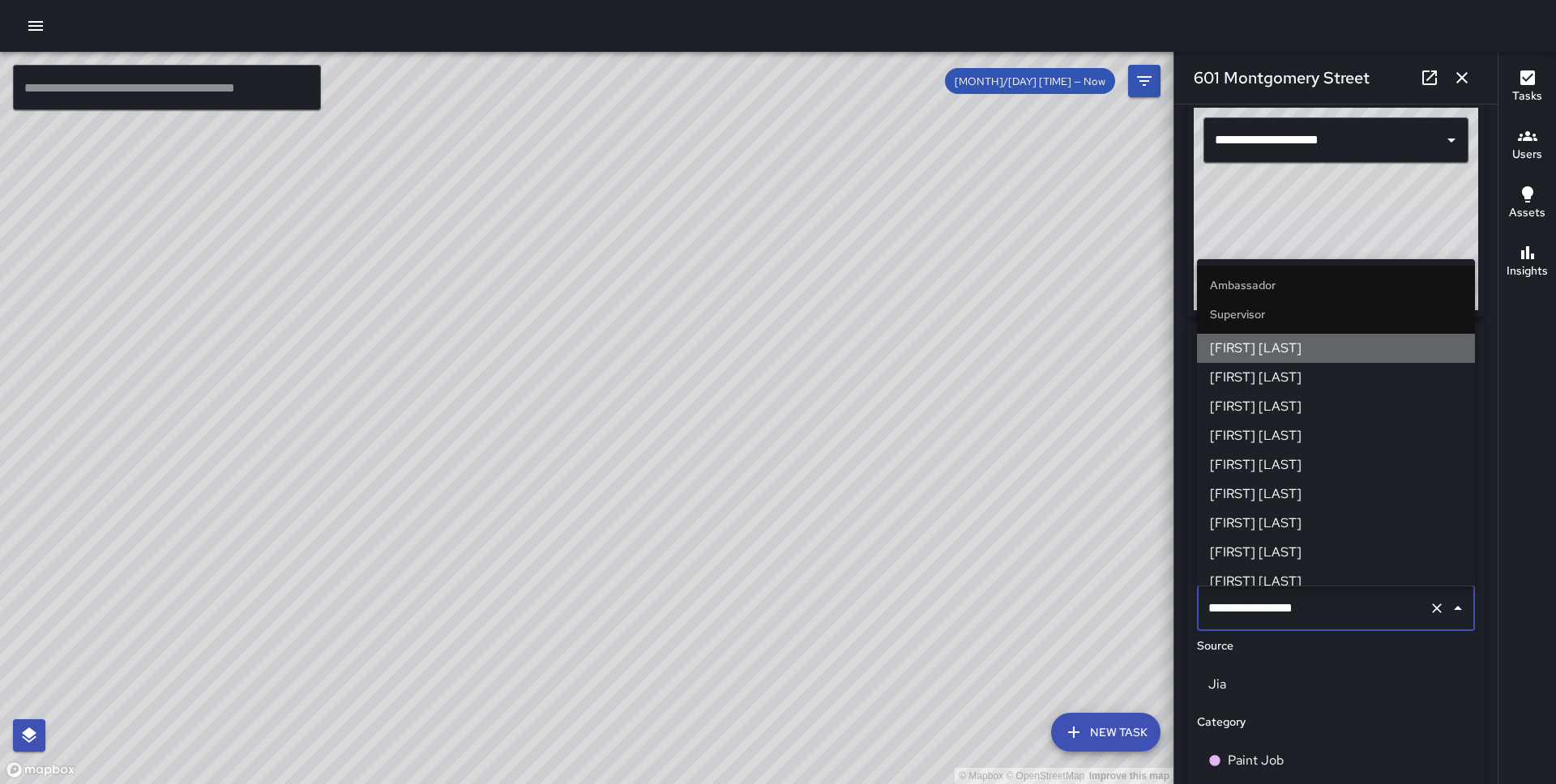 click on "[FIRST] [LAST]" at bounding box center [1336, 348] 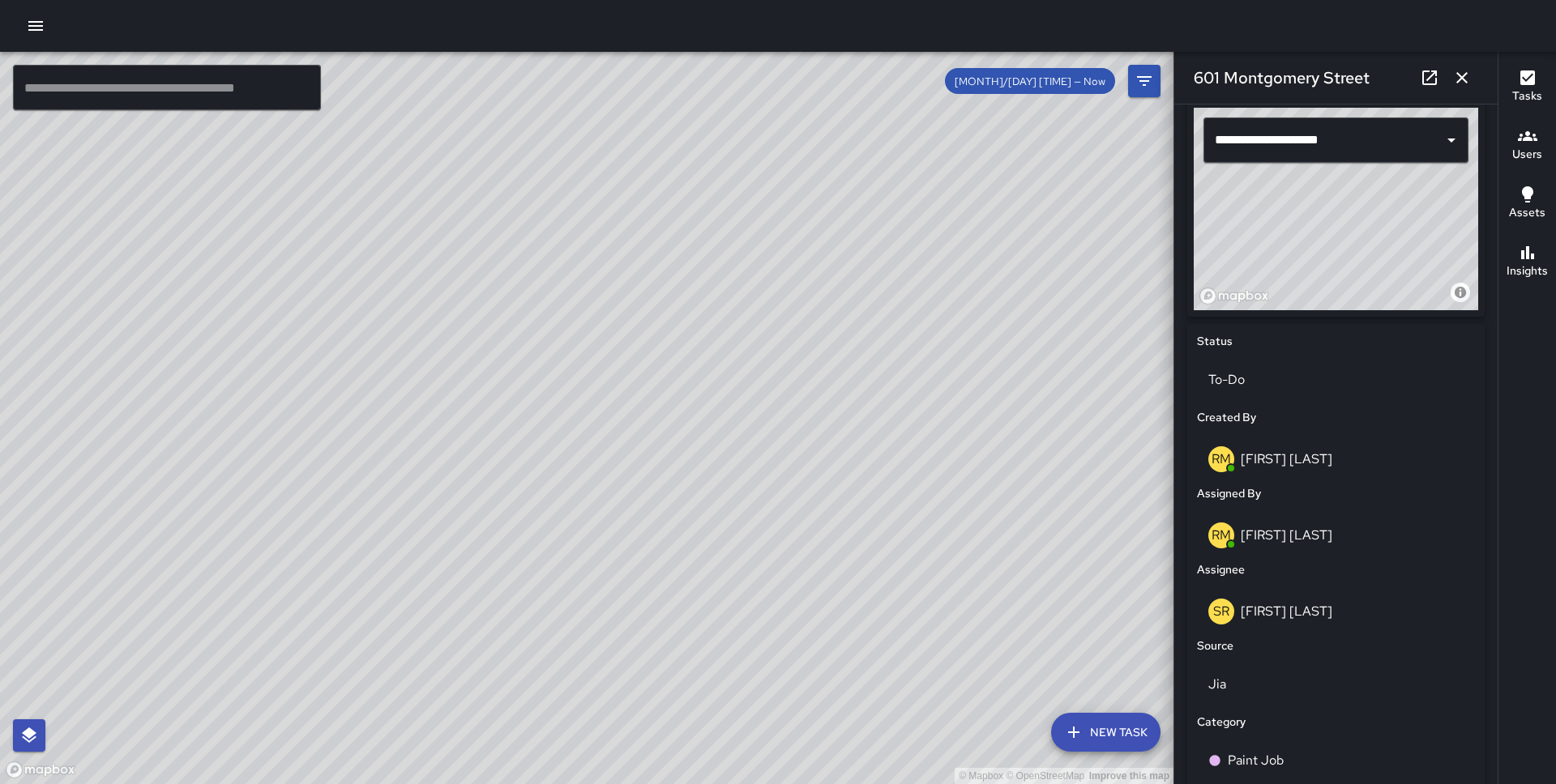 click on "© Mapbox   © OpenStreetMap   Improve this map EP [FIRST] [LAST] [NUMBER] [STREET] [DAY], [MONTH] [DAY], [TIME] [TASK]" at bounding box center (587, 418) 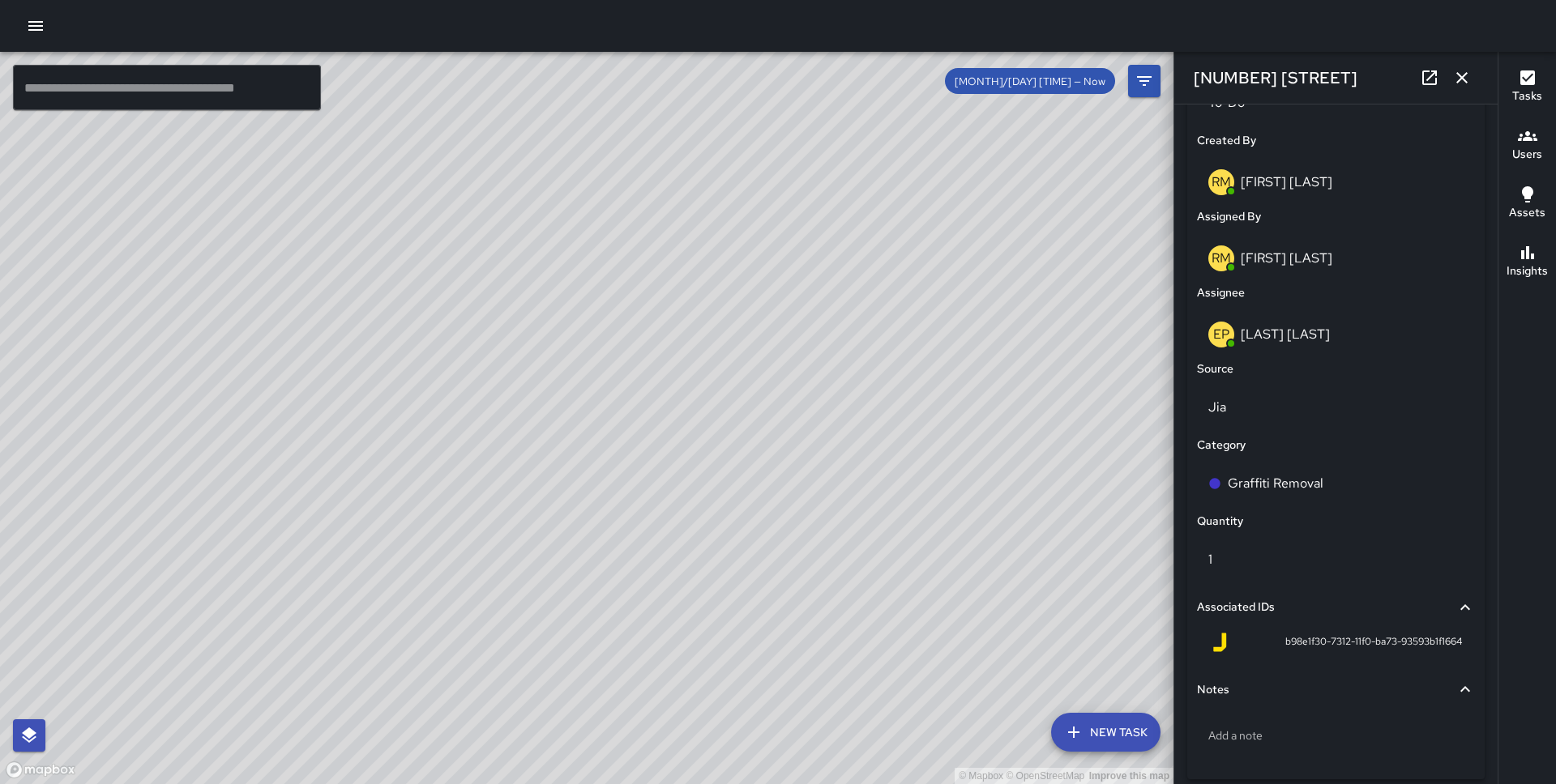 scroll, scrollTop: 868, scrollLeft: 0, axis: vertical 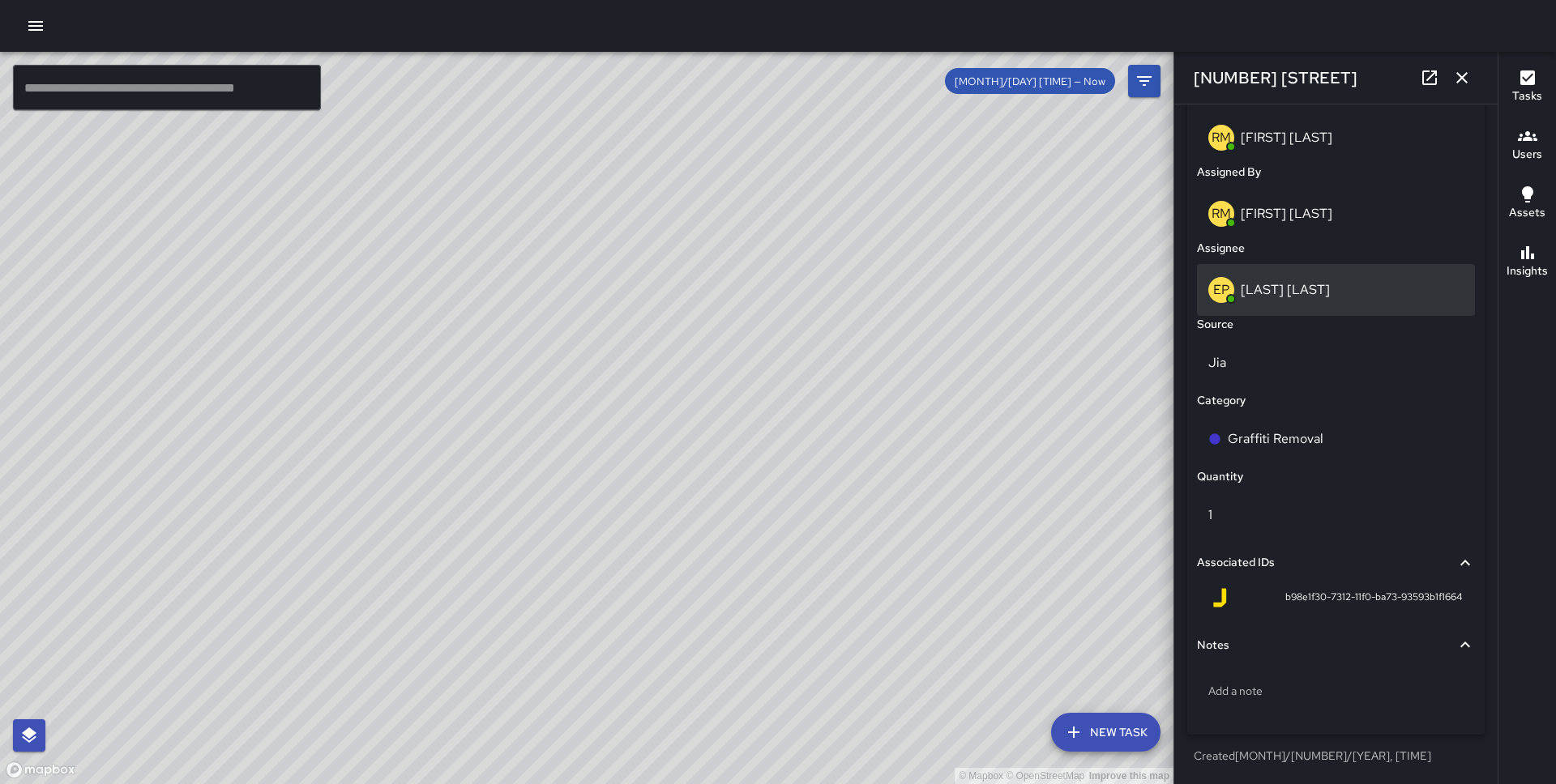 click on "[LAST] [LAST]" at bounding box center [1285, 289] 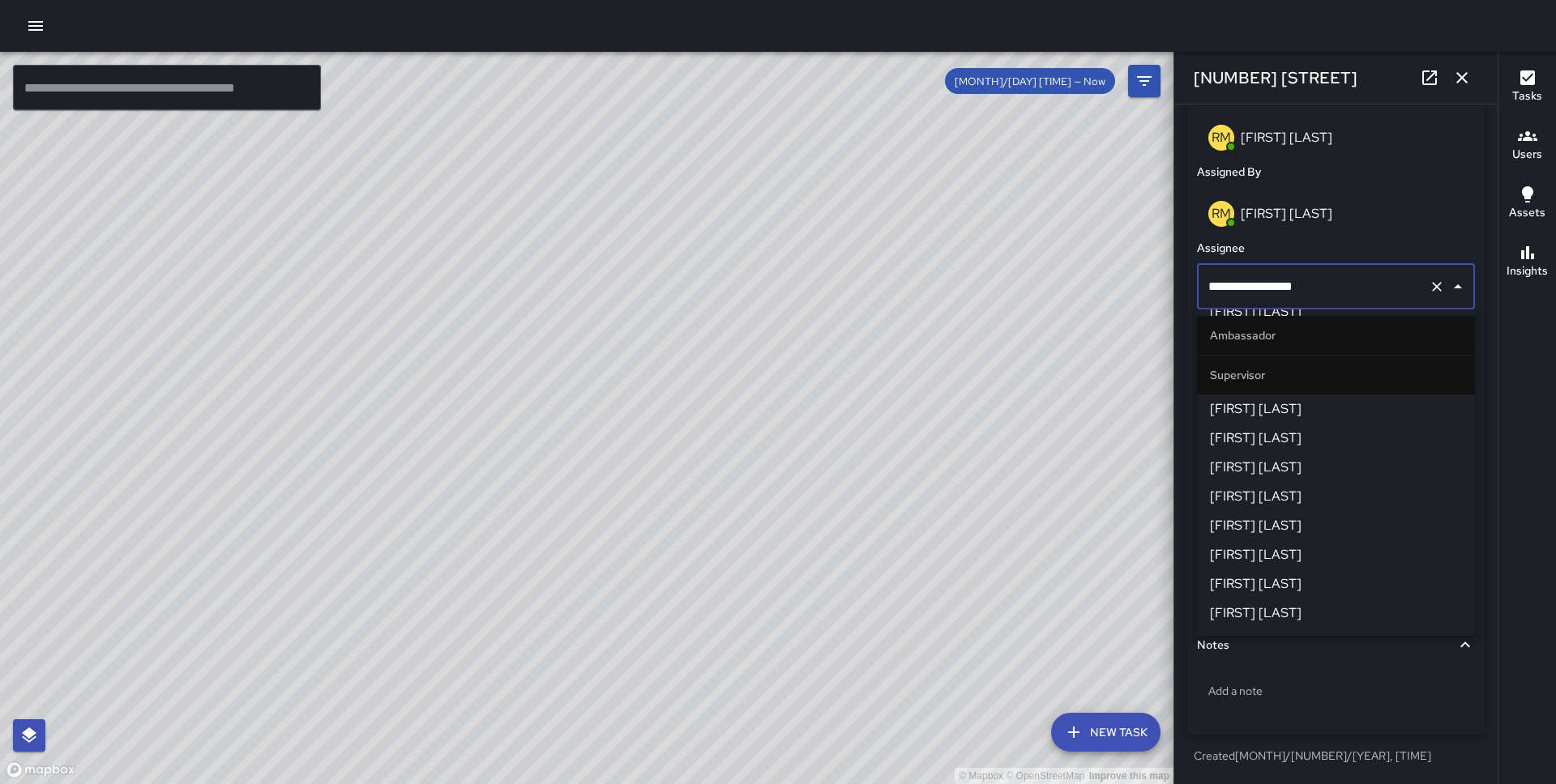scroll, scrollTop: 814, scrollLeft: 0, axis: vertical 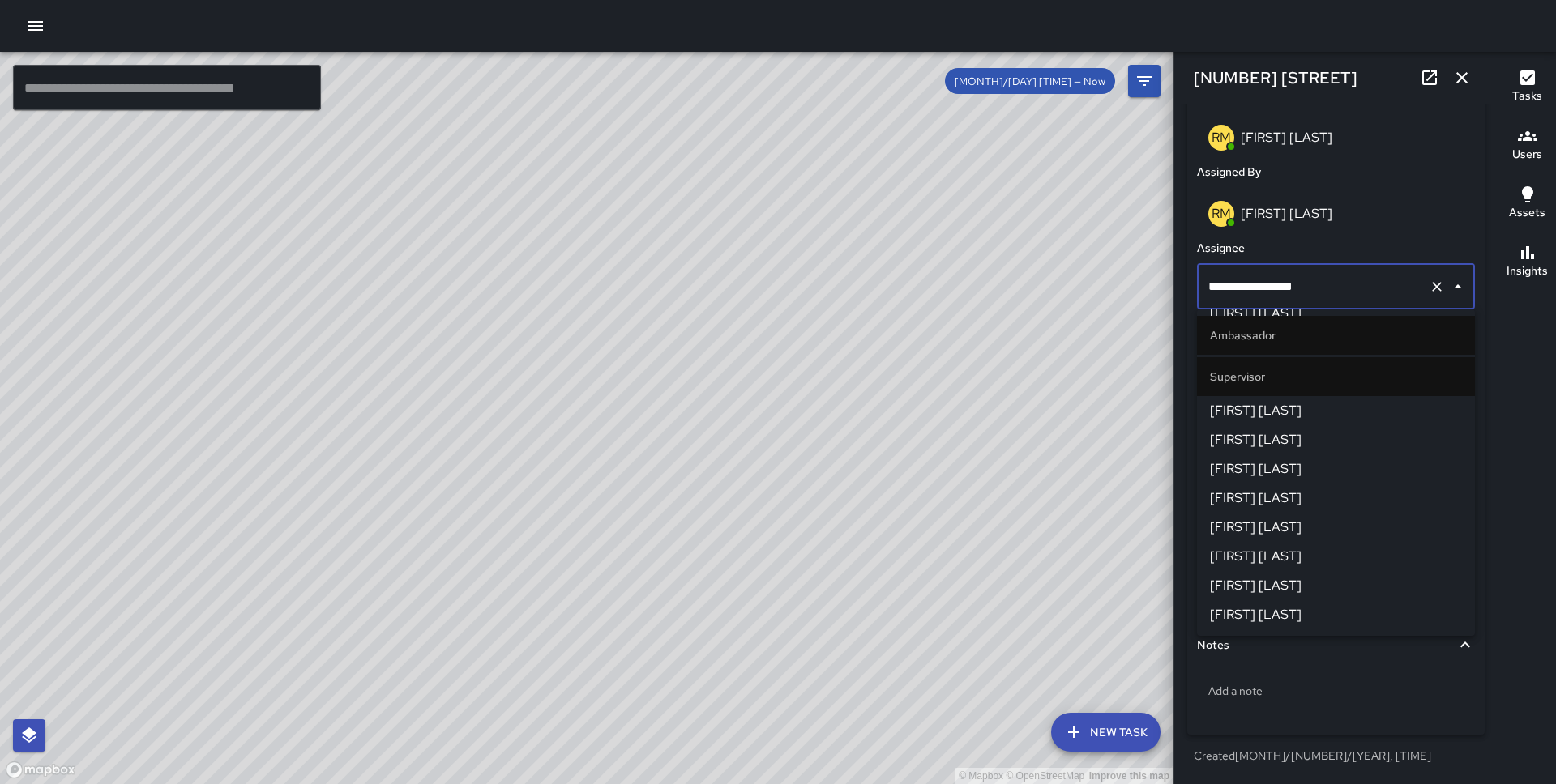 click on "[FIRST] [LAST]" at bounding box center (1336, 411) 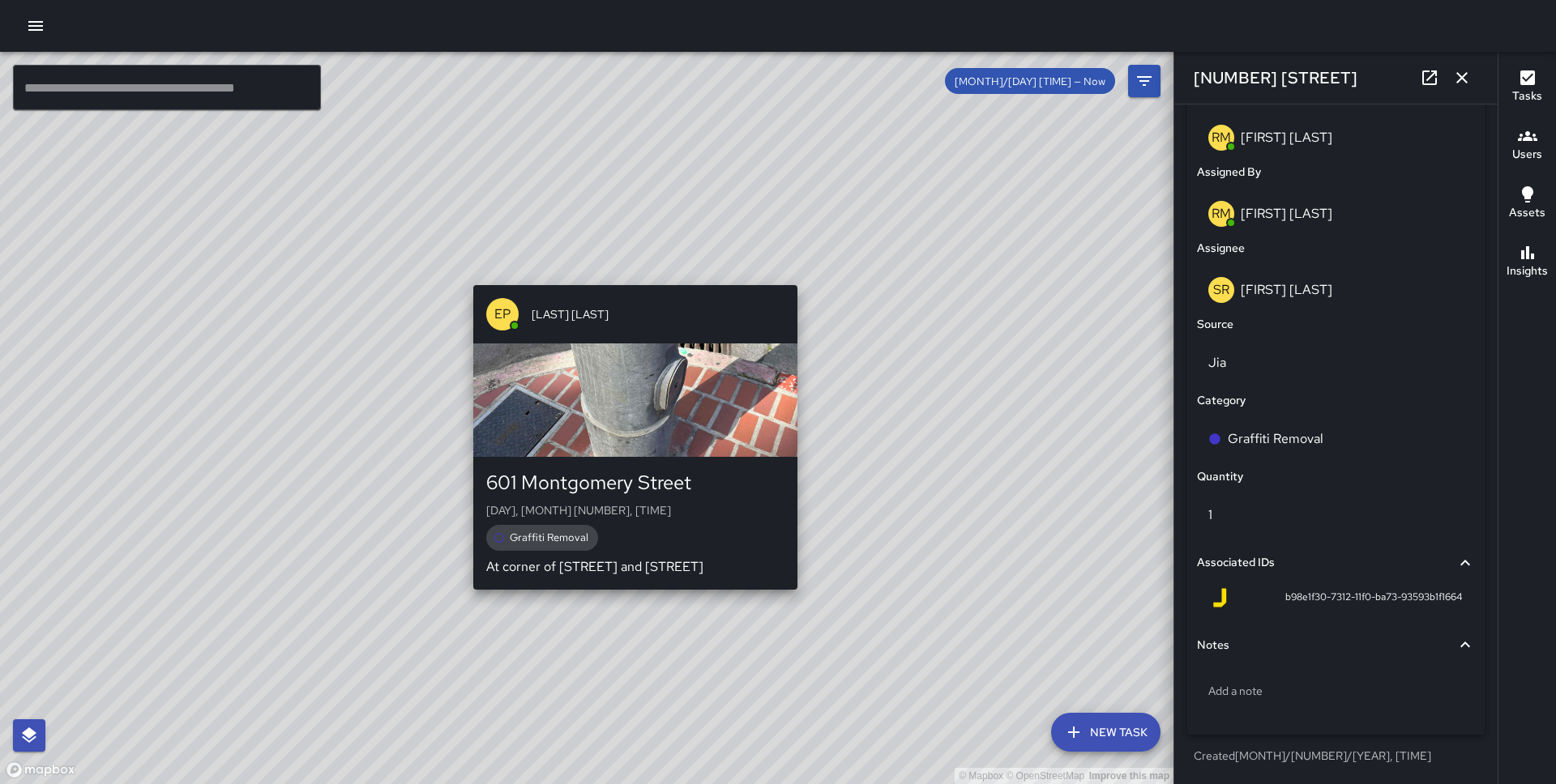 click on "© Mapbox   © OpenStreetMap   Improve this map EP [LAST] [LAST] [NUMBER] [STREET] [DAY], [MONTH] [NUMBER], [TIME] [TASK] [TASK] [STREET] [STREET] [STREET] [STREET] [STREET]" at bounding box center [587, 418] 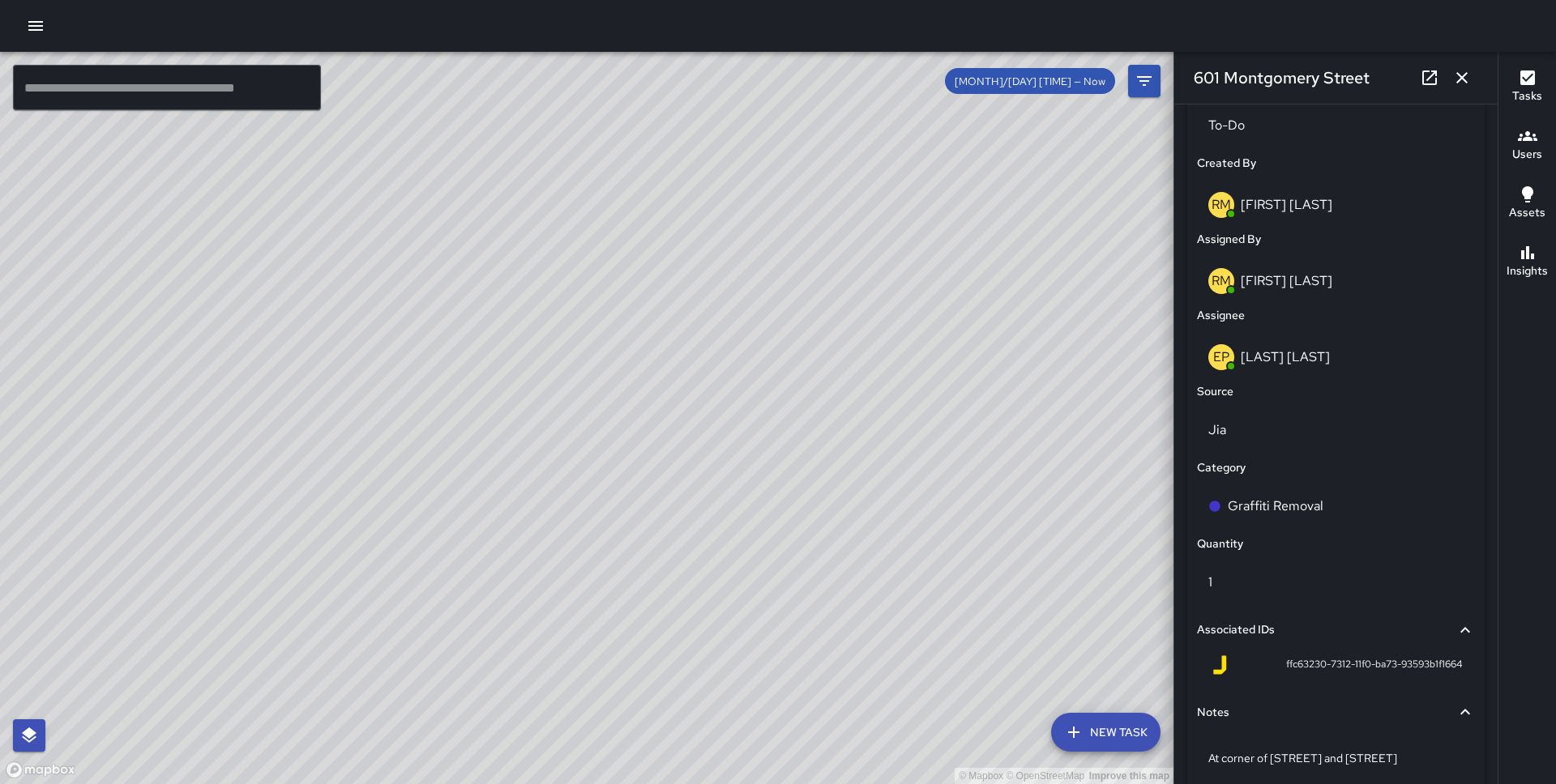 scroll, scrollTop: 793, scrollLeft: 0, axis: vertical 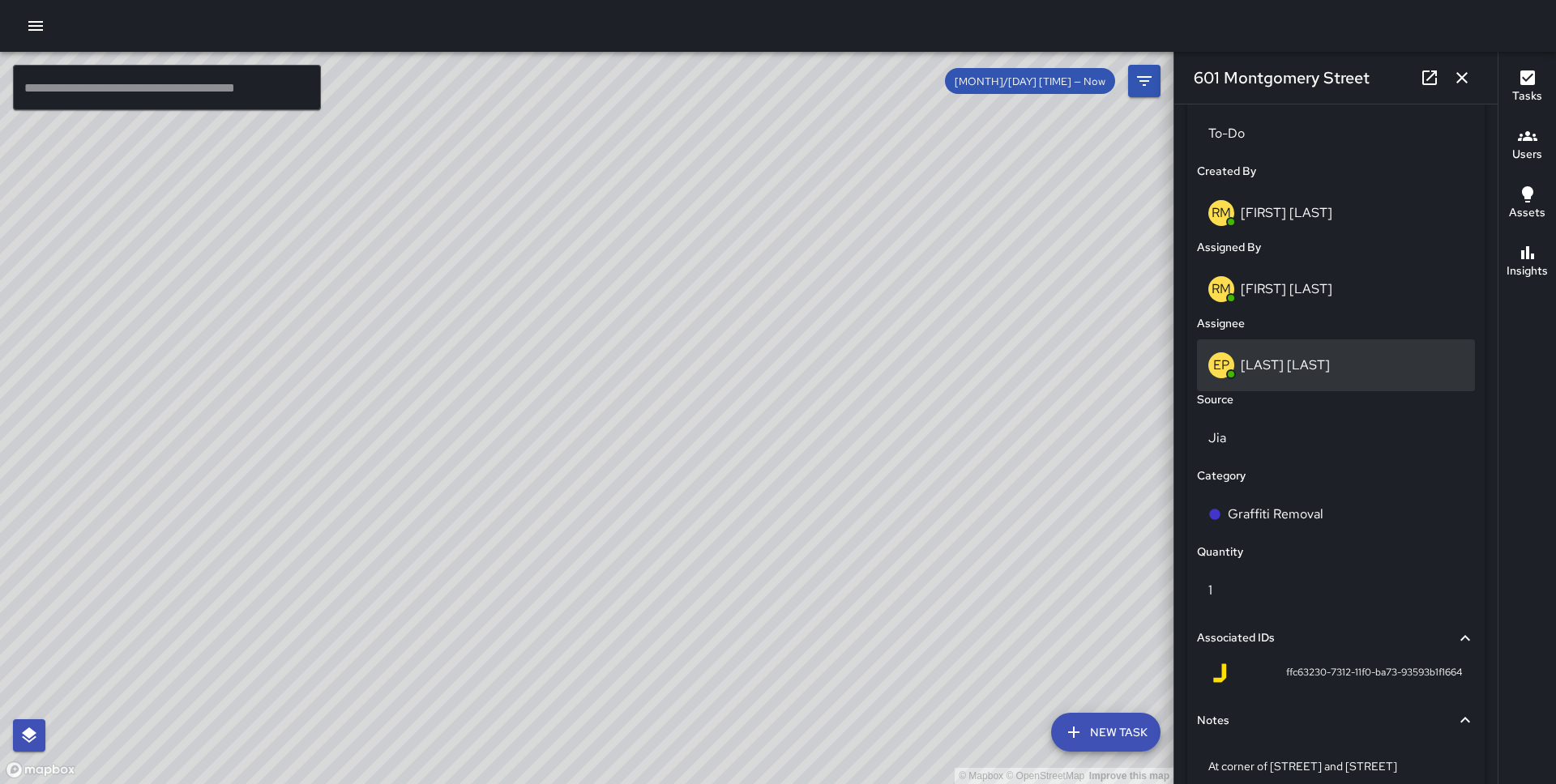 click on "EP [FIRST] [LAST]" at bounding box center [1336, 365] 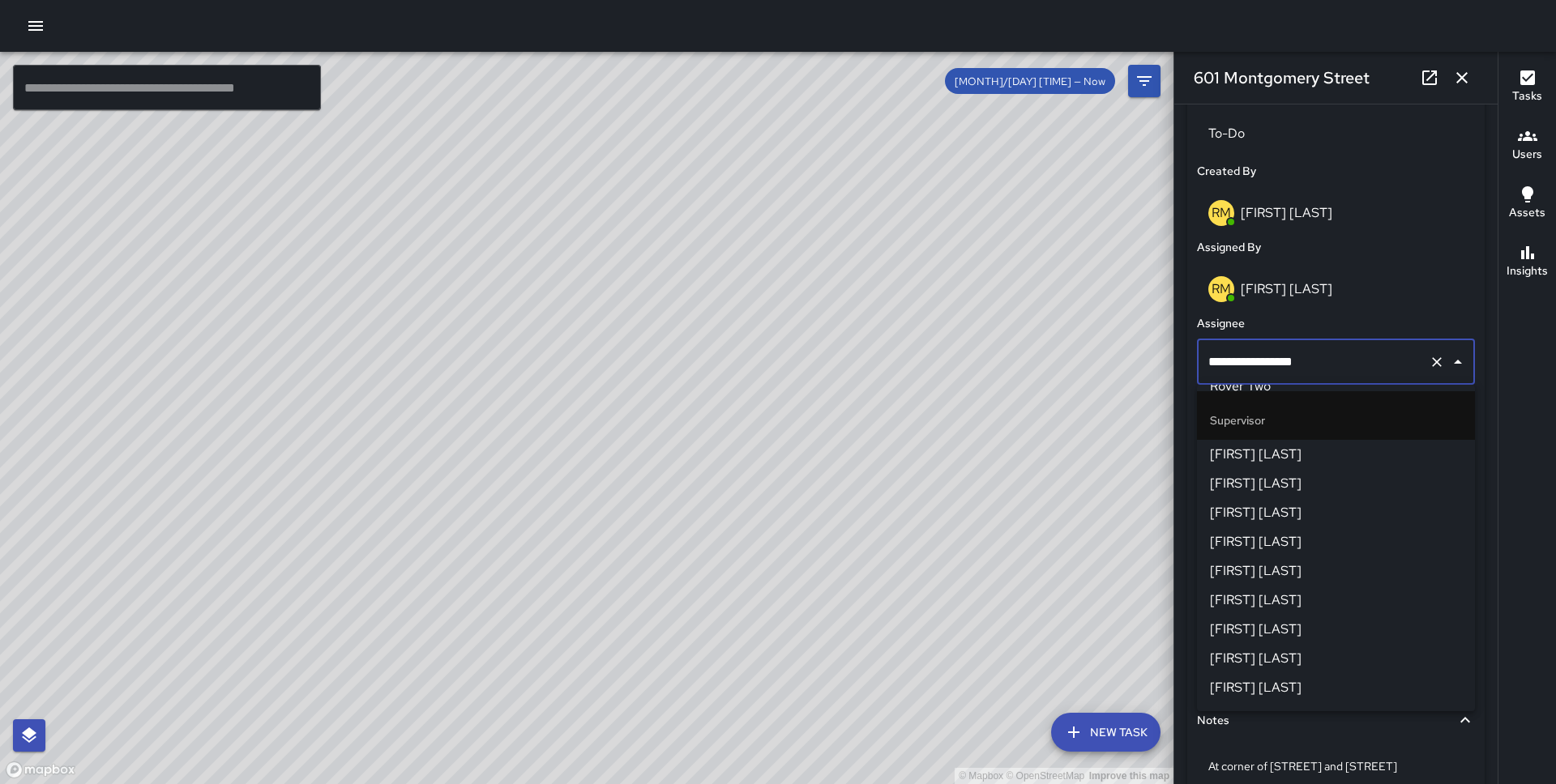 scroll, scrollTop: 836, scrollLeft: 0, axis: vertical 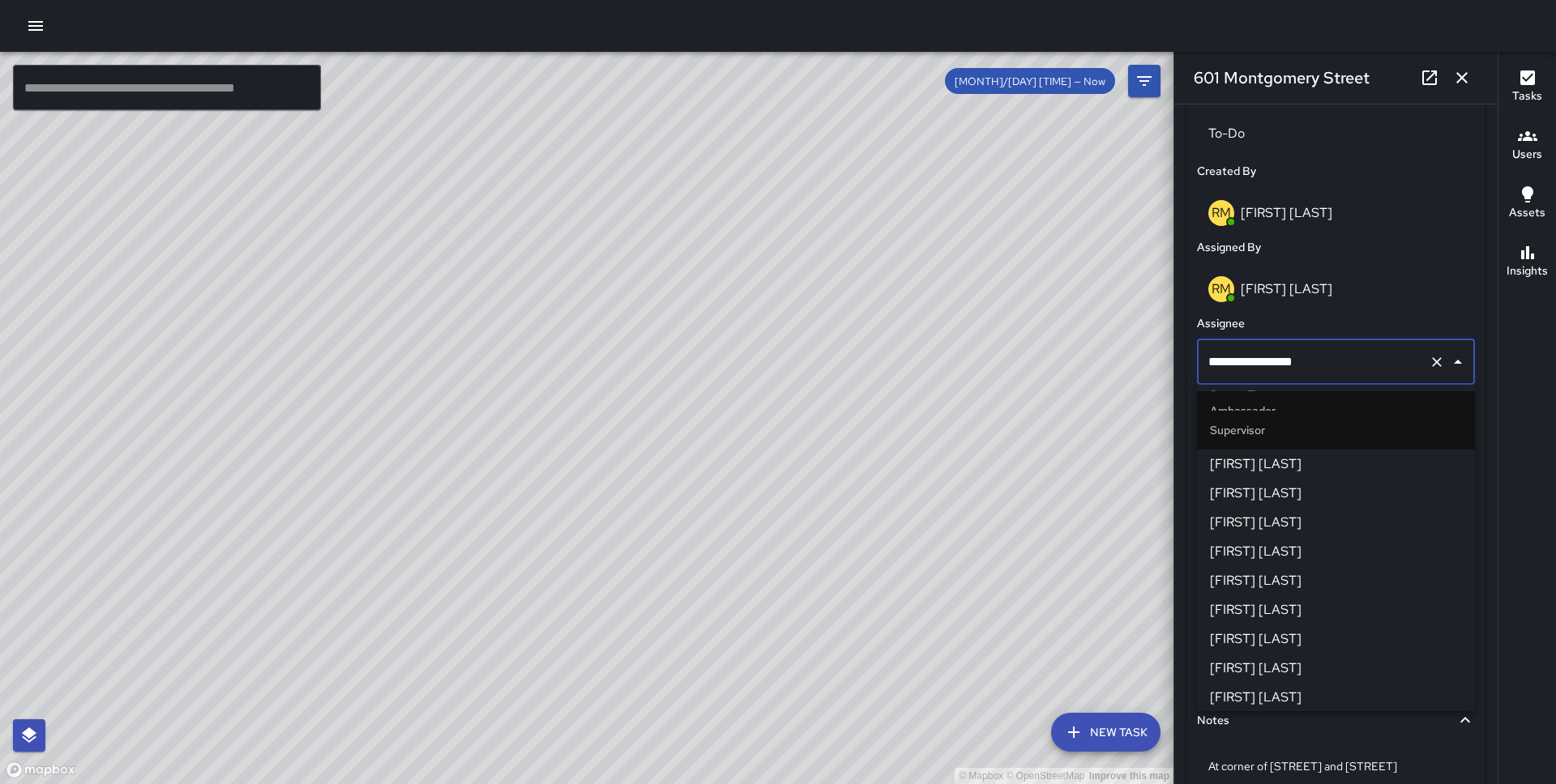 click on "[FIRST] [LAST]" at bounding box center (1336, 464) 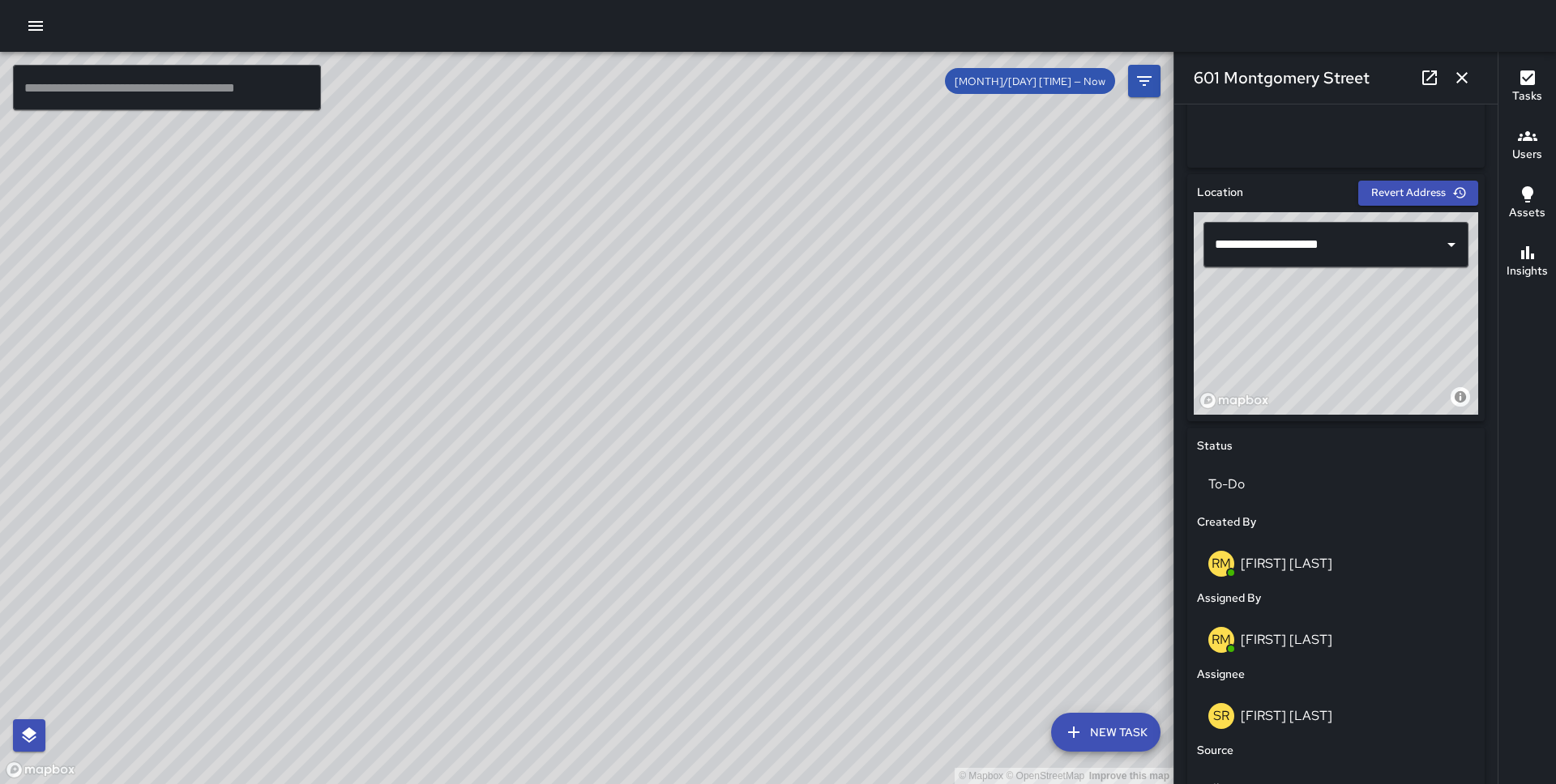 scroll, scrollTop: 439, scrollLeft: 0, axis: vertical 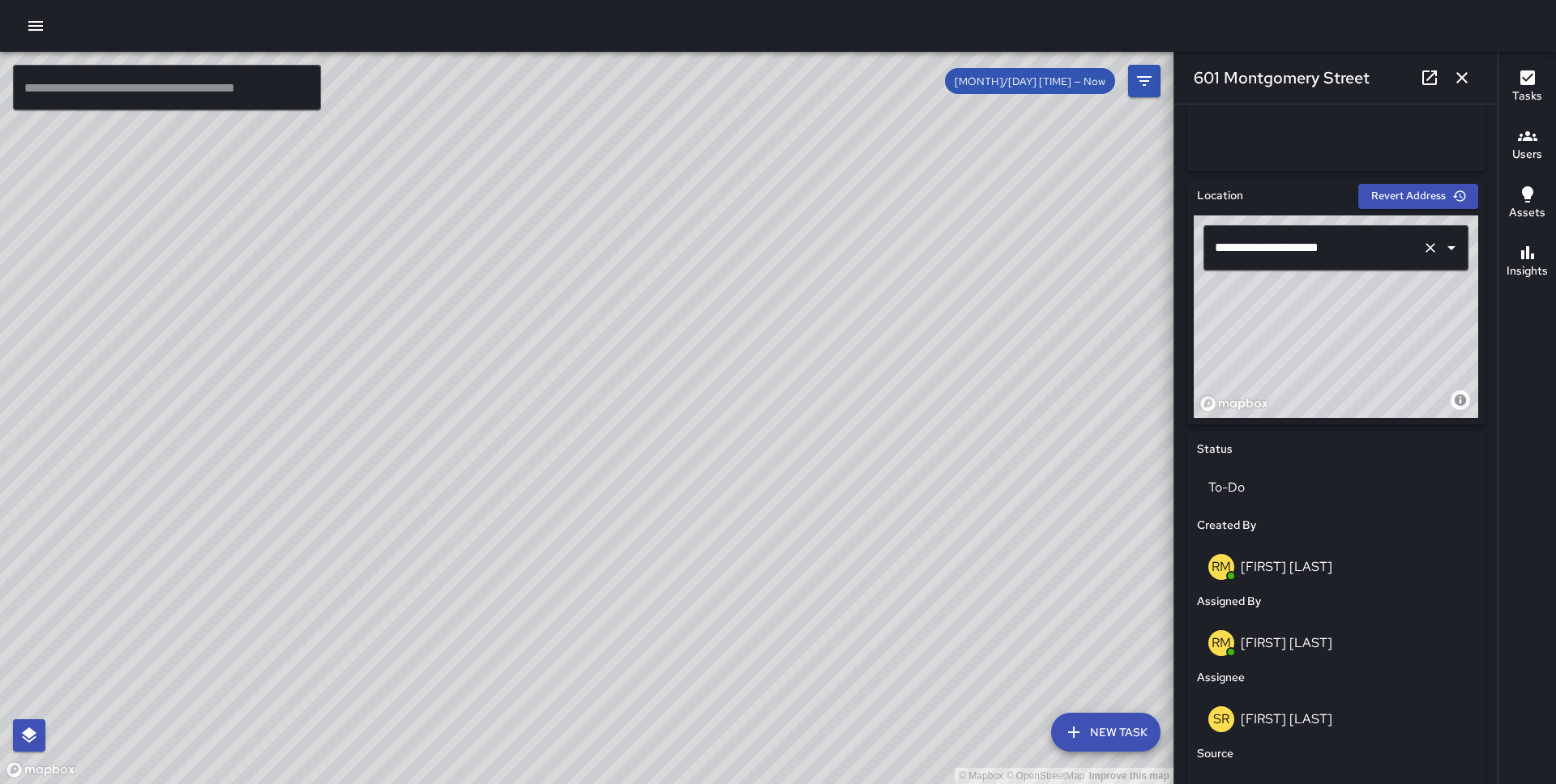 click on "**********" at bounding box center [1313, 248] 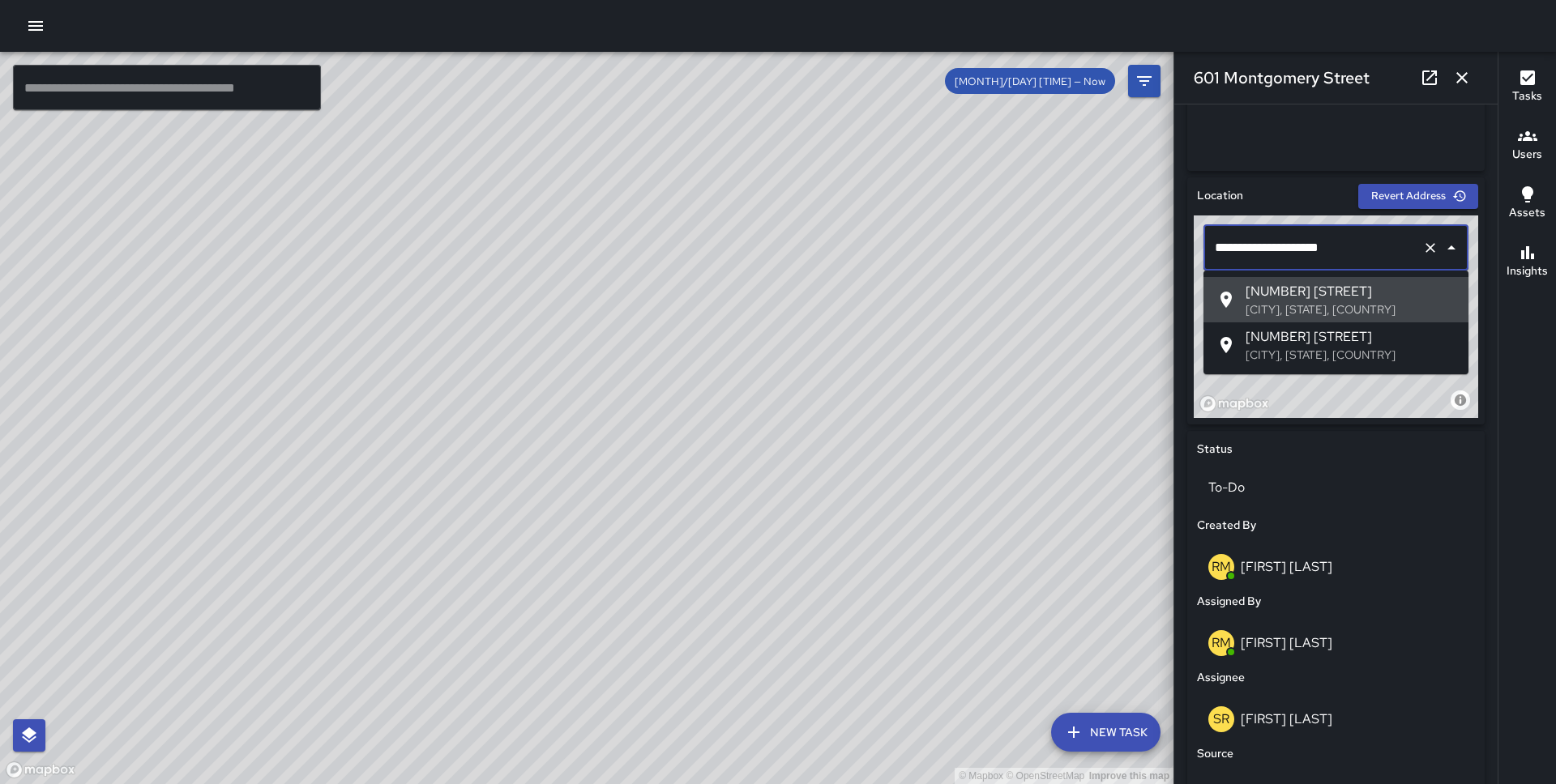 click on "**********" at bounding box center (1313, 248) 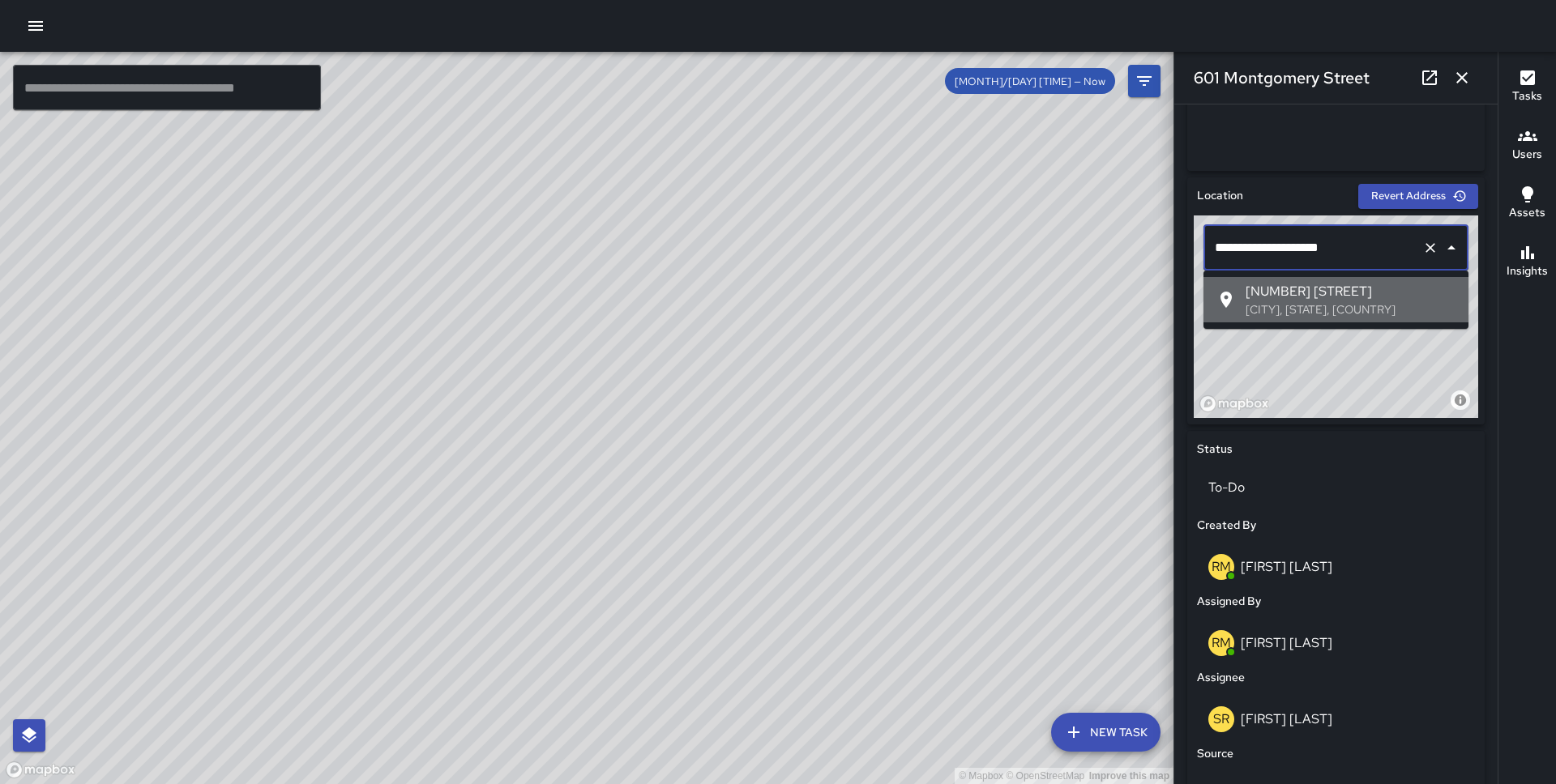 click on "[NUMBER] [STREET]" at bounding box center [1350, 292] 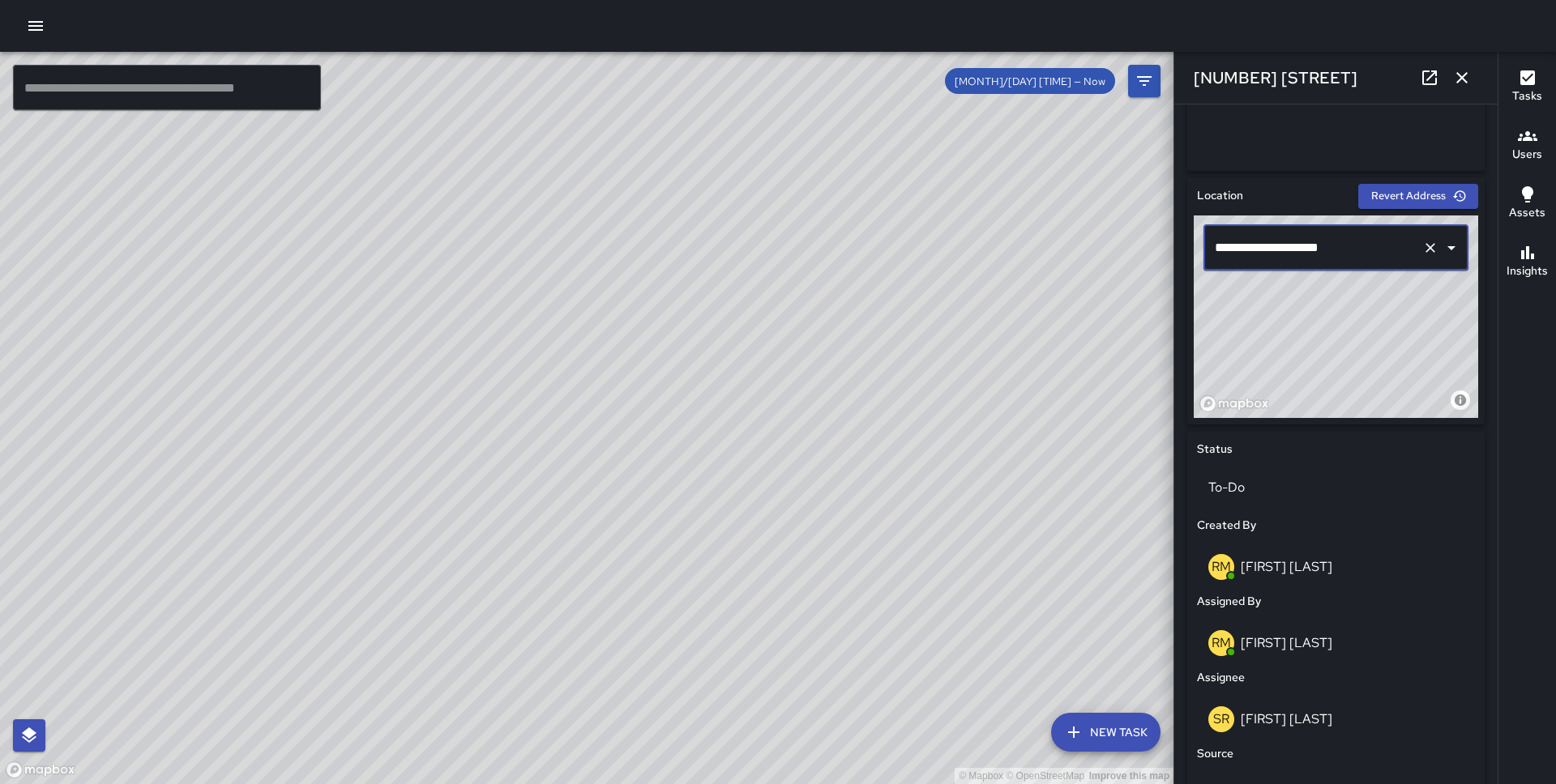 click on "**********" at bounding box center [1313, 248] 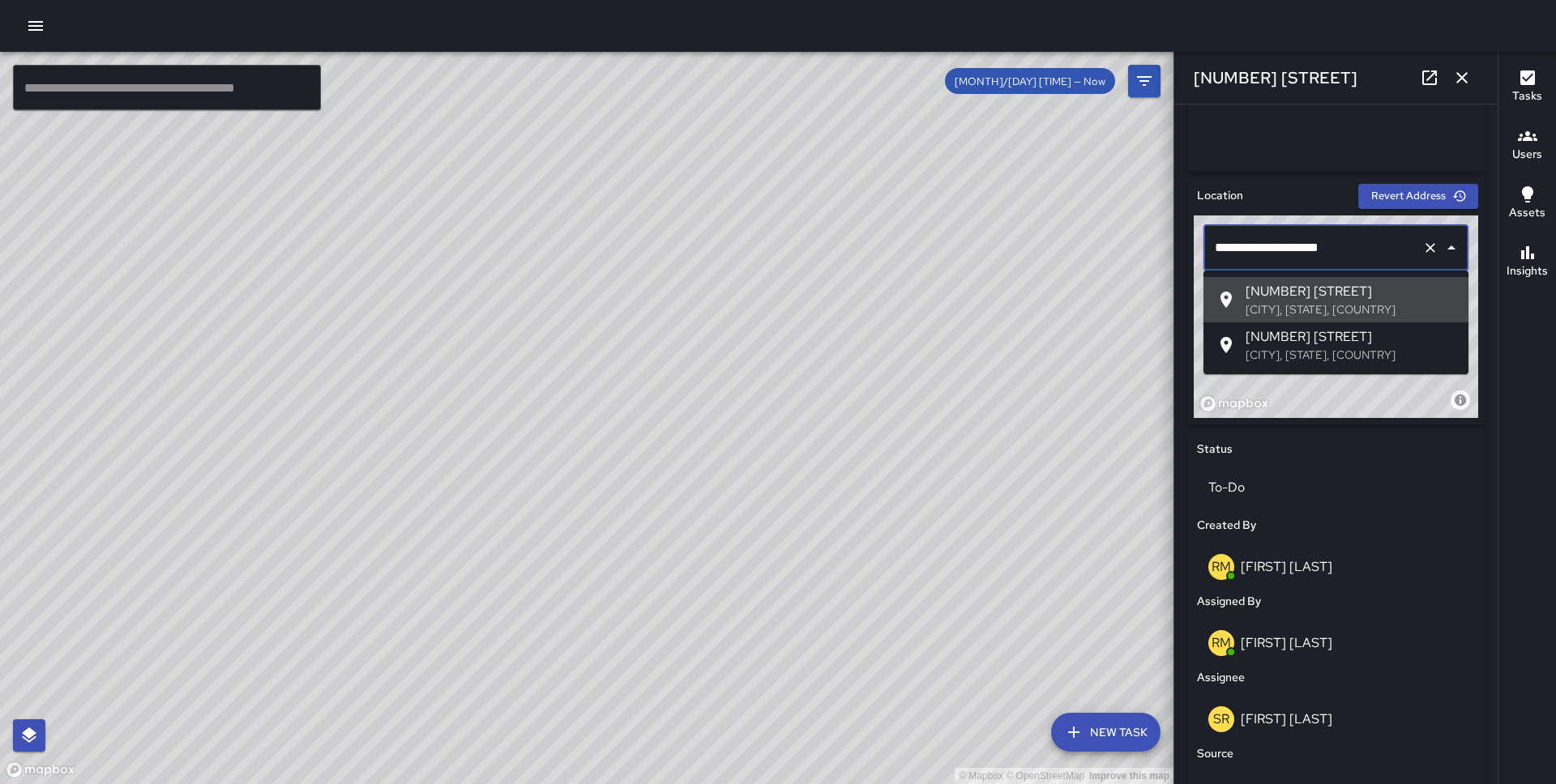 click on "**********" at bounding box center [1313, 248] 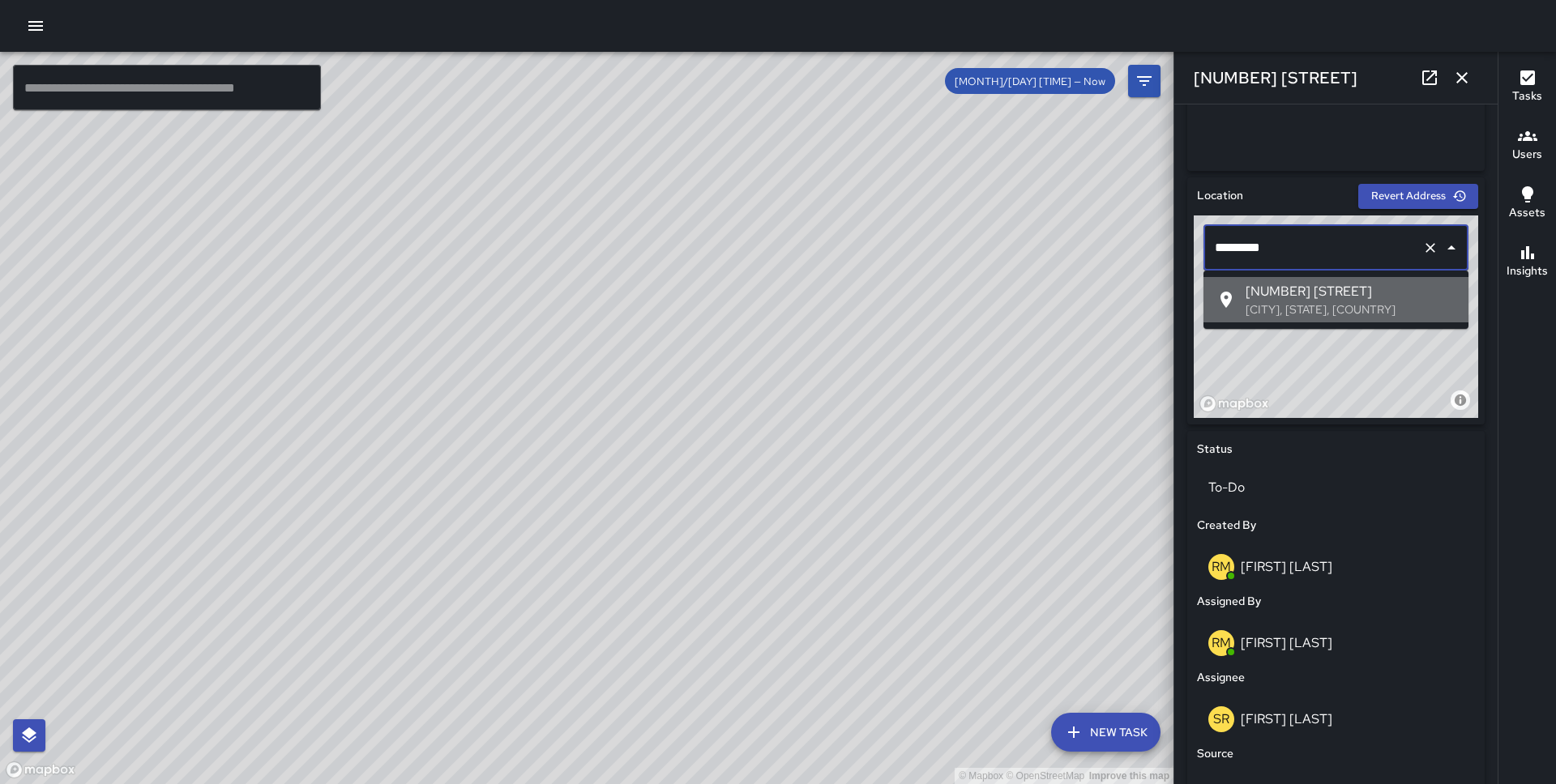 click on "[CITY], [STATE], [COUNTRY]" at bounding box center [1350, 309] 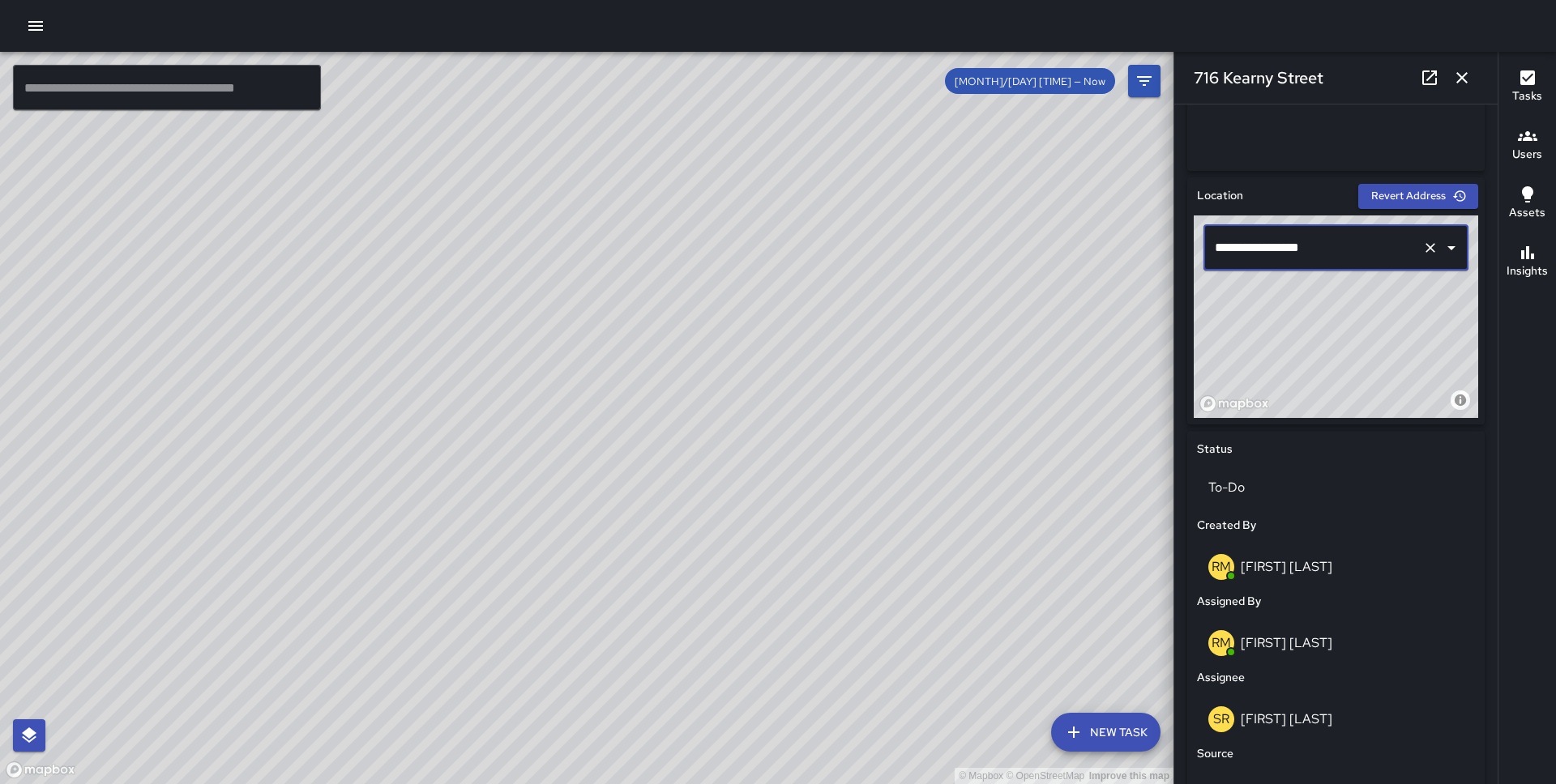 click on "**********" at bounding box center [1313, 248] 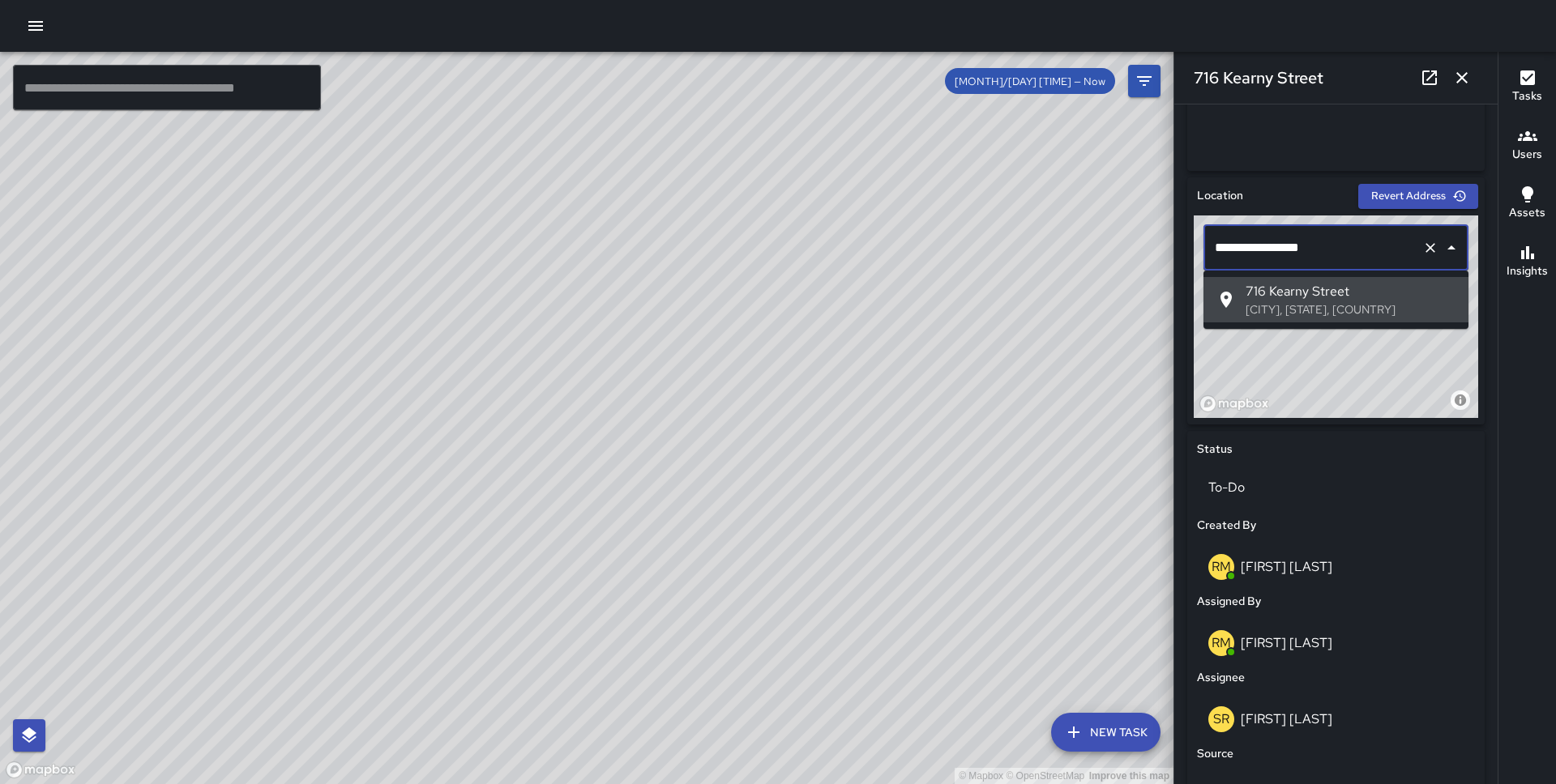 click on "**********" at bounding box center [1313, 248] 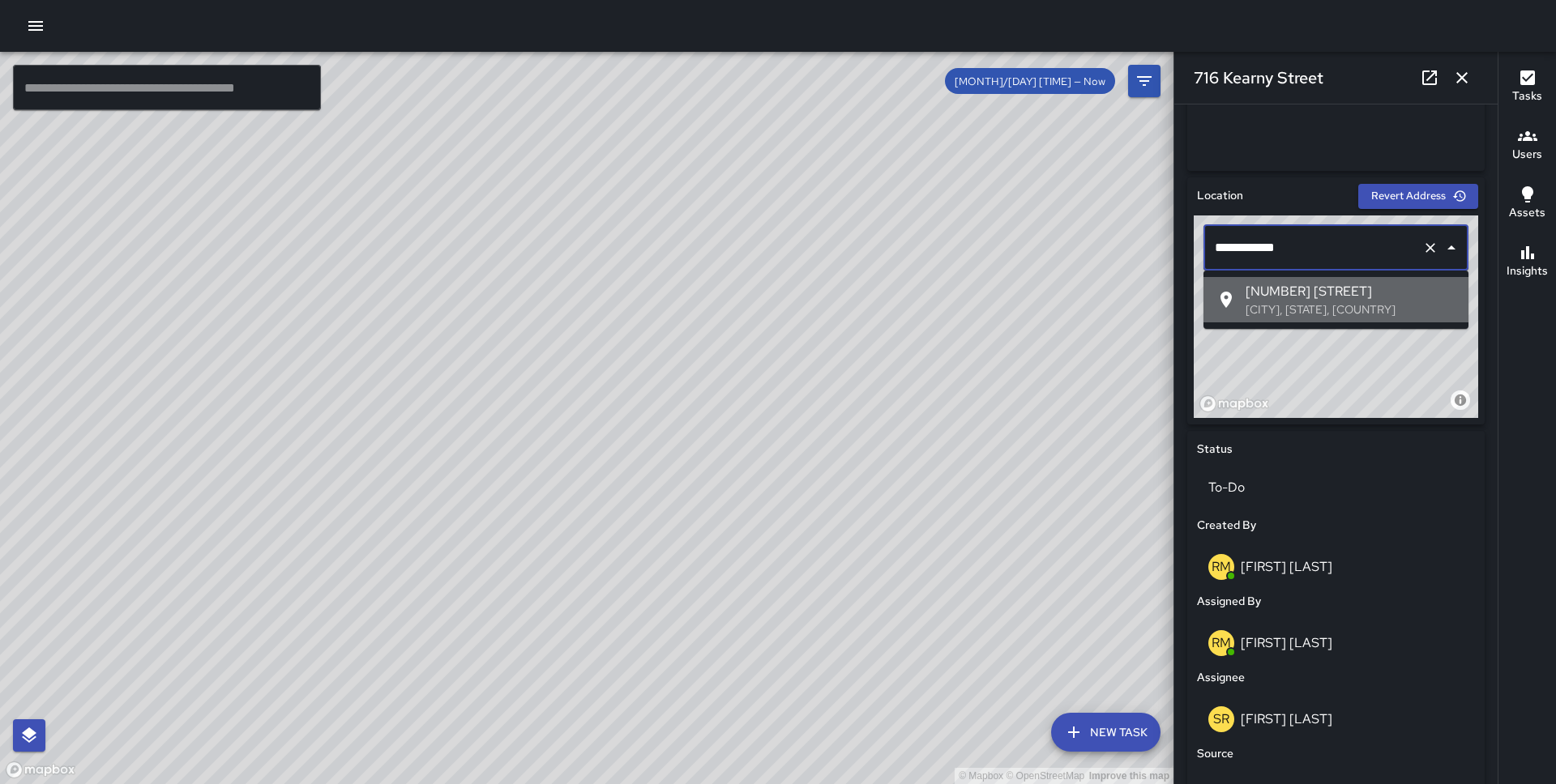 click on "[NUMBER] [STREET]" at bounding box center (1350, 292) 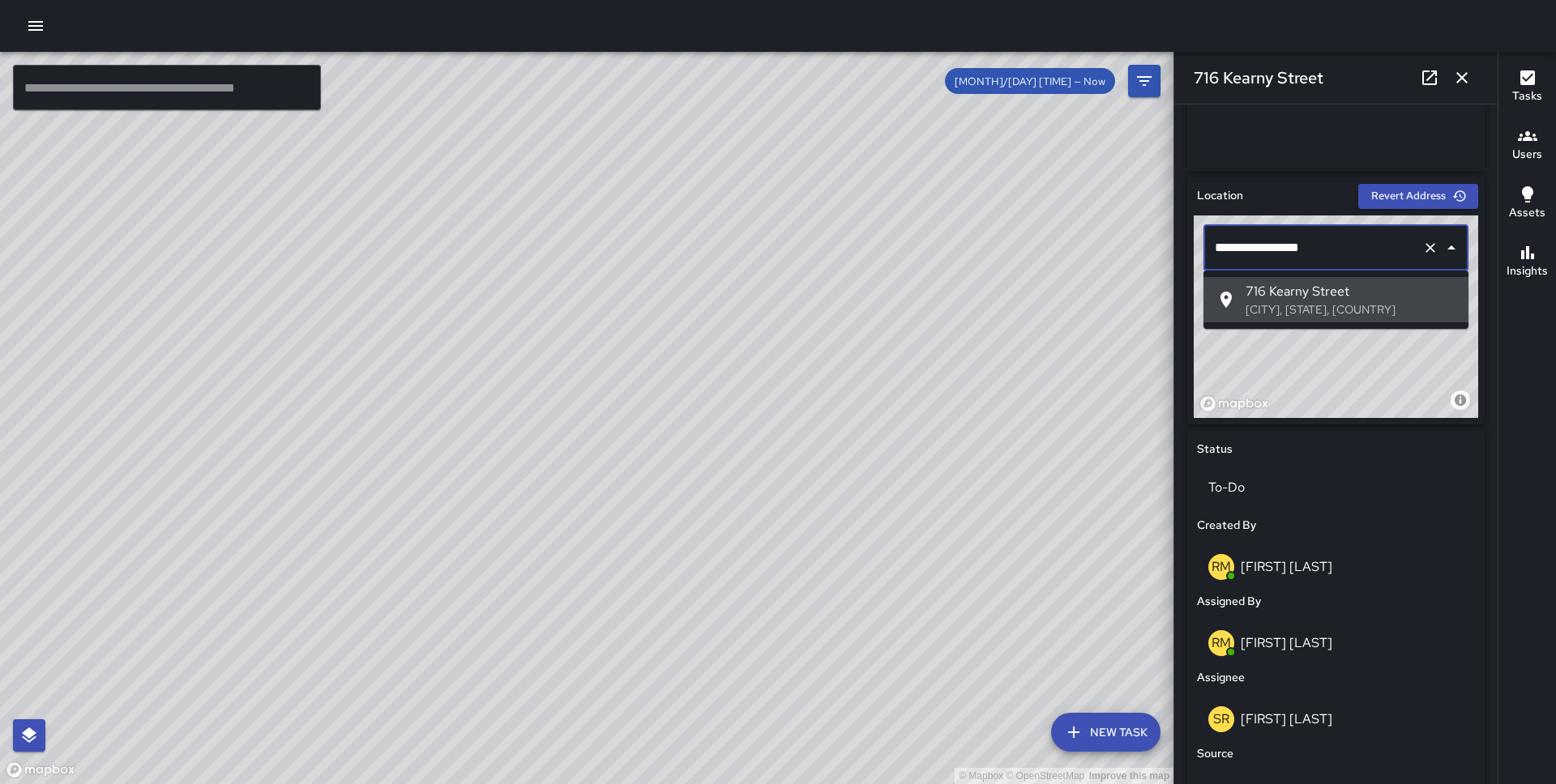 click on "**********" at bounding box center [1313, 248] 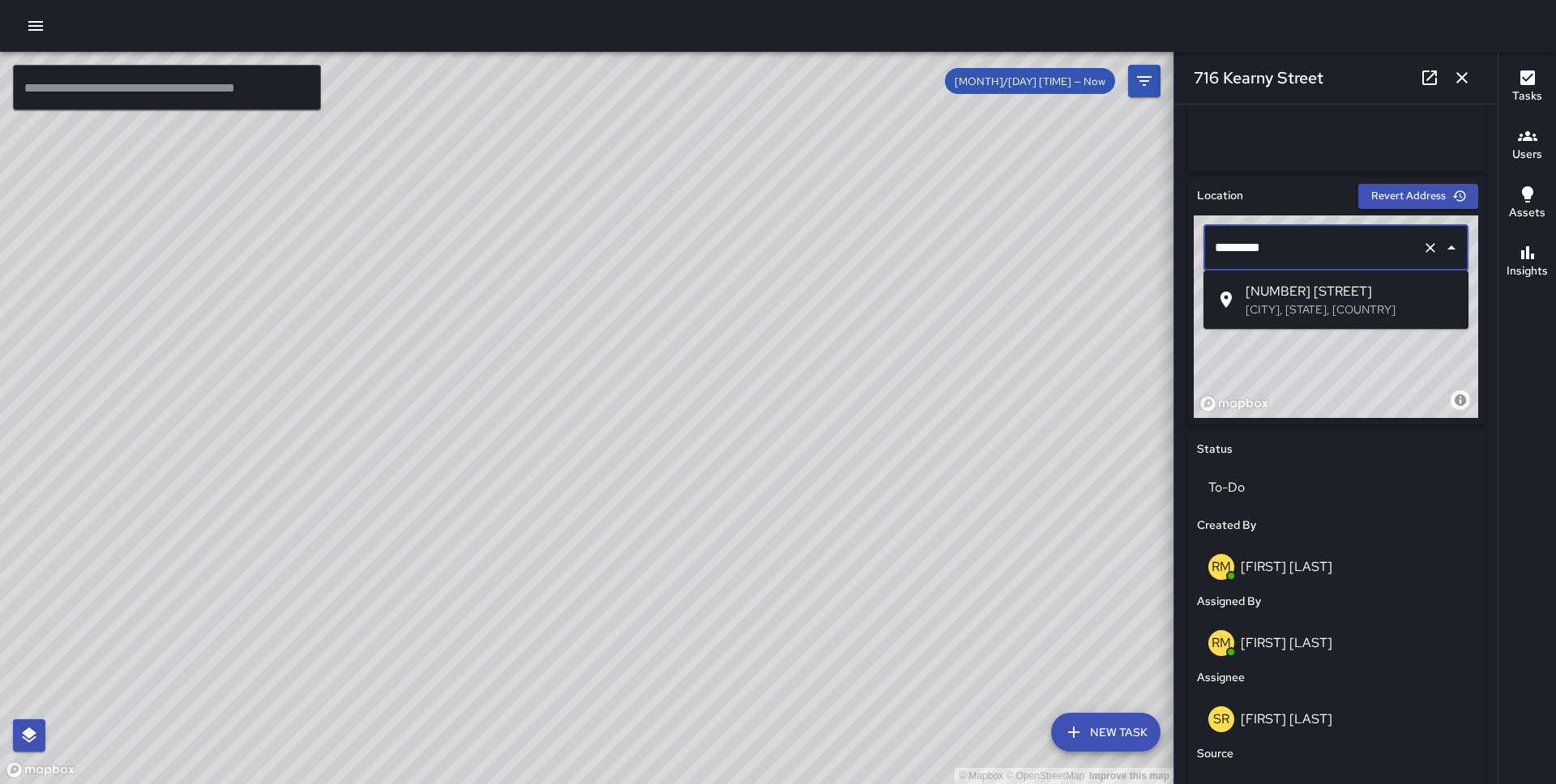 click on "*********" at bounding box center [1313, 248] 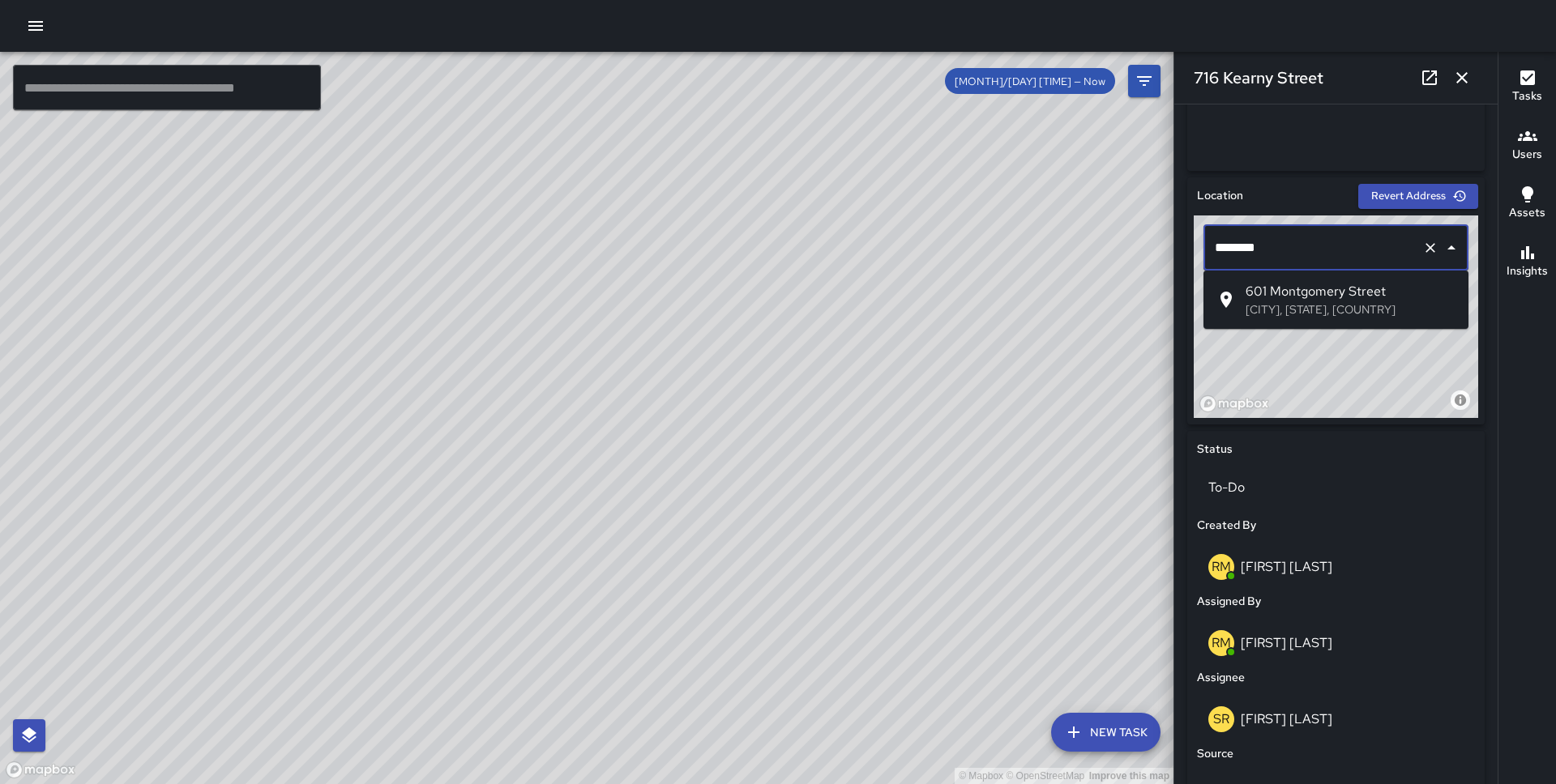 click on "601 Montgomery Street" at bounding box center (1350, 292) 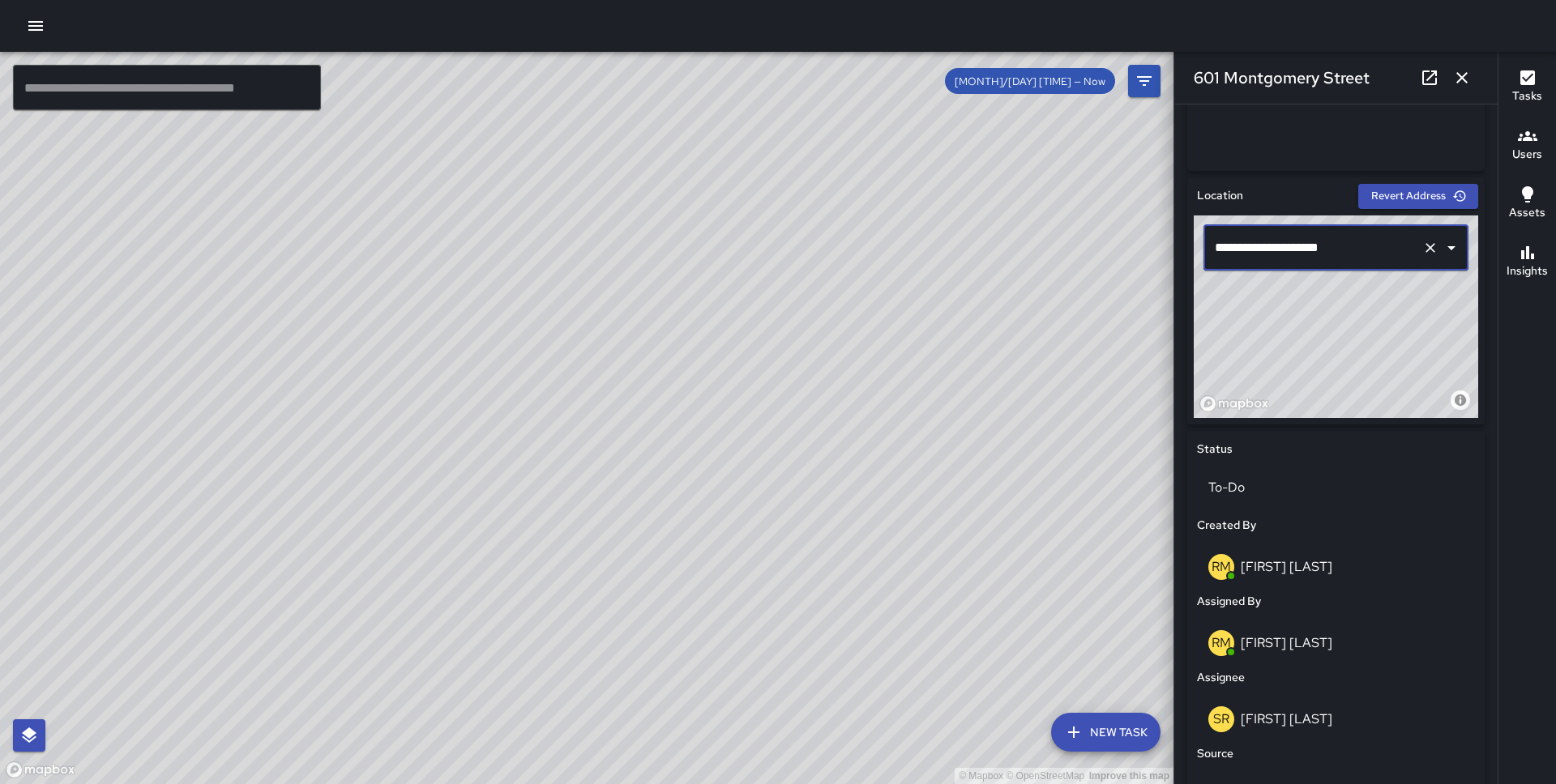 click on "© Mapbox   © OpenStreetMap   Improve this map EP [FIRST] [LAST] [NUMBER] [STREET] [DAY], [MONTH] [DAY], [TIME] [TASK] In front of [NUMBER] [STREET]" at bounding box center [587, 418] 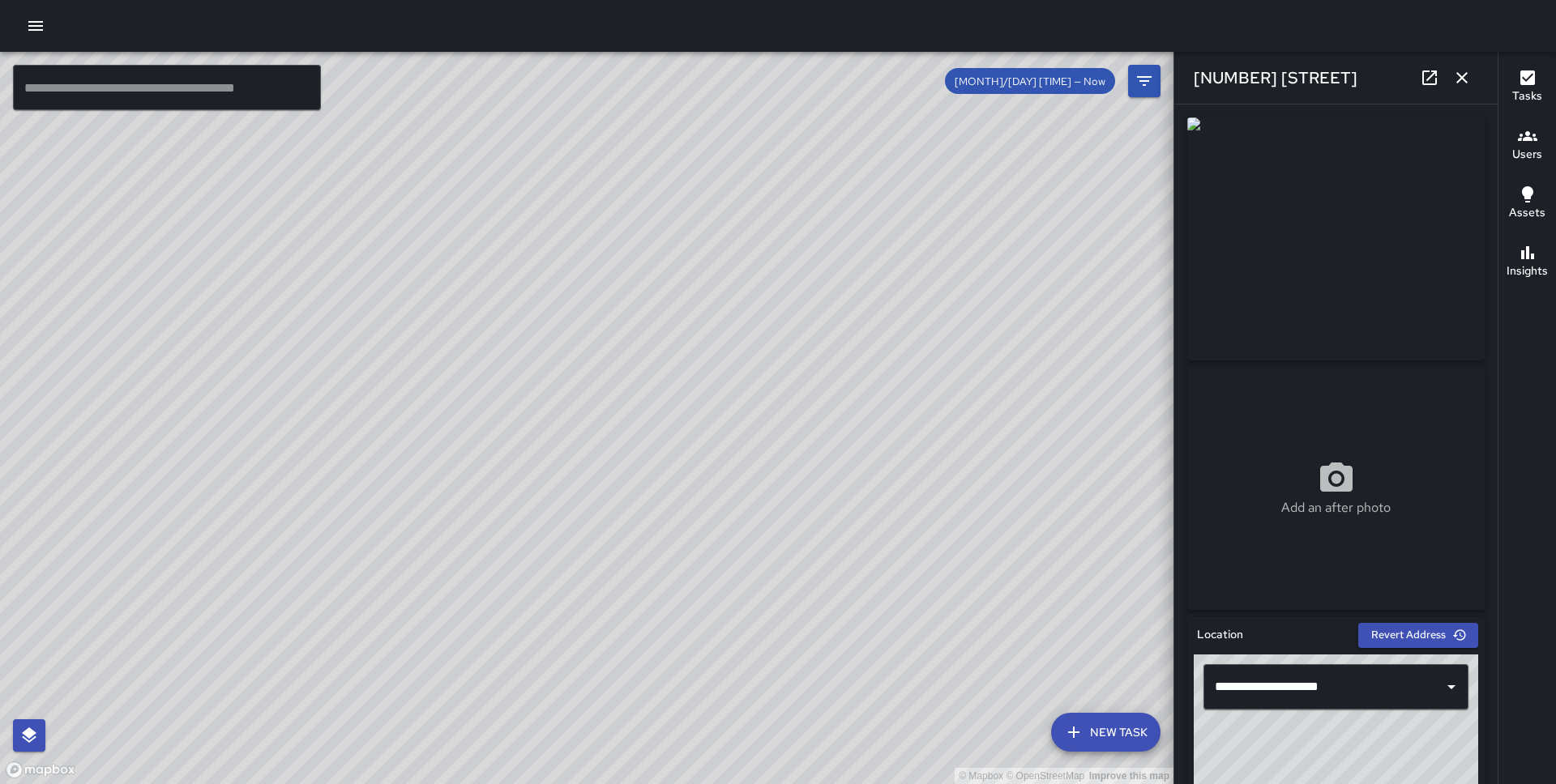 scroll, scrollTop: 189, scrollLeft: 0, axis: vertical 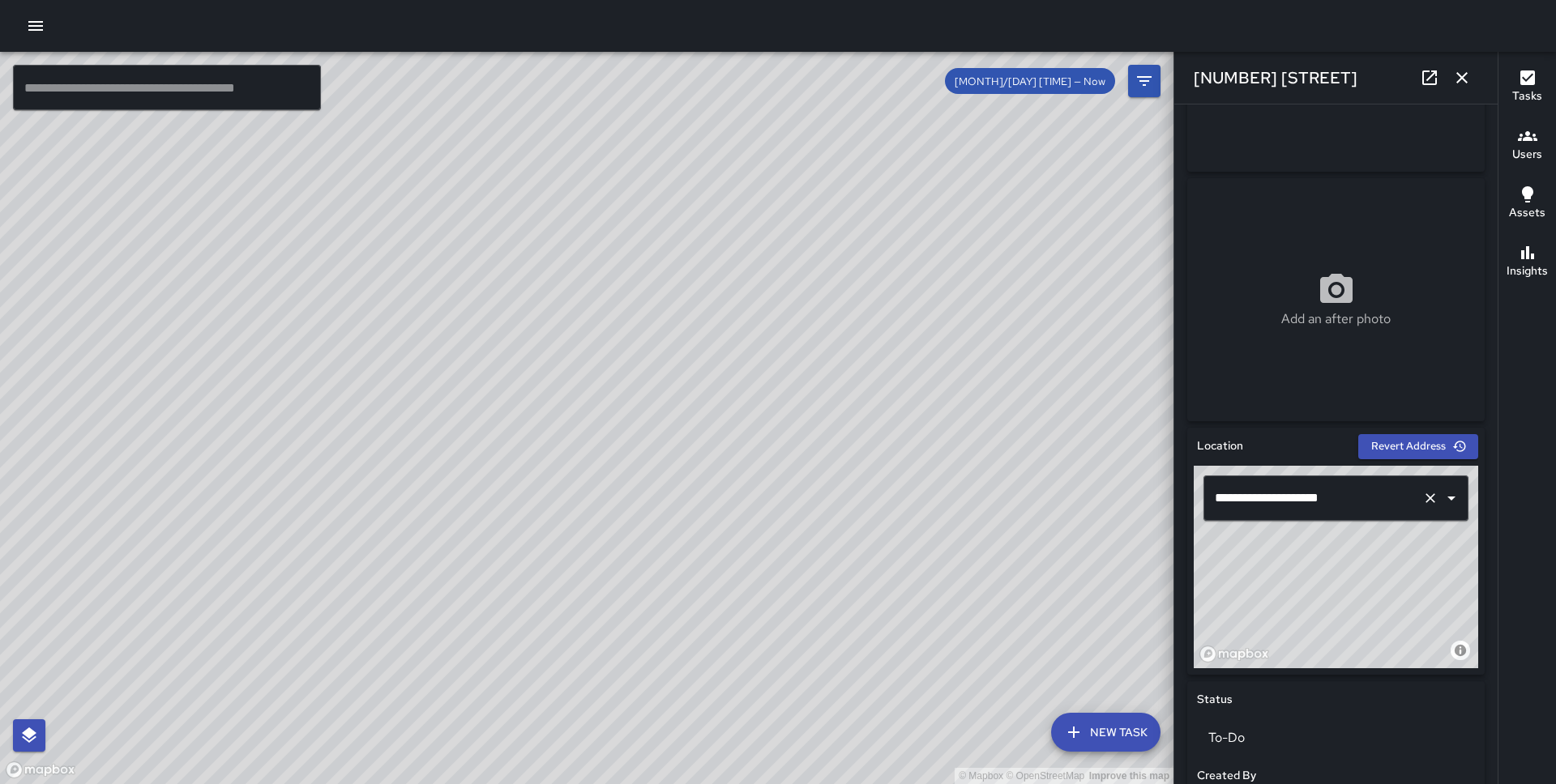 click on "**********" at bounding box center [1313, 498] 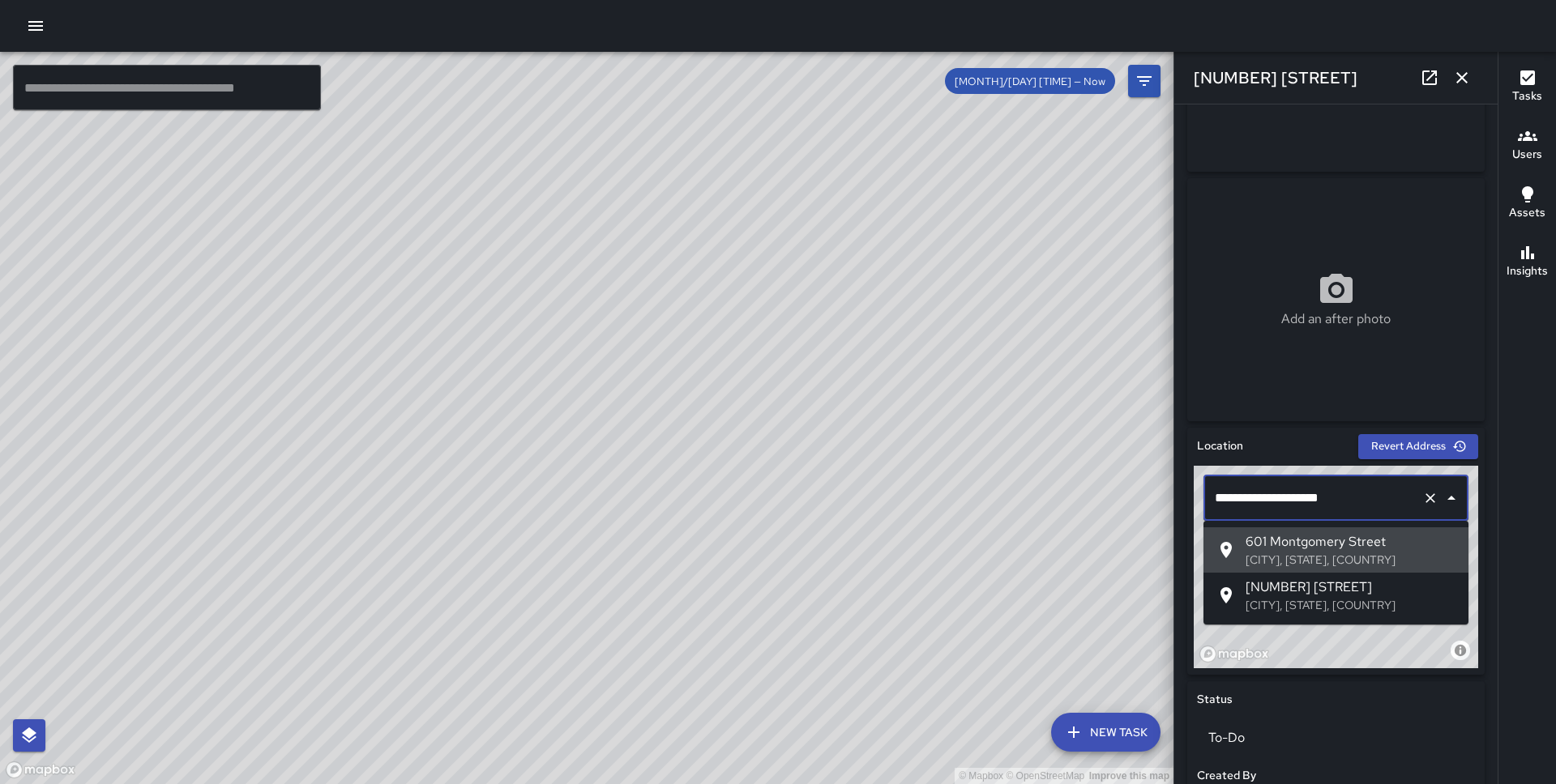 click on "**********" at bounding box center (1313, 498) 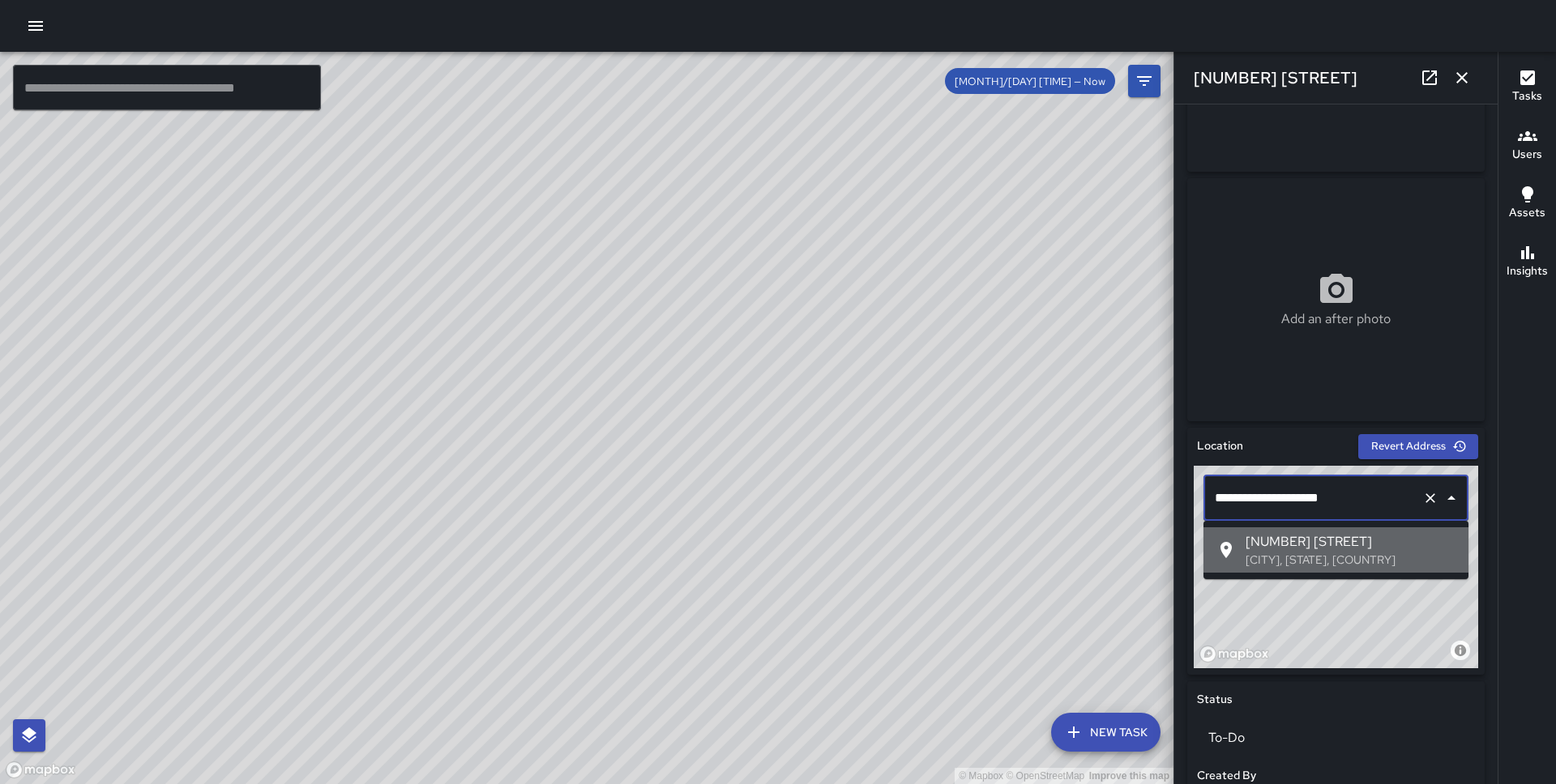 click on "[CITY], [STATE], [COUNTRY]" at bounding box center (1350, 560) 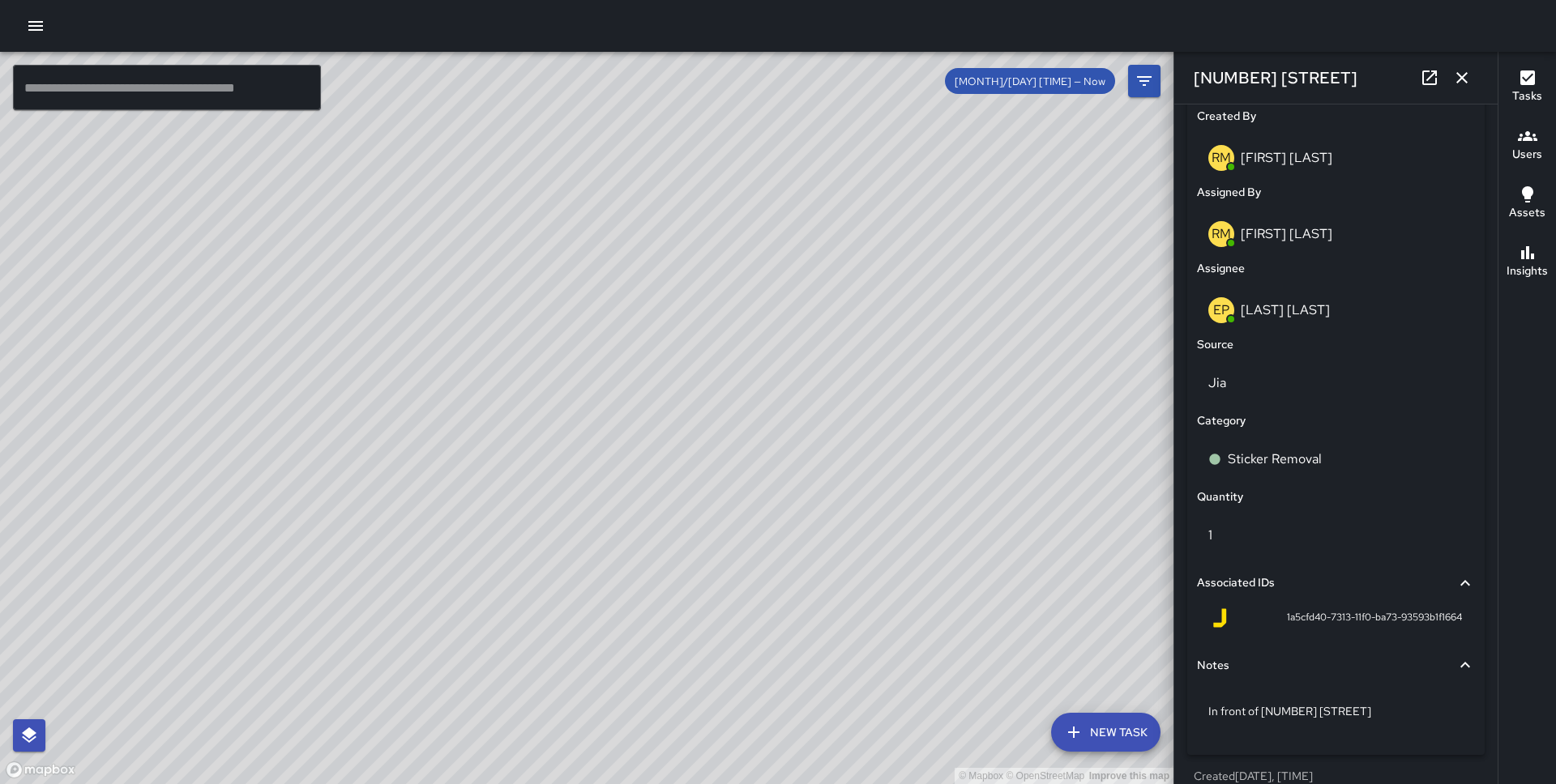 scroll, scrollTop: 868, scrollLeft: 0, axis: vertical 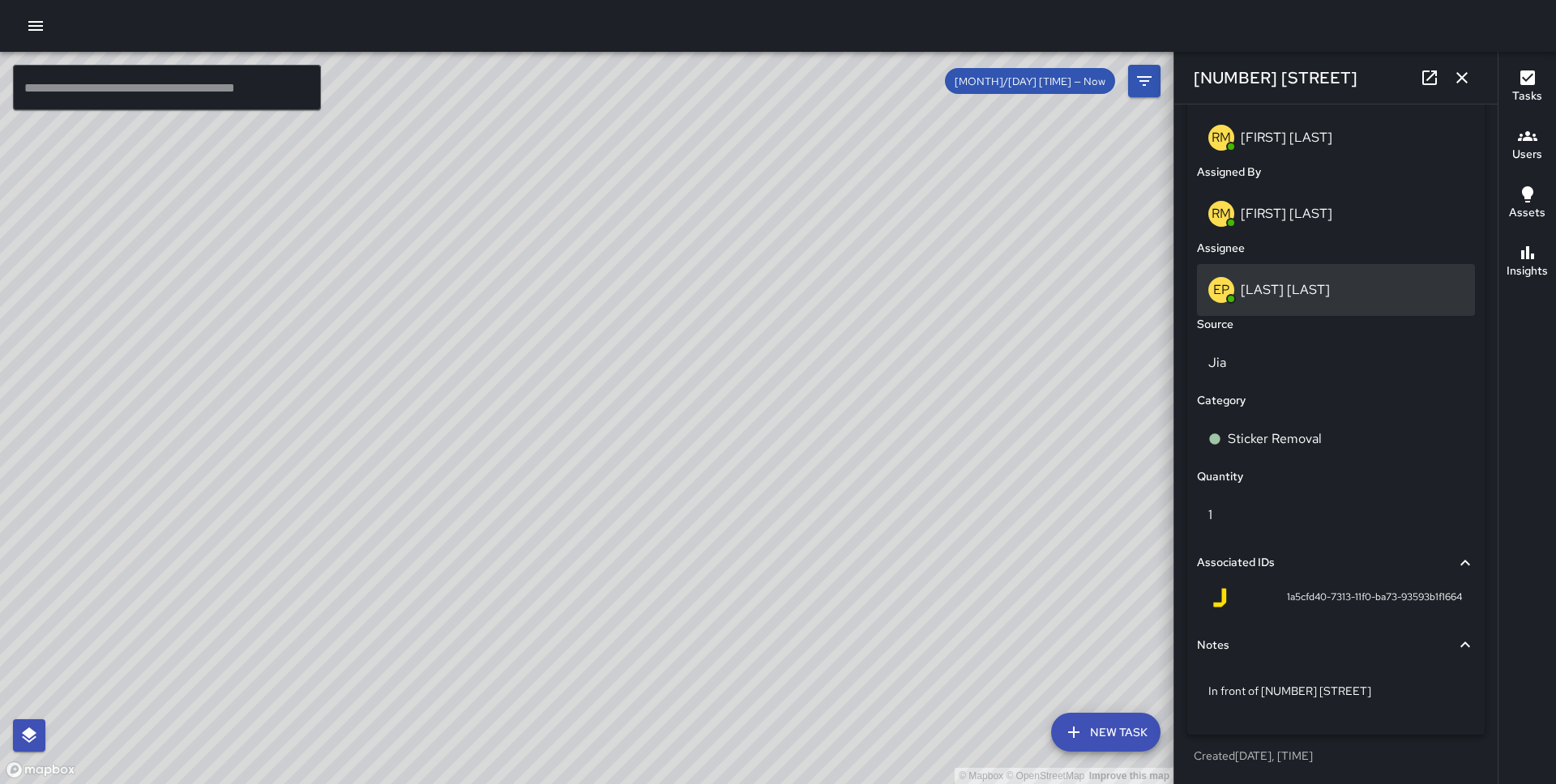 click on "EP [FIRST] [LAST]" at bounding box center [1336, 290] 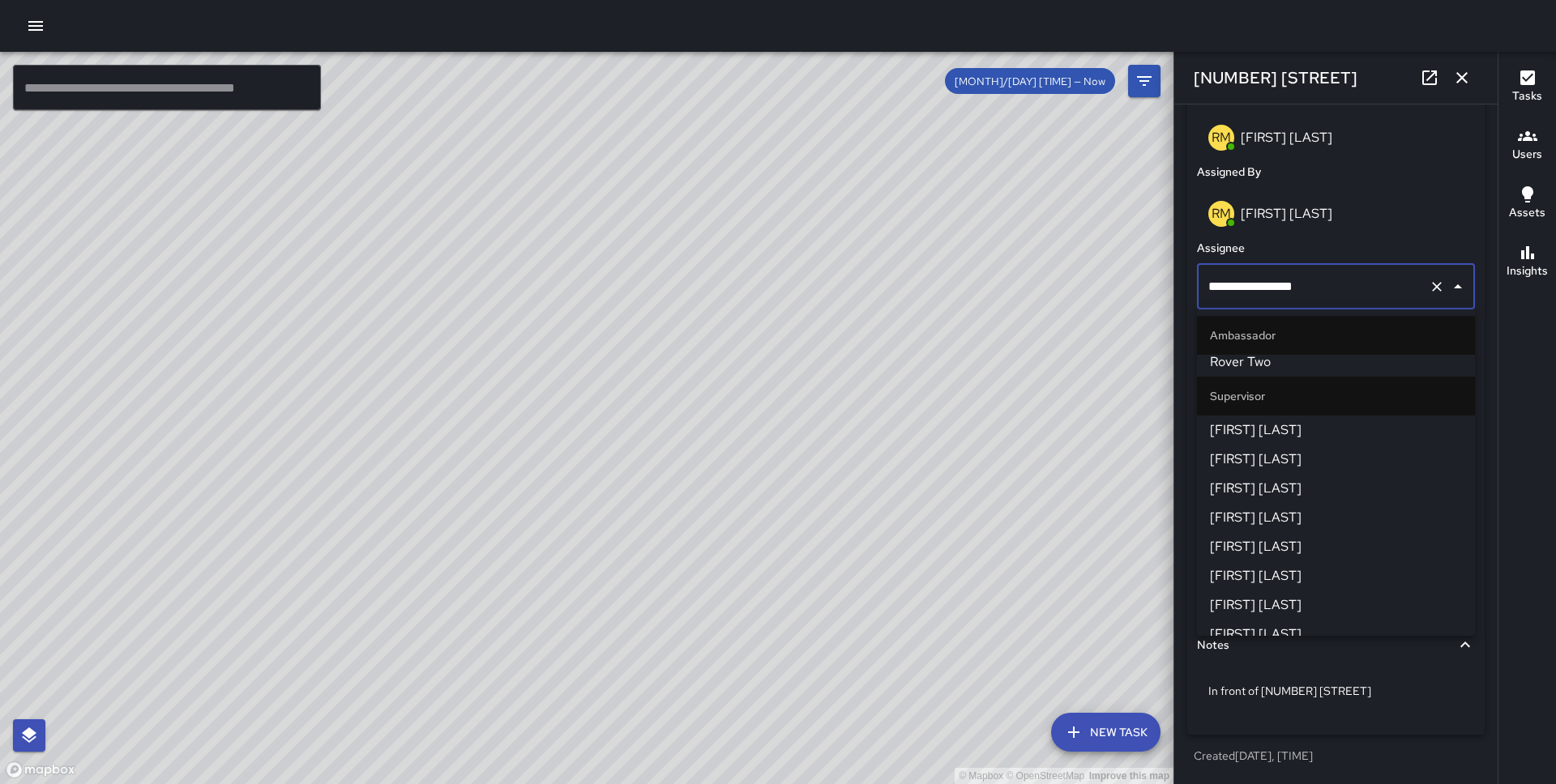 scroll, scrollTop: 792, scrollLeft: 0, axis: vertical 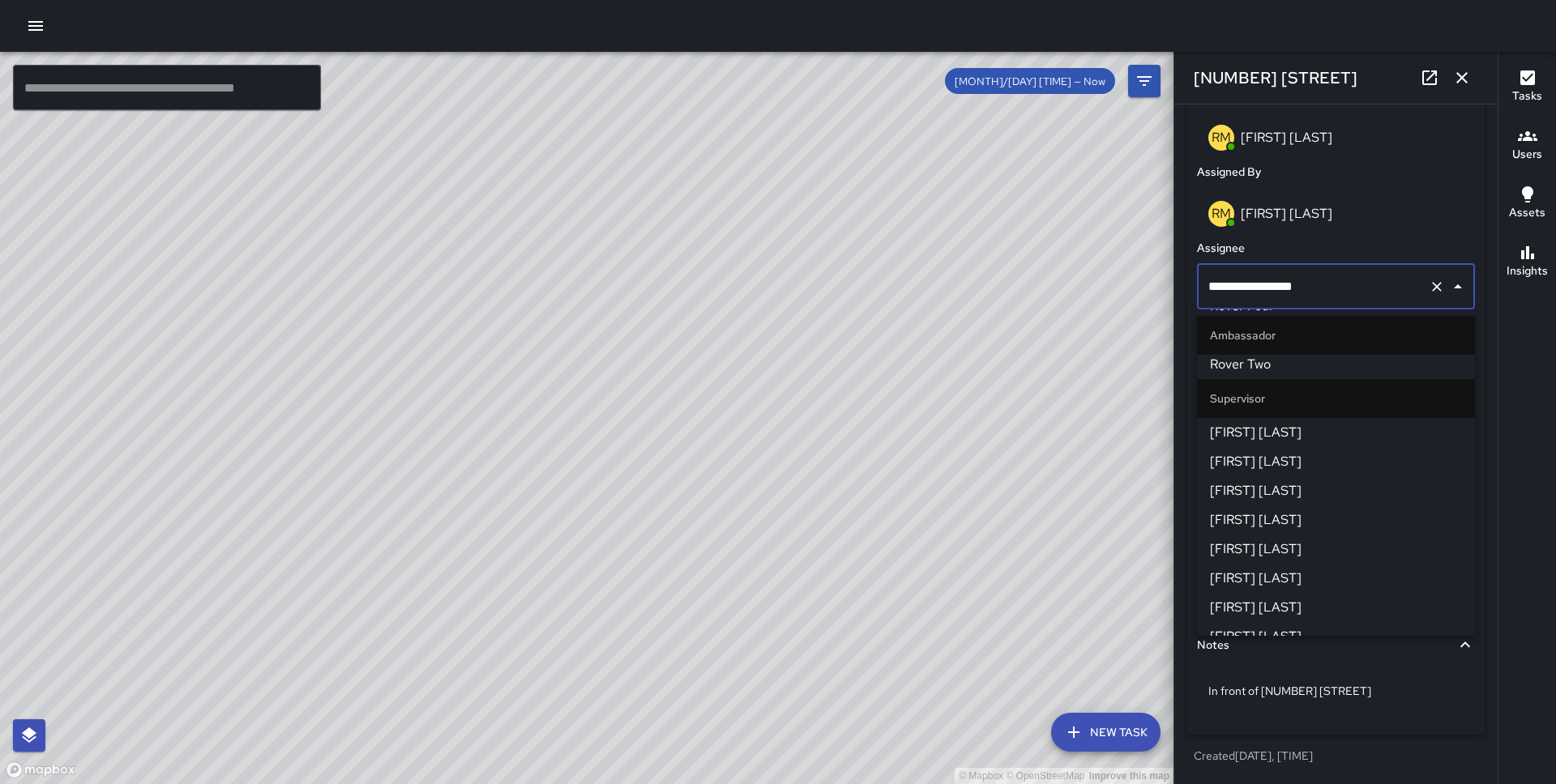 click on "[FIRST] [LAST]" at bounding box center [1336, 432] 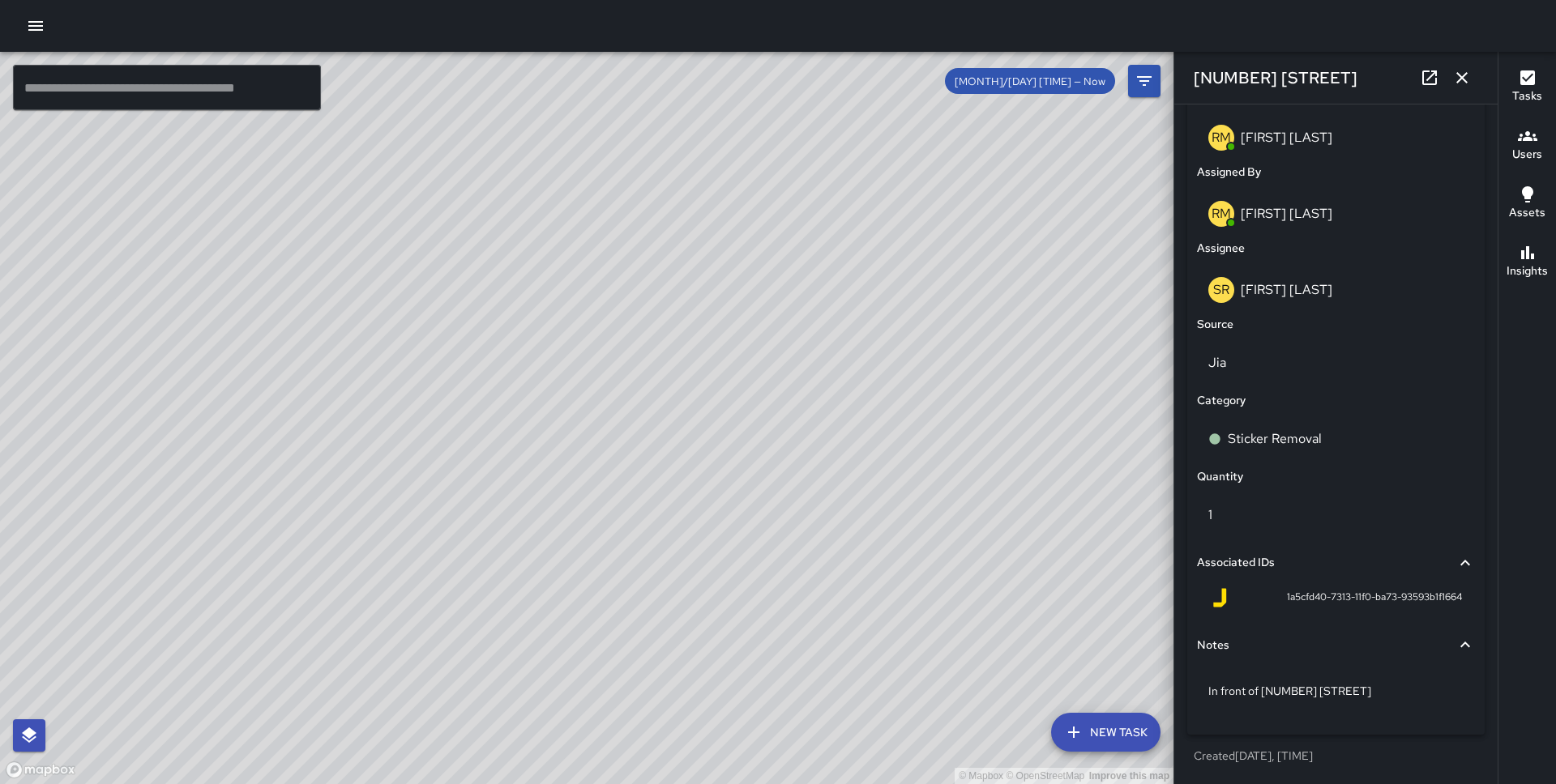 click on "© Mapbox   © OpenStreetMap   Improve this map EP [FIRST] [LAST] [NUMBER] [STREET] [DAY], [MONTH] [DAY], [TIME] [TASK] Can [PERSON] paint both sides of this metal frame black?" at bounding box center (587, 418) 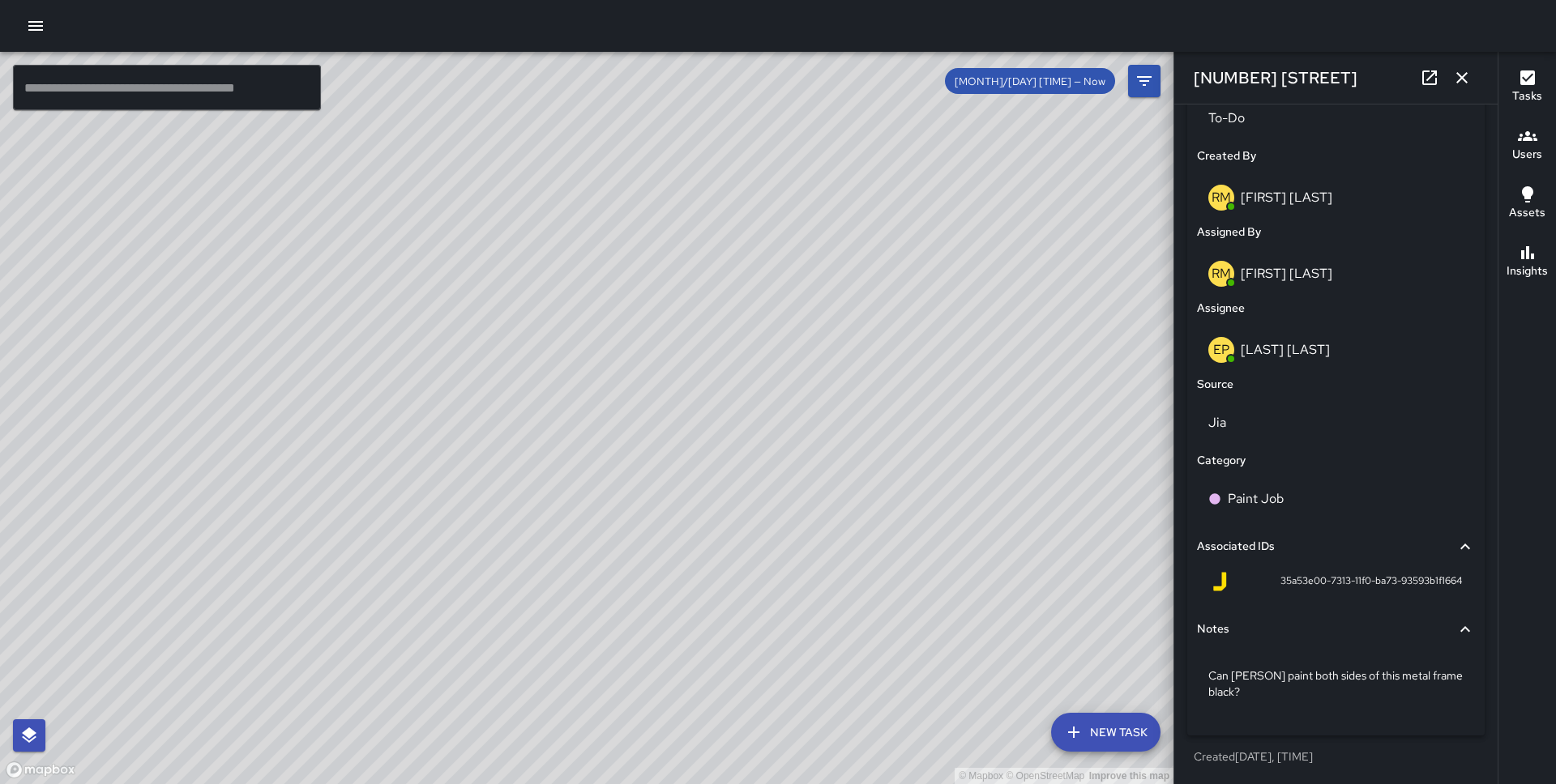 scroll, scrollTop: 808, scrollLeft: 0, axis: vertical 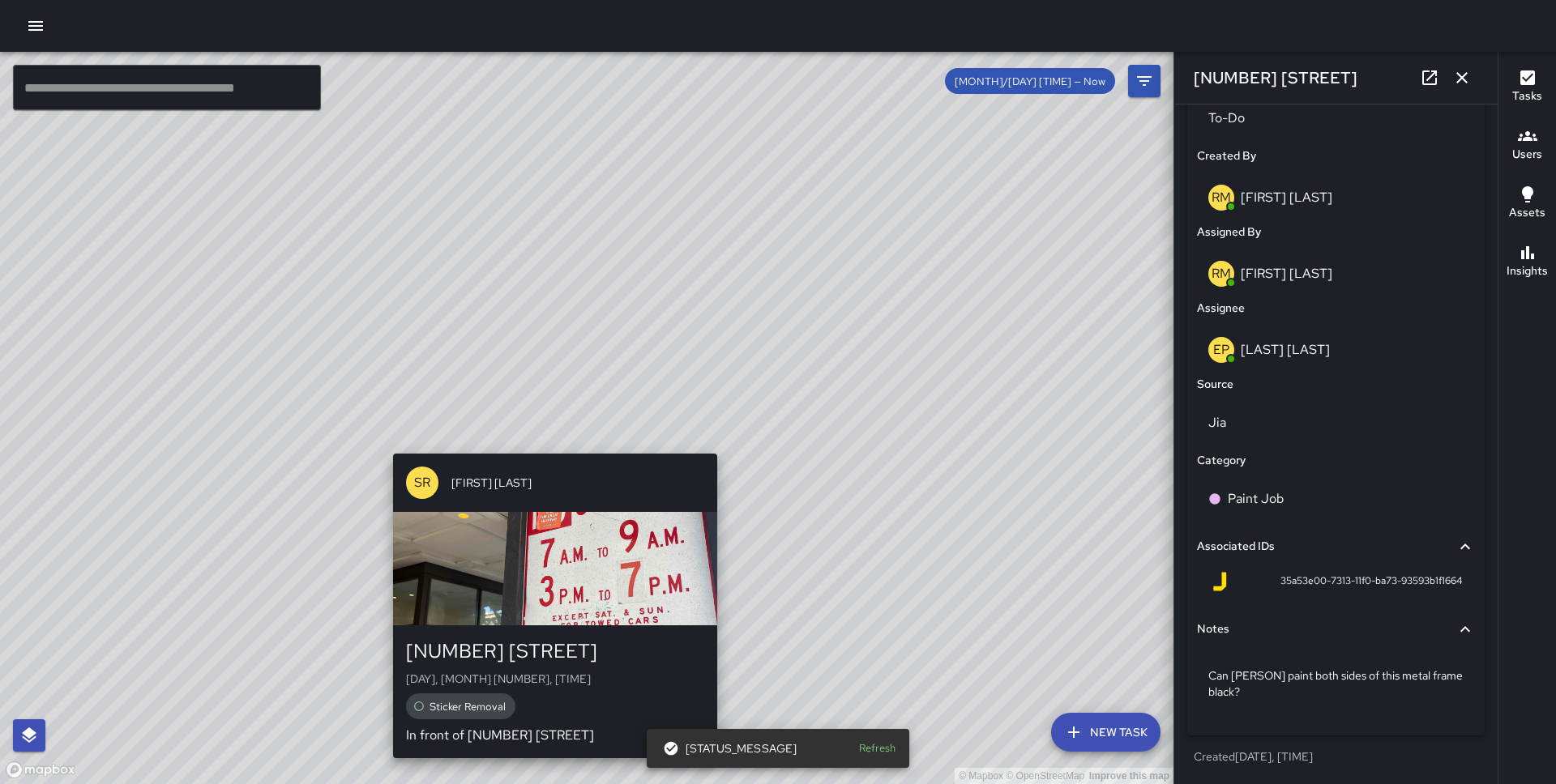 drag, startPoint x: 533, startPoint y: 433, endPoint x: 547, endPoint y: 437, distance: 14.56022 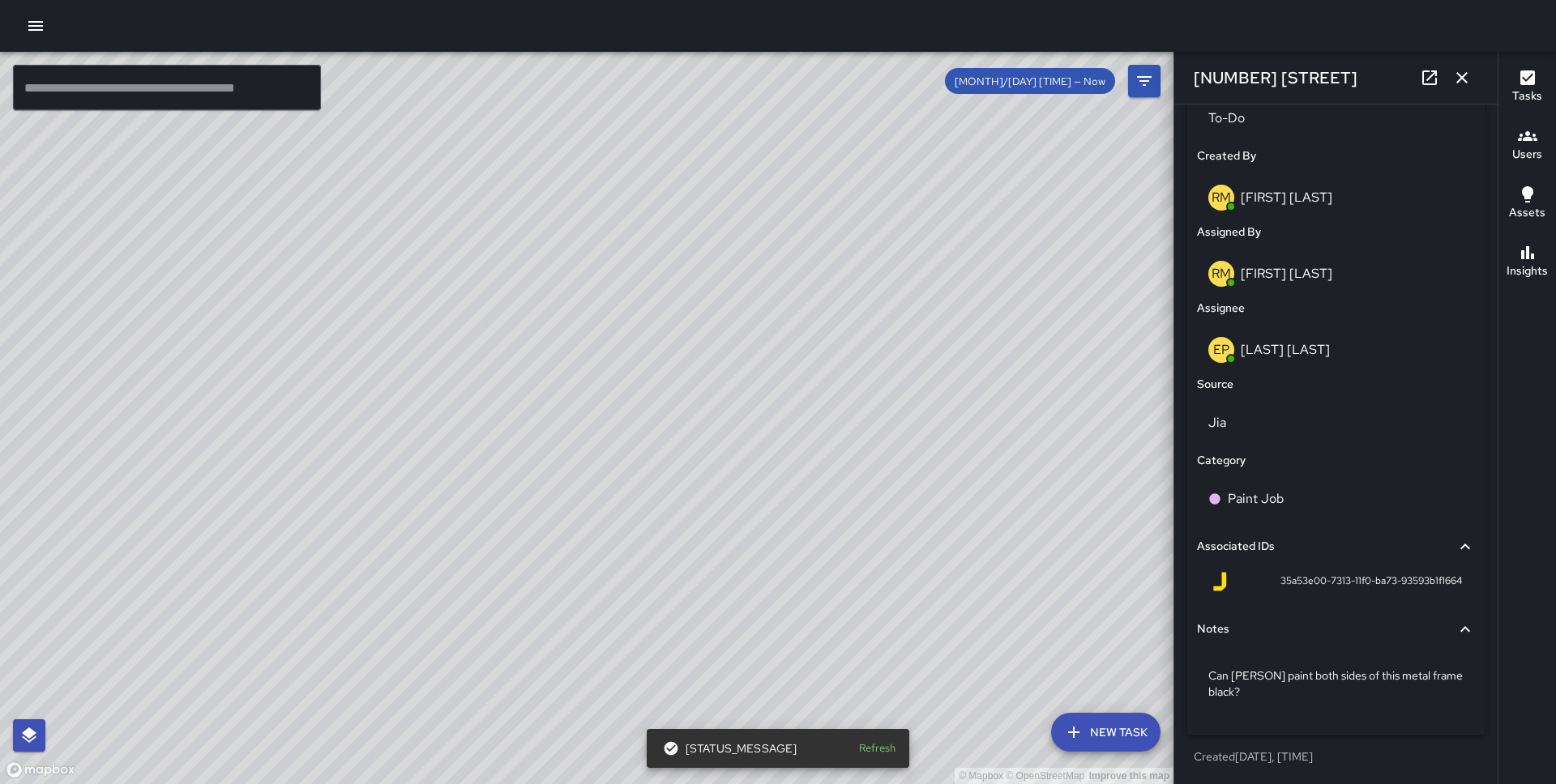 click on "© Mapbox   © OpenStreetMap   Improve this map EP [FIRST] [LAST] [NUMBER] [STREET] [DAY], [MONTH] [DAY], [TIME] [TASK] Can [PERSON] paint both sides of this metal frame black?" at bounding box center [587, 418] 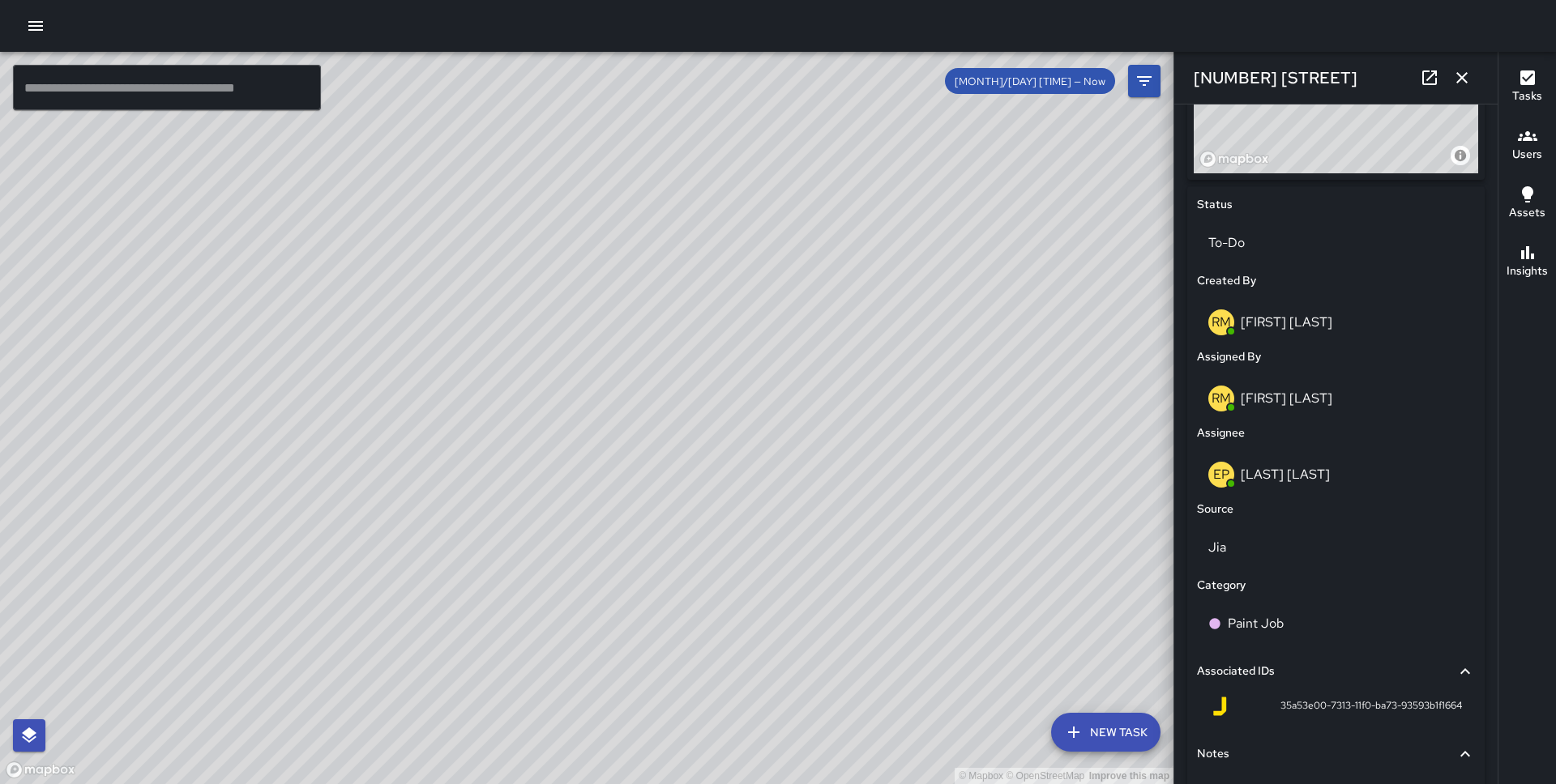scroll, scrollTop: 680, scrollLeft: 0, axis: vertical 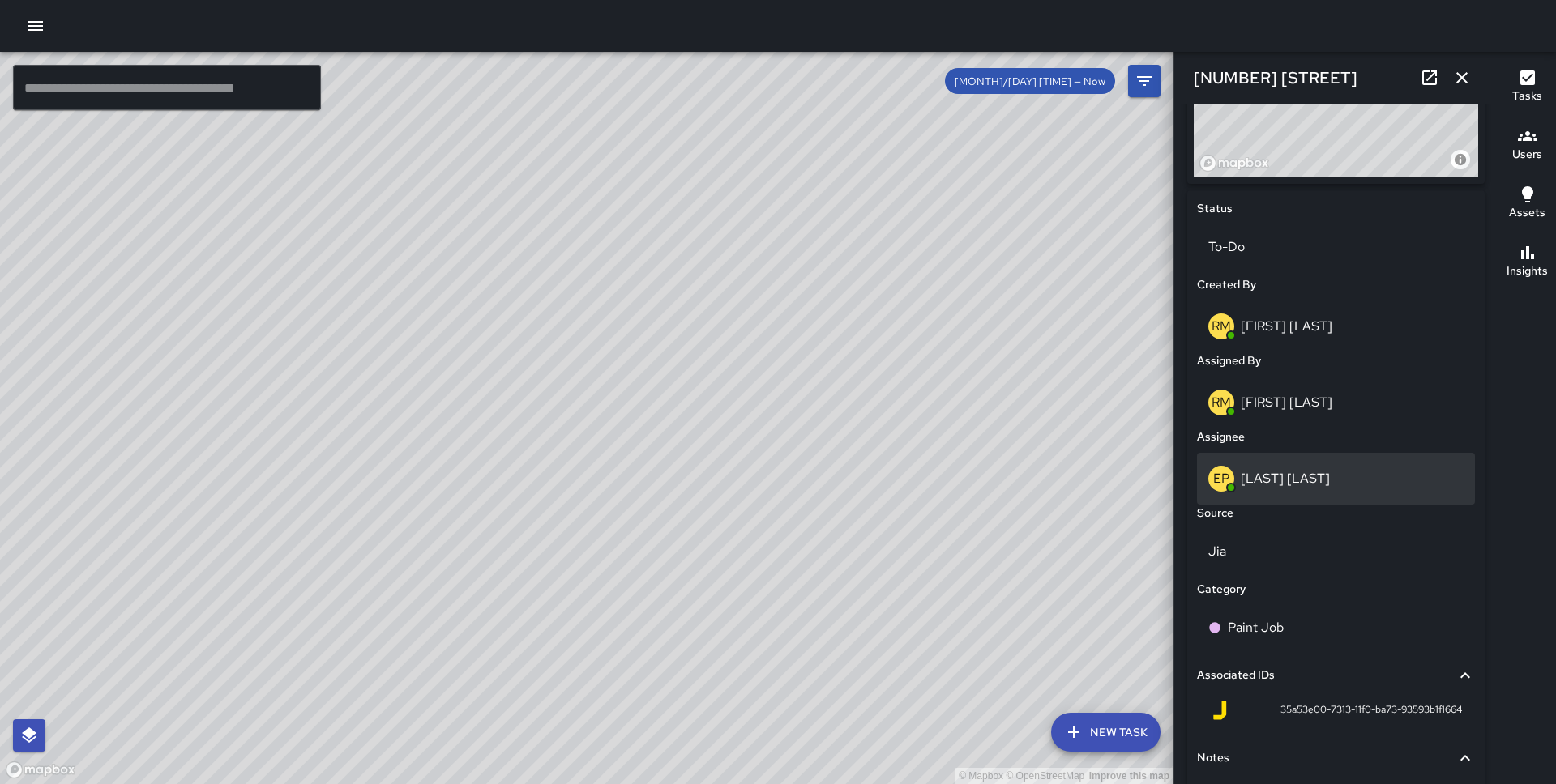 click on "[LAST] [LAST]" at bounding box center [1285, 478] 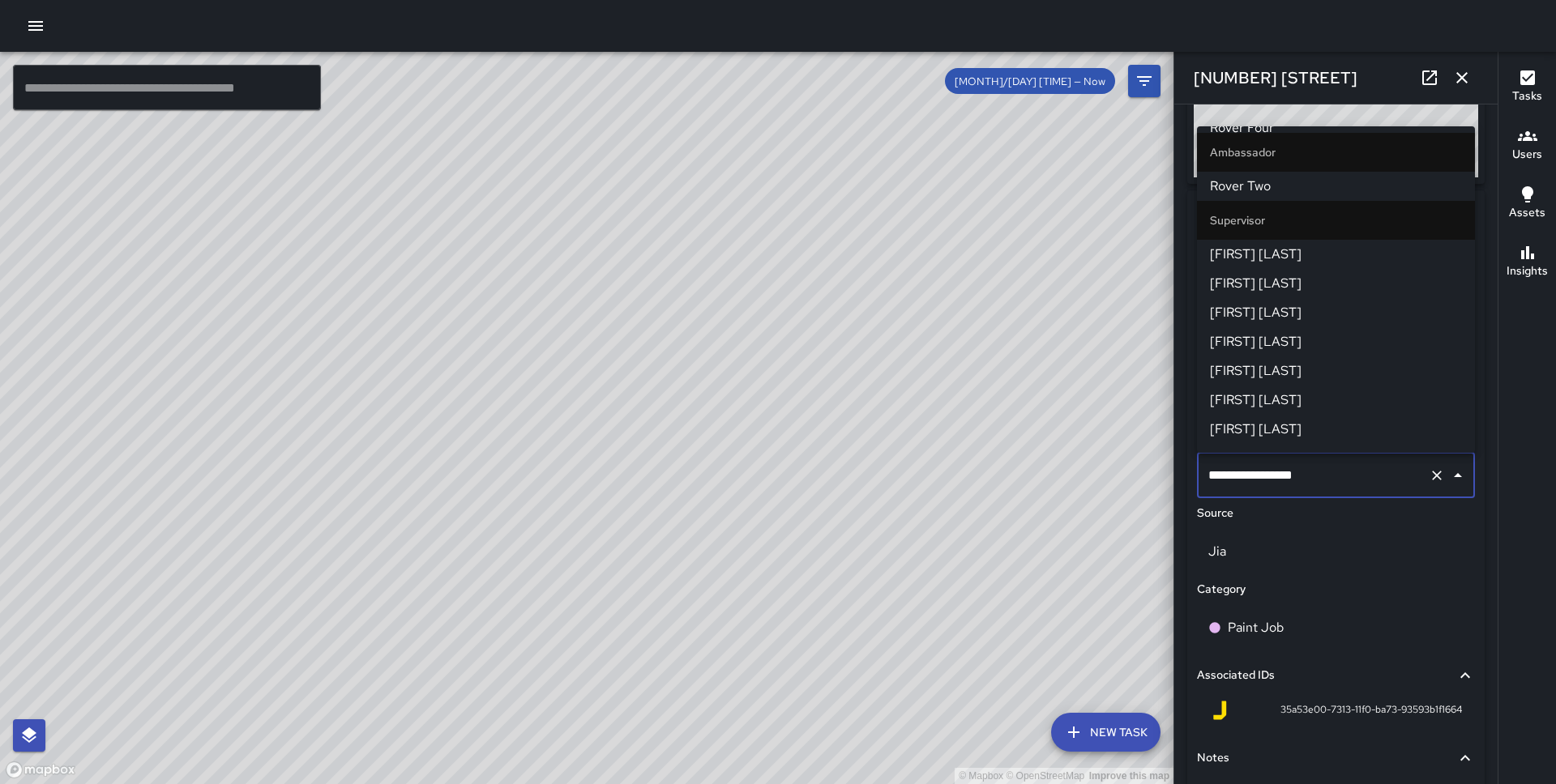 scroll, scrollTop: 760, scrollLeft: 0, axis: vertical 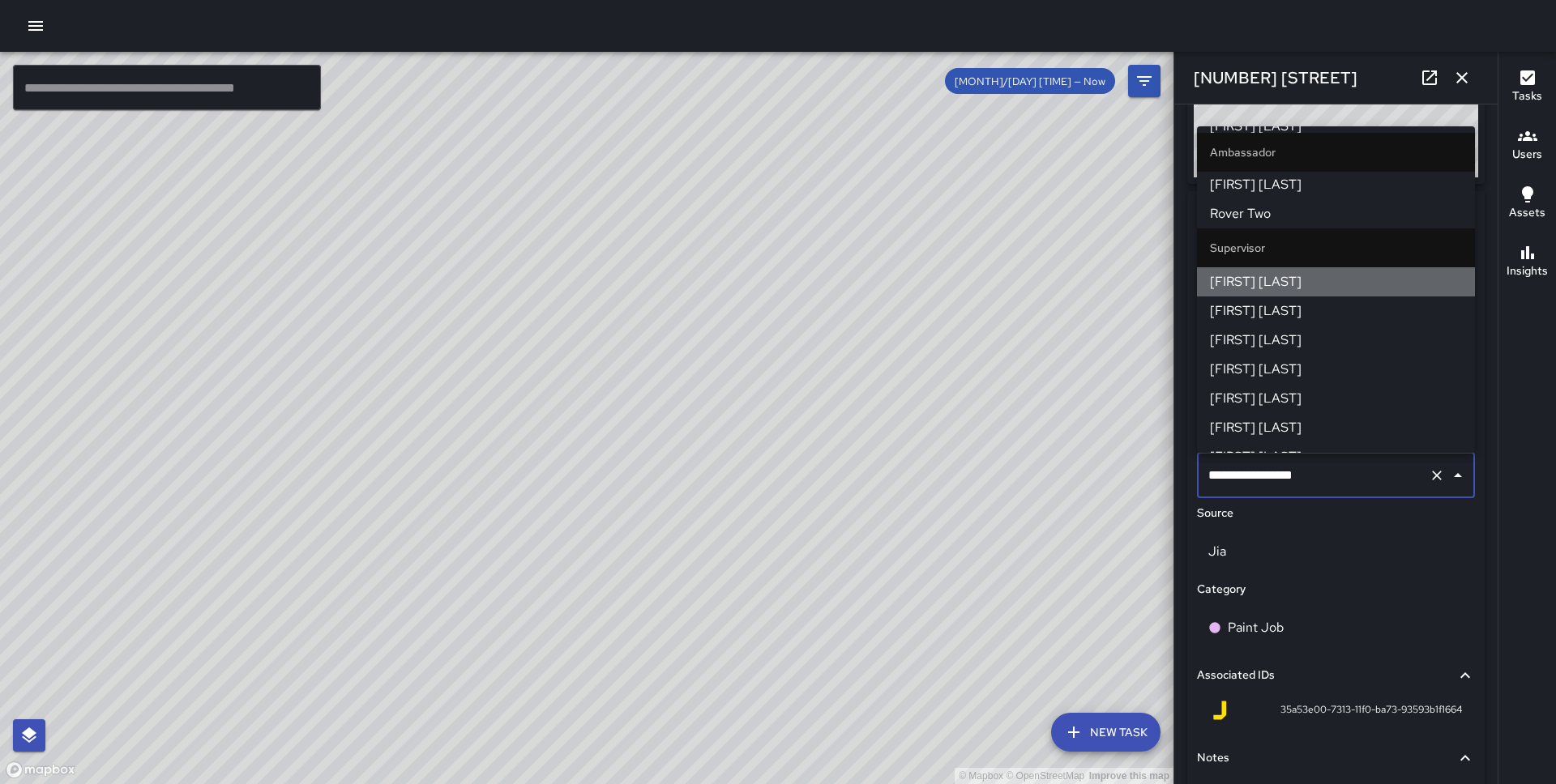 click on "[FIRST] [LAST]" at bounding box center (1336, 282) 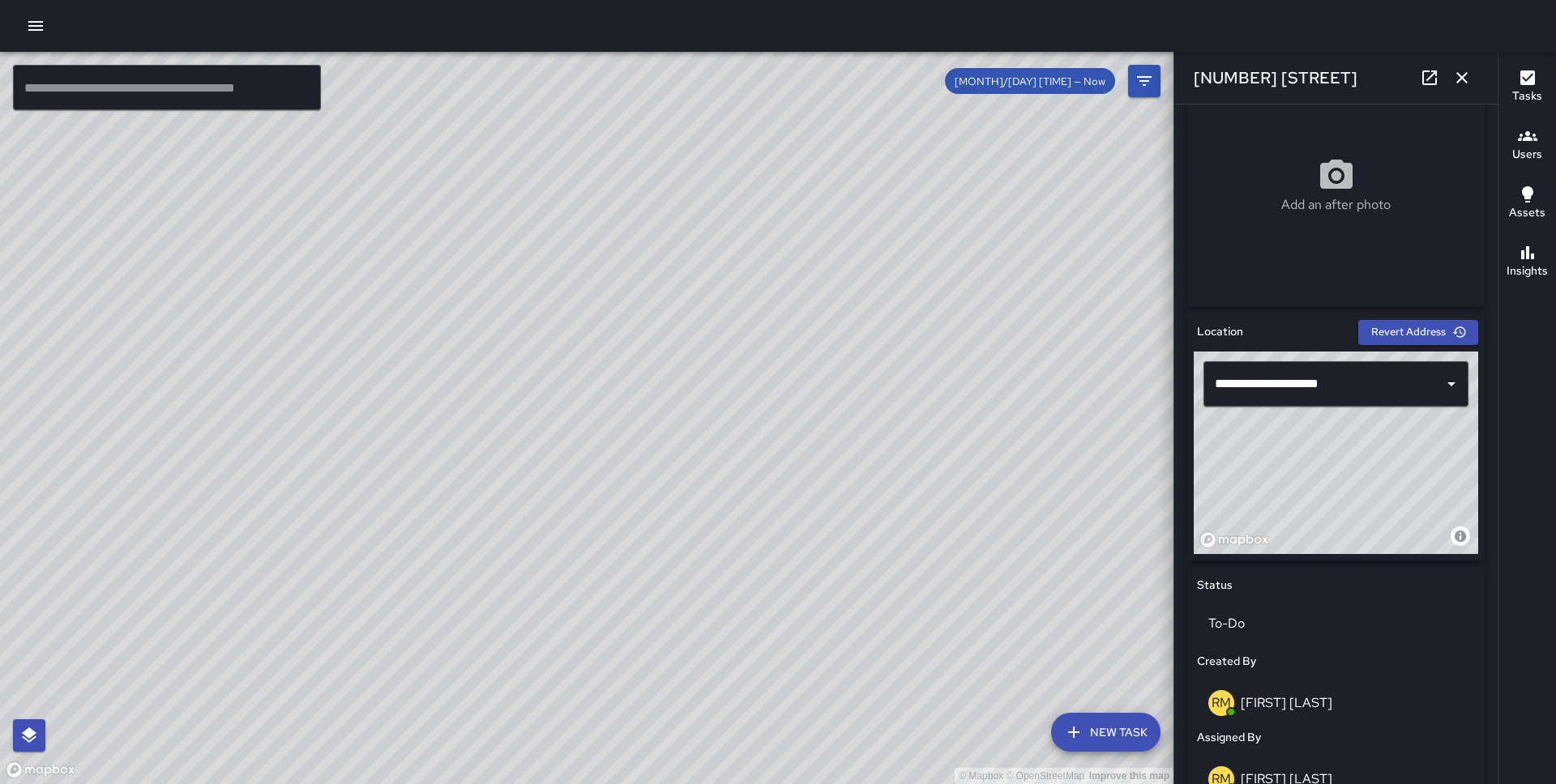 scroll, scrollTop: 305, scrollLeft: 0, axis: vertical 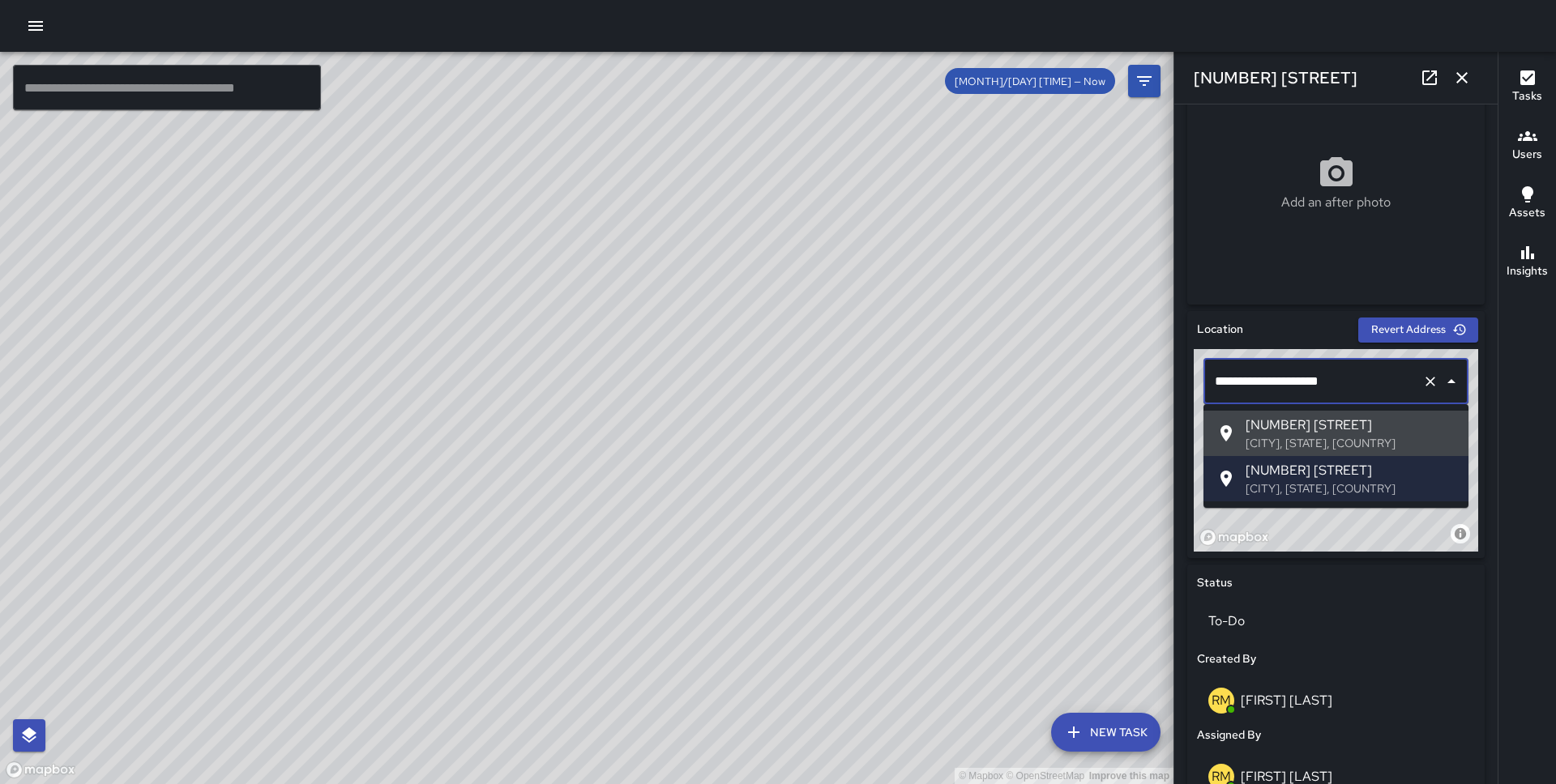 click on "**********" at bounding box center (1313, 381) 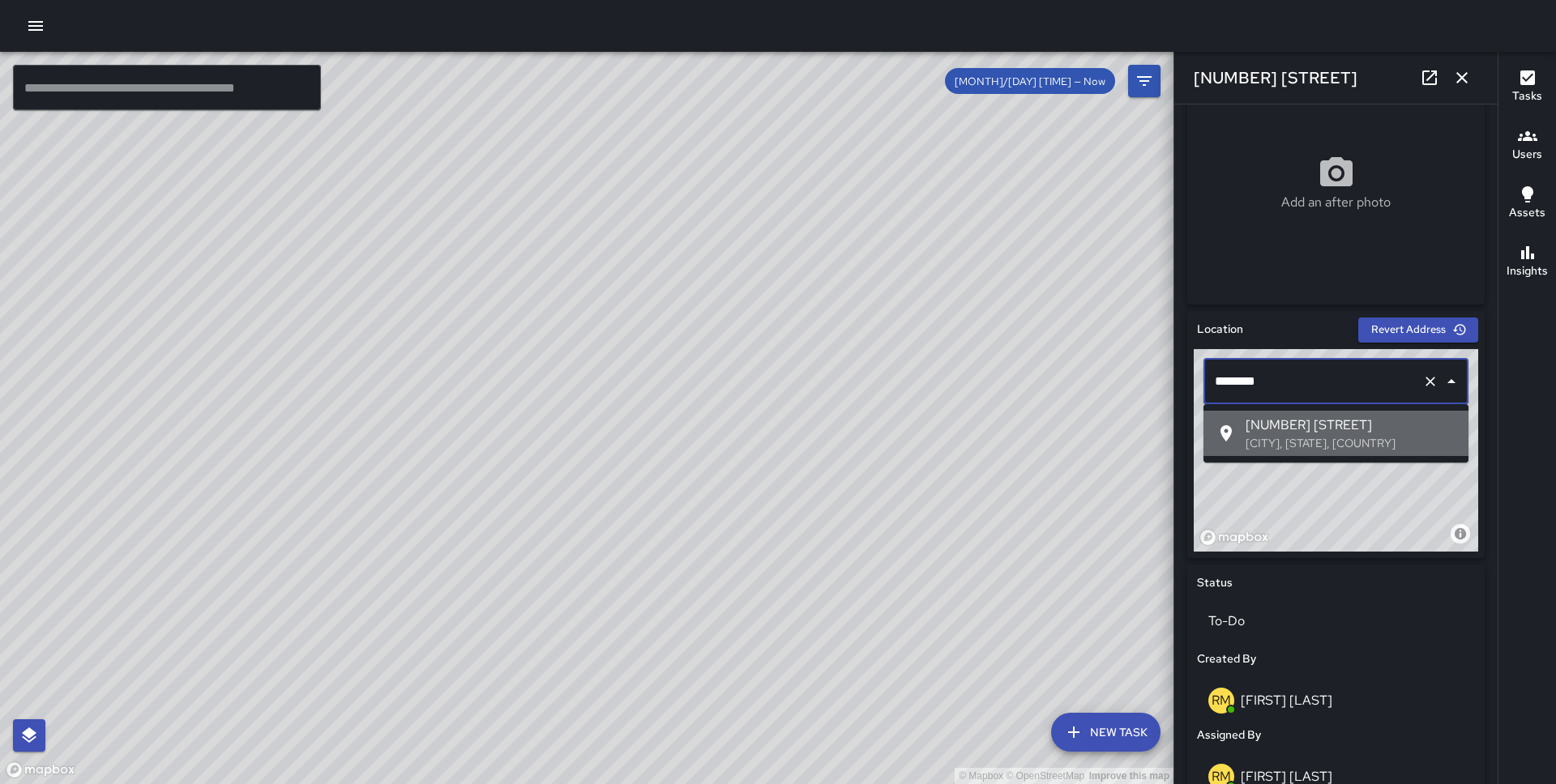 click on "[NUMBER] [STREET]" at bounding box center [1350, 425] 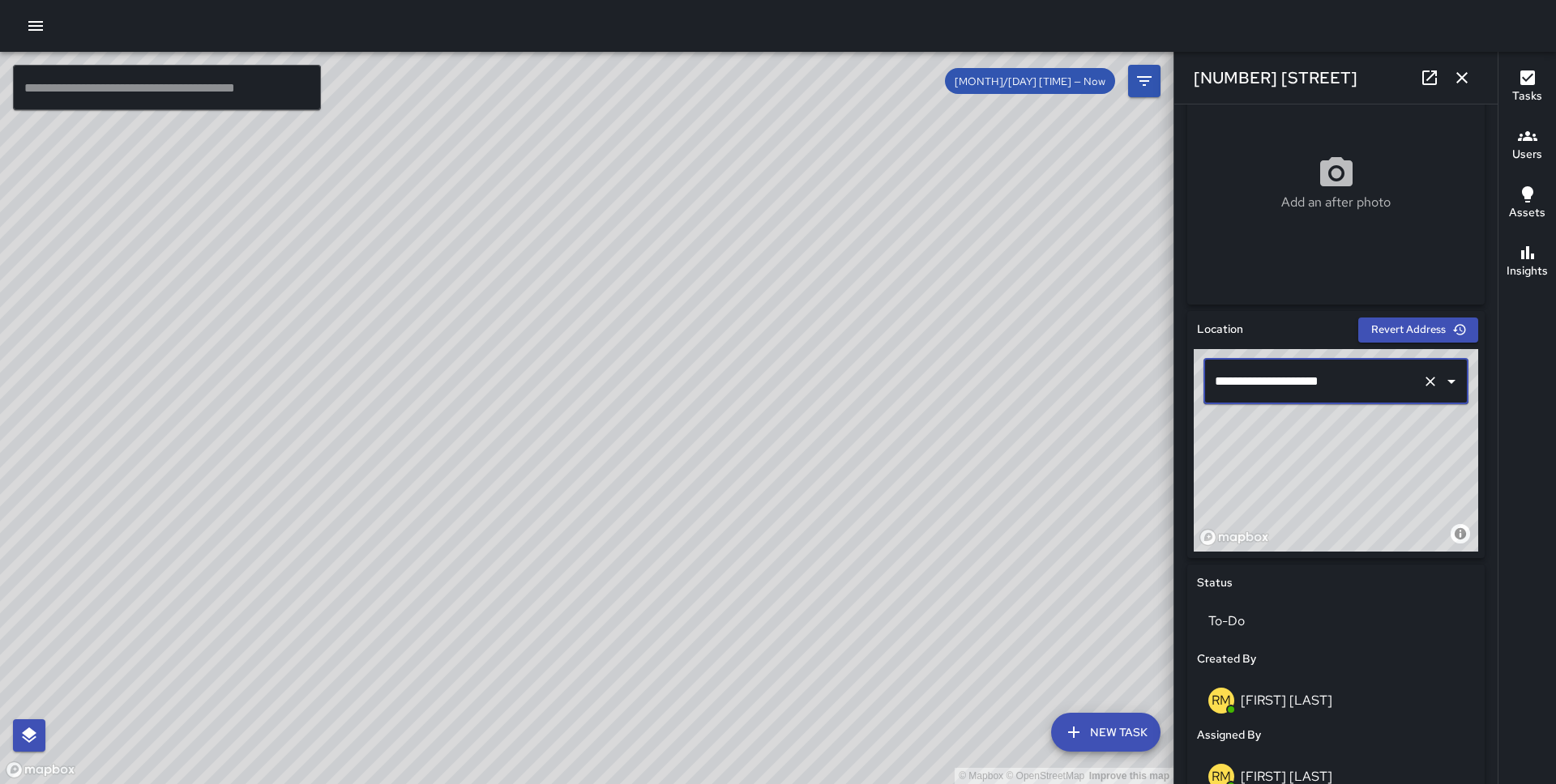 type on "**********" 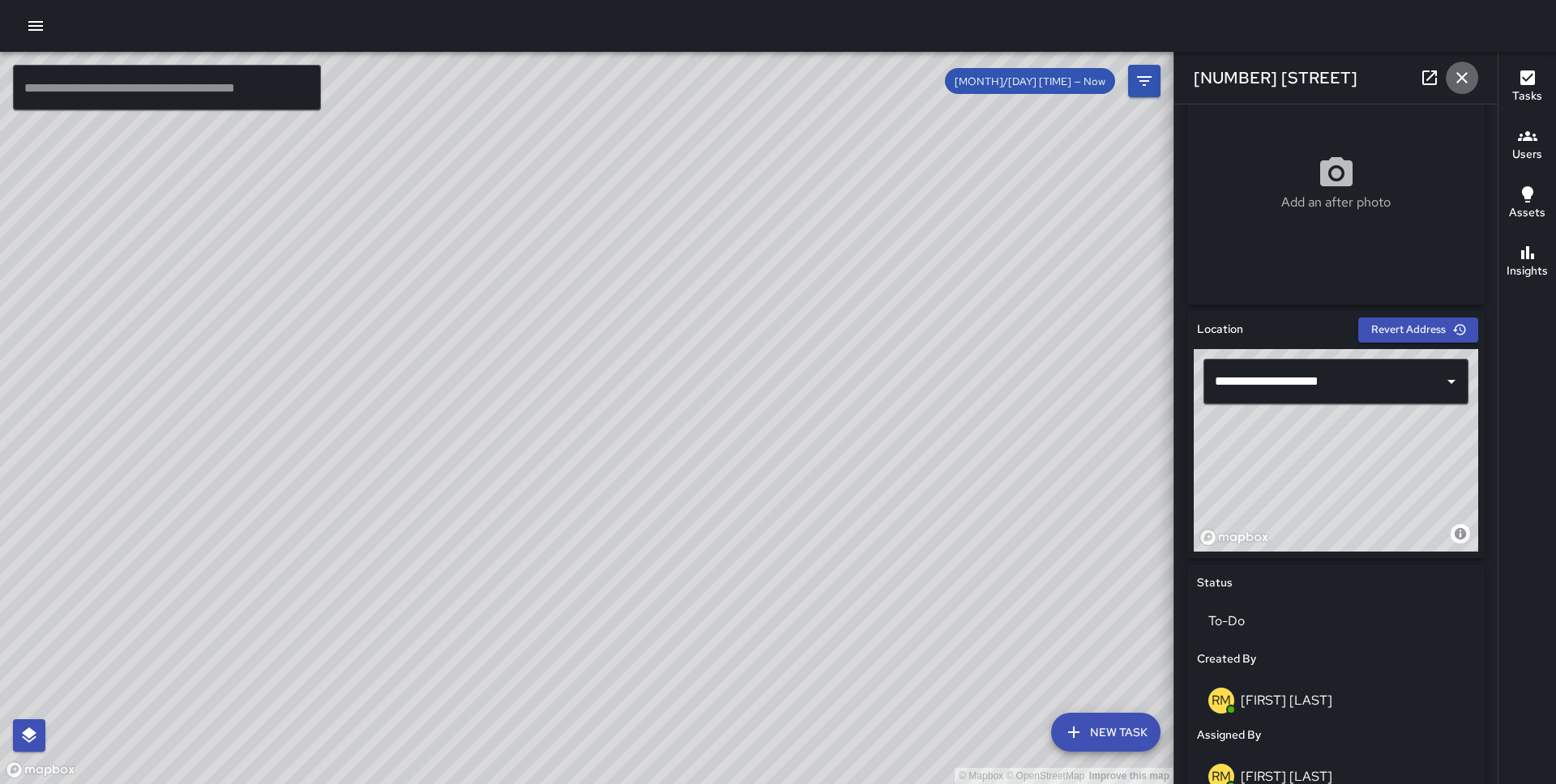 click 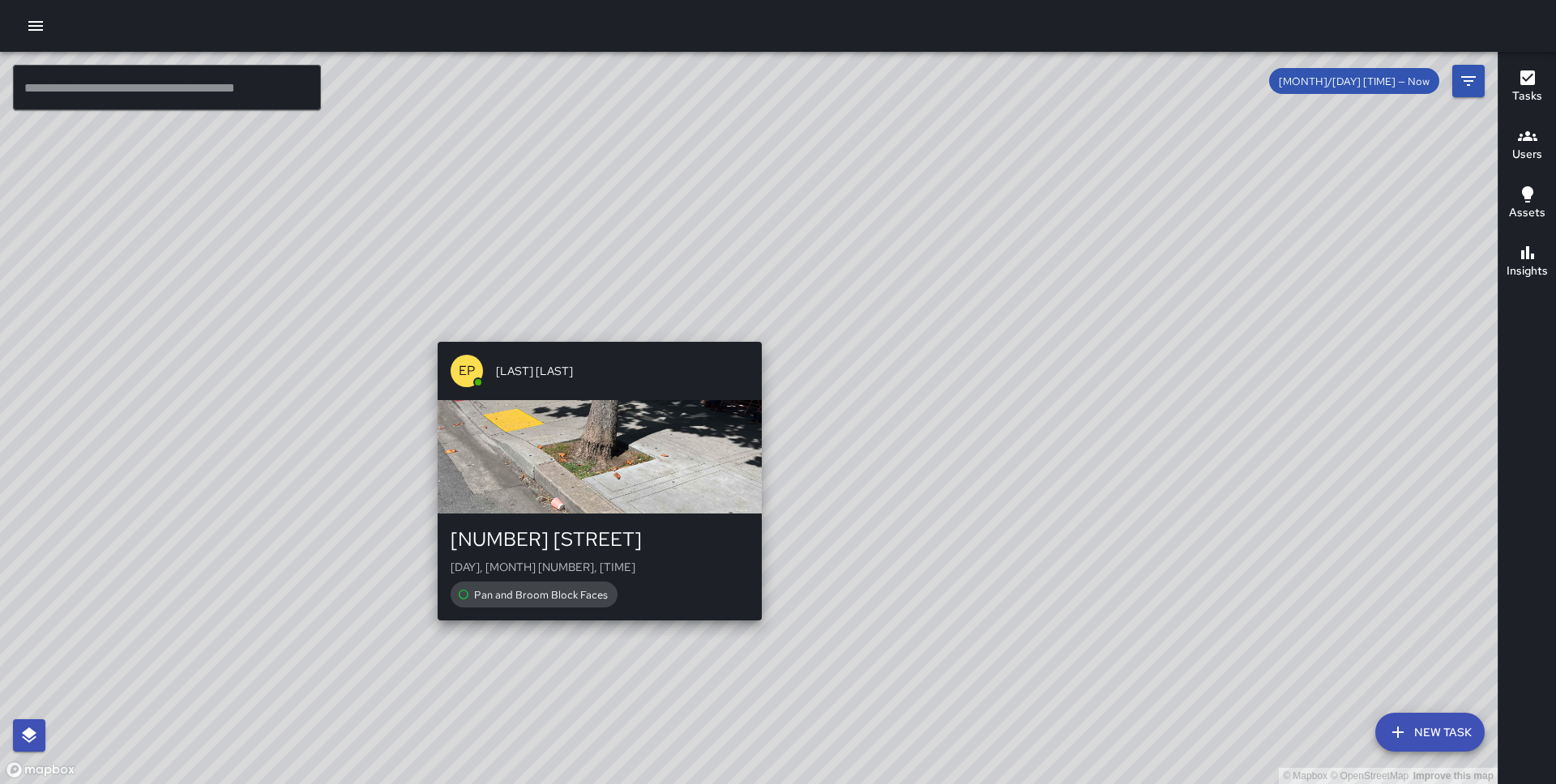 click on "© Mapbox   © OpenStreetMap   Improve this map EP [LAST] [LAST] [NUMBER] [STREET] [DAY], [MONTH] [NUMBER], [TIME] [TASK]" at bounding box center (749, 418) 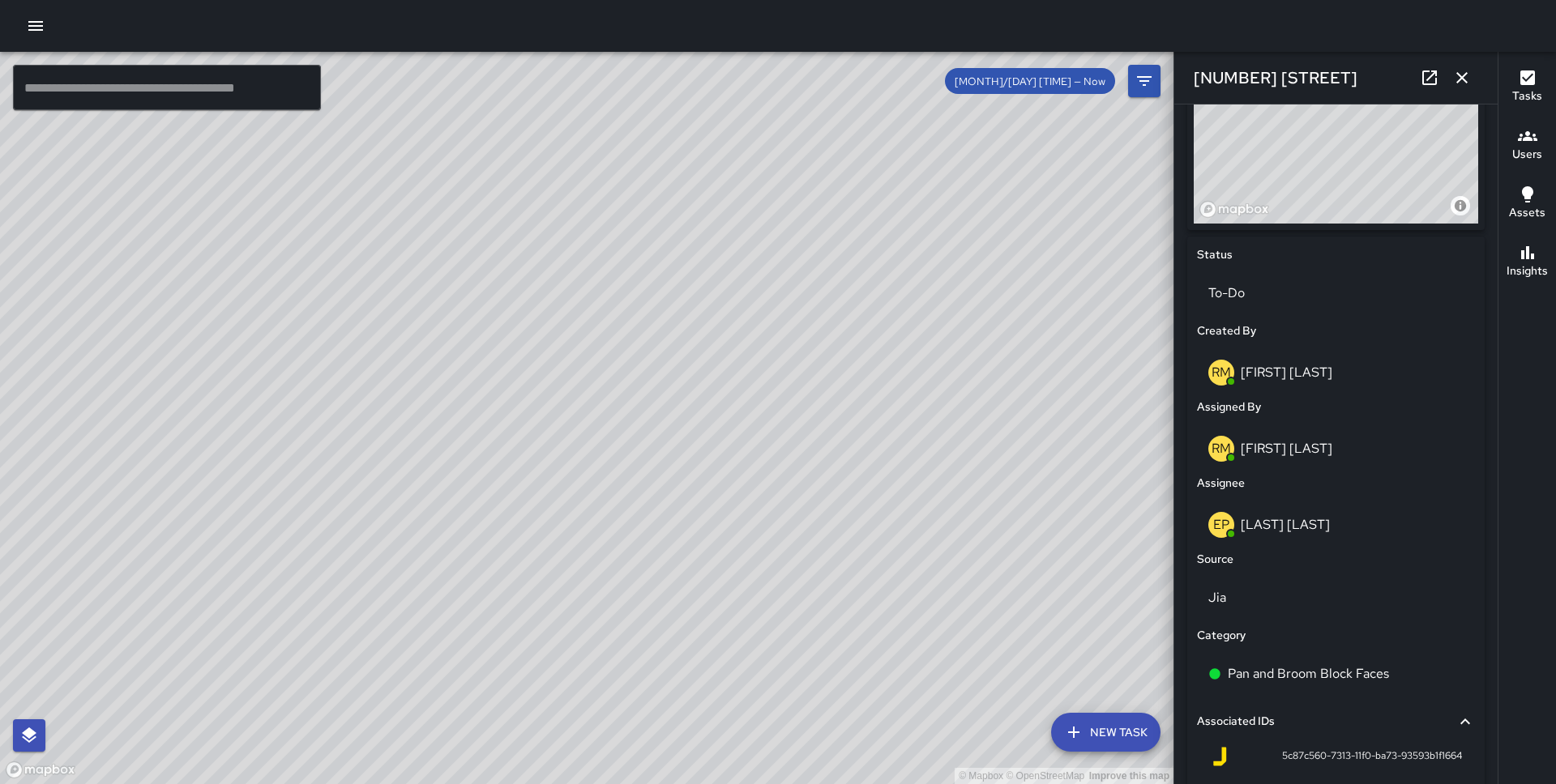 scroll, scrollTop: 632, scrollLeft: 0, axis: vertical 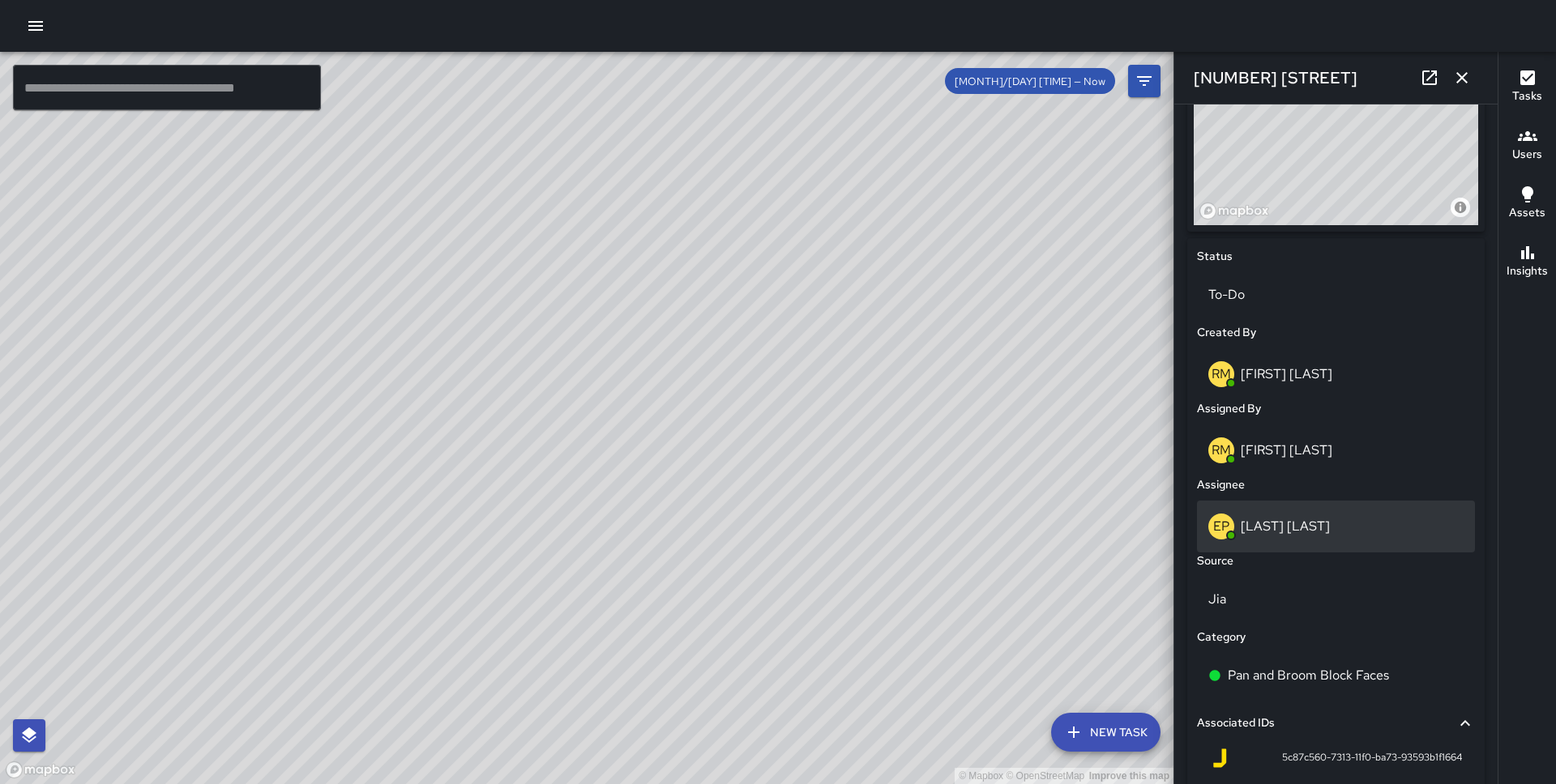 click on "[LAST] [LAST]" at bounding box center [1285, 526] 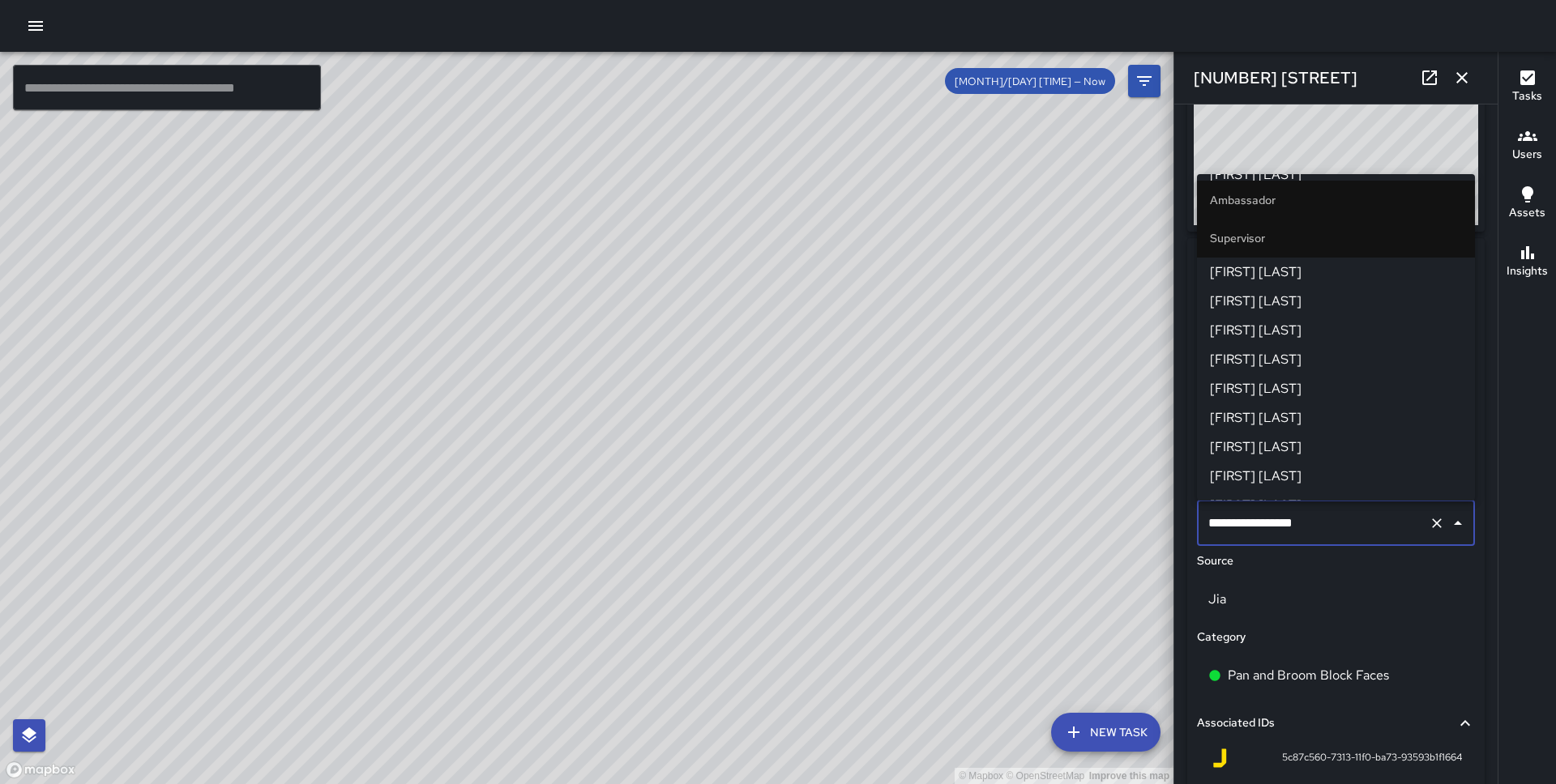scroll, scrollTop: 816, scrollLeft: 0, axis: vertical 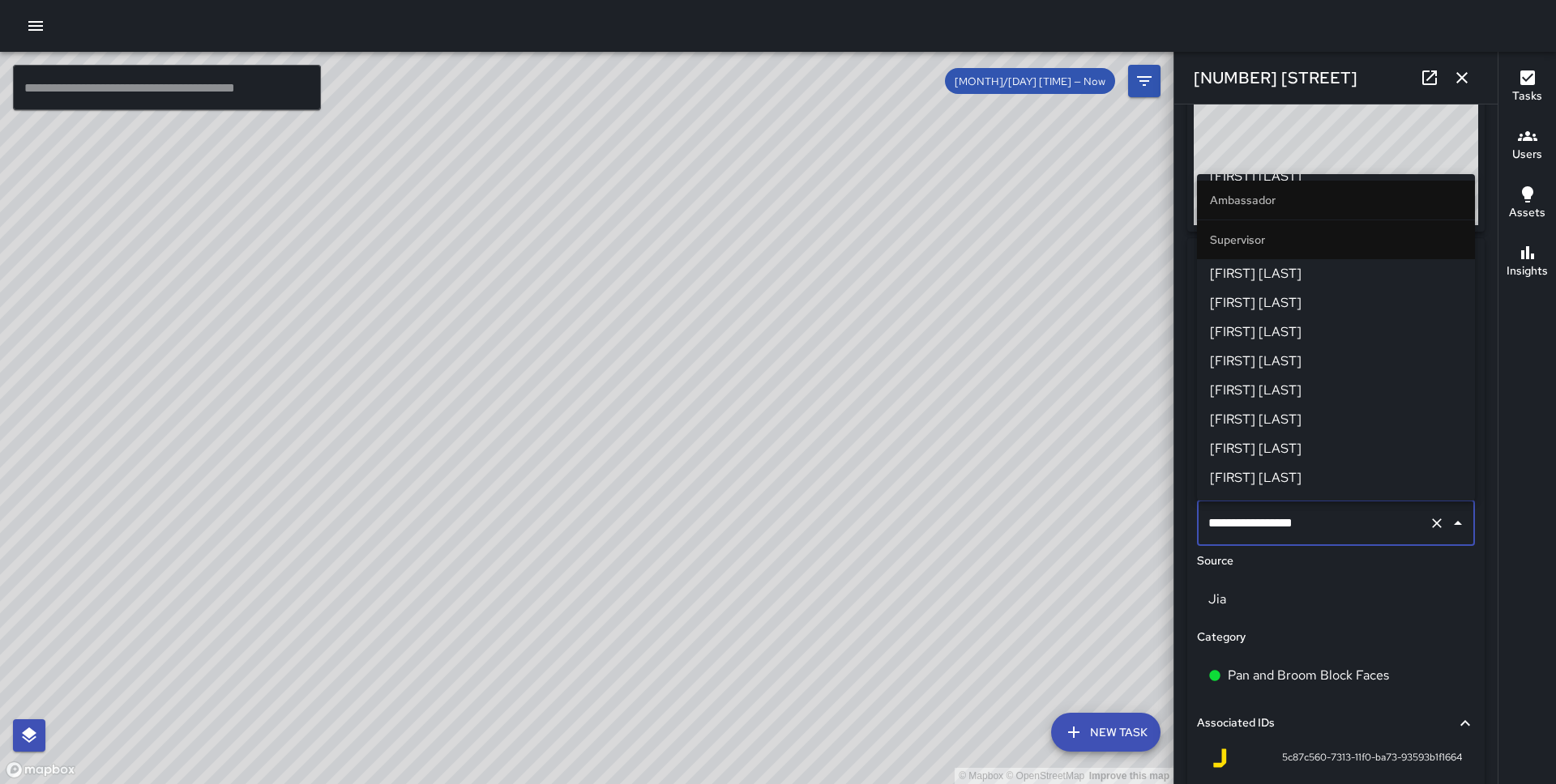 click on "[FIRST] [LAST]" at bounding box center [1336, 274] 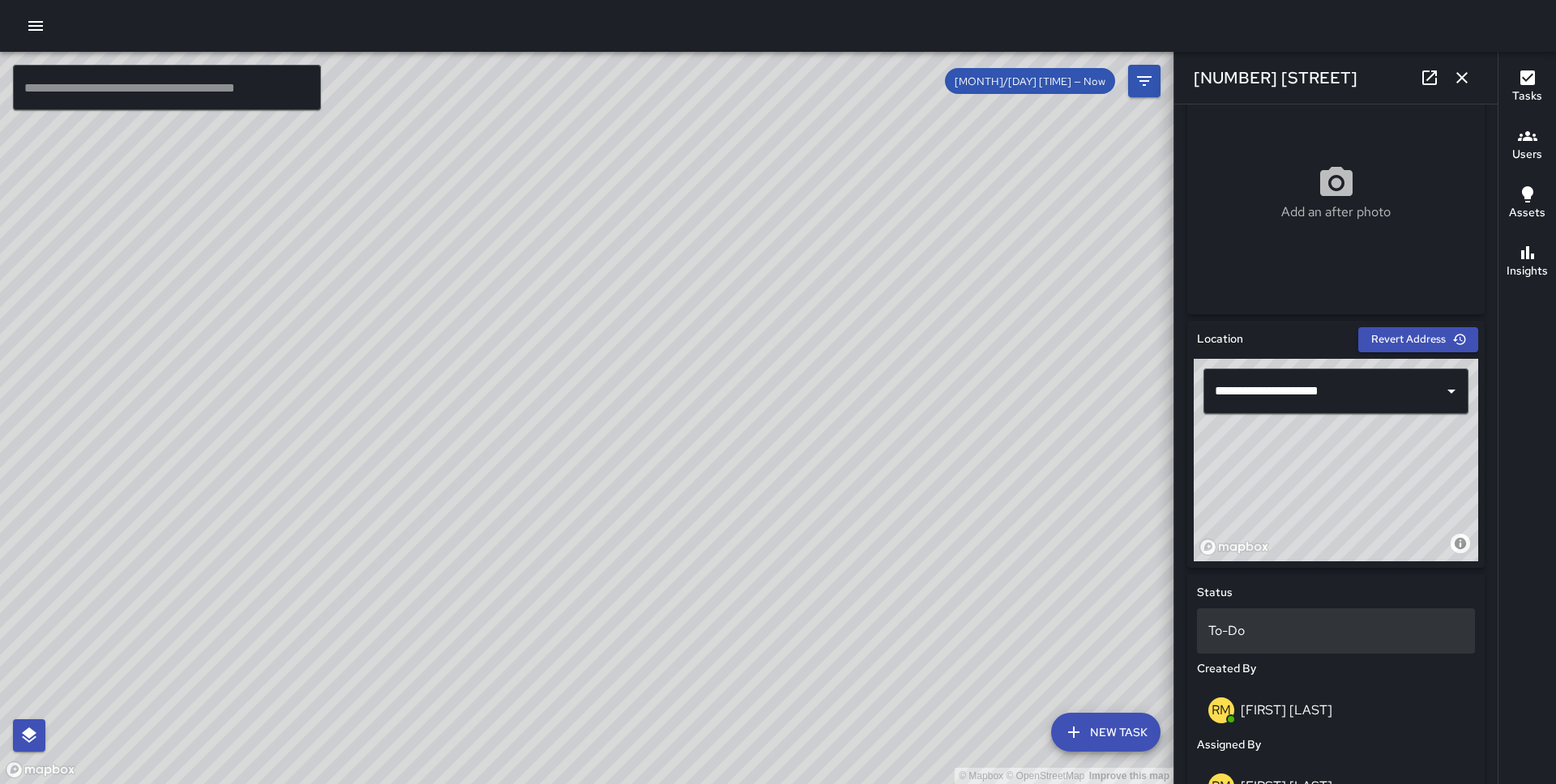 scroll, scrollTop: 295, scrollLeft: 0, axis: vertical 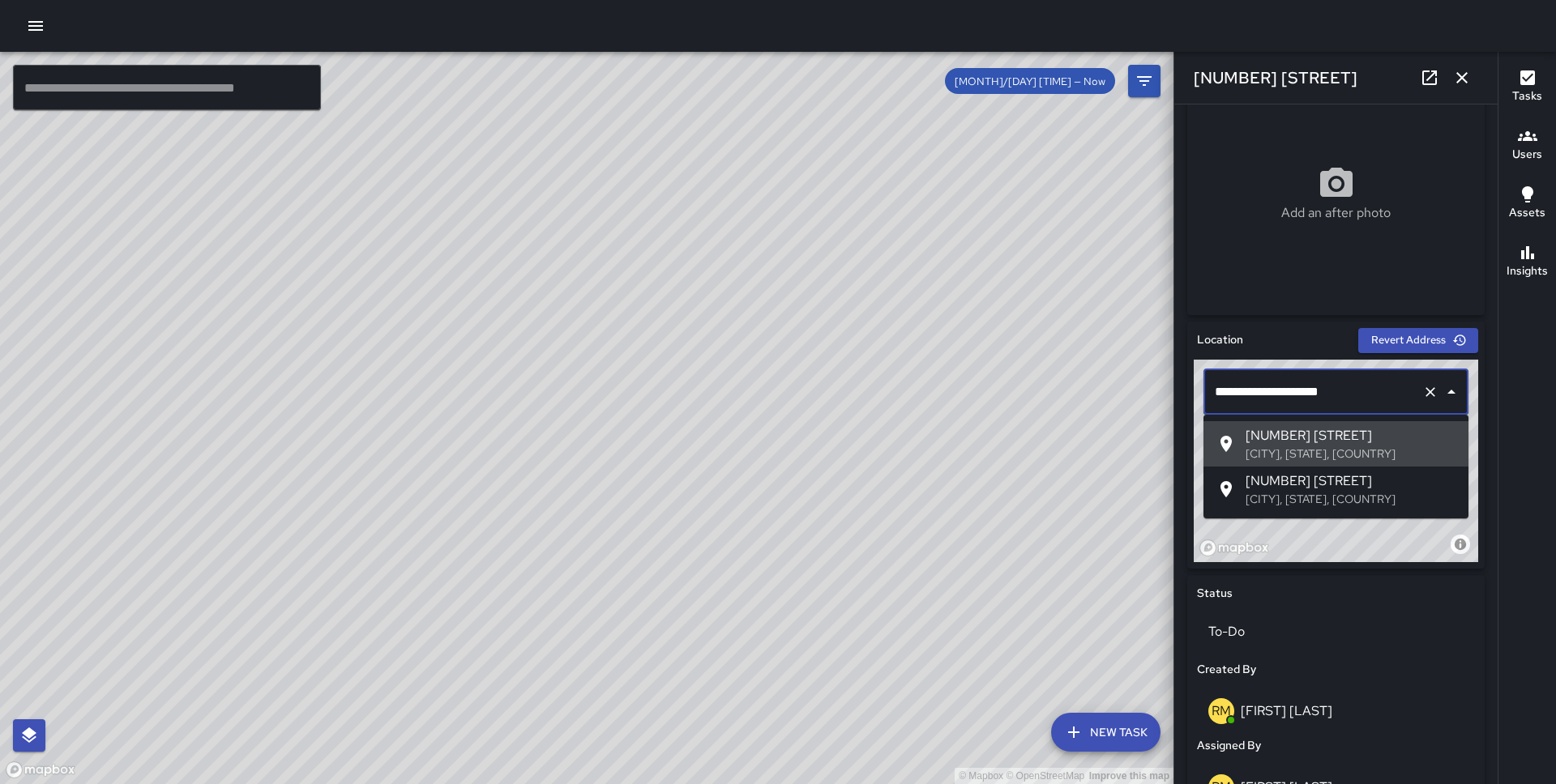 click on "**********" at bounding box center (1313, 392) 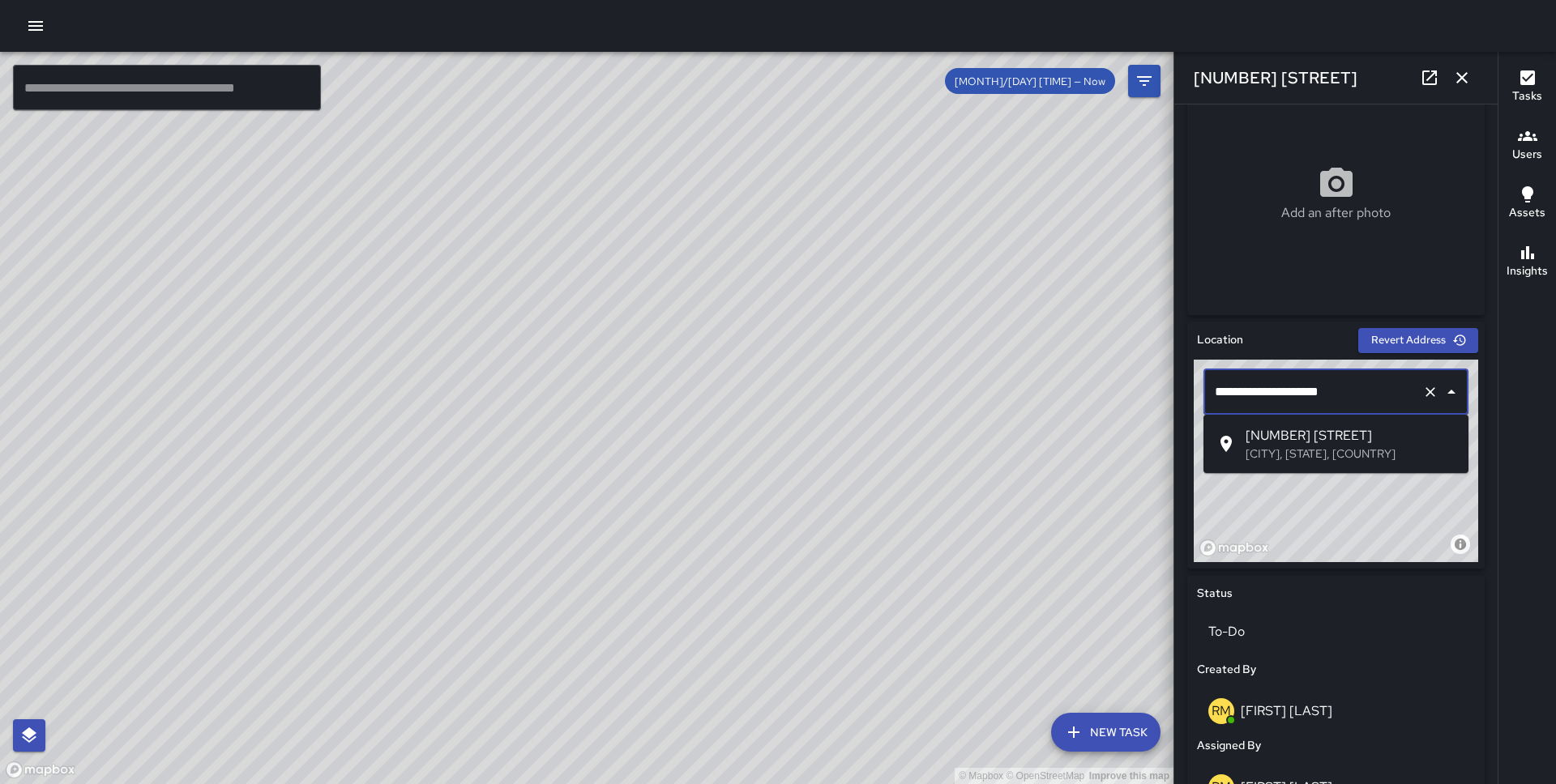 click on "[NUMBER] [STREET]" at bounding box center (1350, 436) 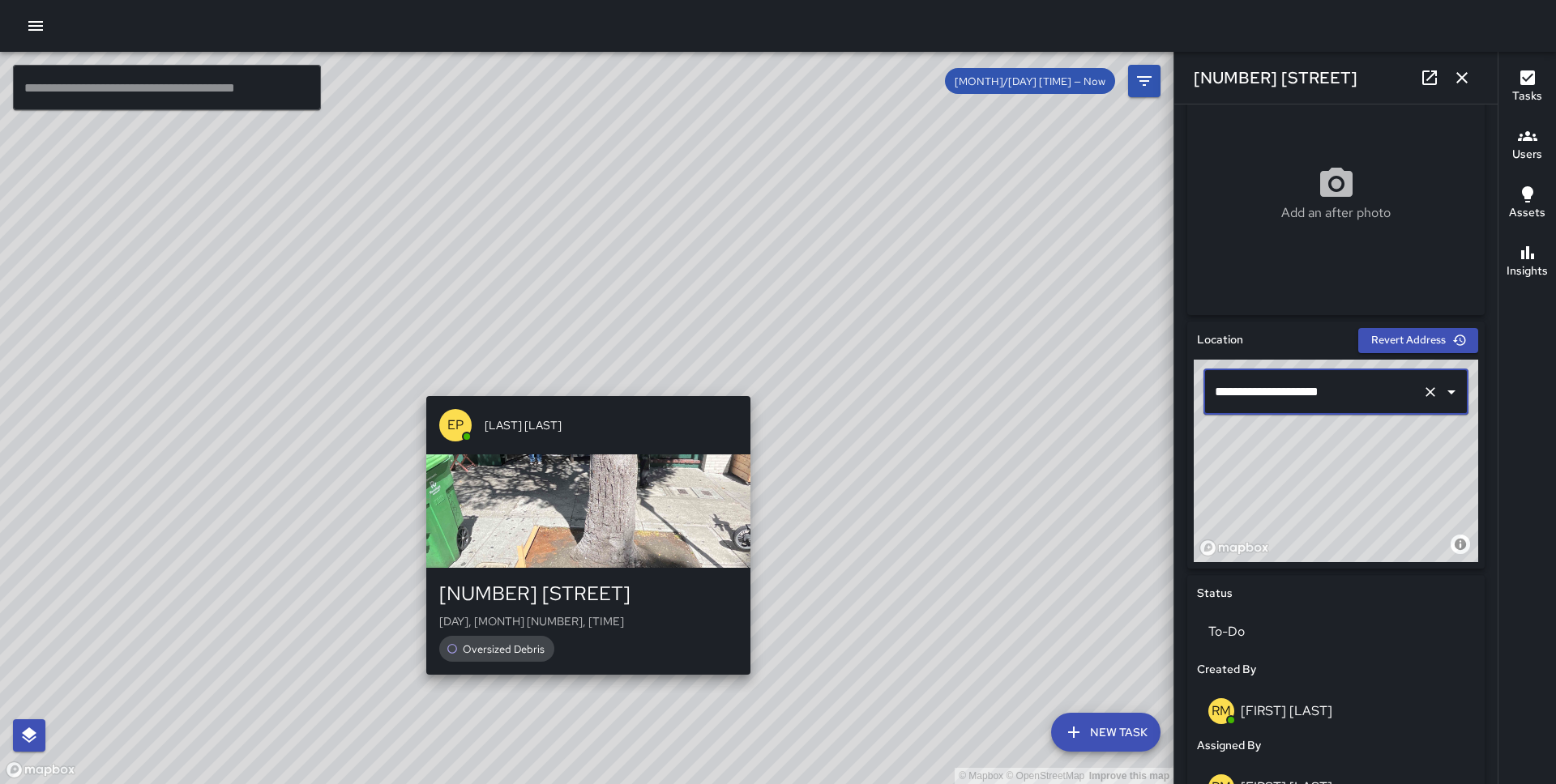 click on "© Mapbox   © OpenStreetMap   Improve this map EP [LAST] [LAST] [NUMBER] [STREET] [DAY], [MONTH] [NUMBER], [TIME] [TASK]" at bounding box center (587, 418) 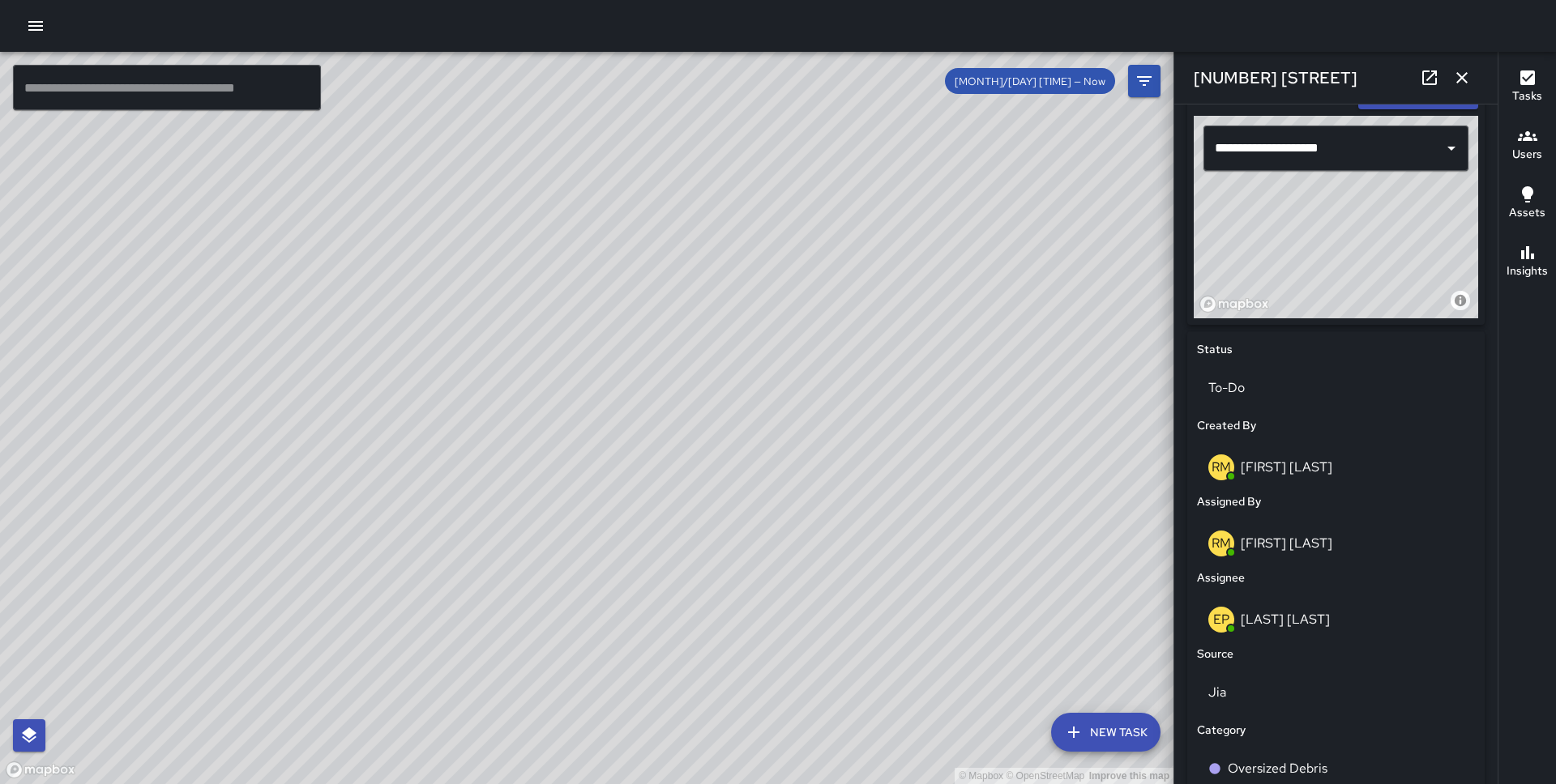 scroll, scrollTop: 538, scrollLeft: 0, axis: vertical 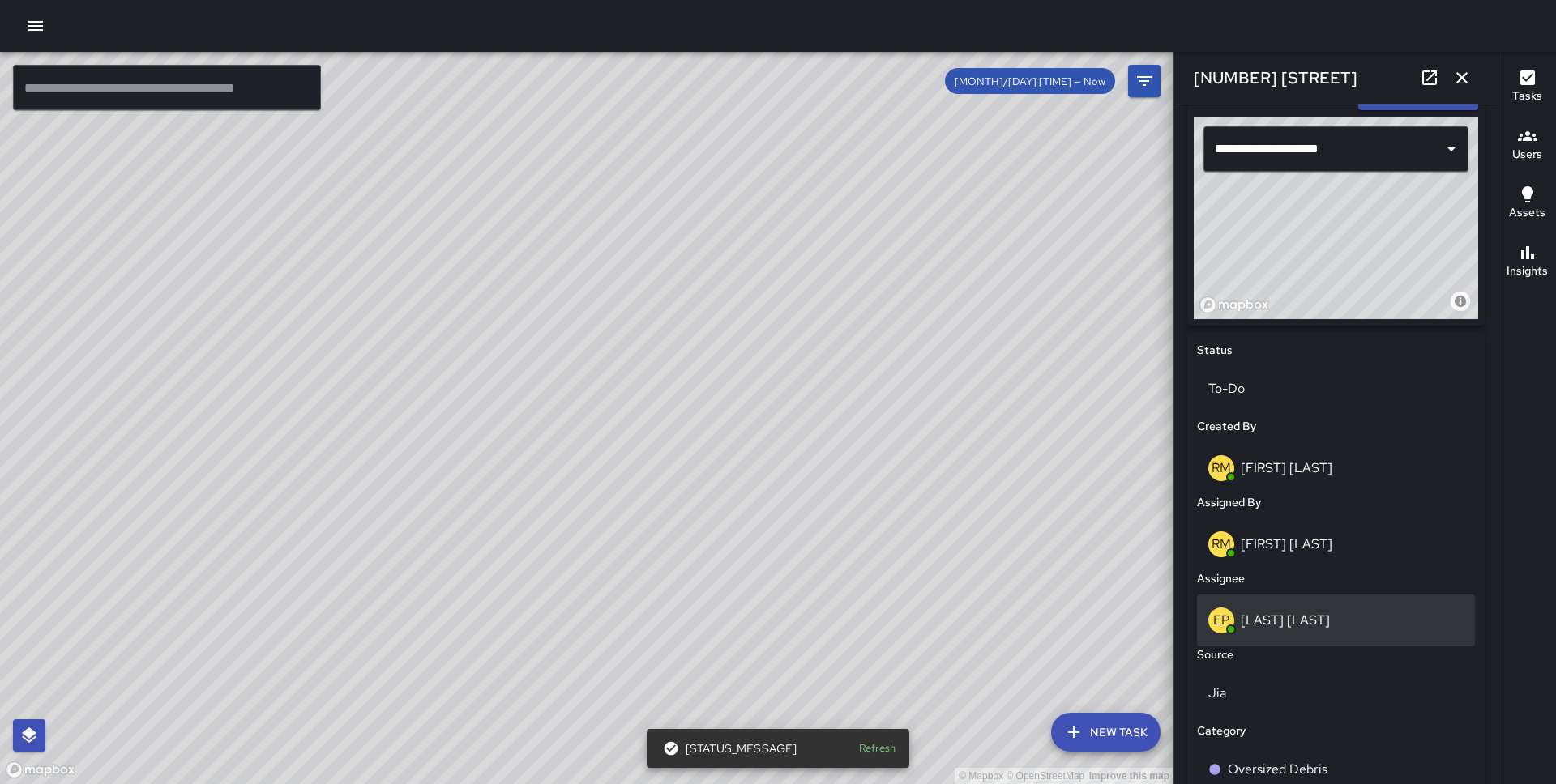 click on "EP [FIRST] [LAST]" at bounding box center [1336, 620] 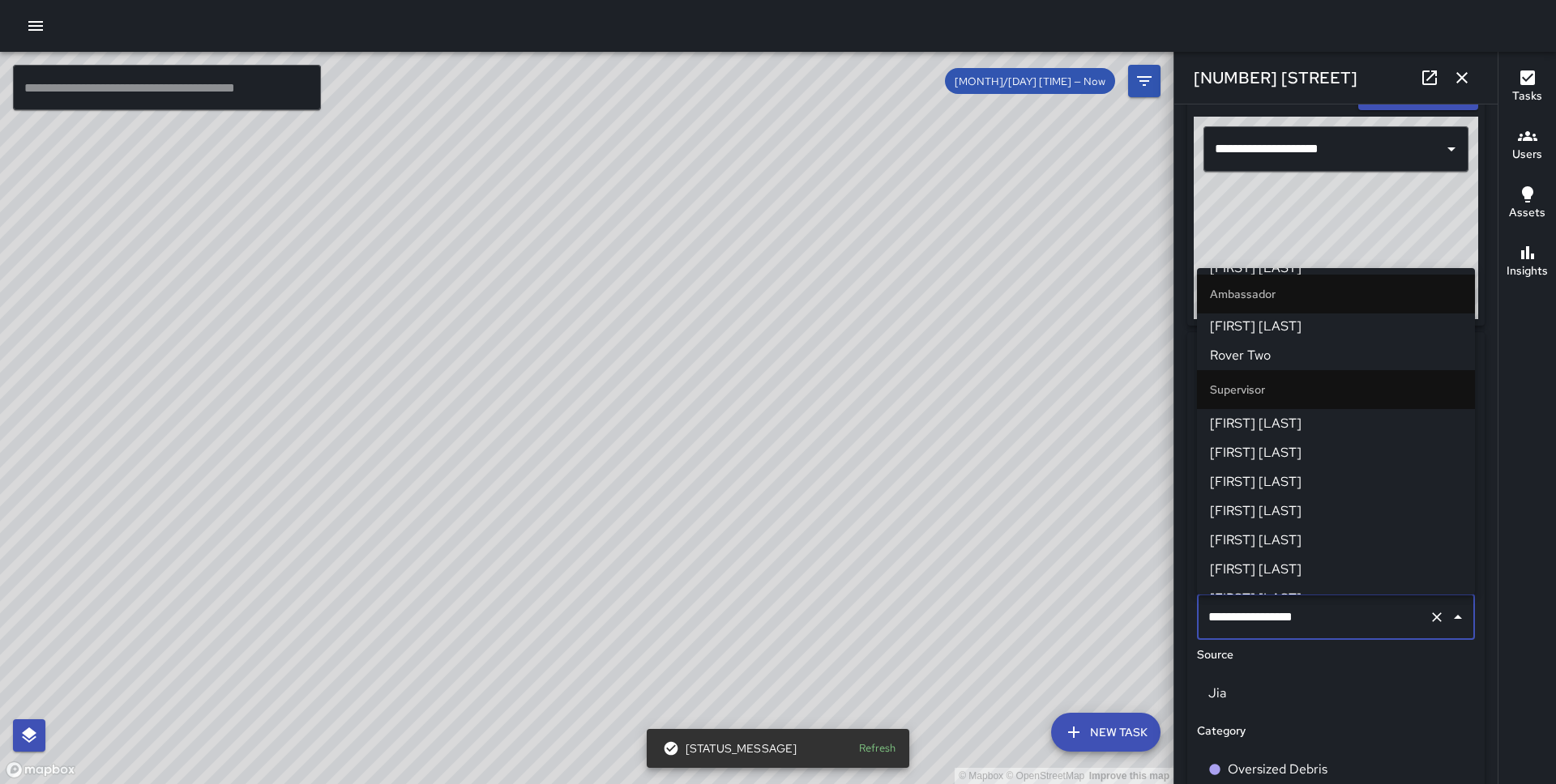 scroll, scrollTop: 759, scrollLeft: 0, axis: vertical 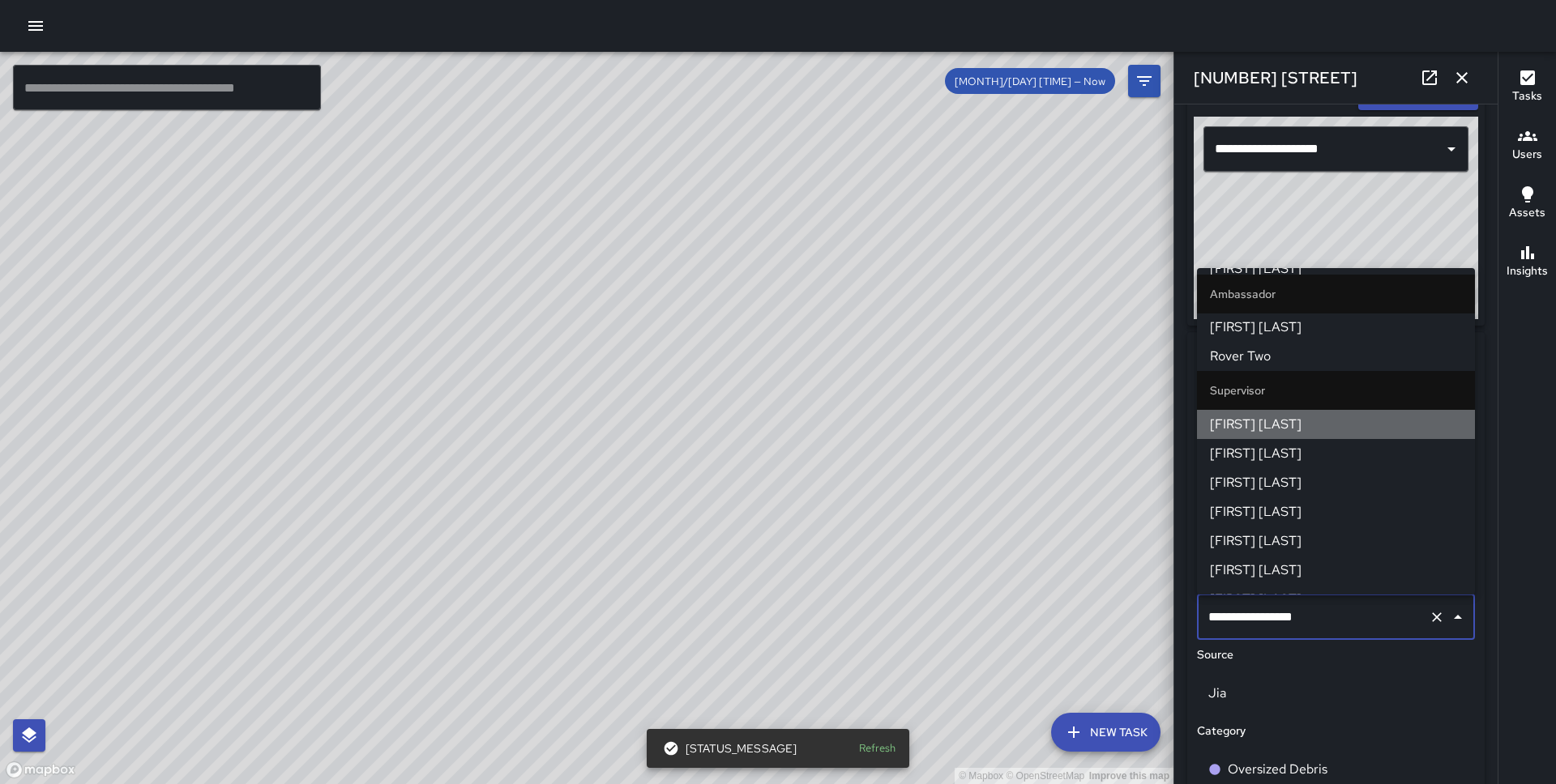 click on "[FIRST] [LAST]" at bounding box center (1336, 424) 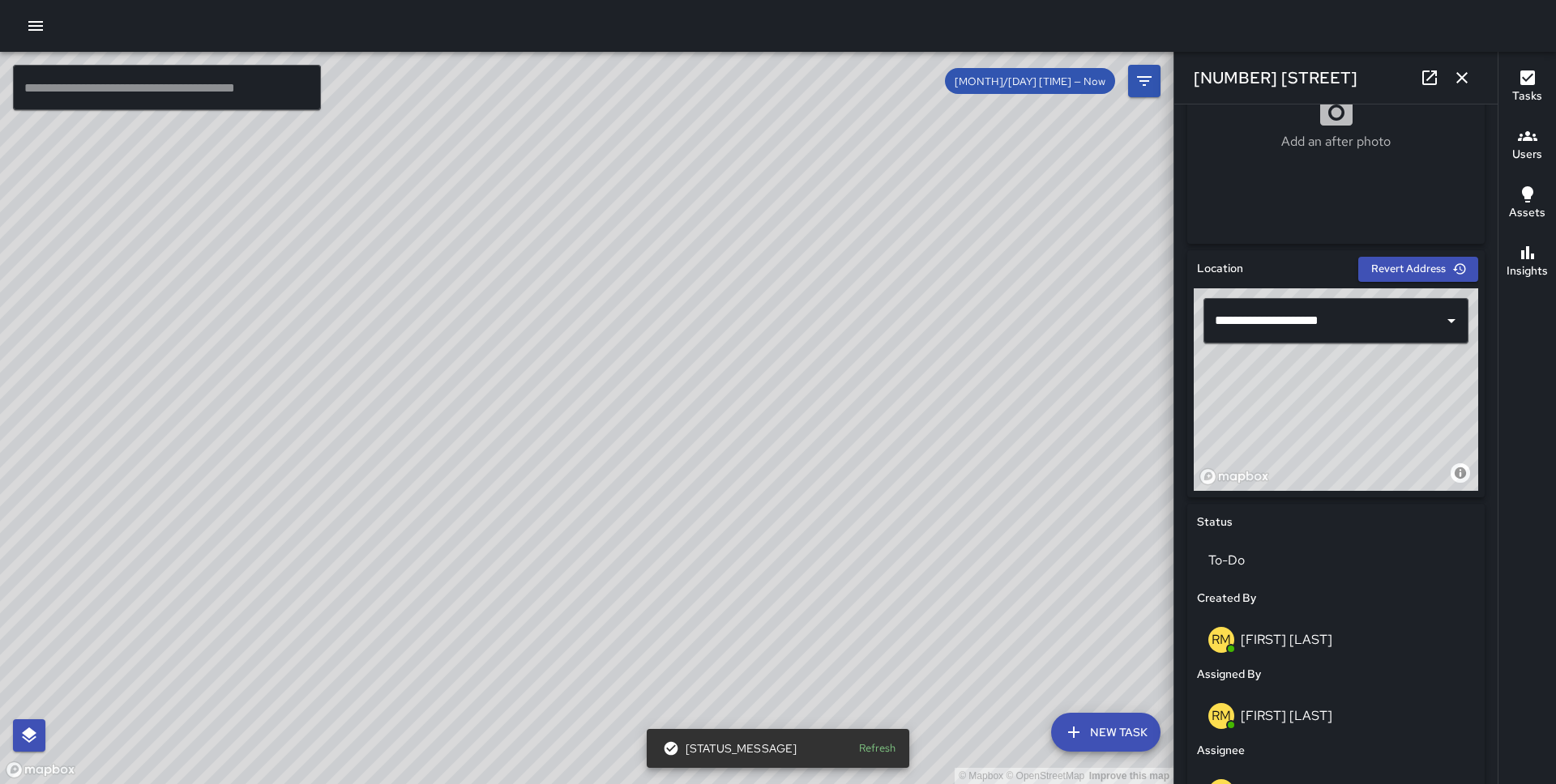 scroll, scrollTop: 356, scrollLeft: 0, axis: vertical 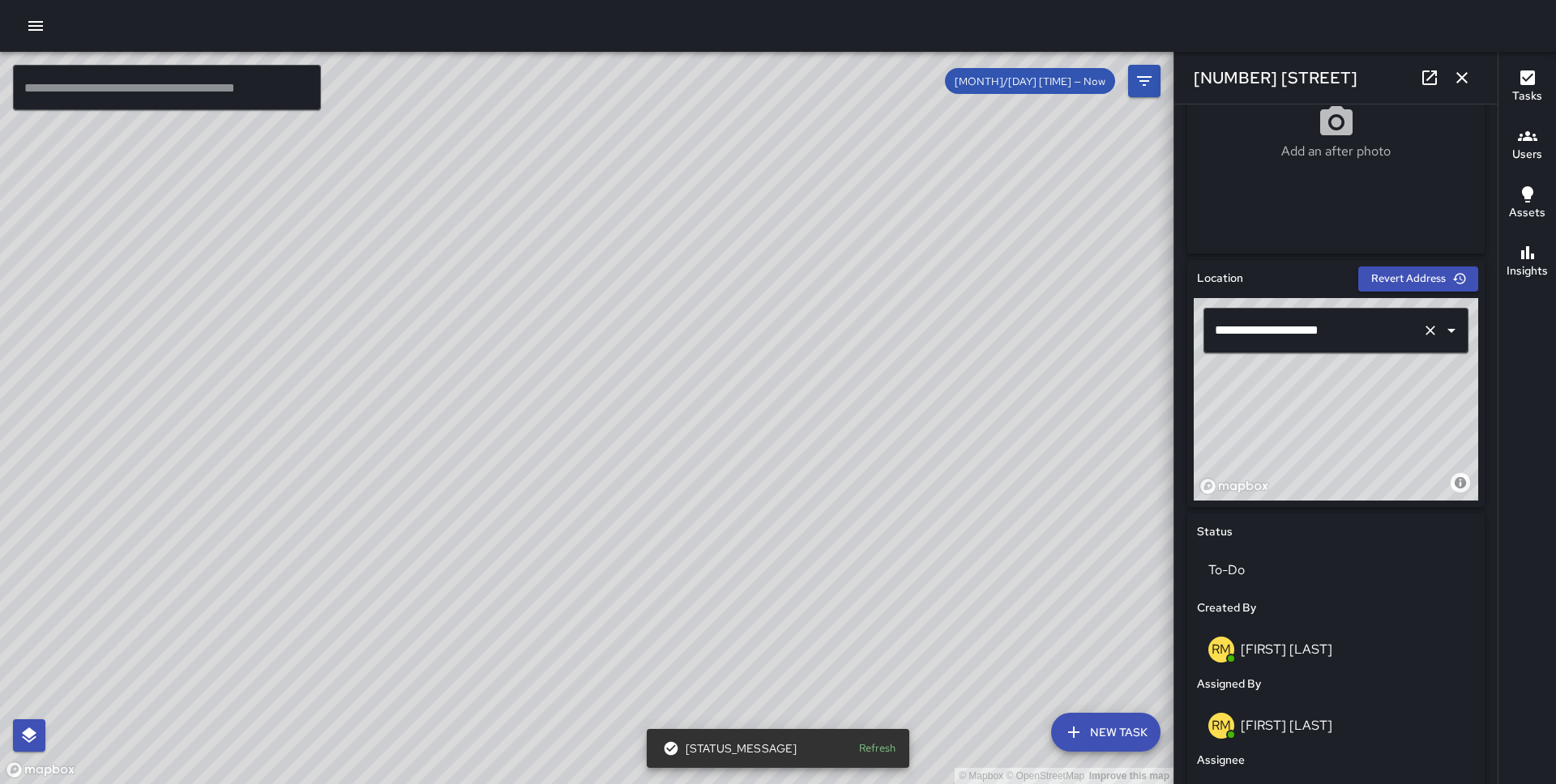 click on "**********" at bounding box center [1313, 330] 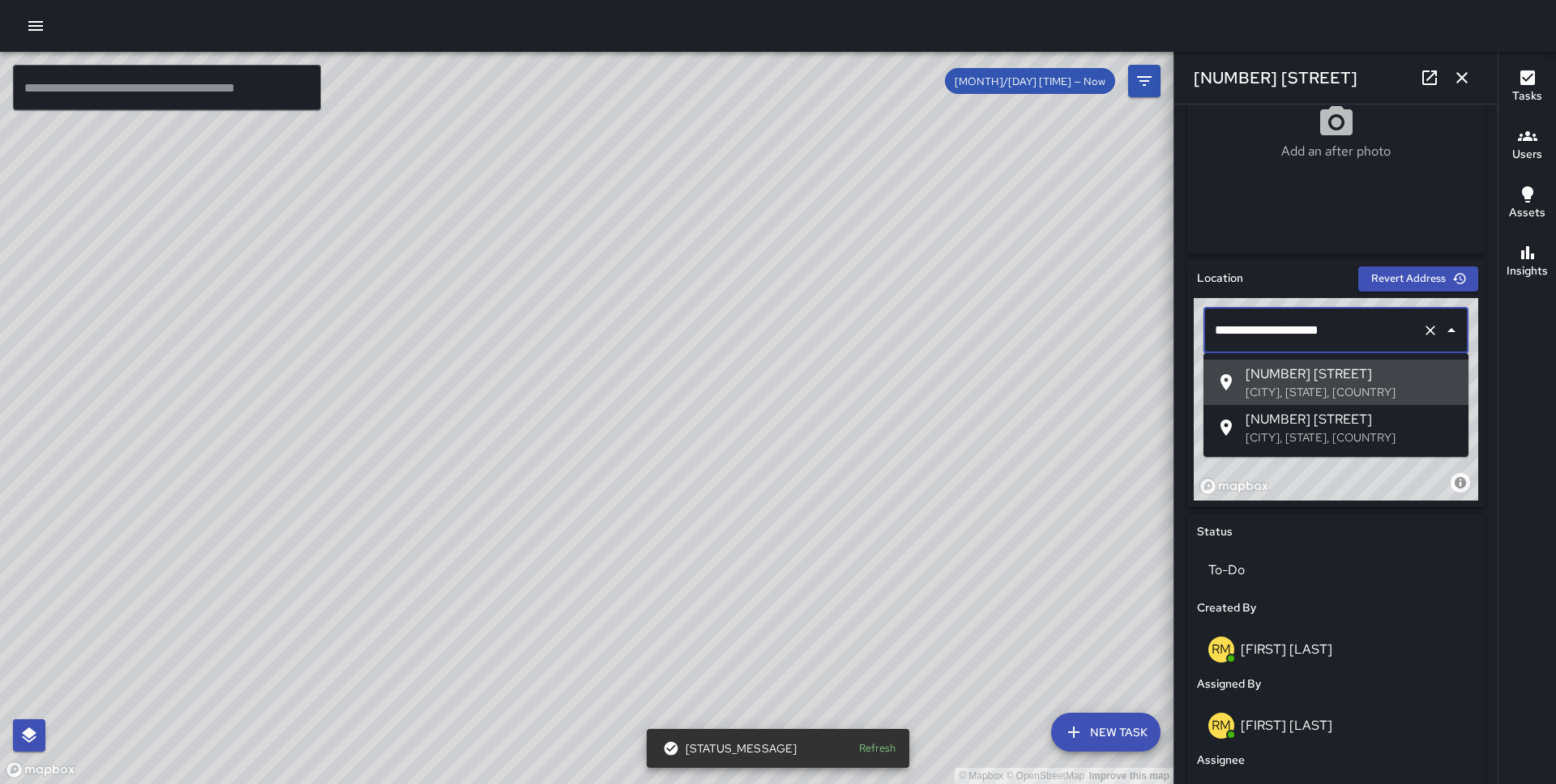 click on "Location" at bounding box center [1276, 279] 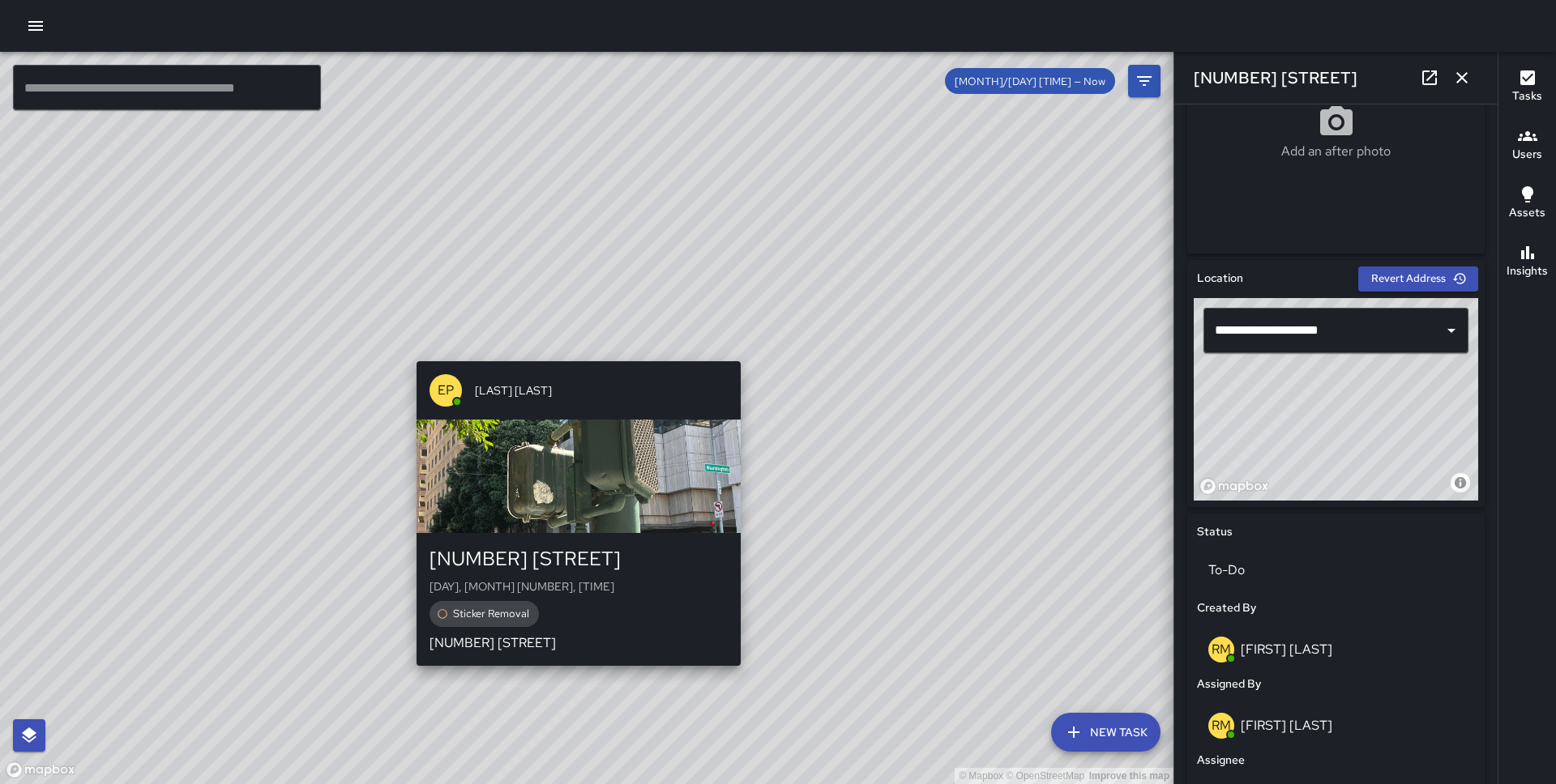 click on "© Mapbox   © OpenStreetMap   Improve this map EP [LAST] [LAST] [NUMBER] [STREET] [DAY], [MONTH] [NUMBER], [TIME] [TASK] [NUMBER] [STREET]" at bounding box center (587, 418) 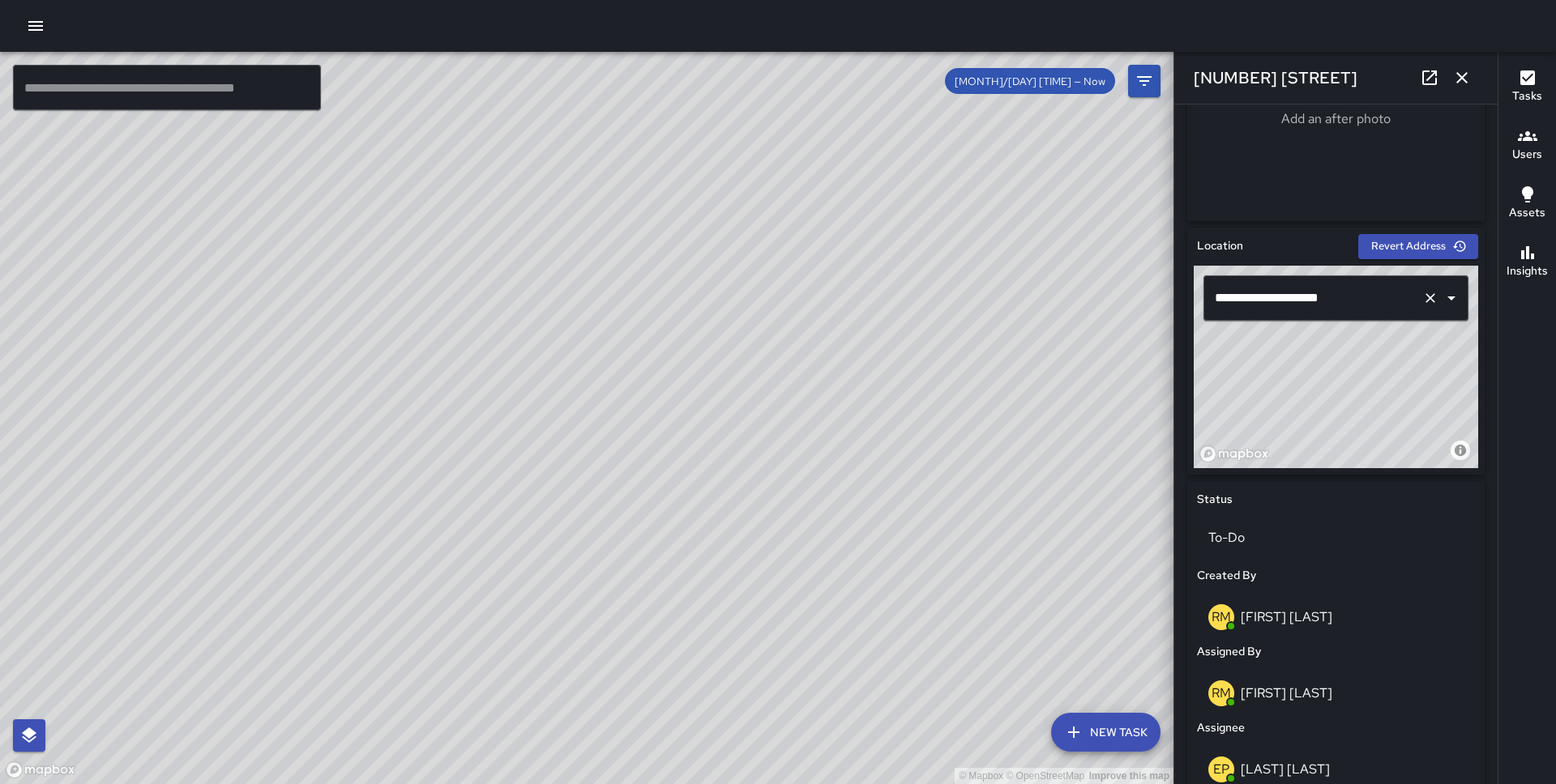 scroll, scrollTop: 390, scrollLeft: 0, axis: vertical 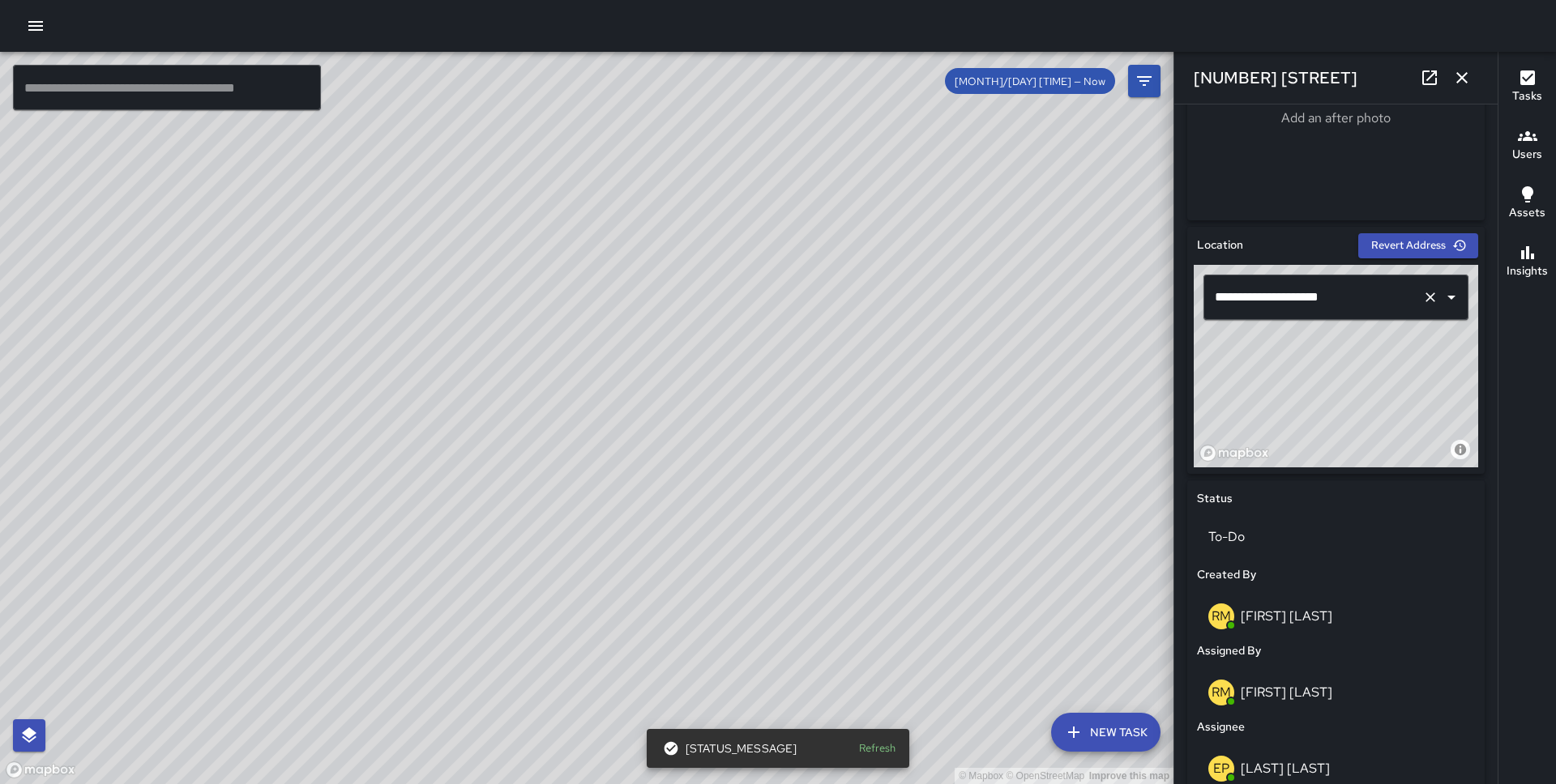 click on "**********" at bounding box center [1313, 297] 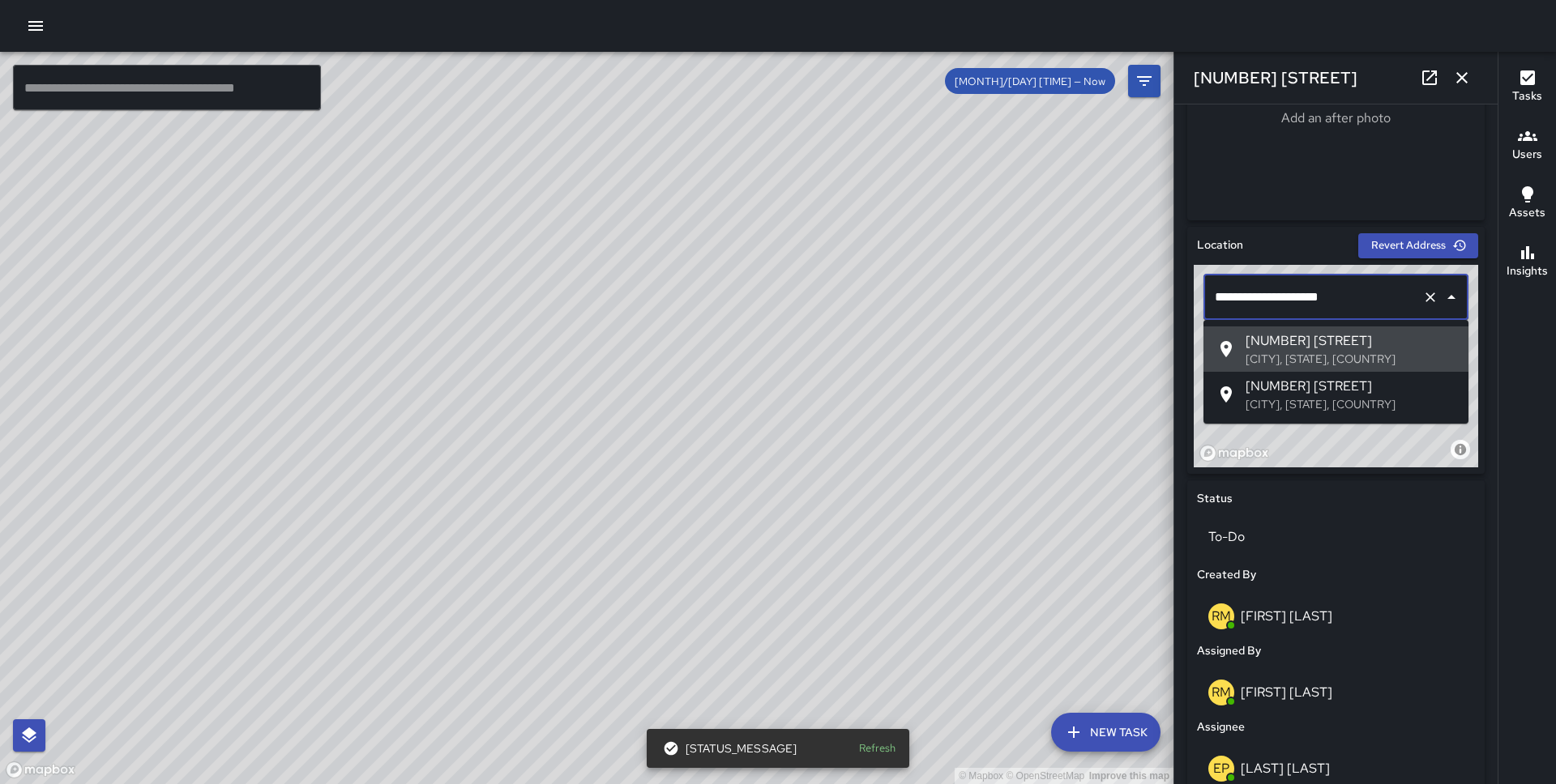 click on "**********" at bounding box center (1313, 297) 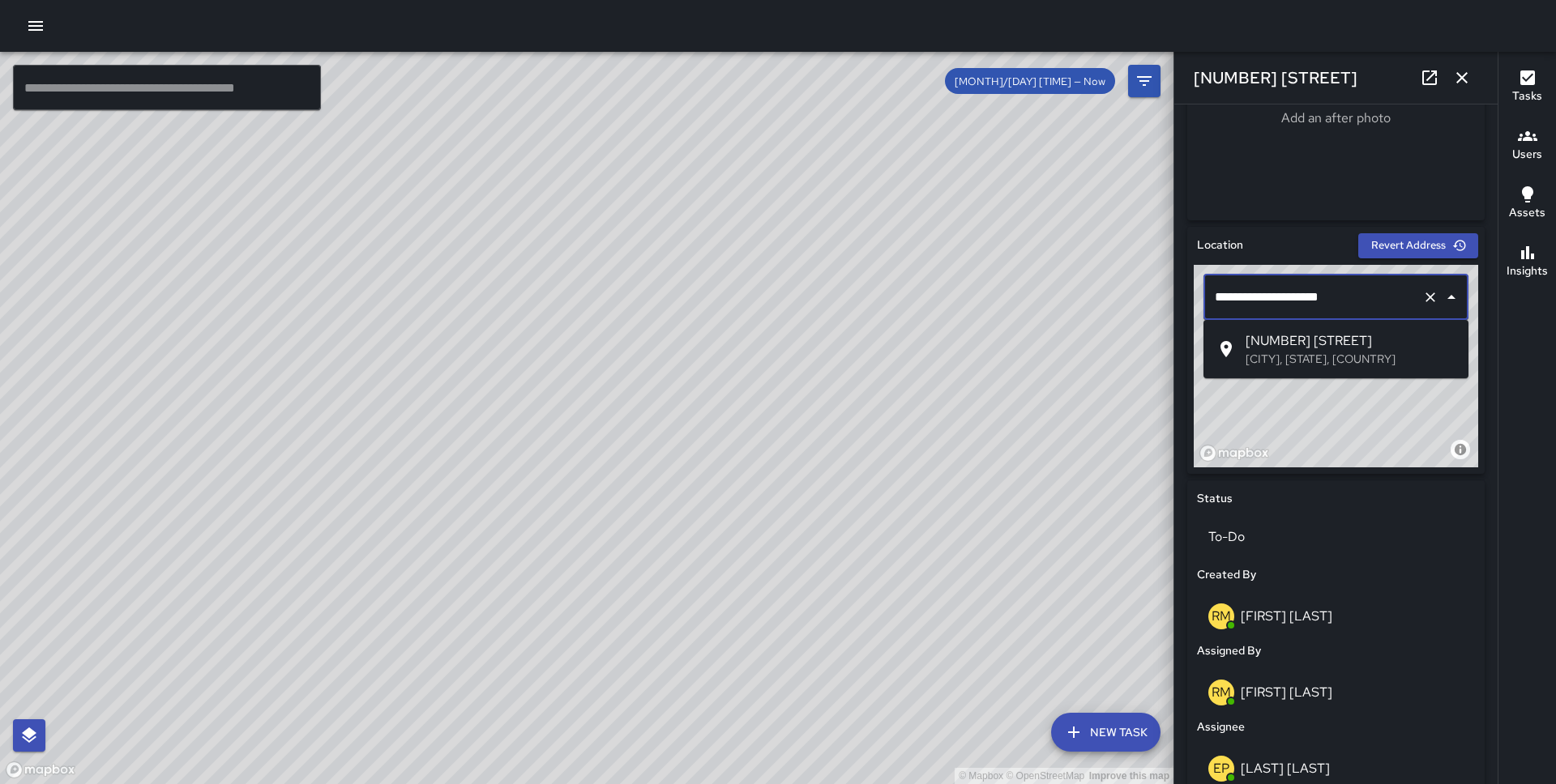click on "[NUMBER] [STREET]" at bounding box center [1350, 341] 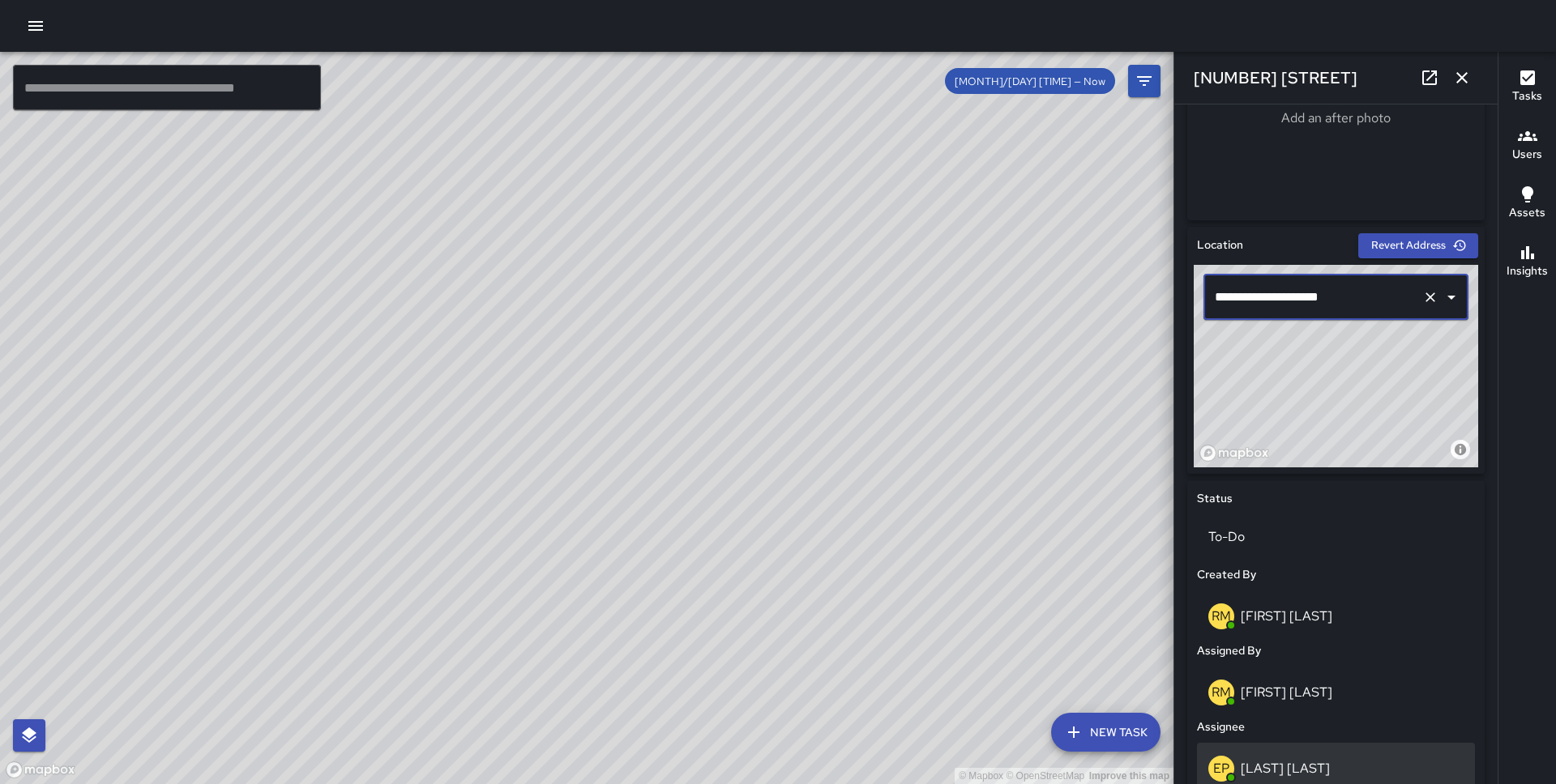 type on "**********" 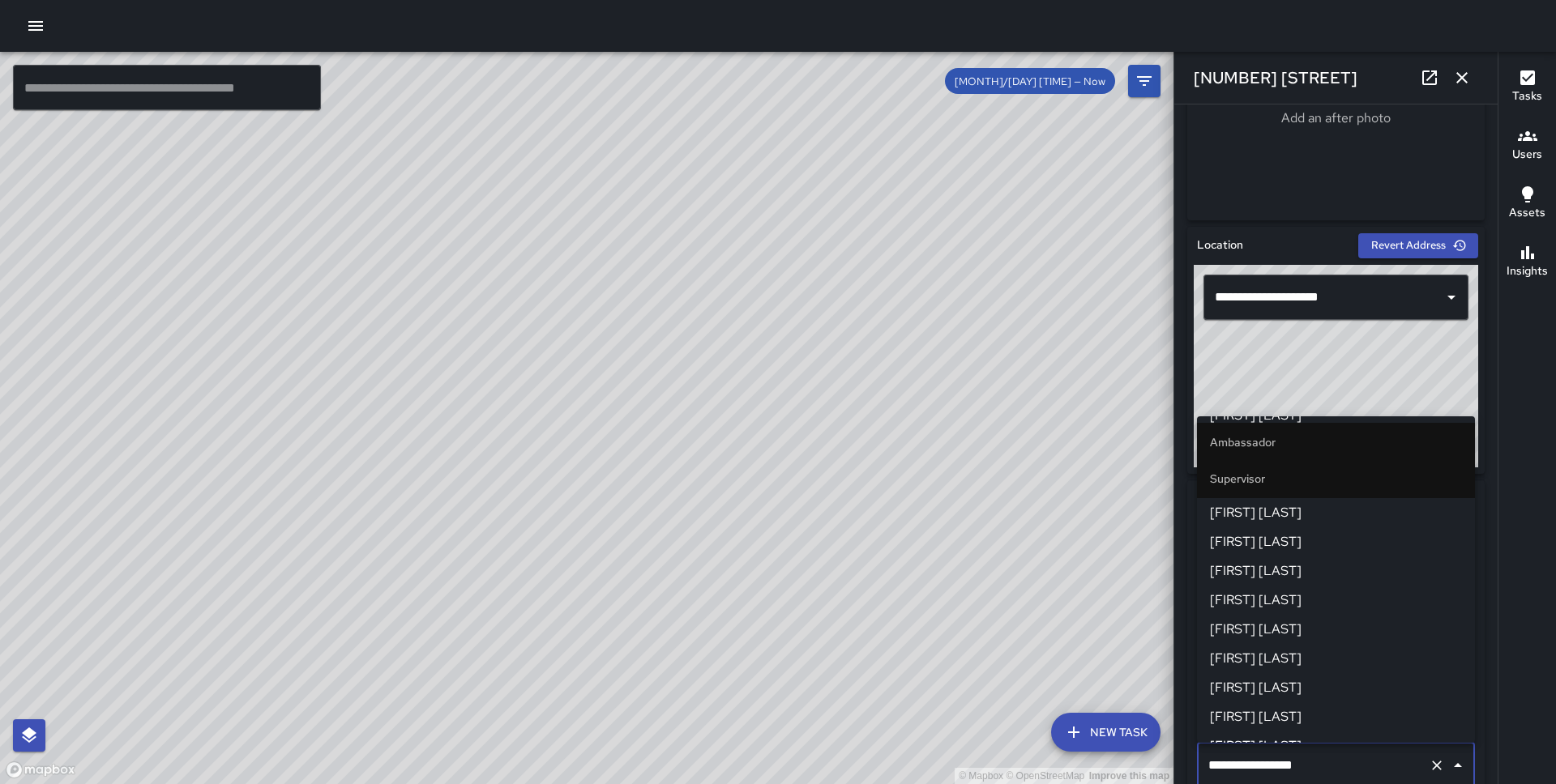 scroll, scrollTop: 818, scrollLeft: 0, axis: vertical 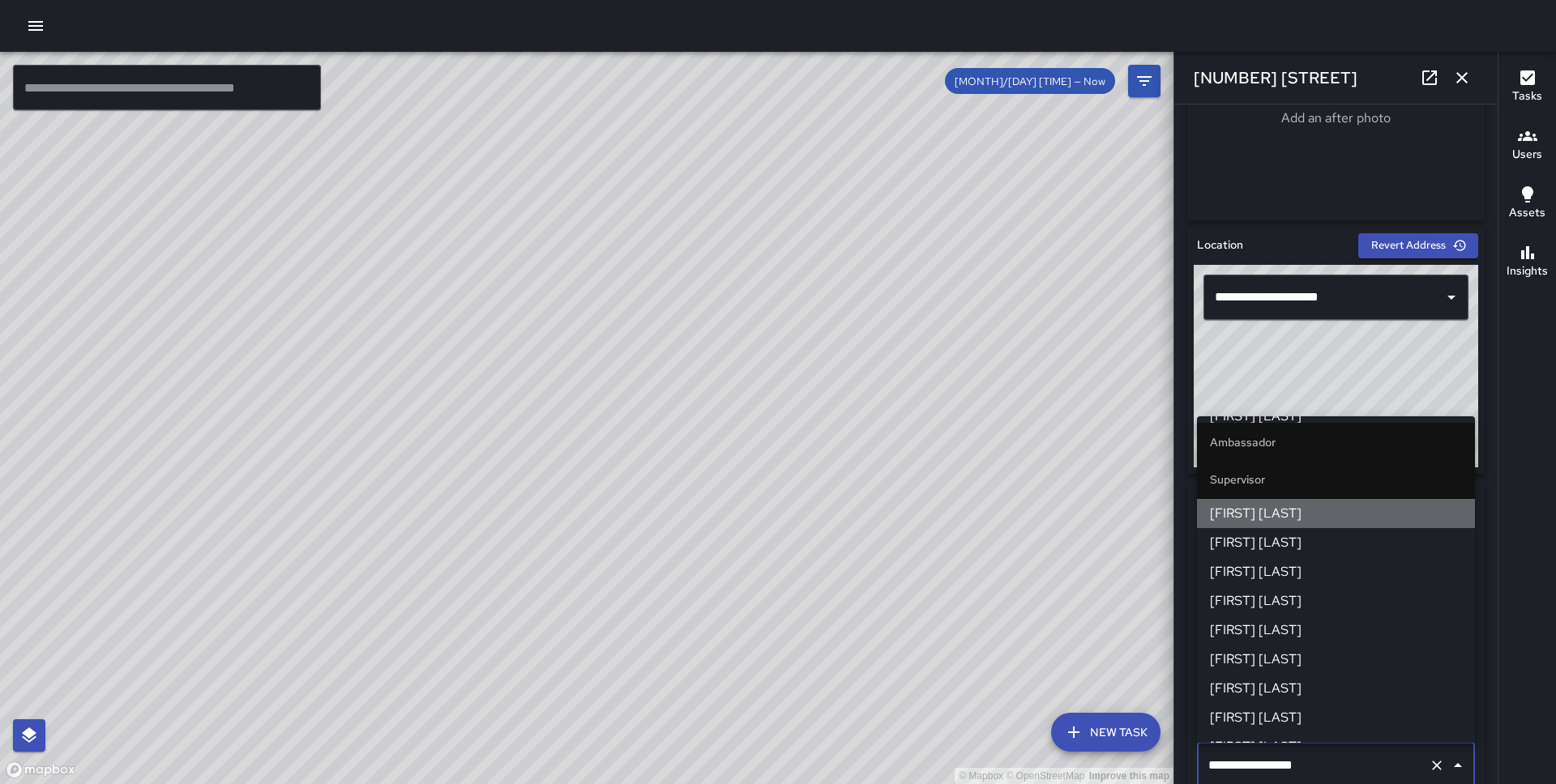 click on "[FIRST] [LAST]" at bounding box center (1336, 513) 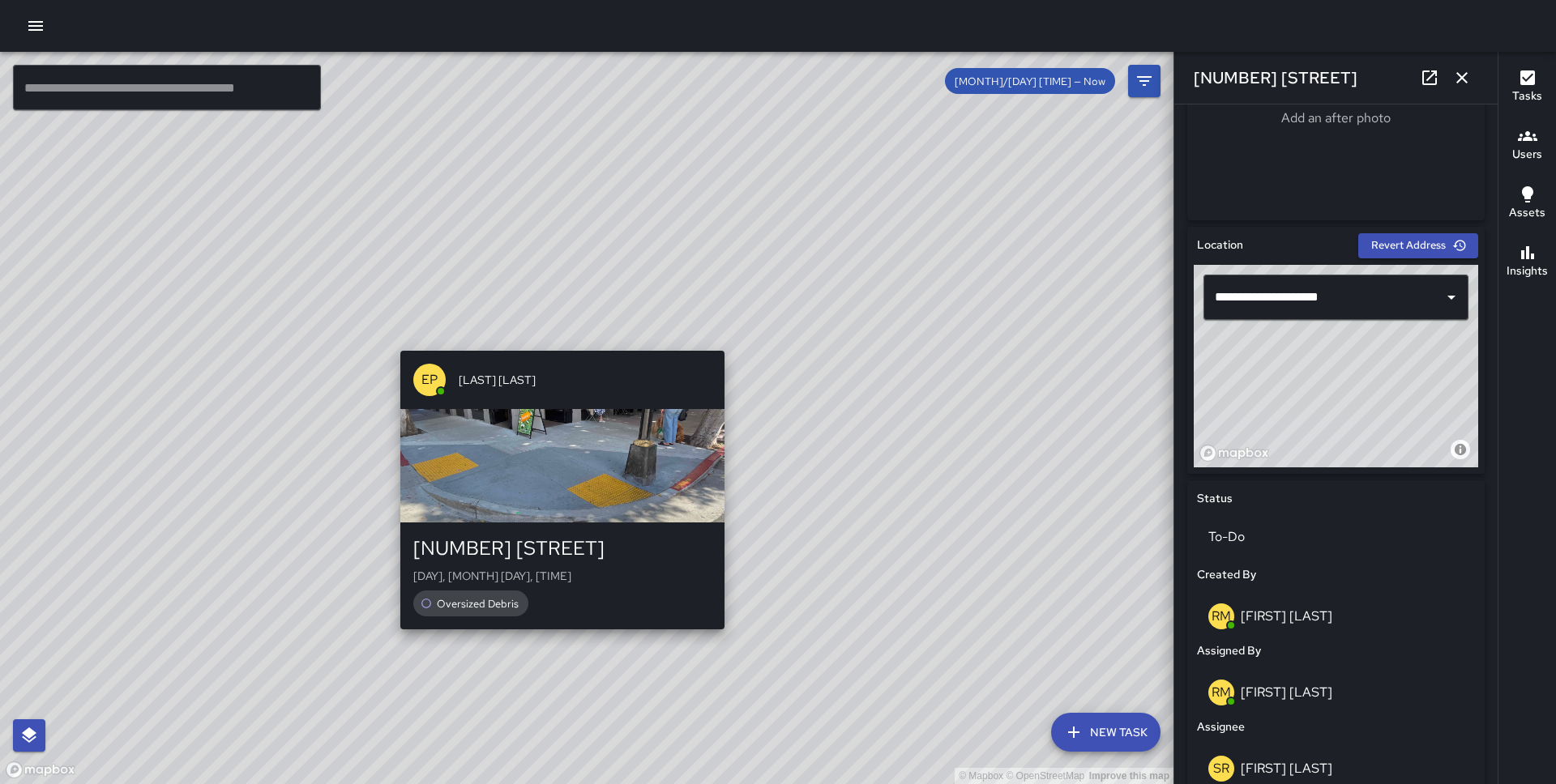 click on "© Mapbox   © OpenStreetMap   Improve this map EP [FIRST] [LAST] [NUMBER] [STREET] [DAY], [MONTH] [DAY], [TIME] [TASK]" at bounding box center (587, 418) 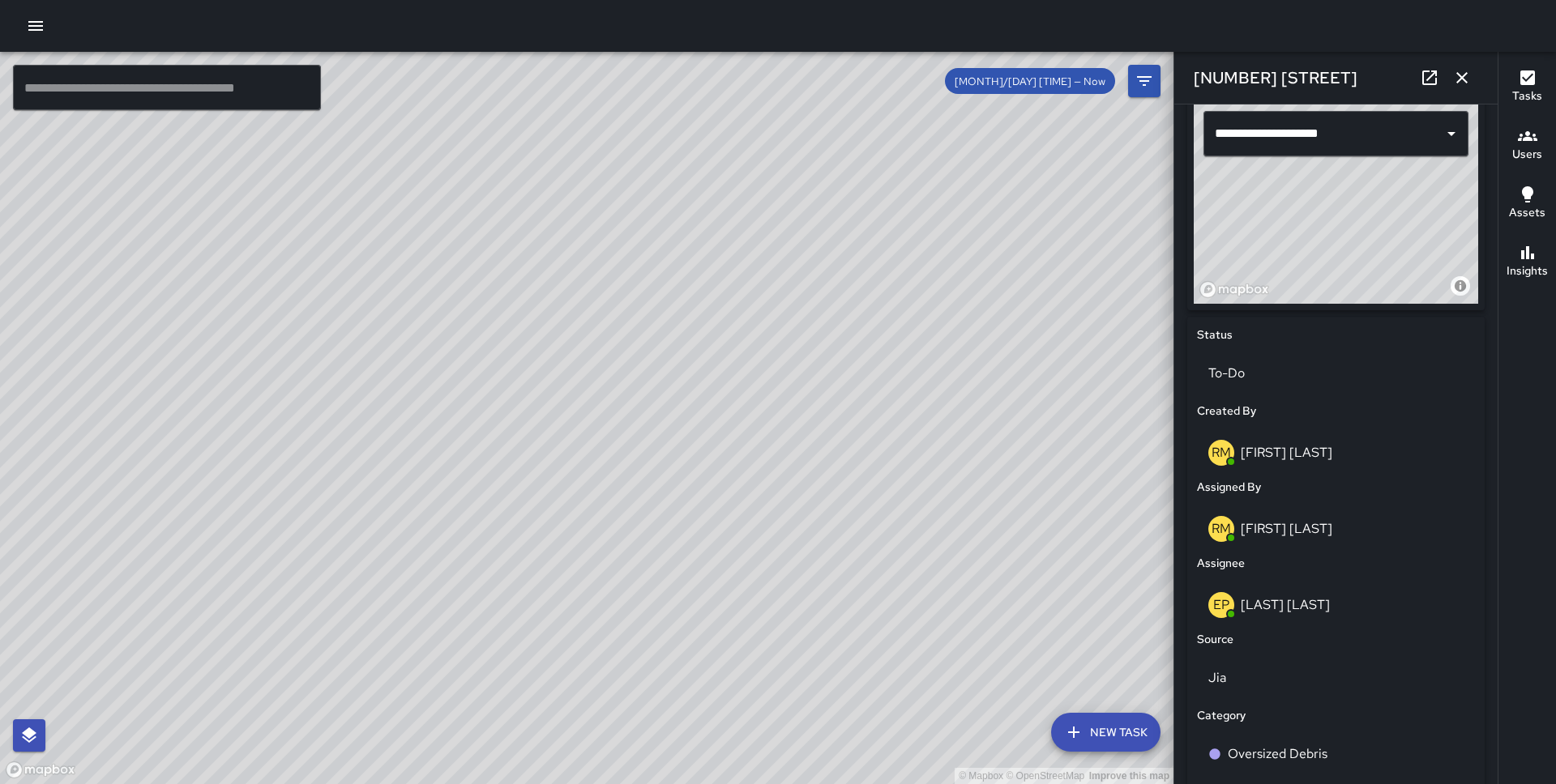 scroll, scrollTop: 529, scrollLeft: 0, axis: vertical 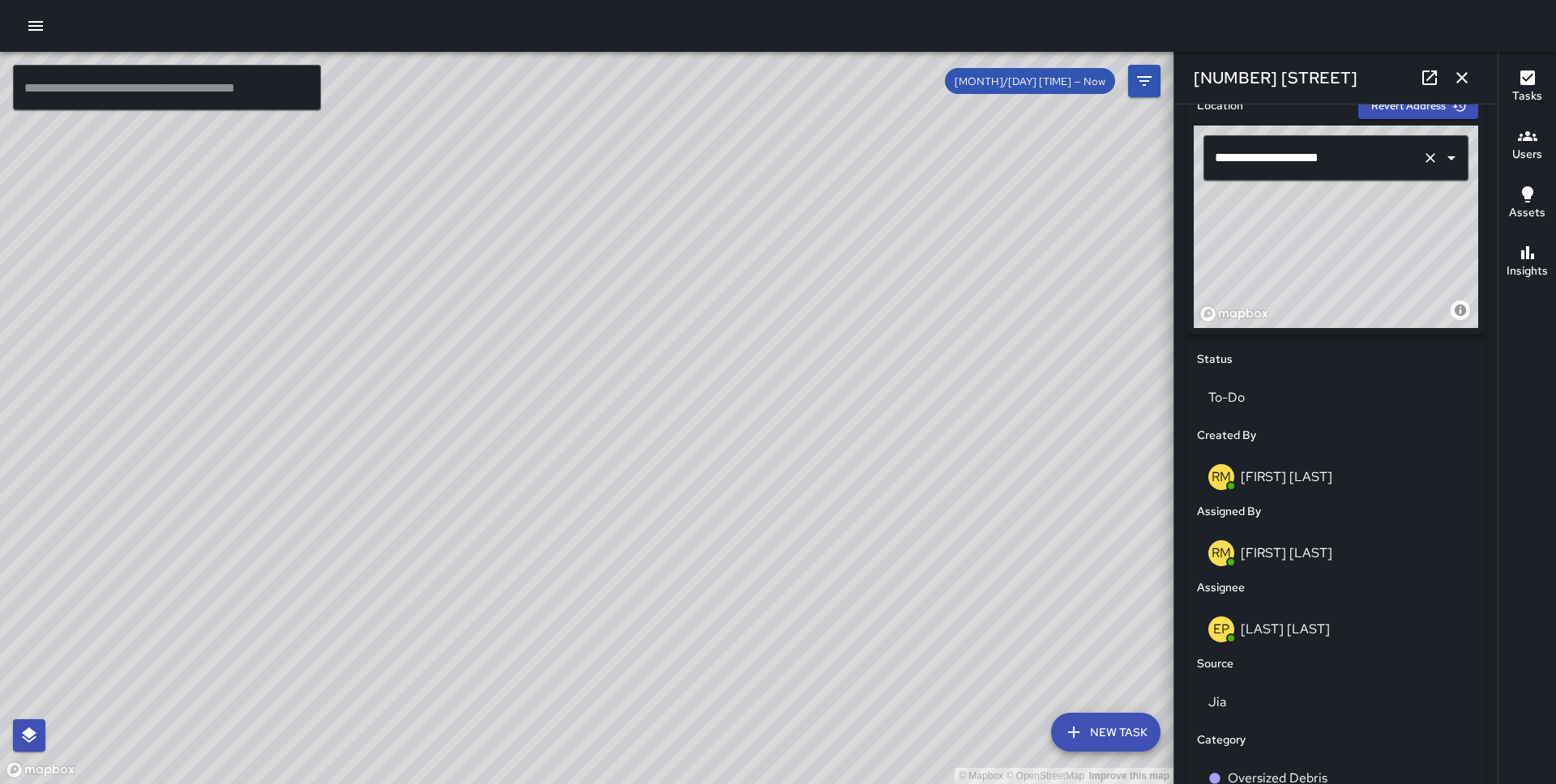 click on "**********" at bounding box center [1313, 158] 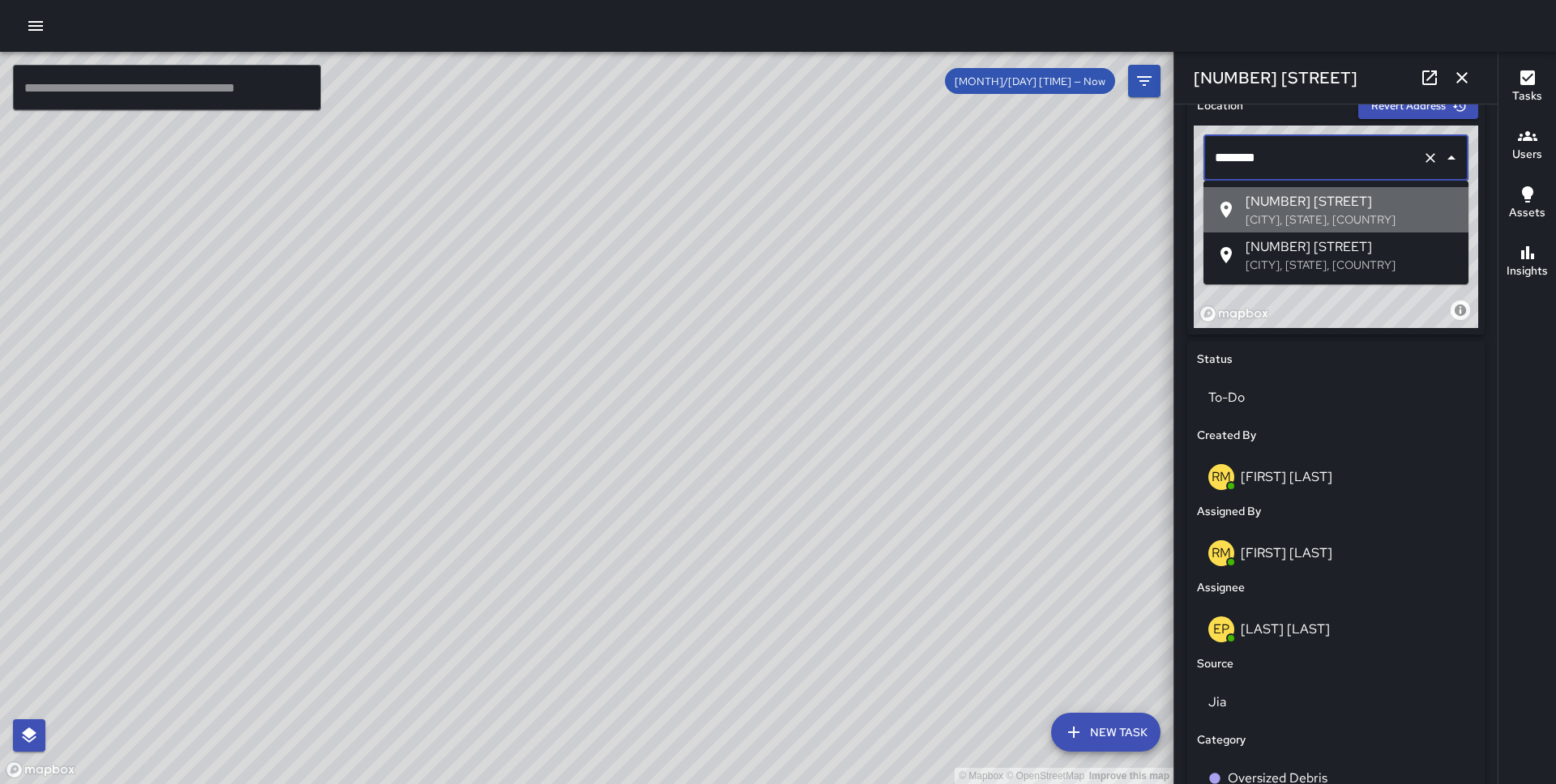 click on "[CITY], [STATE], [COUNTRY]" at bounding box center (1350, 219) 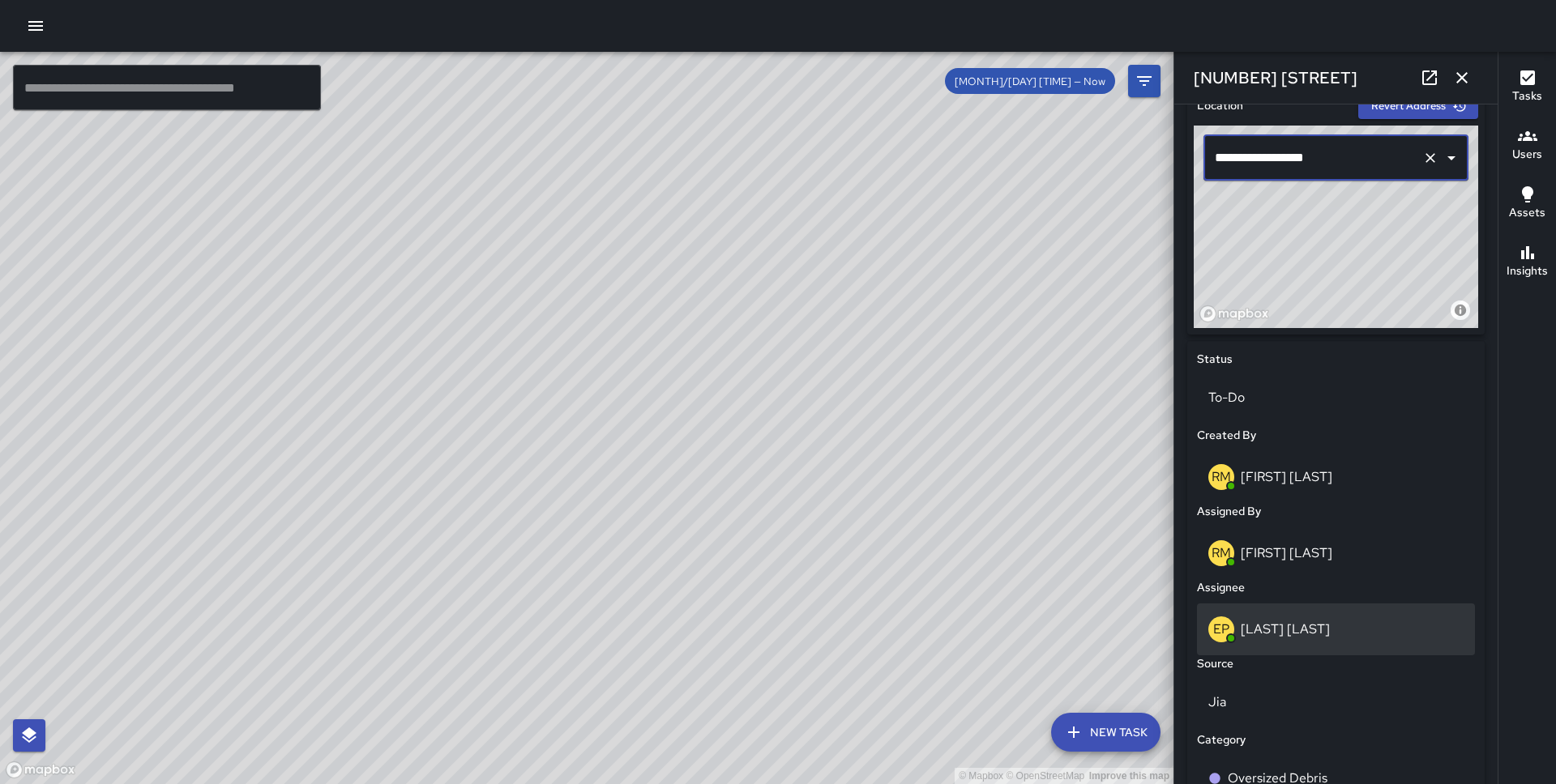 type on "**********" 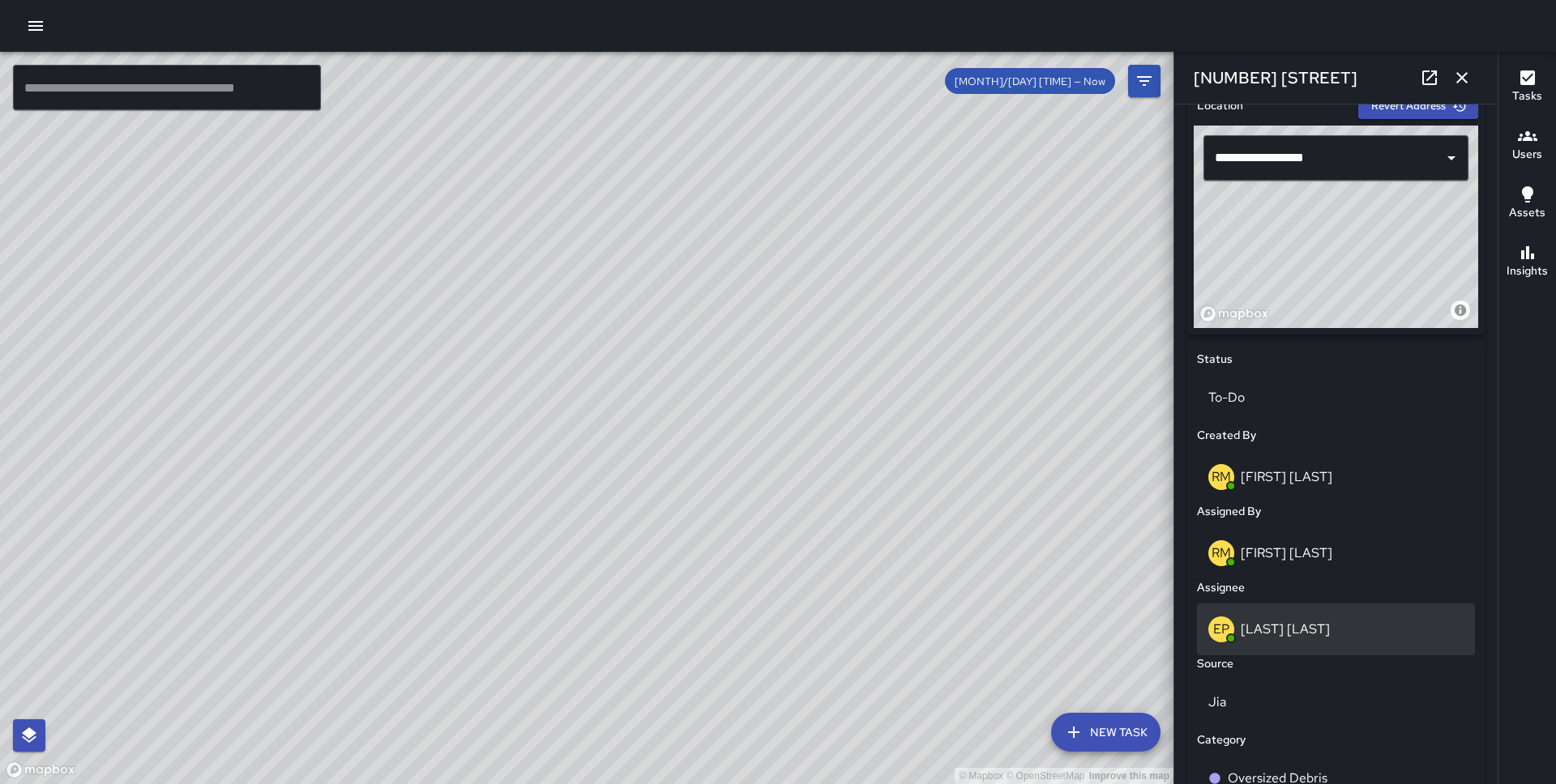 click on "[LAST] [LAST]" at bounding box center (1285, 628) 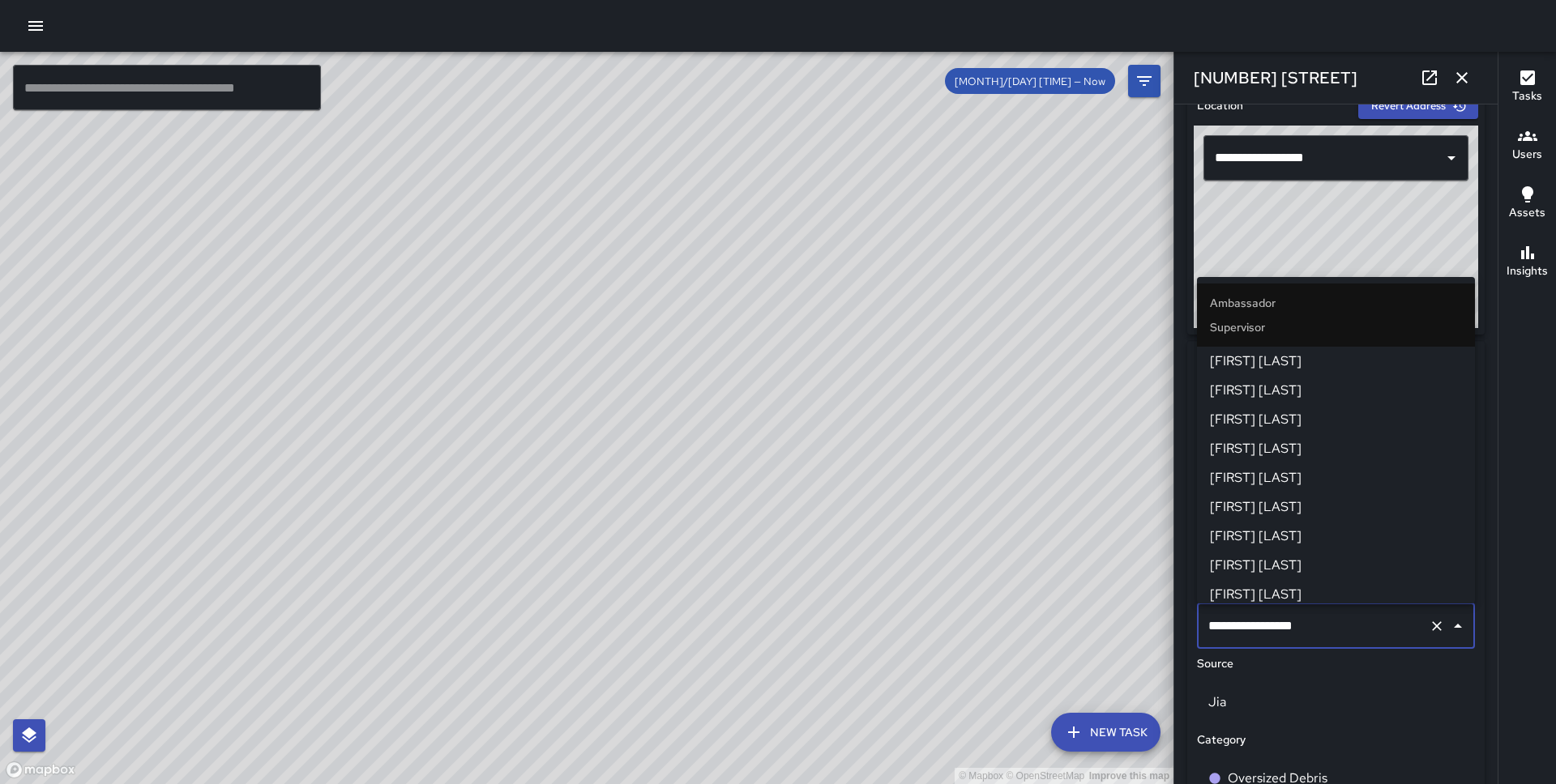 scroll, scrollTop: 787, scrollLeft: 0, axis: vertical 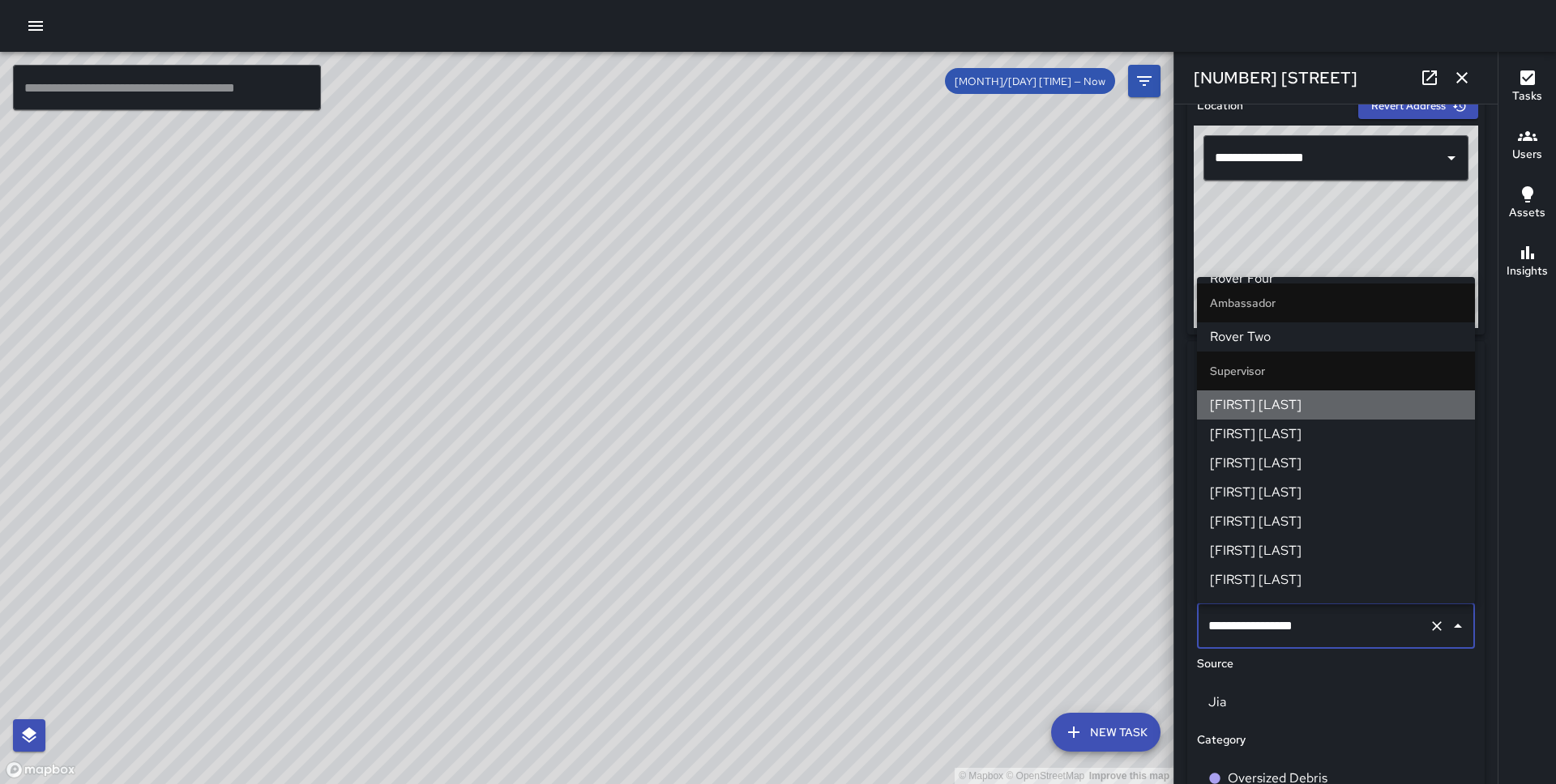 click on "[FIRST] [LAST]" at bounding box center [1336, 405] 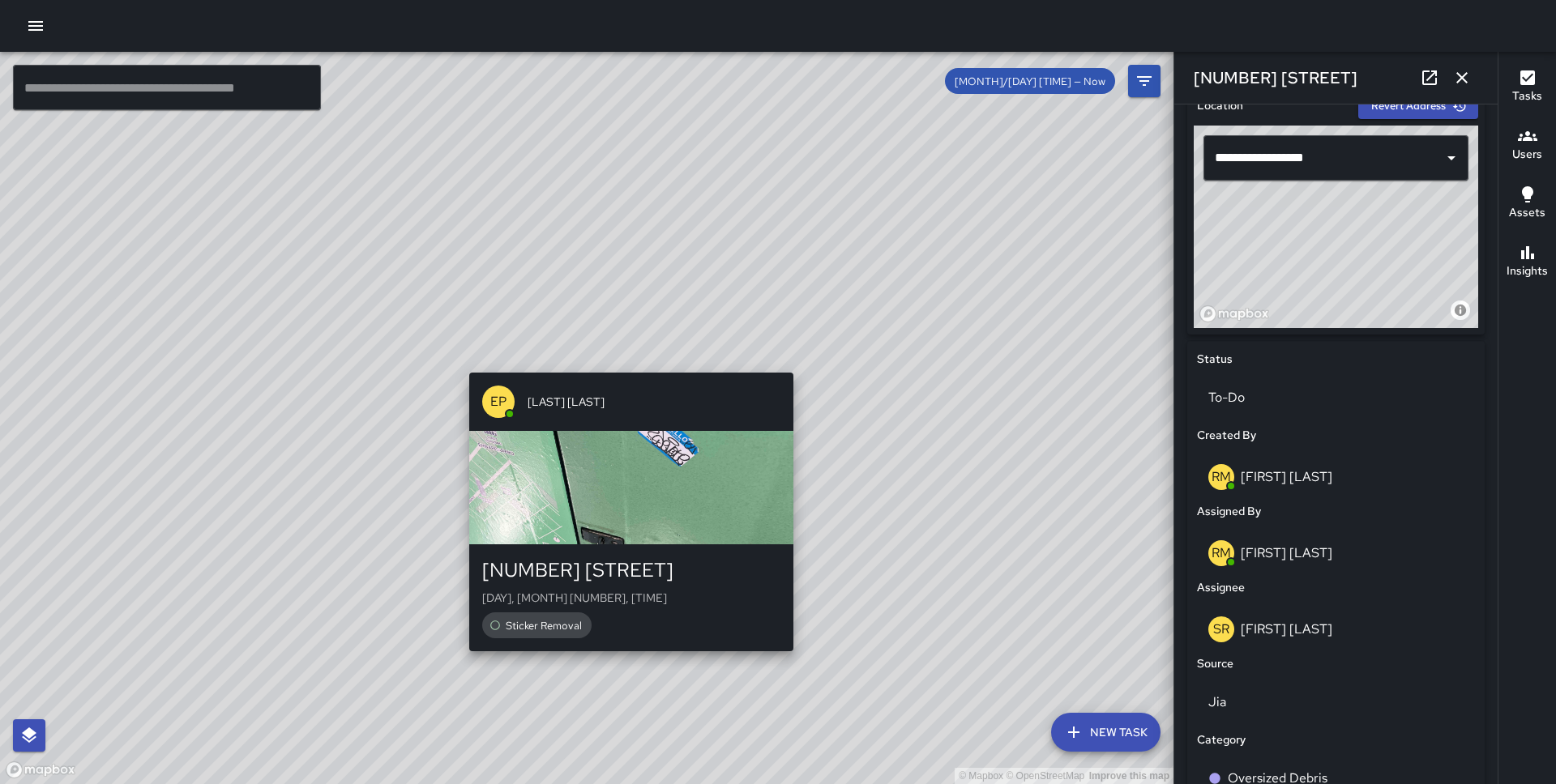 click on "© Mapbox   © OpenStreetMap   Improve this map EP [FIRST] [LAST] [NUMBER] [STREET] [DAY], [MONTH] [DAY], [TIME] [TASK]" at bounding box center (587, 418) 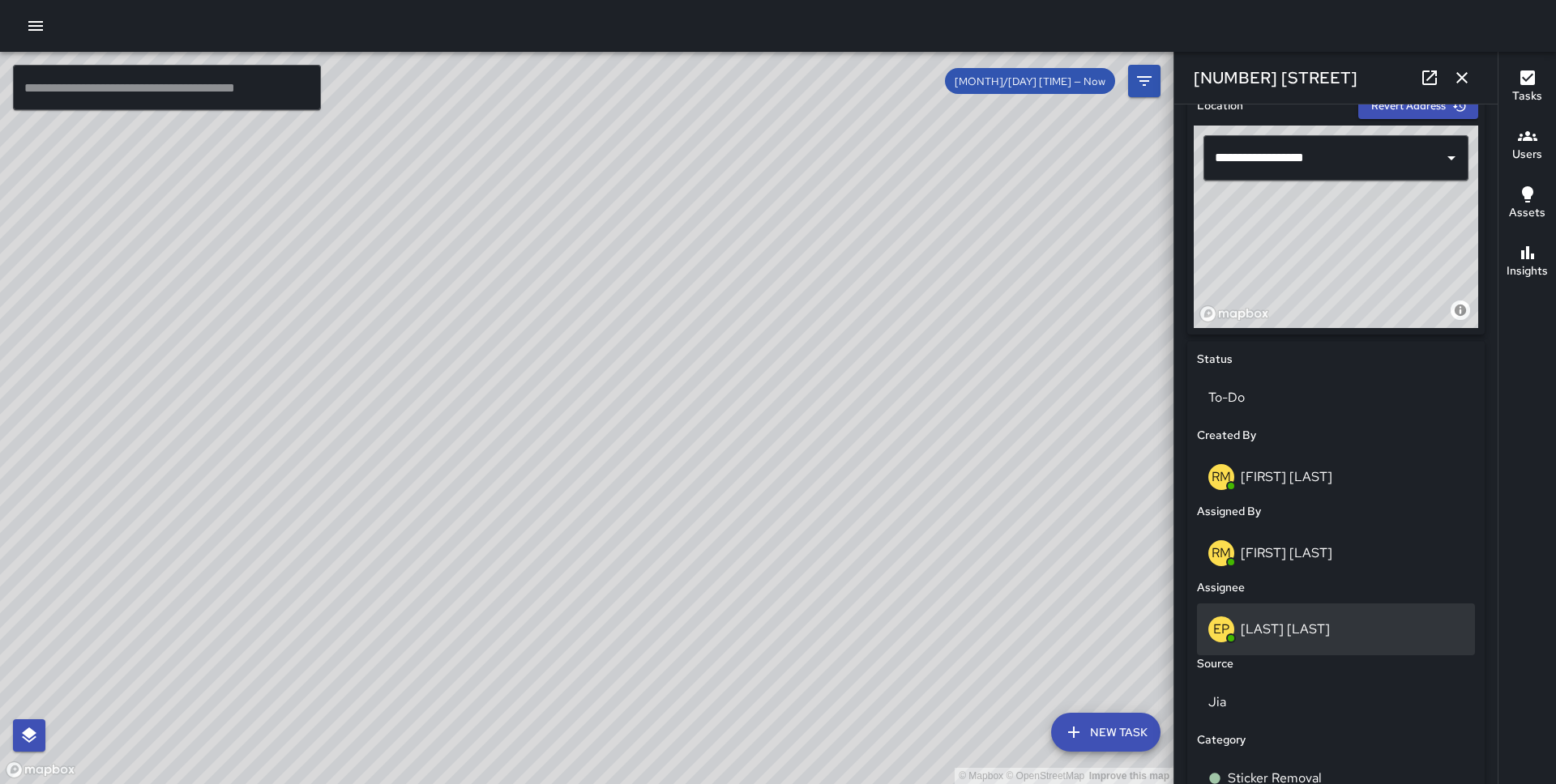 click on "[LAST] [LAST]" at bounding box center (1285, 628) 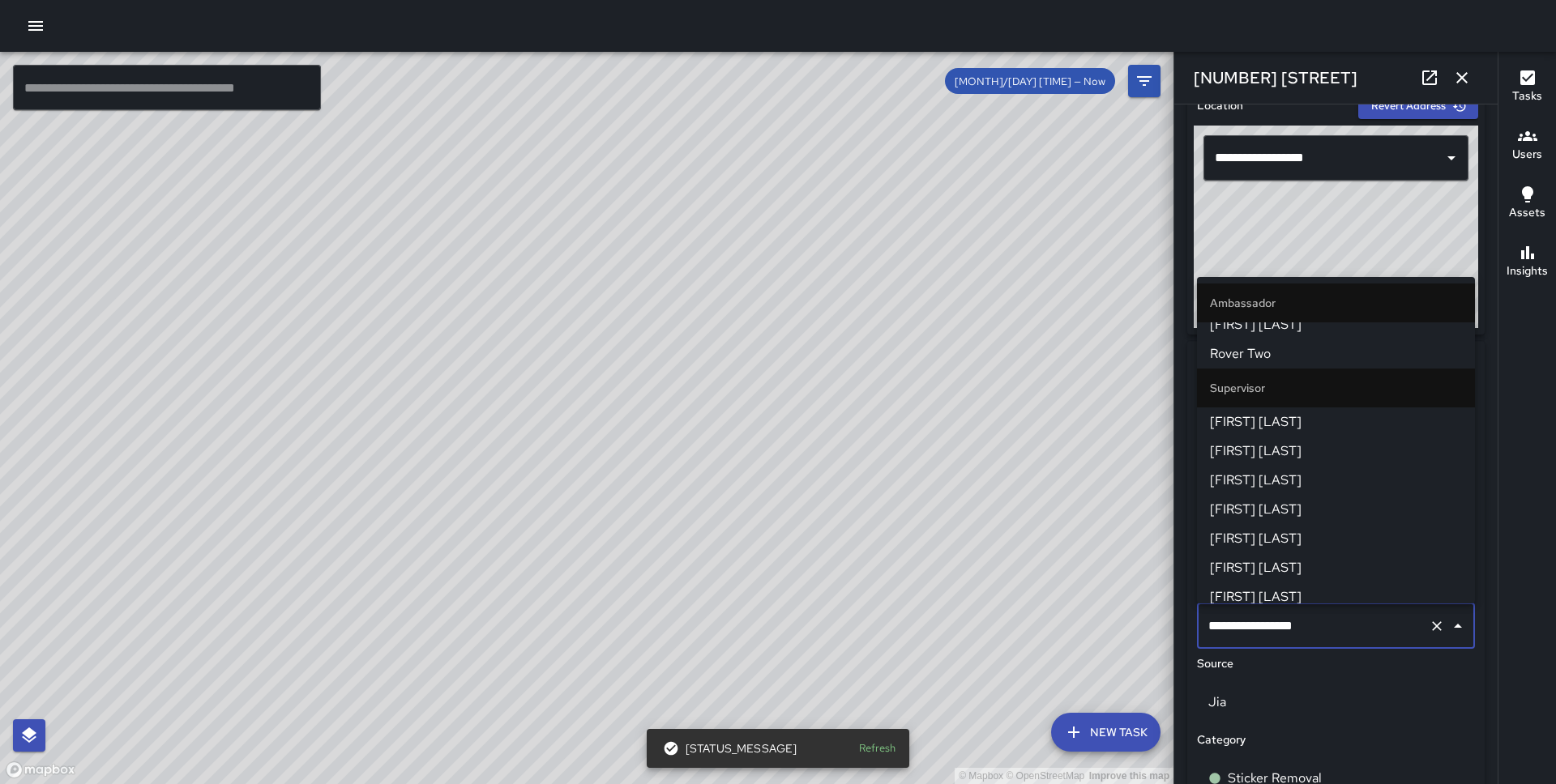 scroll, scrollTop: 769, scrollLeft: 0, axis: vertical 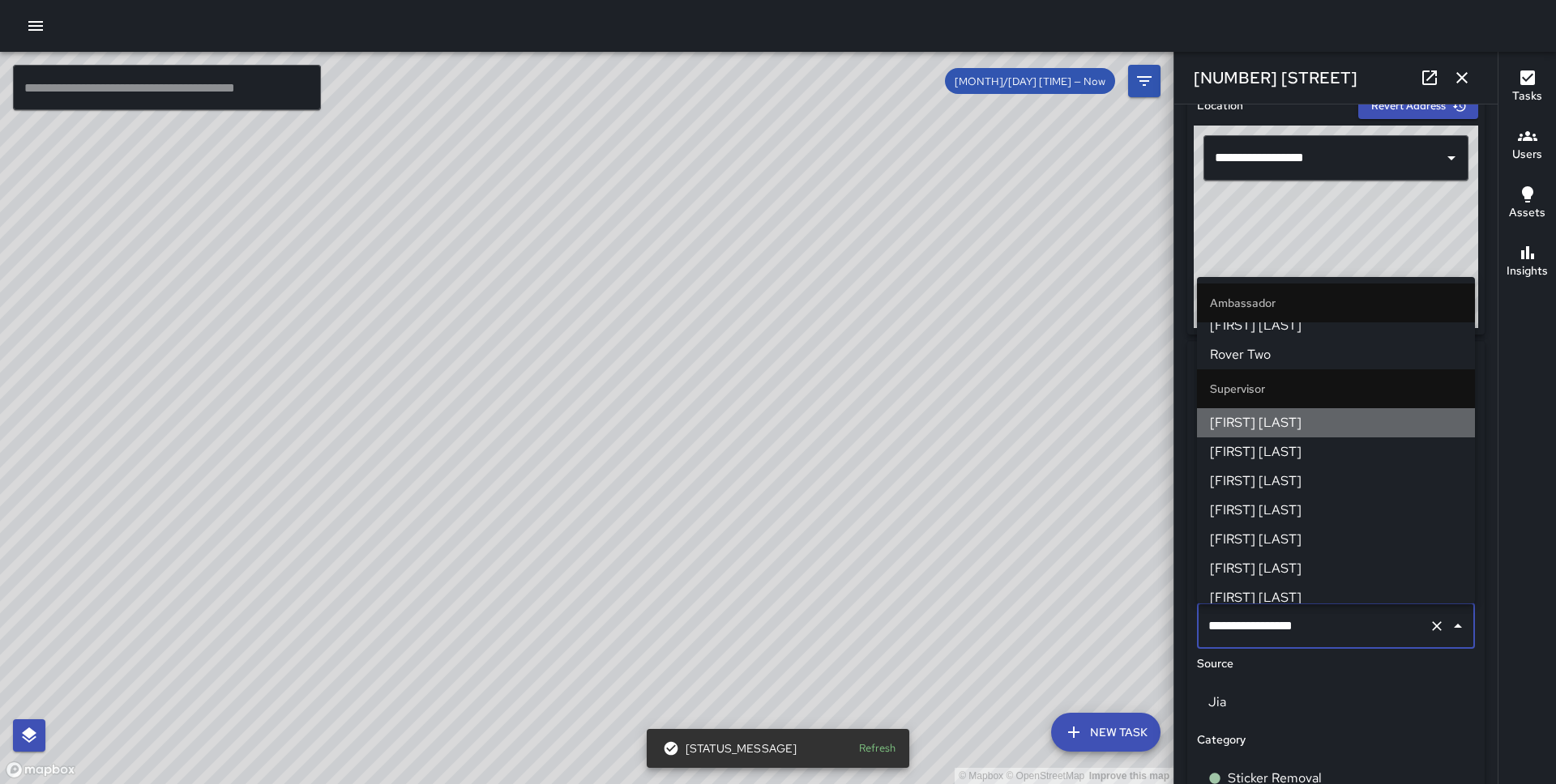 click on "[FIRST] [LAST]" at bounding box center (1336, 423) 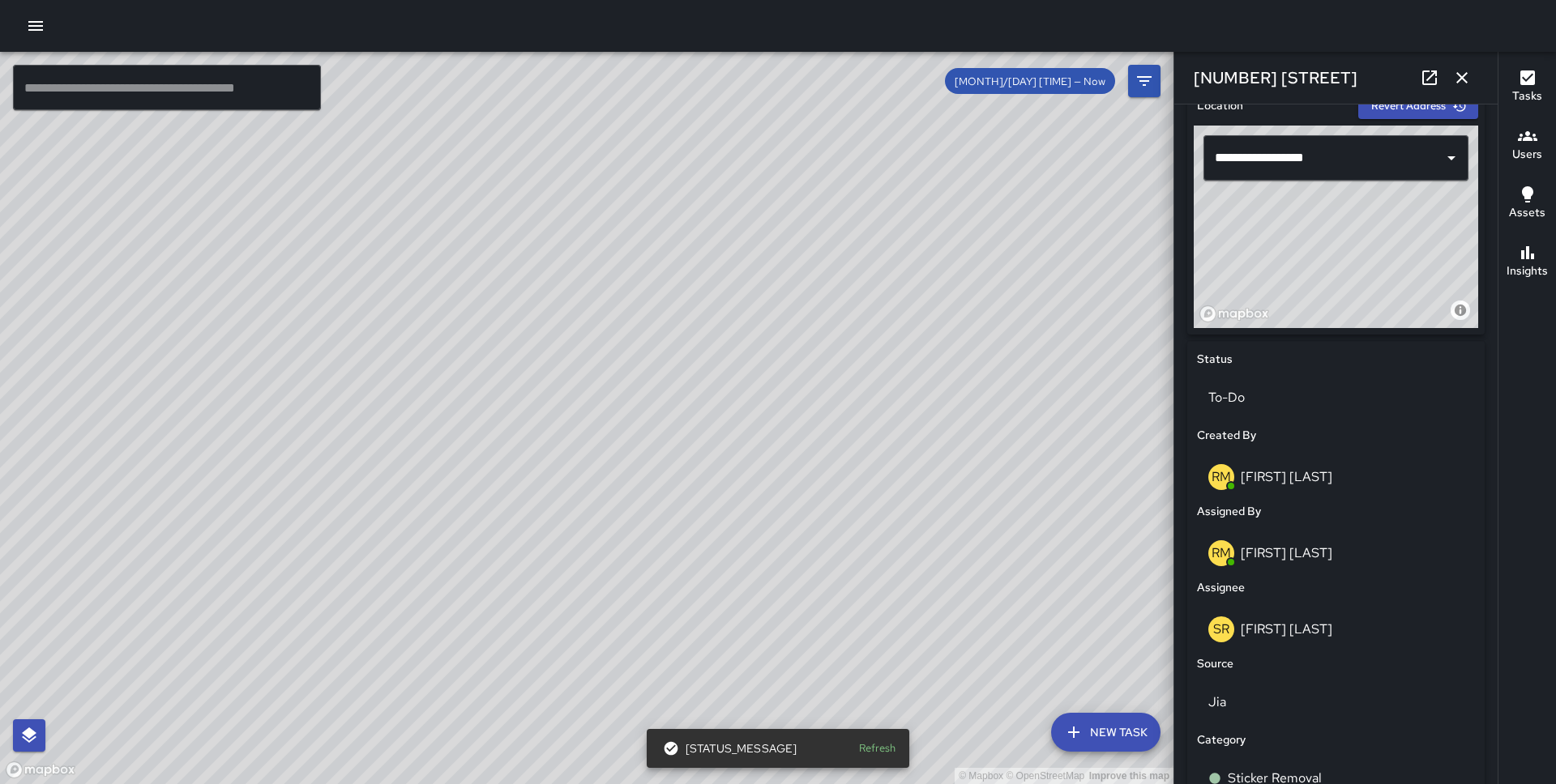 click on "© Mapbox   © OpenStreetMap   Improve this map" at bounding box center [587, 418] 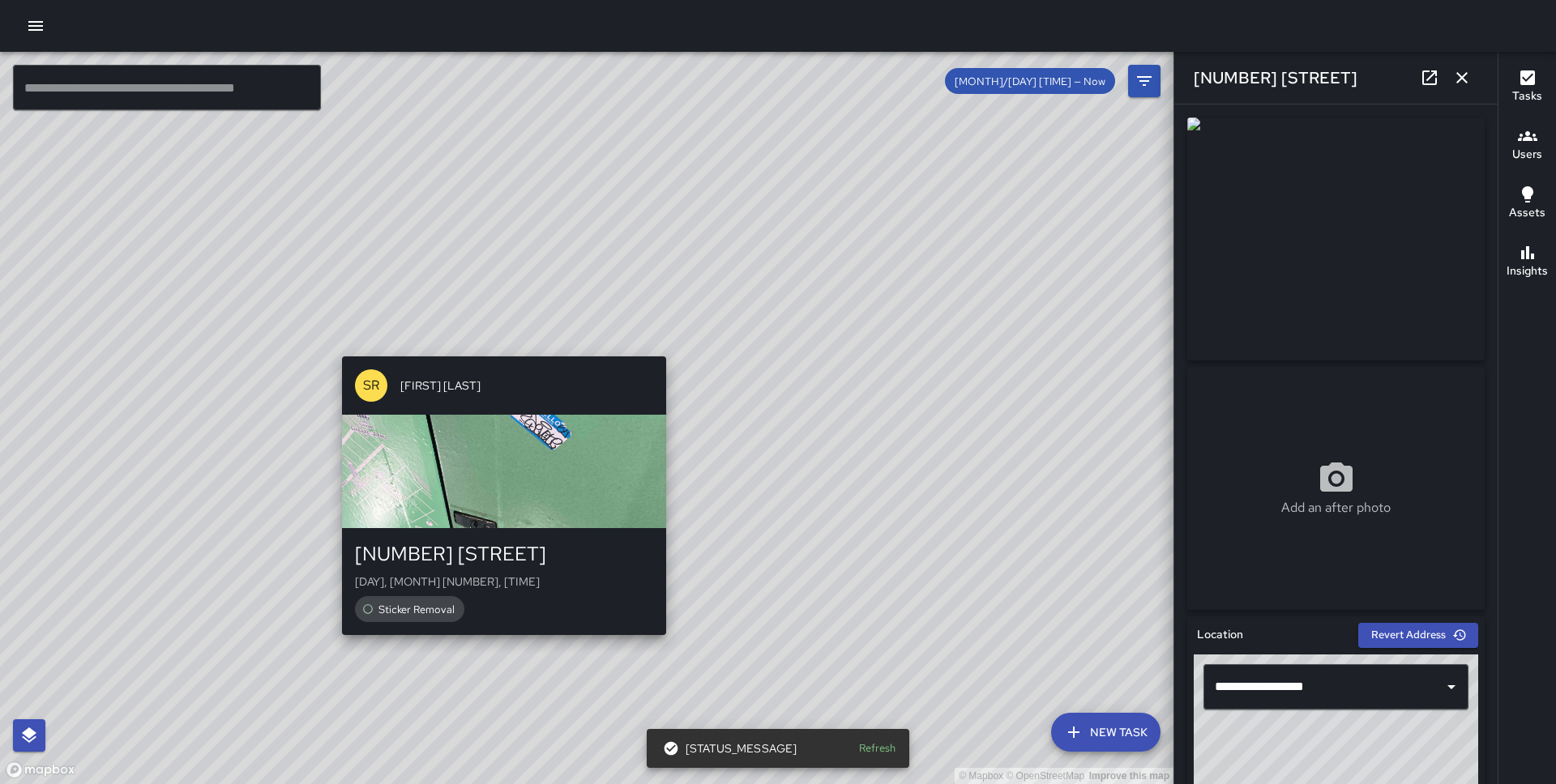 click on "© Mapbox   © OpenStreetMap   Improve this map SR [LAST] [LAST] [NUMBER] [STREET] [DAY], [MONTH] [NUMBER], [TIME] [TASK]" at bounding box center [587, 418] 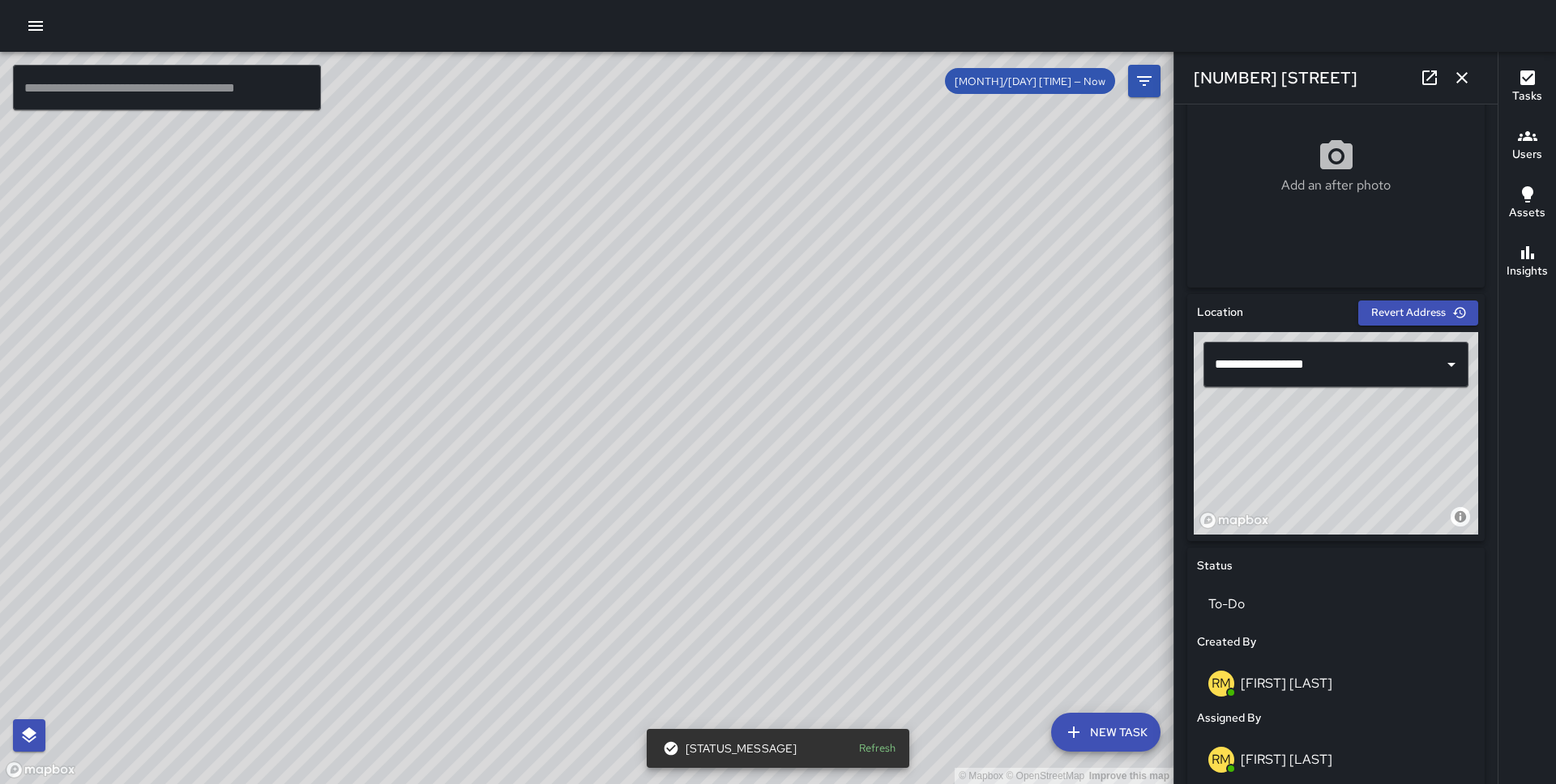 scroll, scrollTop: 323, scrollLeft: 0, axis: vertical 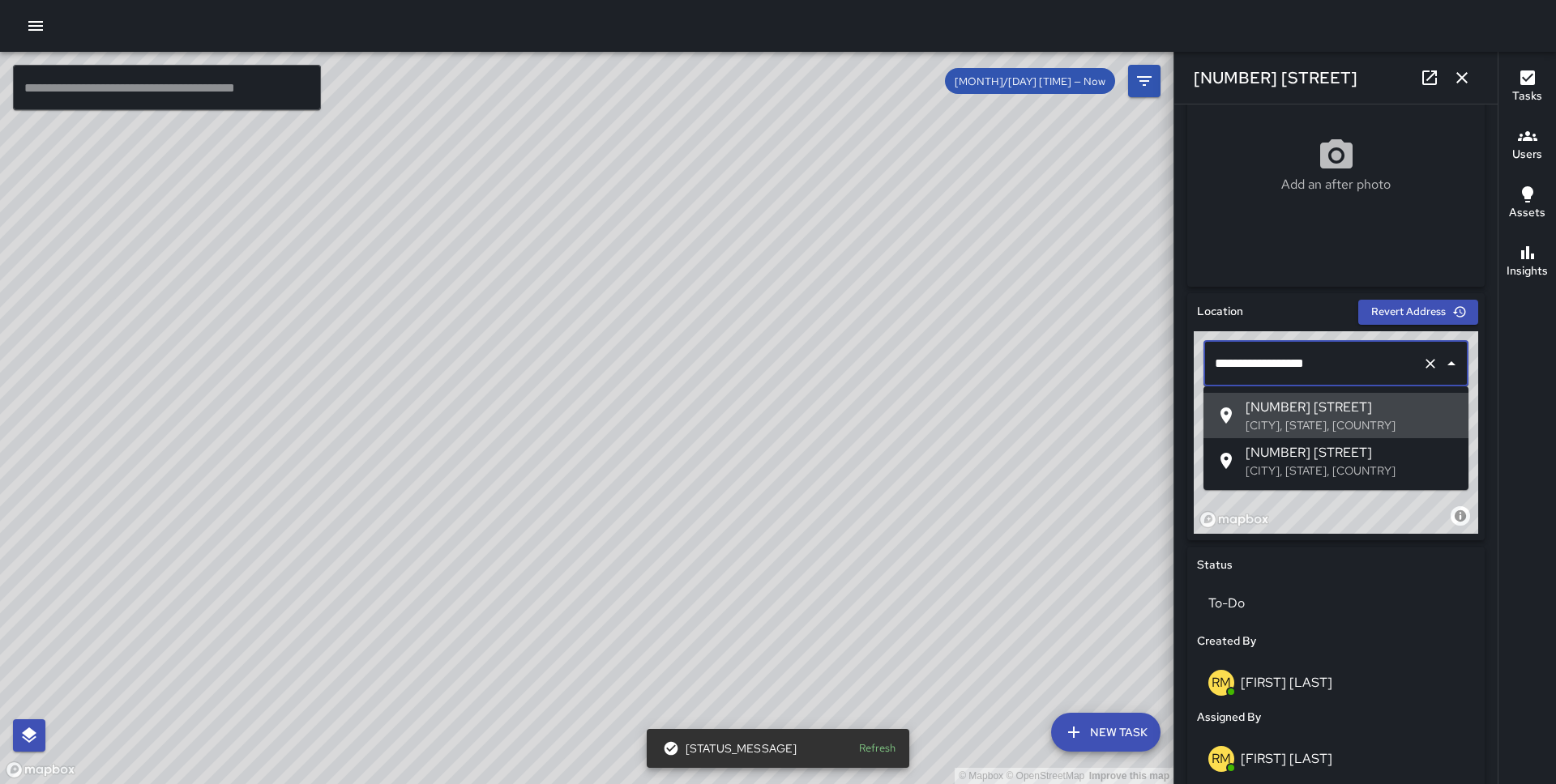 click on "**********" at bounding box center [1313, 364] 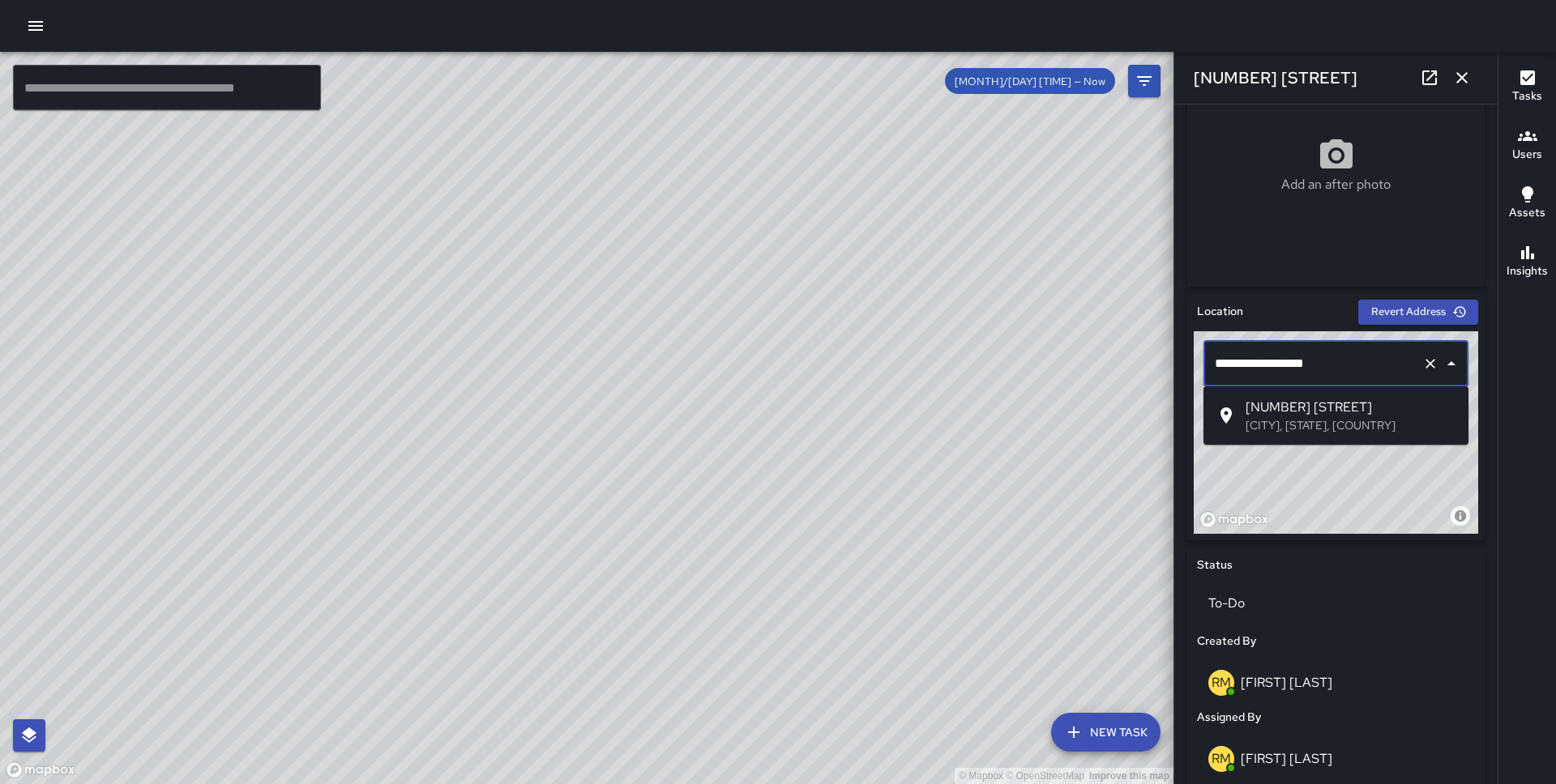 click on "[CITY], [STATE], [COUNTRY]" at bounding box center (1350, 425) 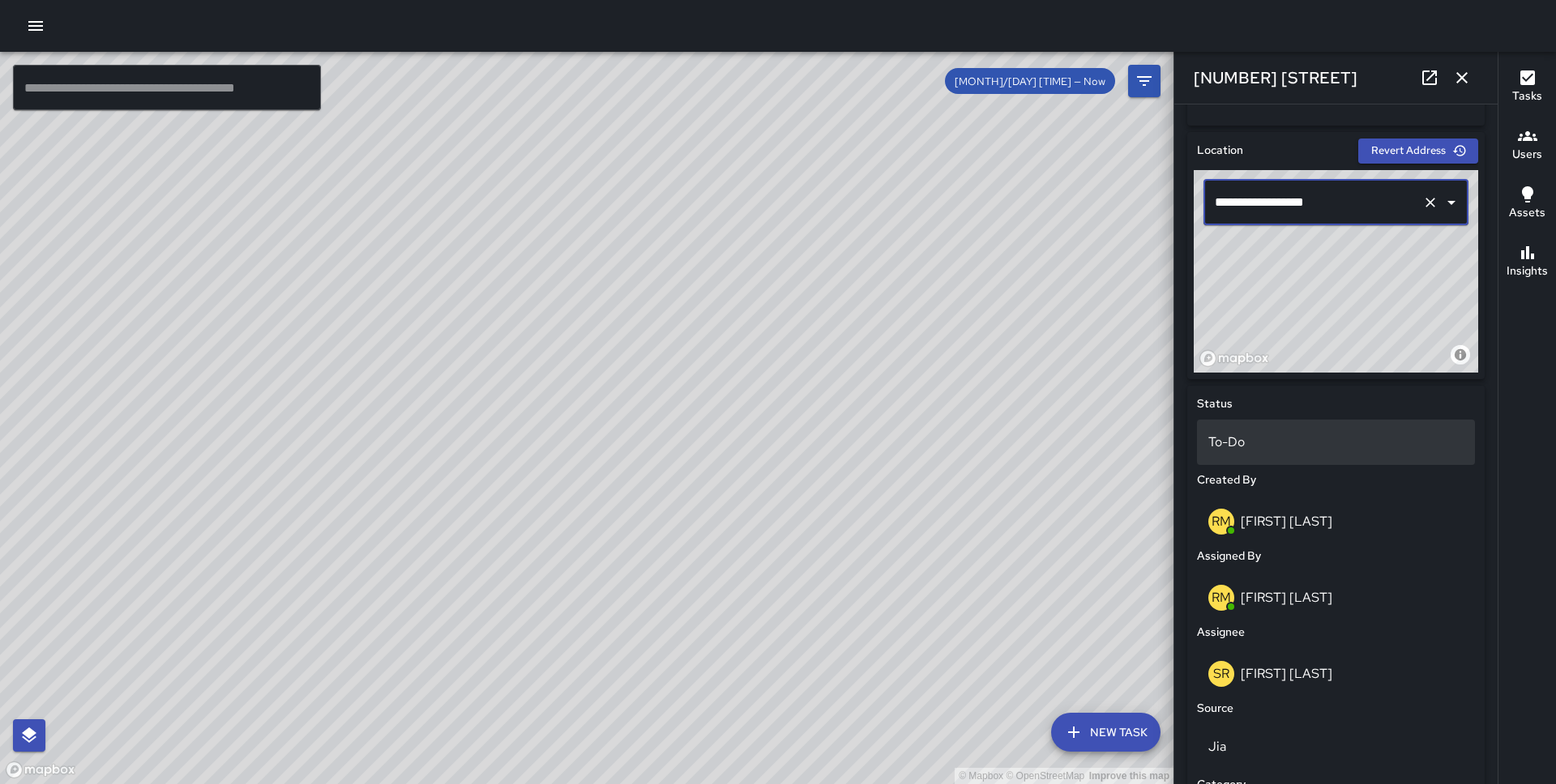 scroll, scrollTop: 497, scrollLeft: 0, axis: vertical 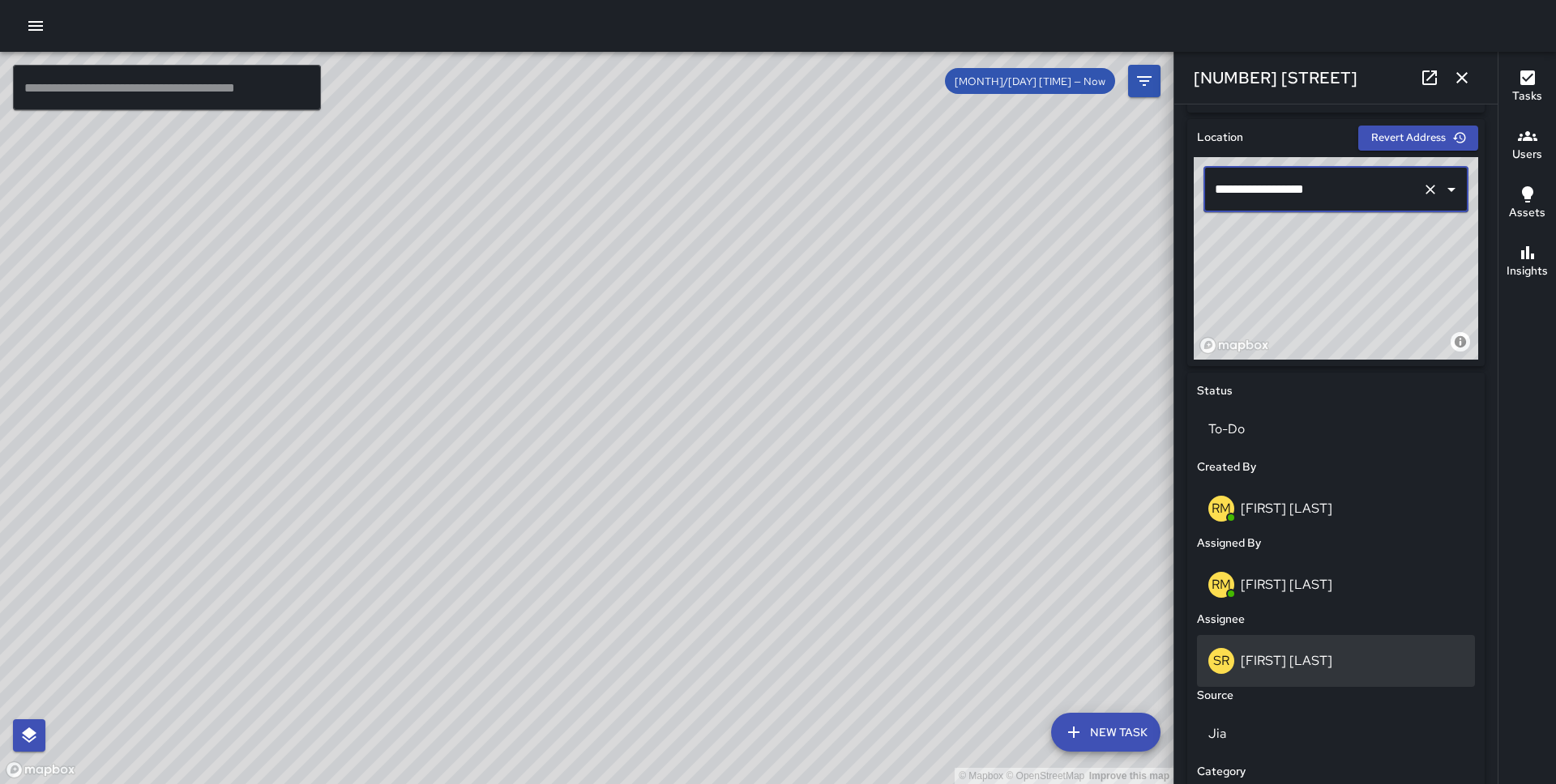 type on "**********" 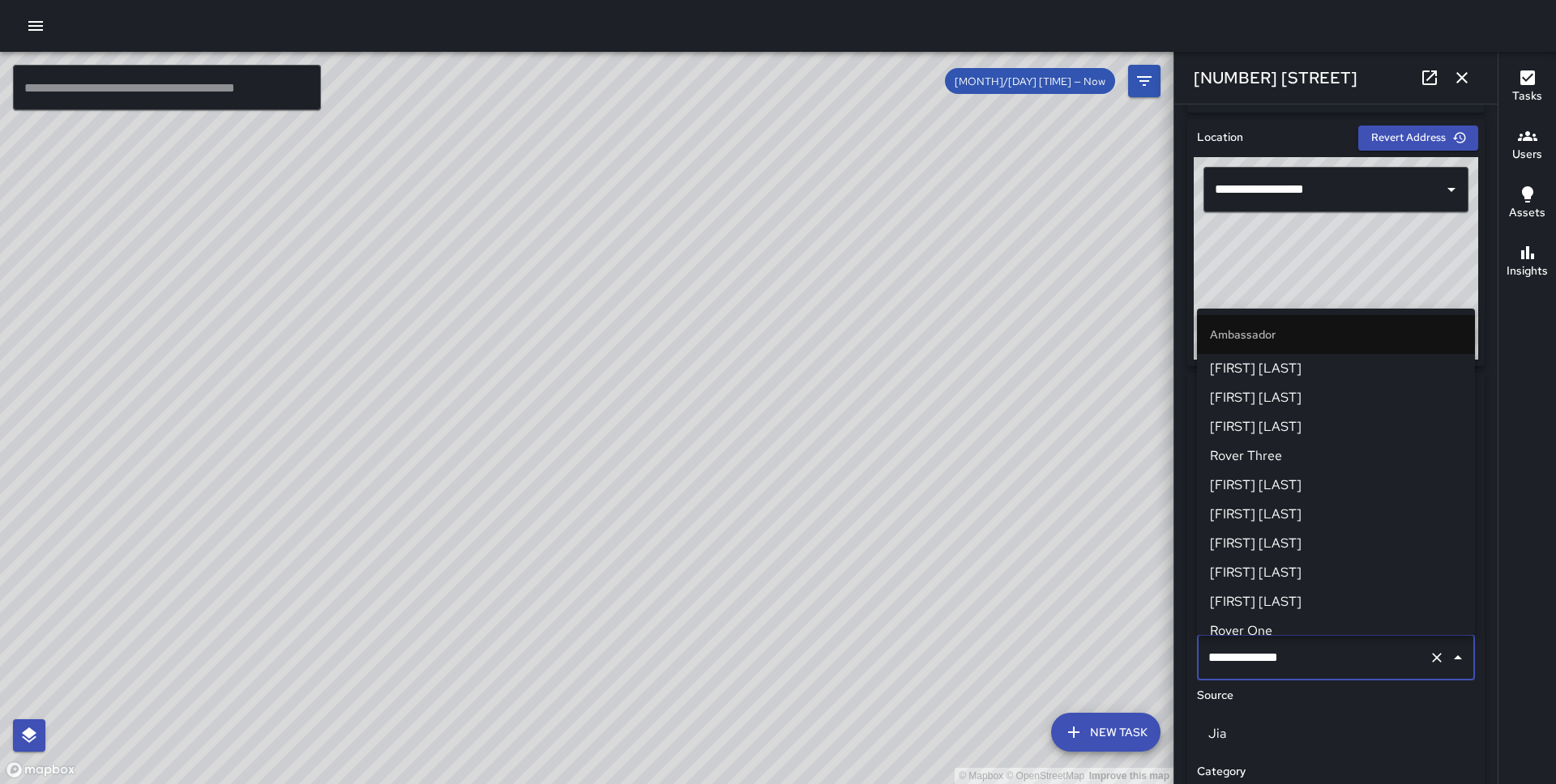 scroll, scrollTop: 603, scrollLeft: 0, axis: vertical 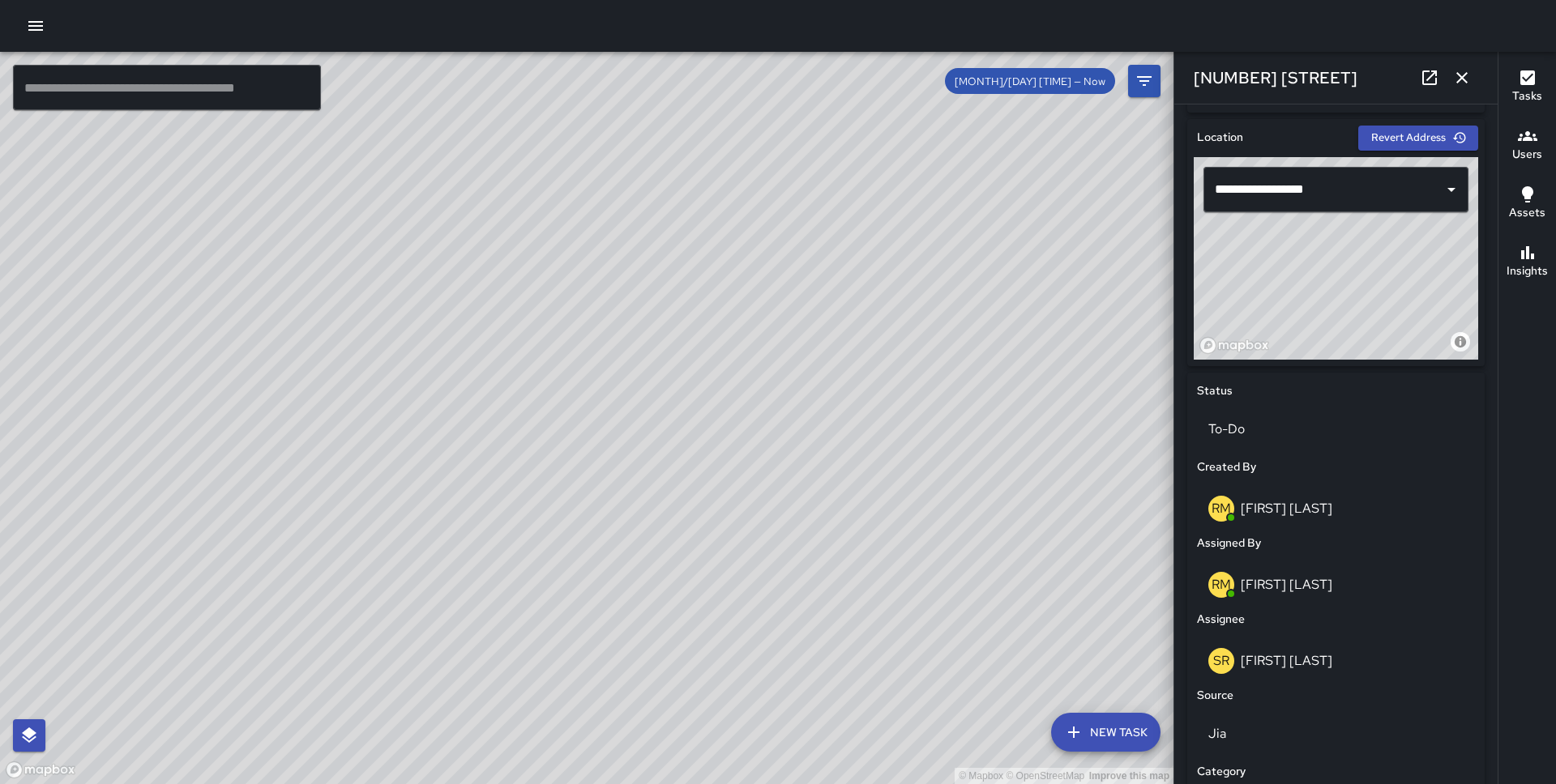 click on "© Mapbox   © OpenStreetMap   Improve this map EP [FIRST] [LAST] [NUMBER] [STREET] [DAY], [MONTH] [DAY], [TIME] [TASK]" at bounding box center [587, 418] 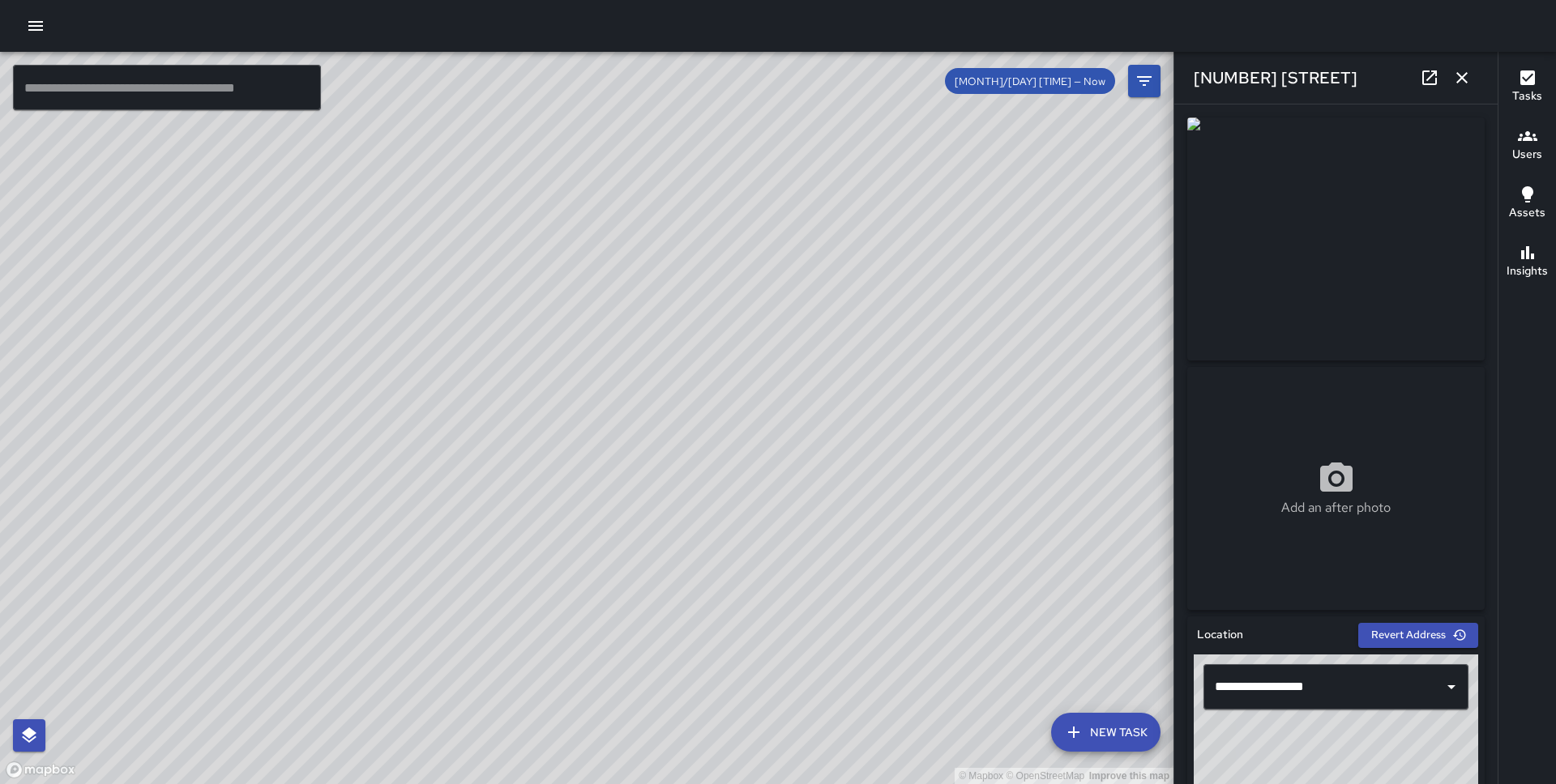 scroll, scrollTop: 792, scrollLeft: 0, axis: vertical 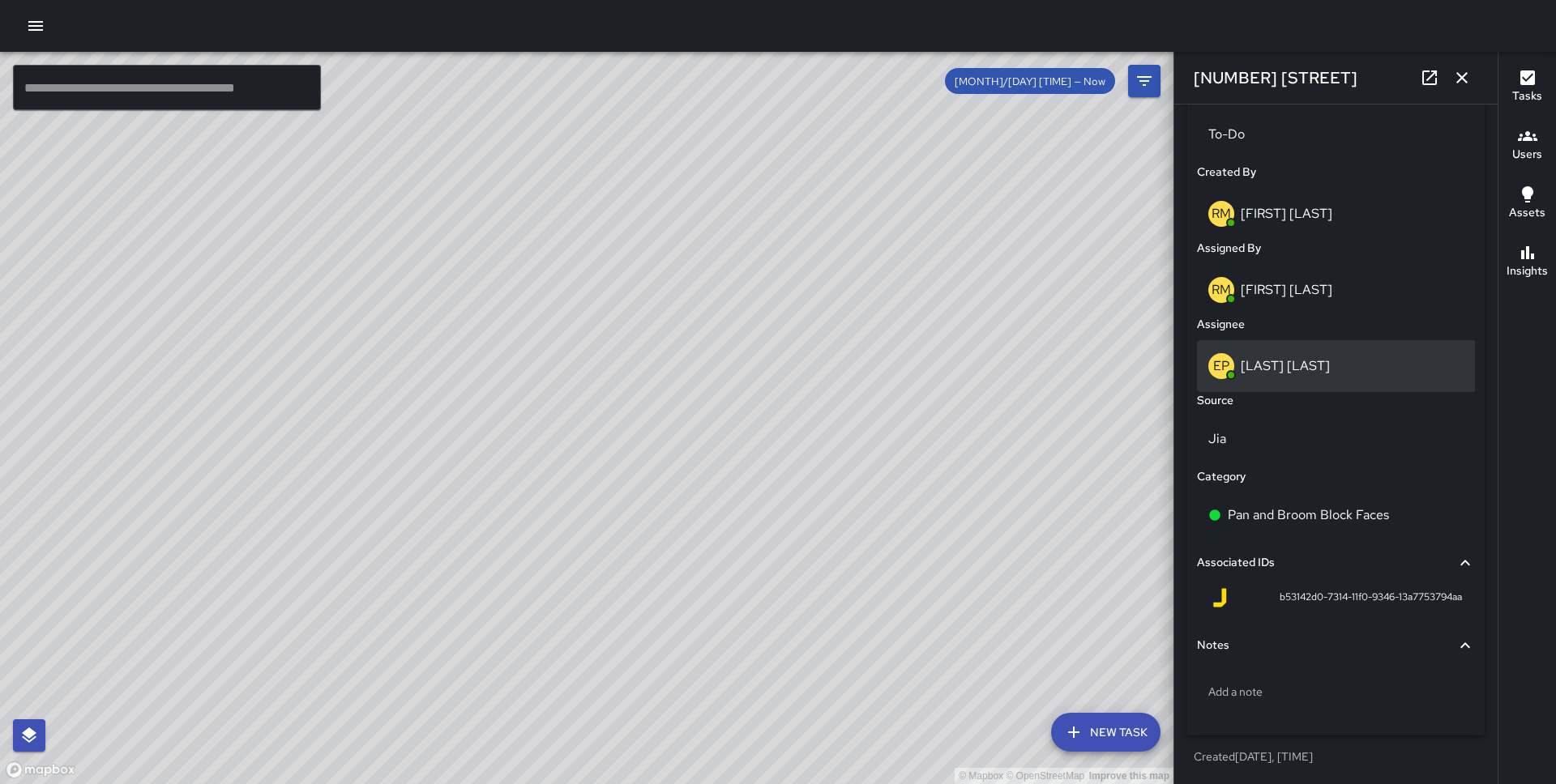 click on "EP [FIRST] [LAST]" at bounding box center (1336, 366) 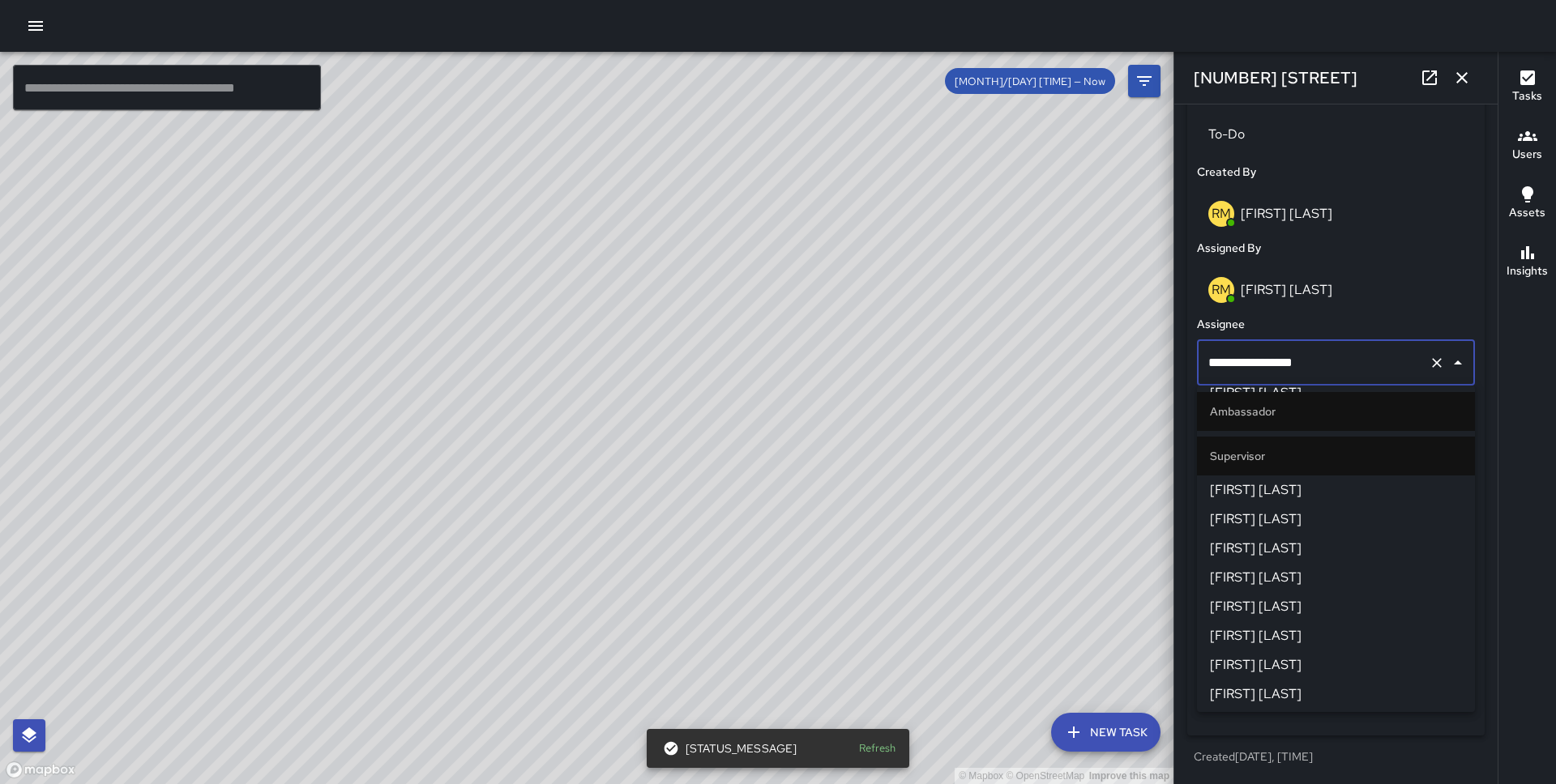 scroll, scrollTop: 810, scrollLeft: 0, axis: vertical 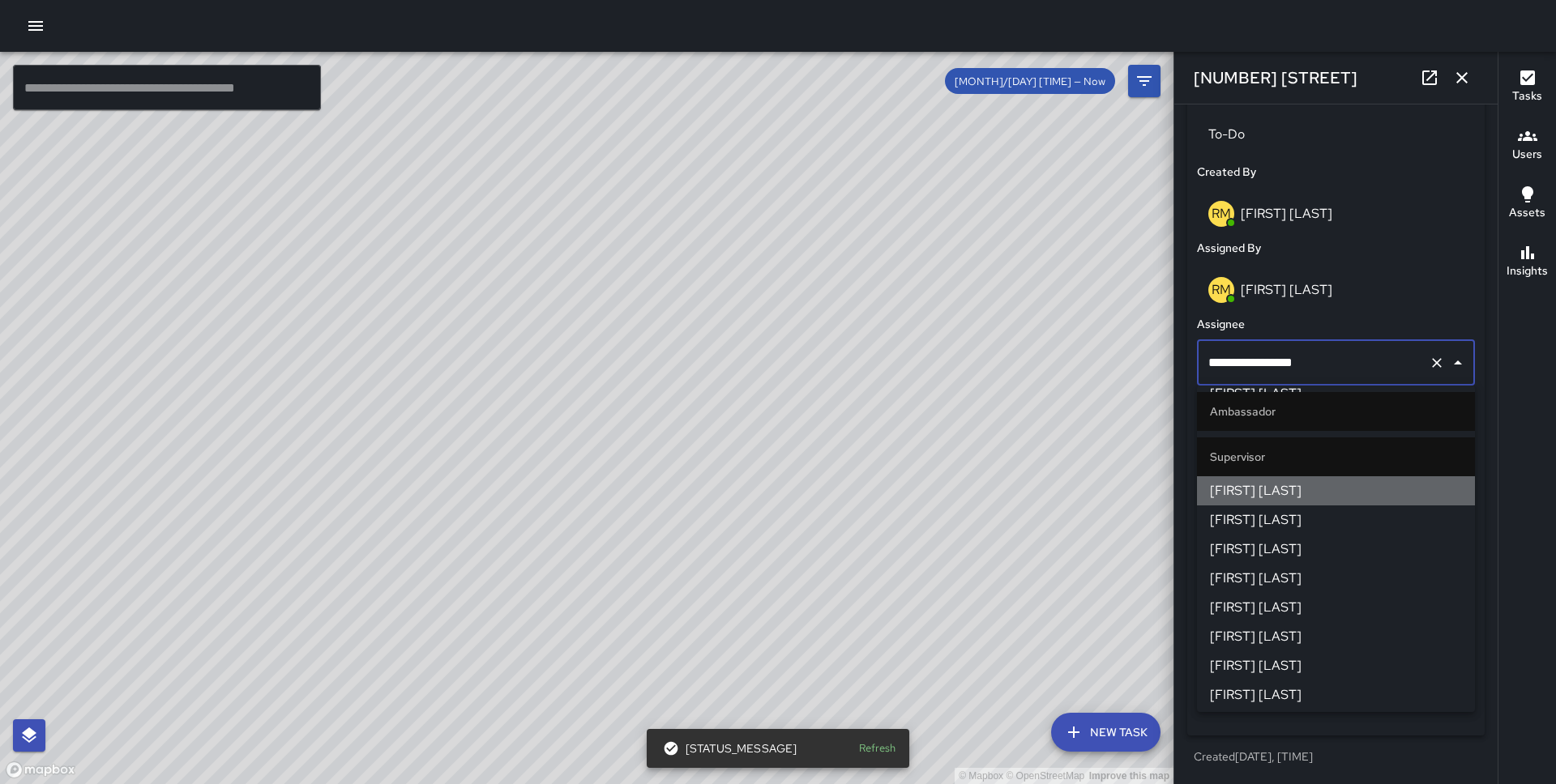 click on "[FIRST] [LAST]" at bounding box center (1336, 491) 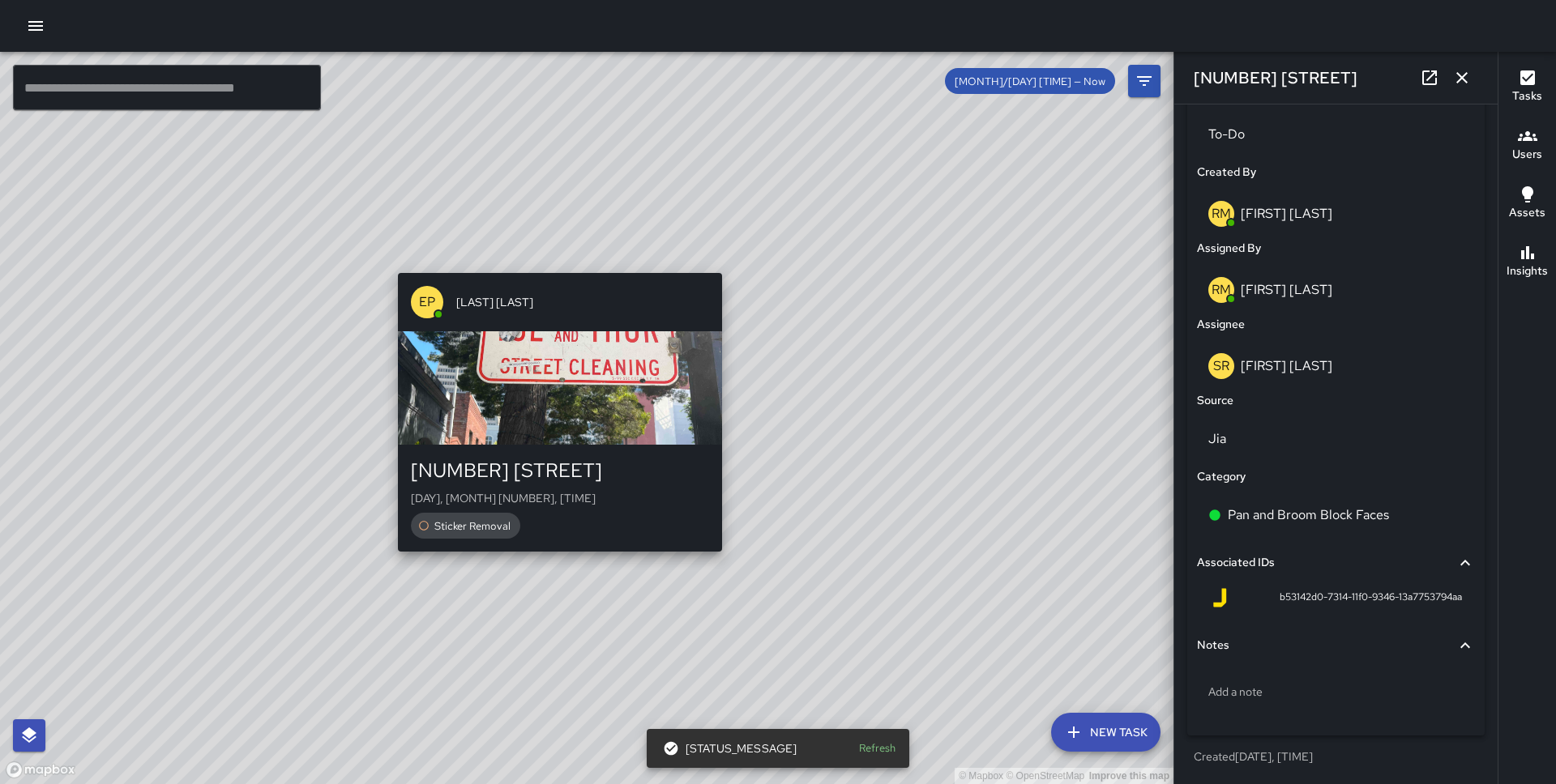click on "© Mapbox   © OpenStreetMap   Improve this map EP [LAST] [LAST] [NUMBER] [STREET] [DAY], [MONTH] [NUMBER], [TIME] [TASK]" at bounding box center (587, 418) 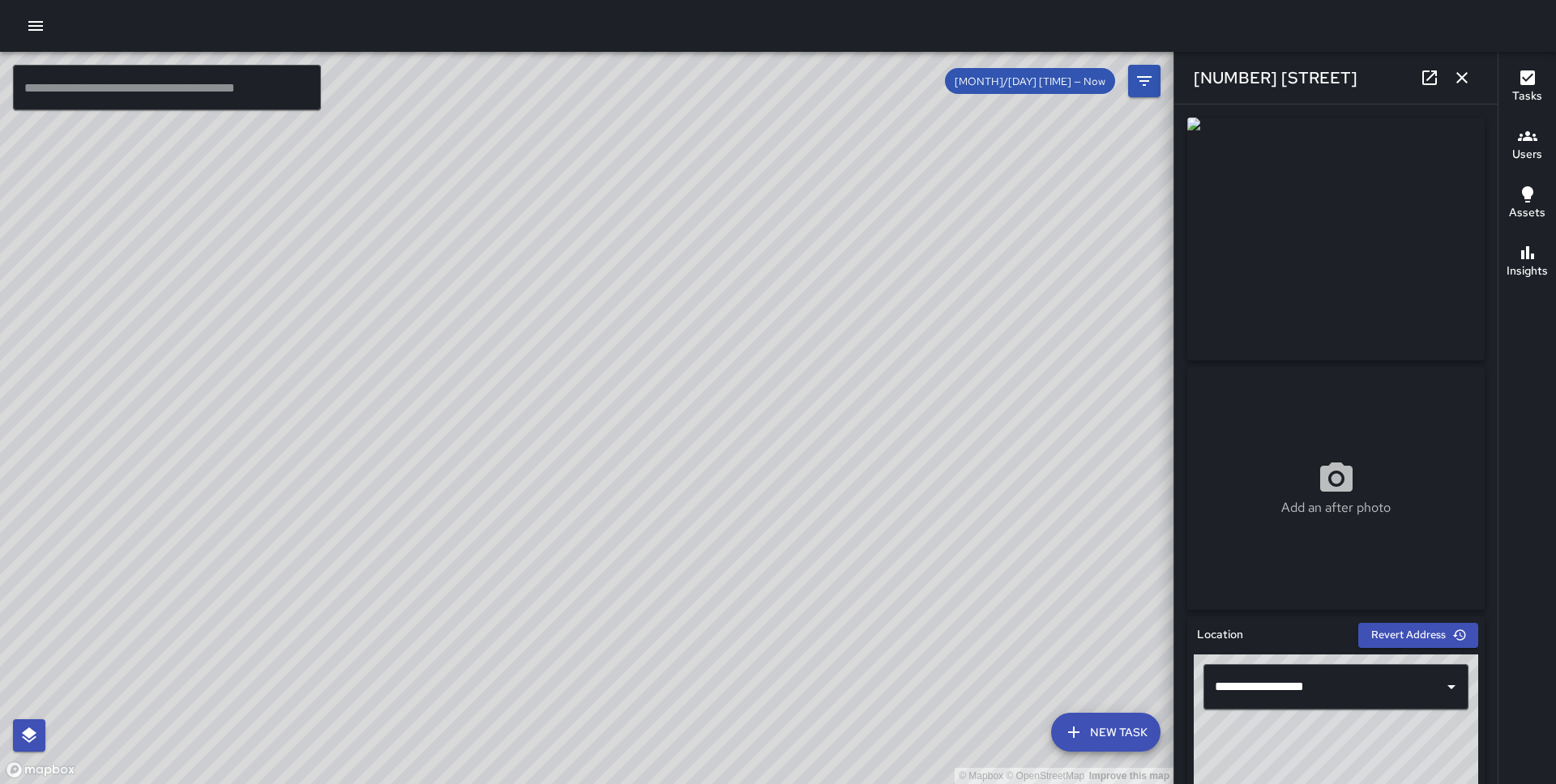 scroll, scrollTop: 178, scrollLeft: 0, axis: vertical 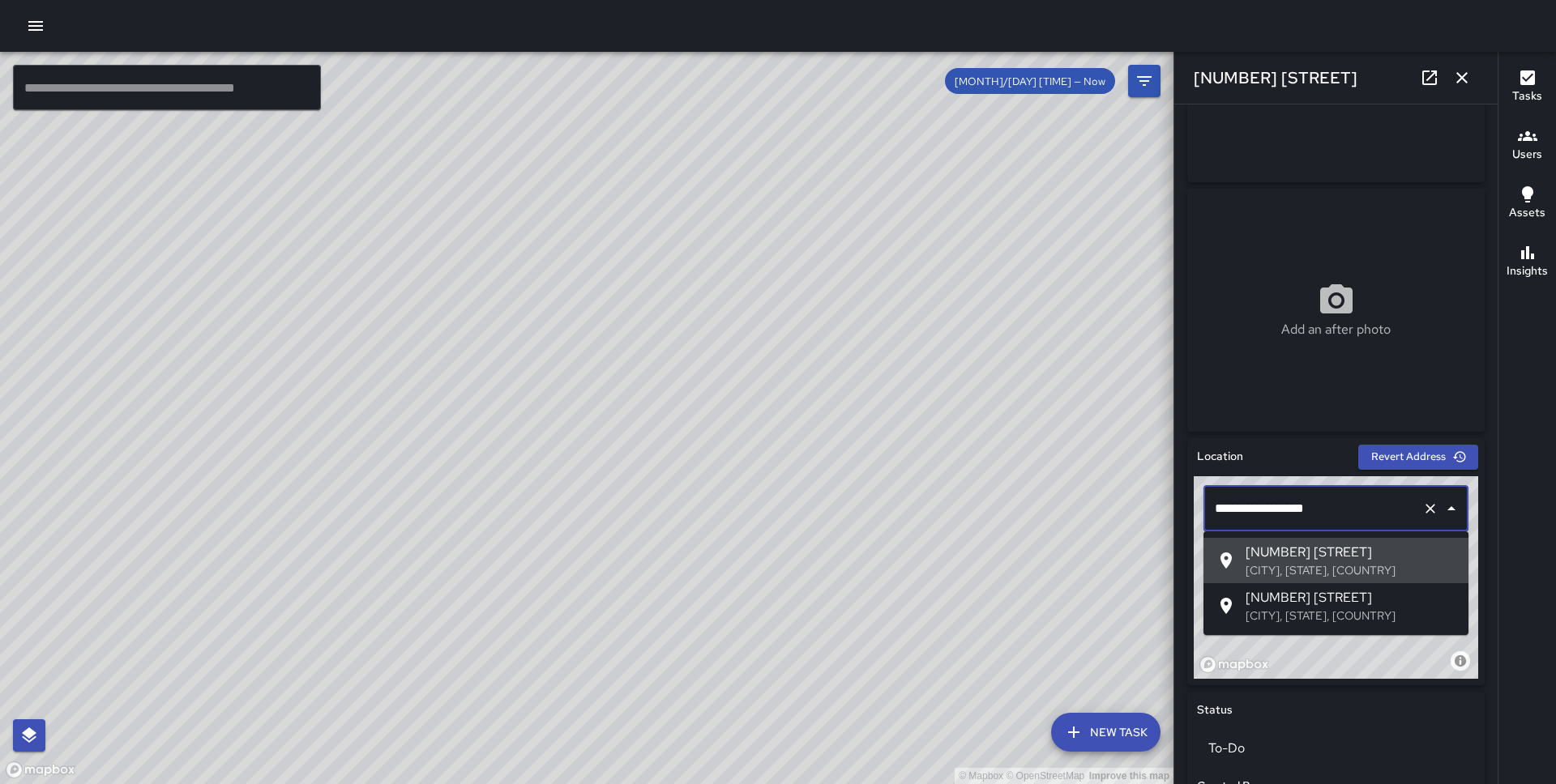 click on "**********" at bounding box center (1313, 509) 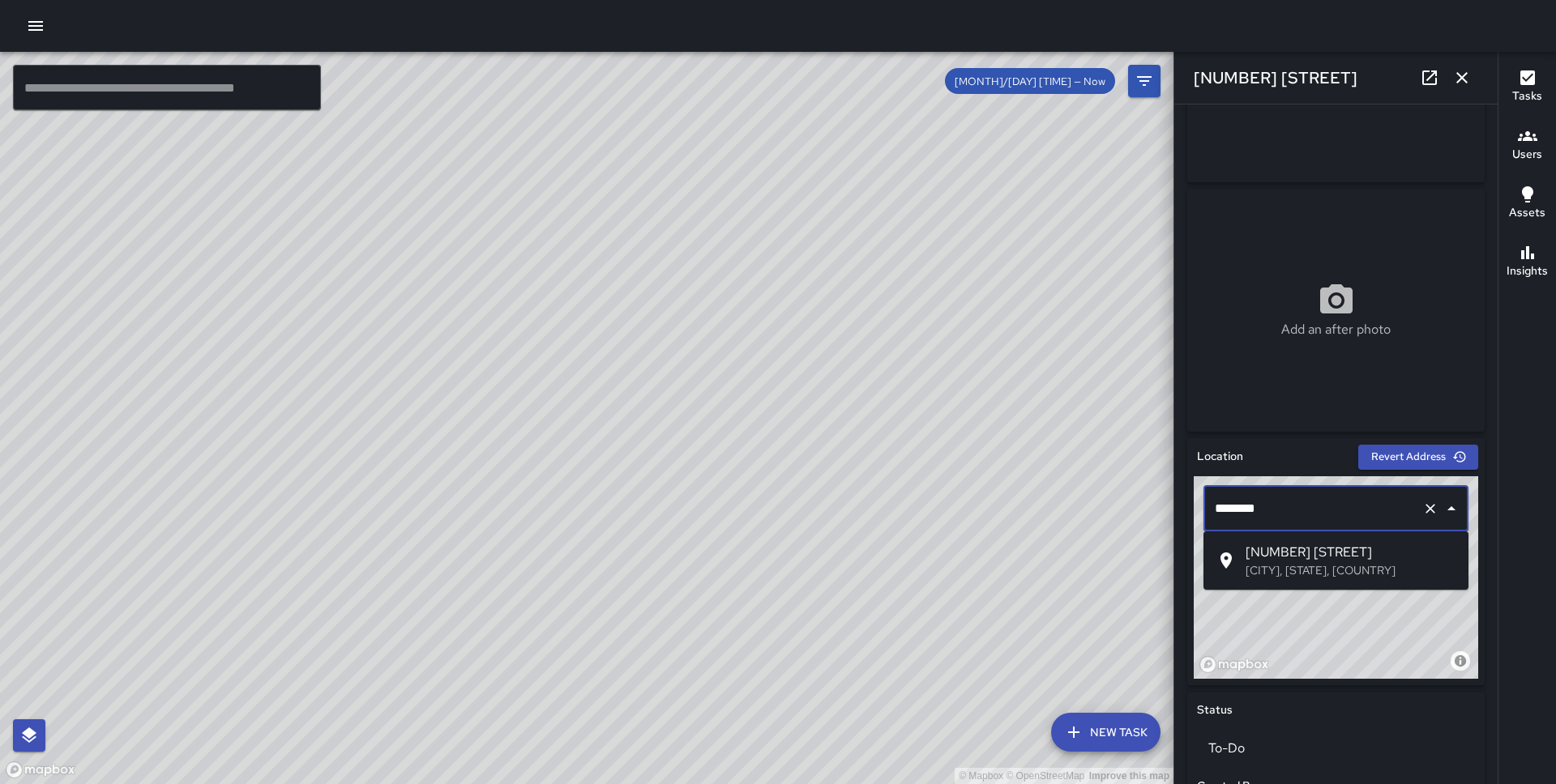 click on "[NUMBER] [STREET]" at bounding box center [1350, 552] 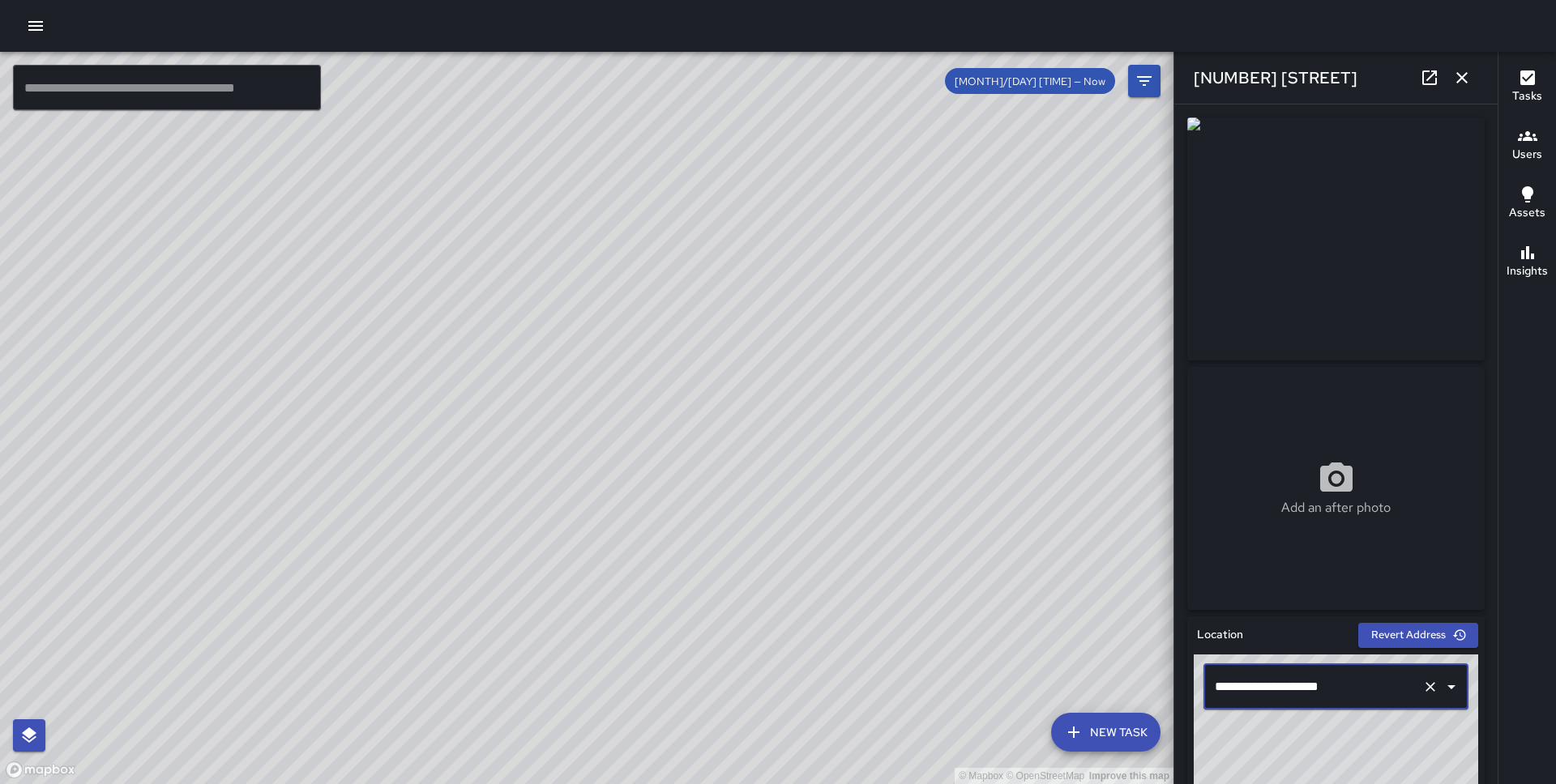 scroll, scrollTop: 792, scrollLeft: 0, axis: vertical 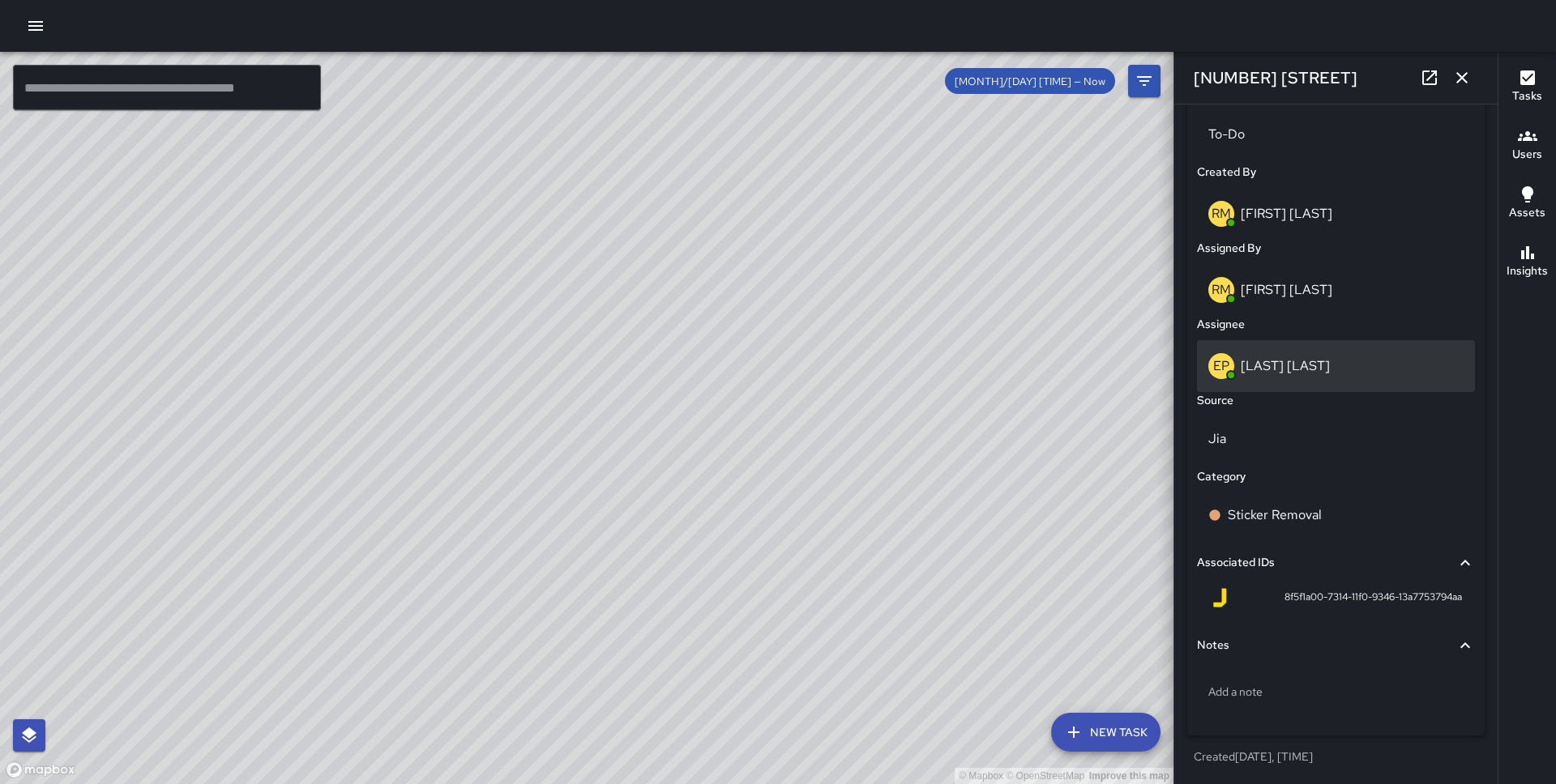 click on "[LAST] [LAST]" at bounding box center [1285, 365] 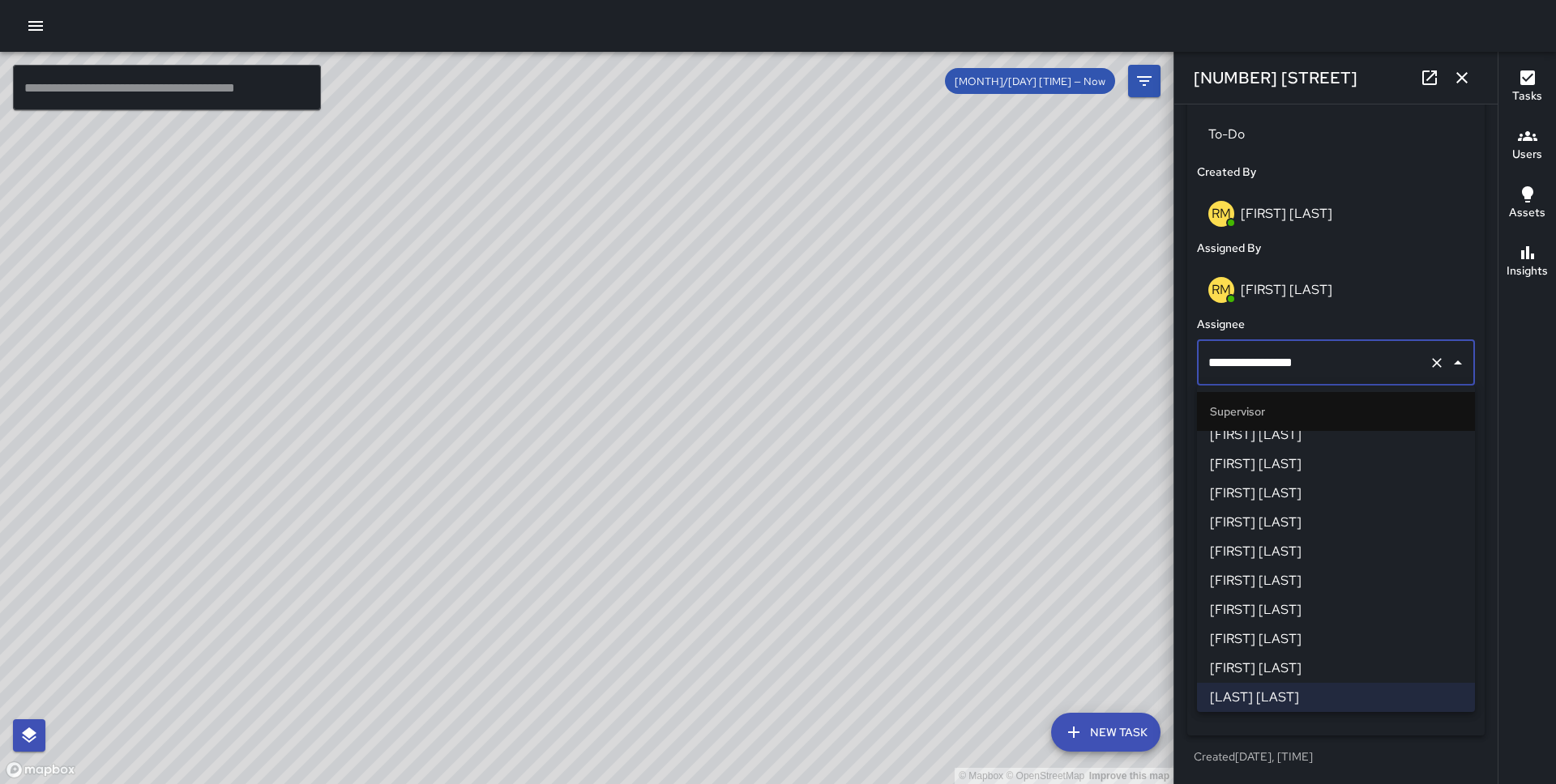 scroll, scrollTop: 832, scrollLeft: 0, axis: vertical 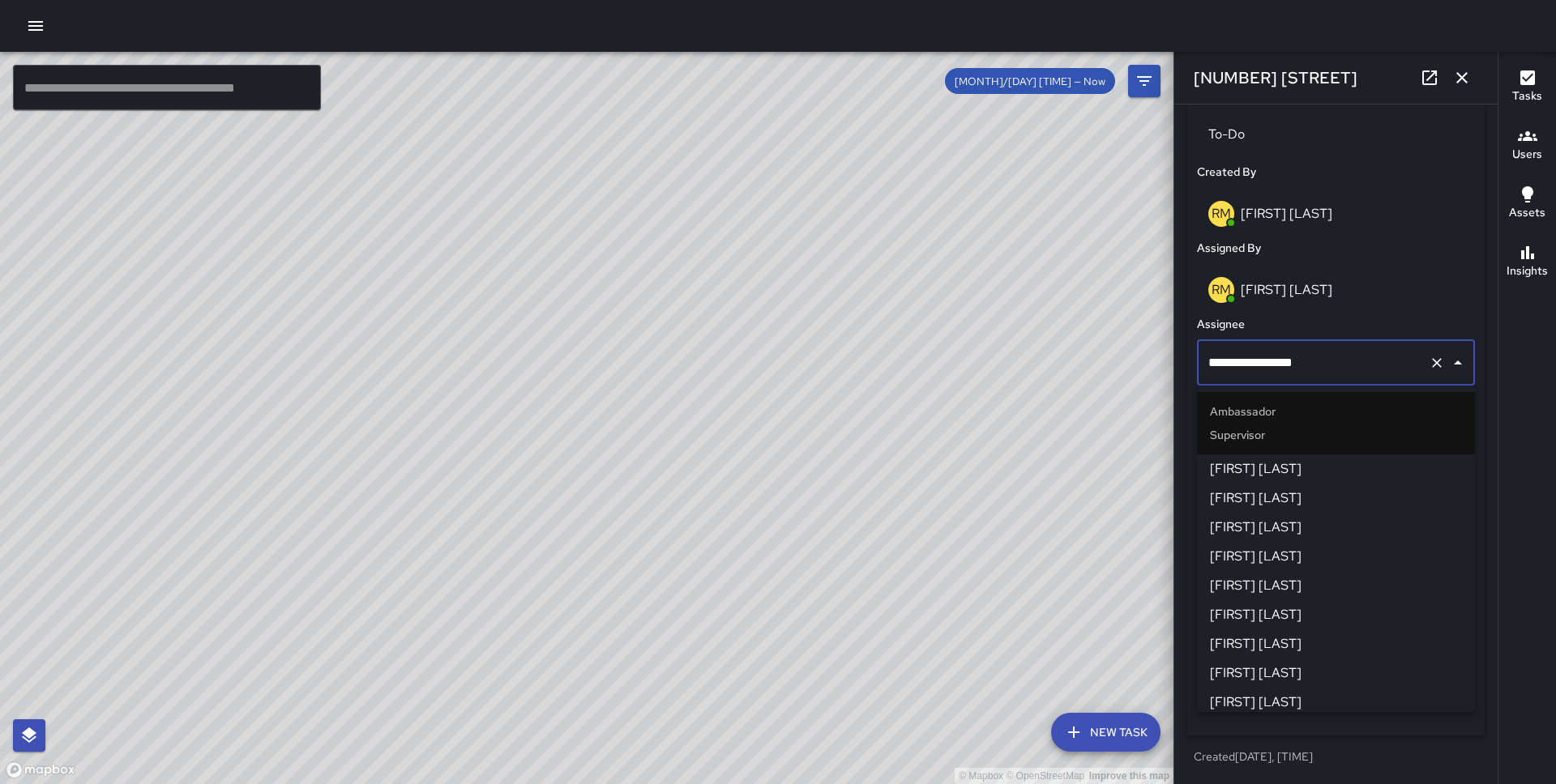 click on "[FIRST] [LAST]" at bounding box center [1336, 469] 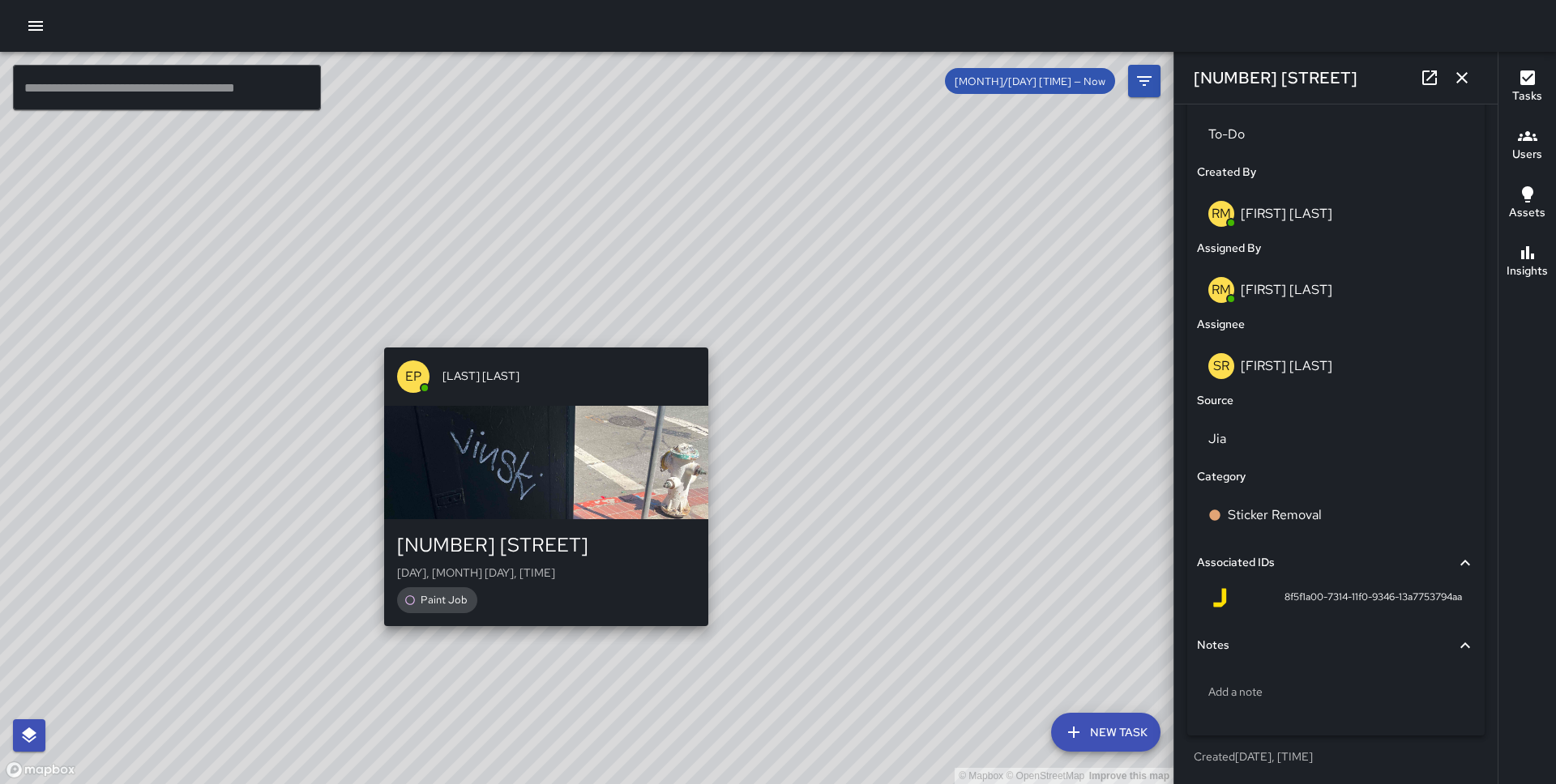 click on "© Mapbox   © OpenStreetMap   Improve this map EP [LAST] [LAST] [NUMBER] [STREET] [DAY], [MONTH] [NUMBER], [TIME] [TASK]" at bounding box center [587, 418] 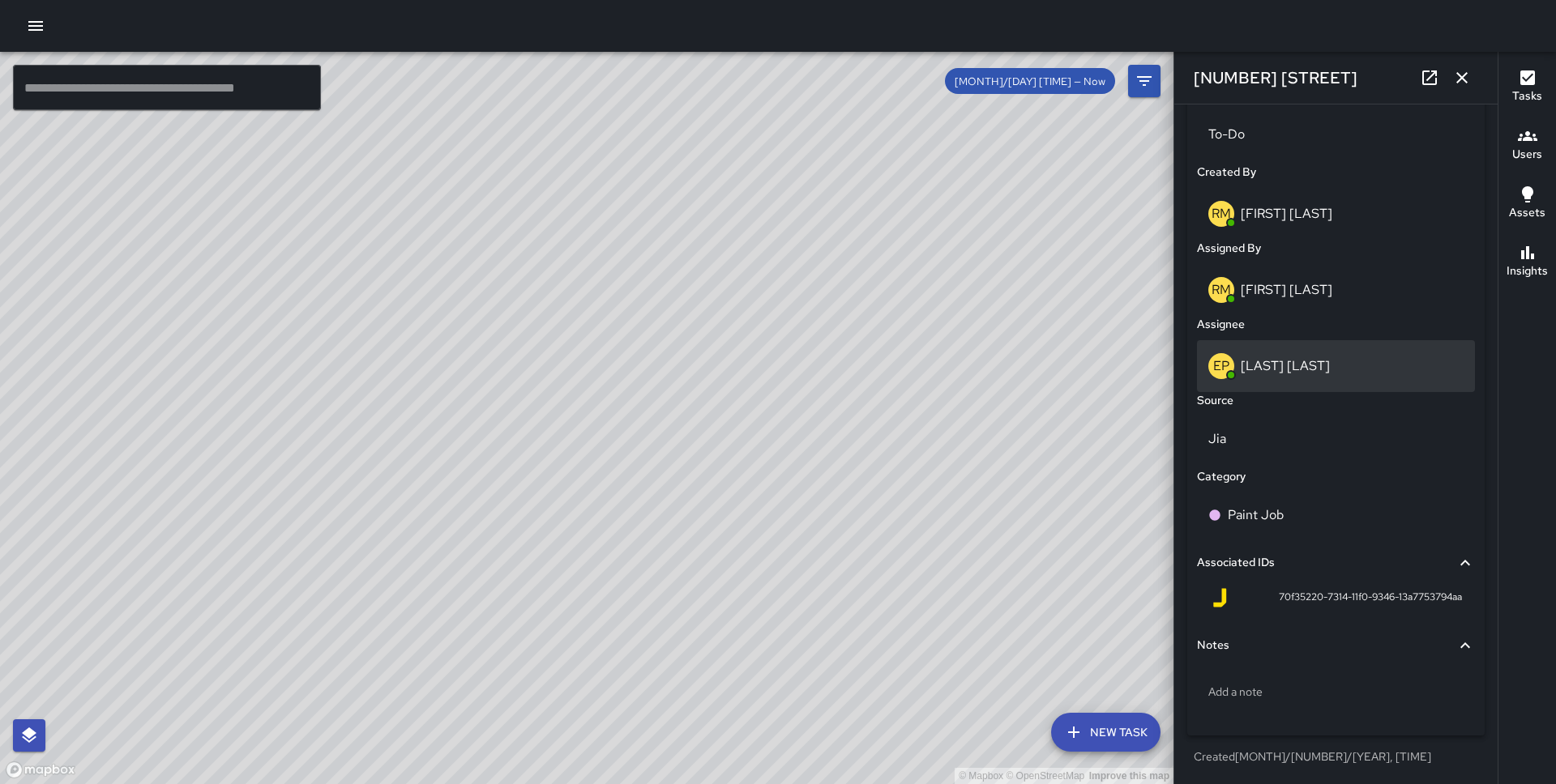 click on "EP [FIRST] [LAST]" at bounding box center (1336, 366) 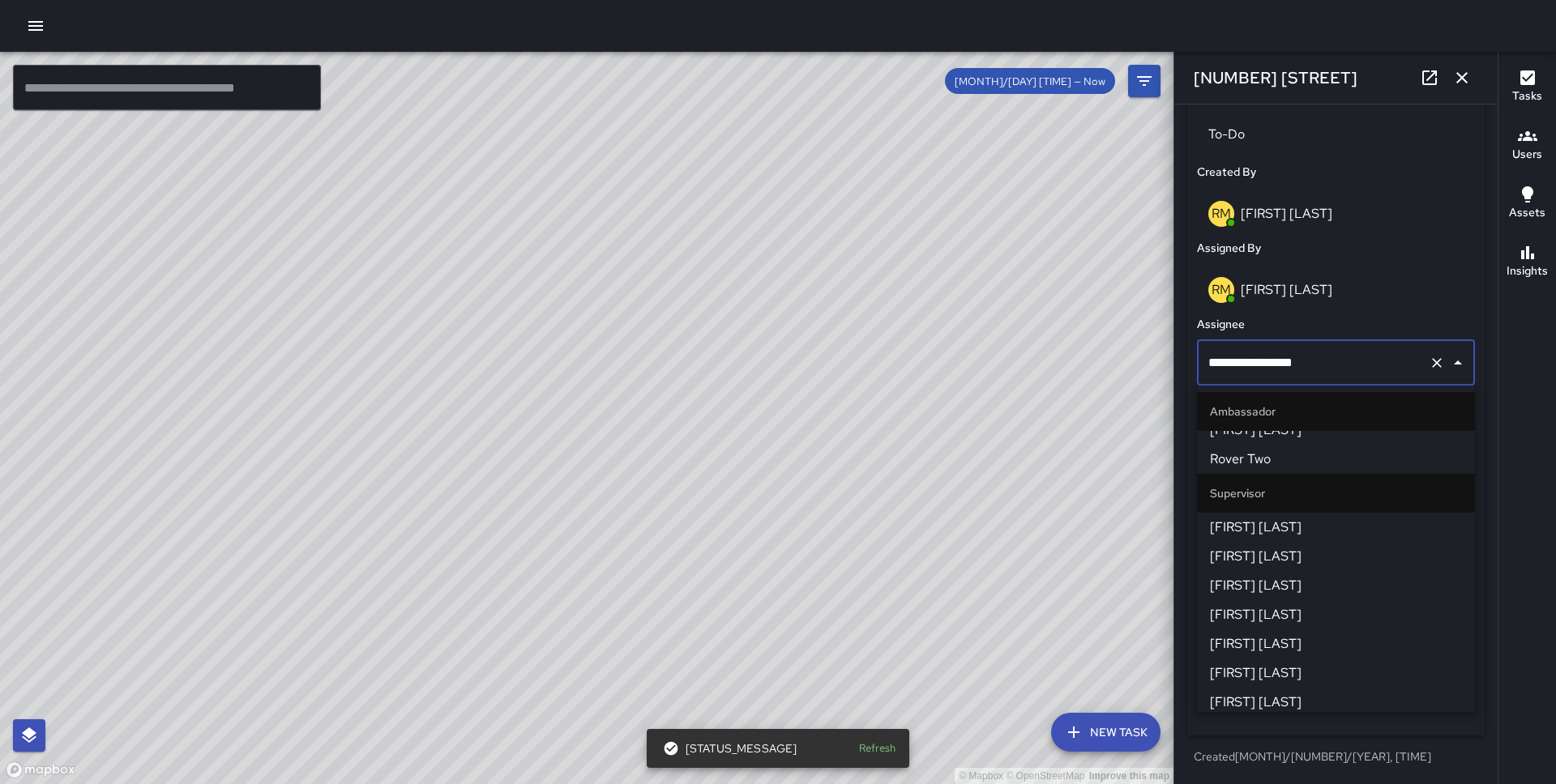 scroll, scrollTop: 771, scrollLeft: 0, axis: vertical 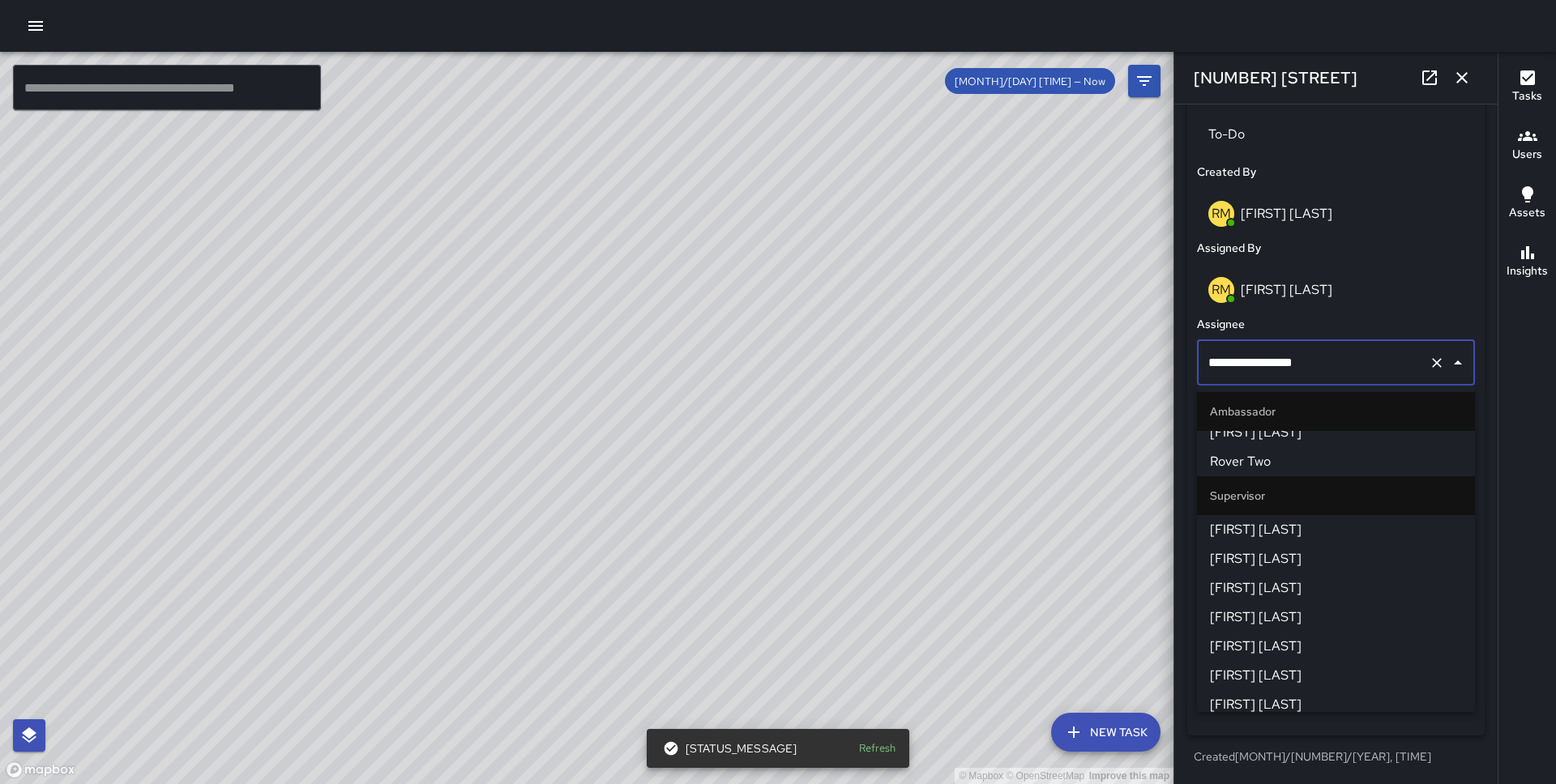 click on "[FIRST] [LAST]" at bounding box center [1336, 530] 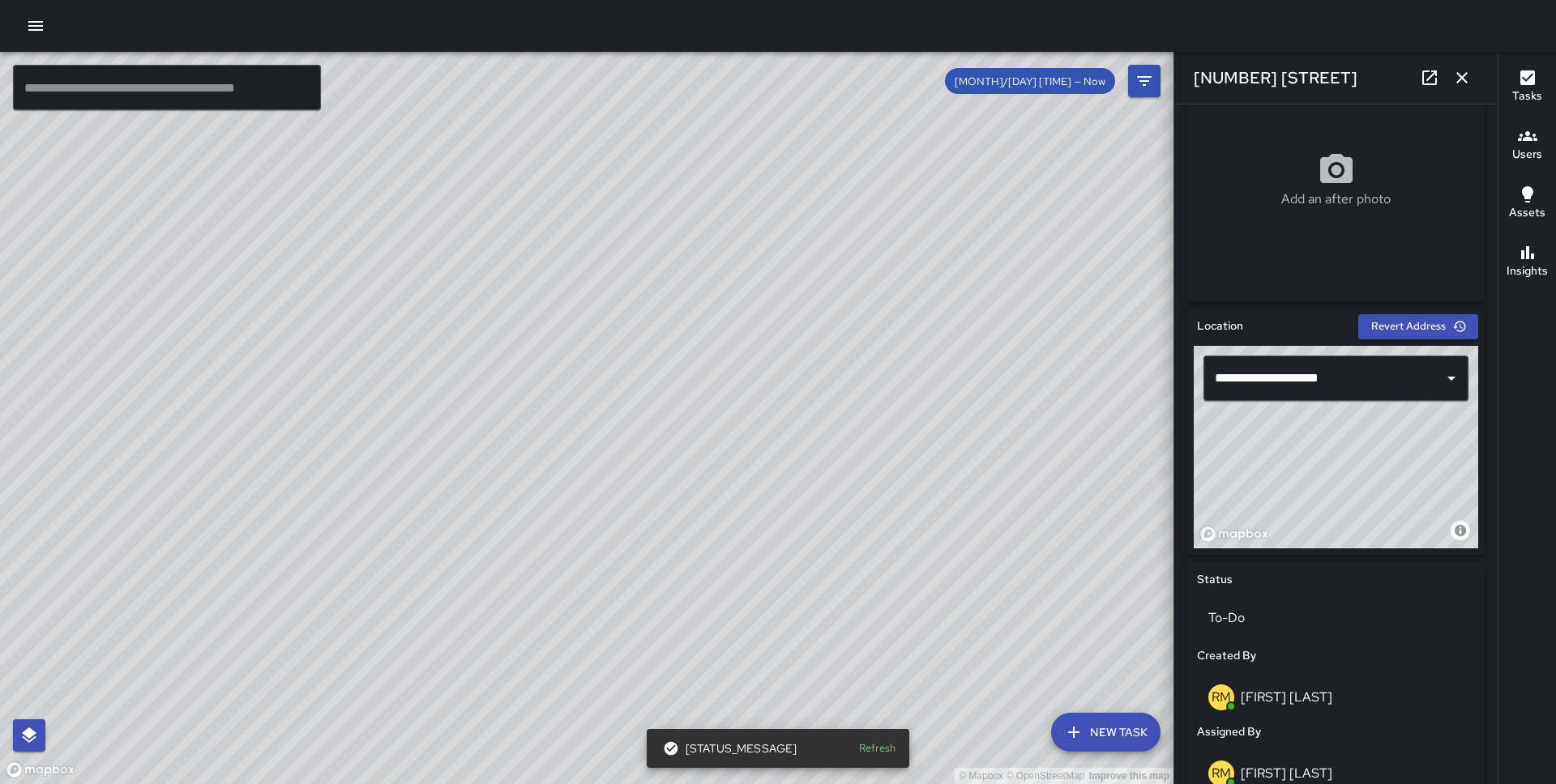 scroll, scrollTop: 304, scrollLeft: 0, axis: vertical 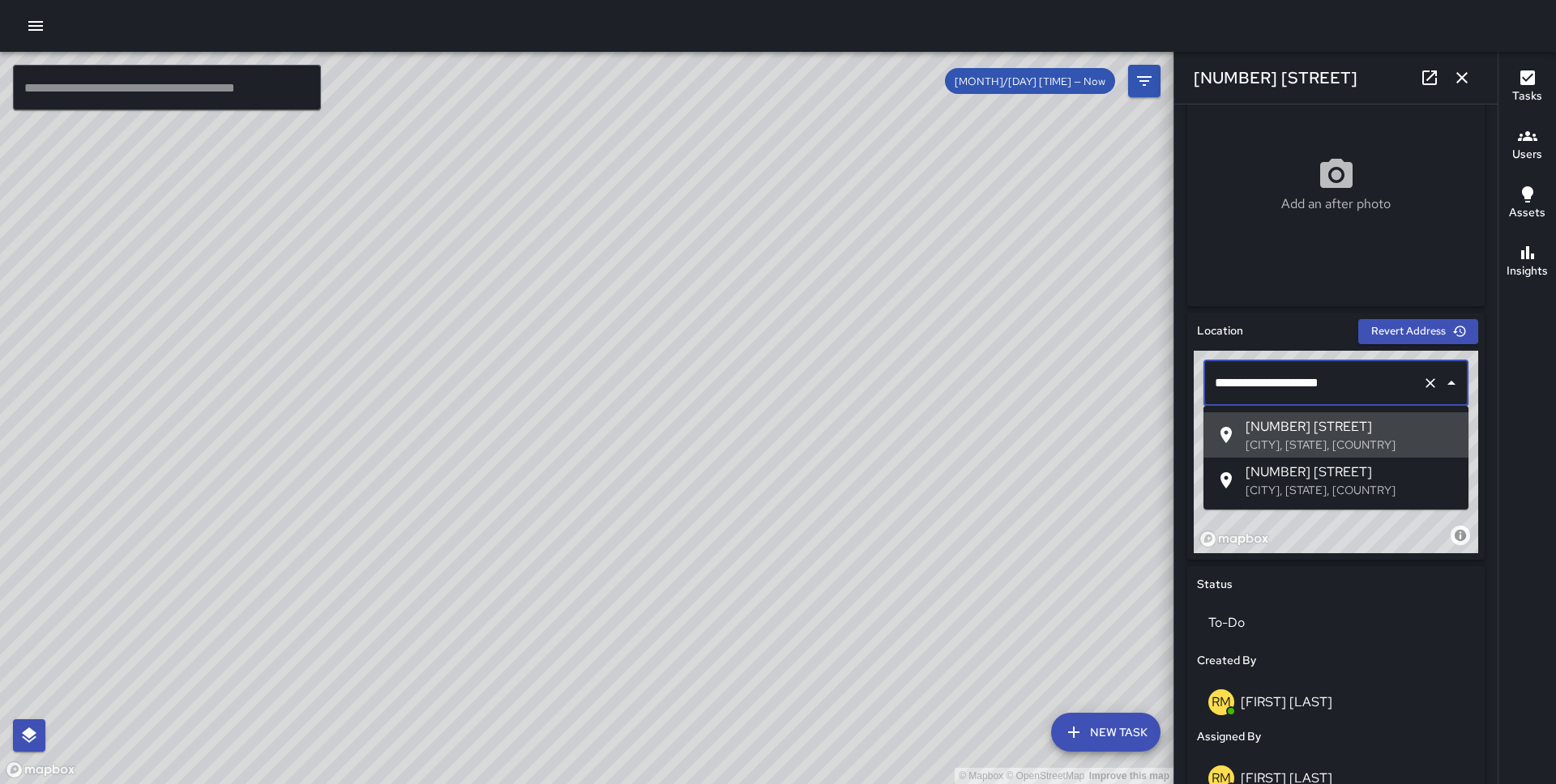 click on "**********" at bounding box center (1313, 383) 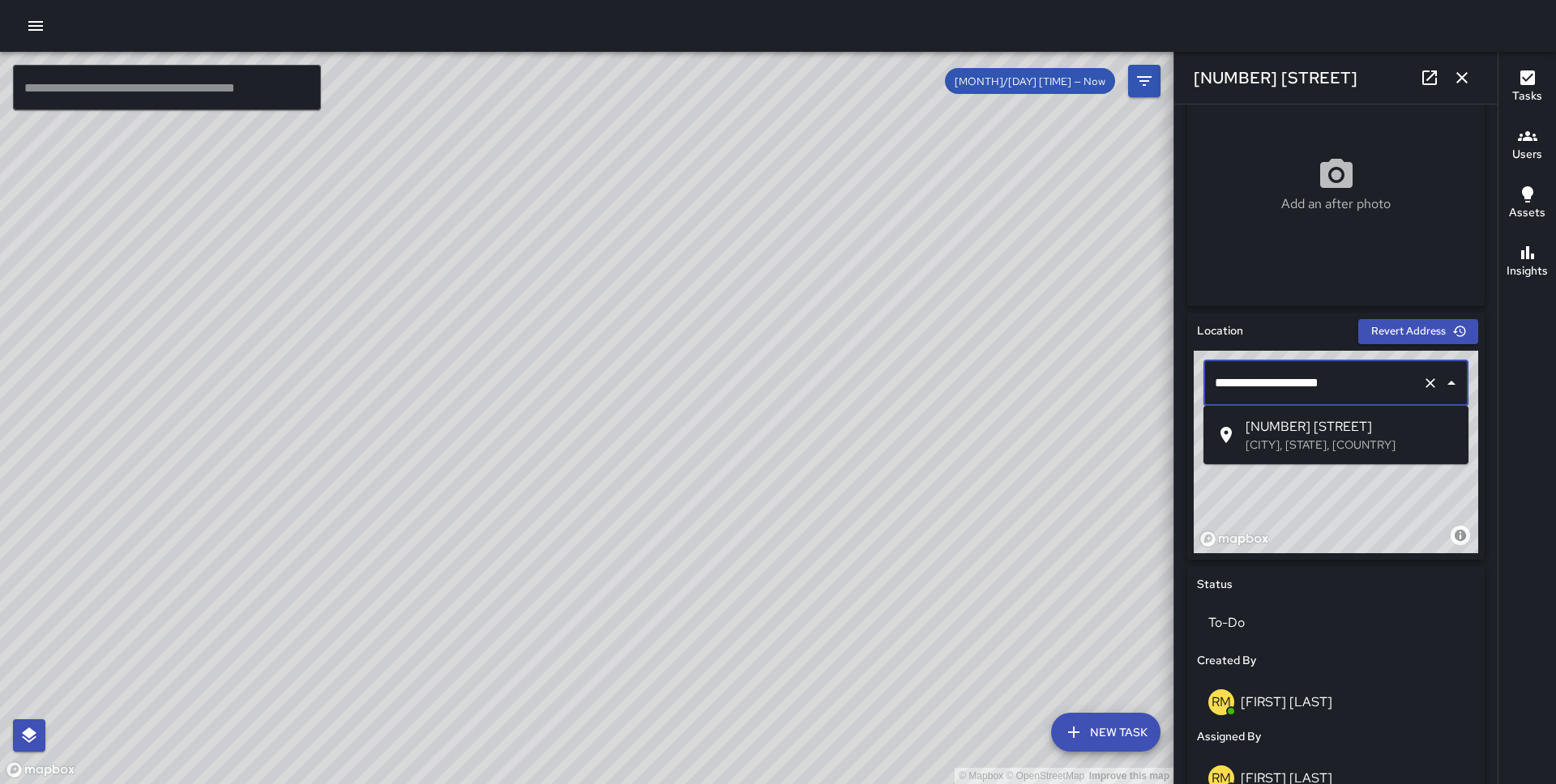 click at bounding box center [1231, 435] 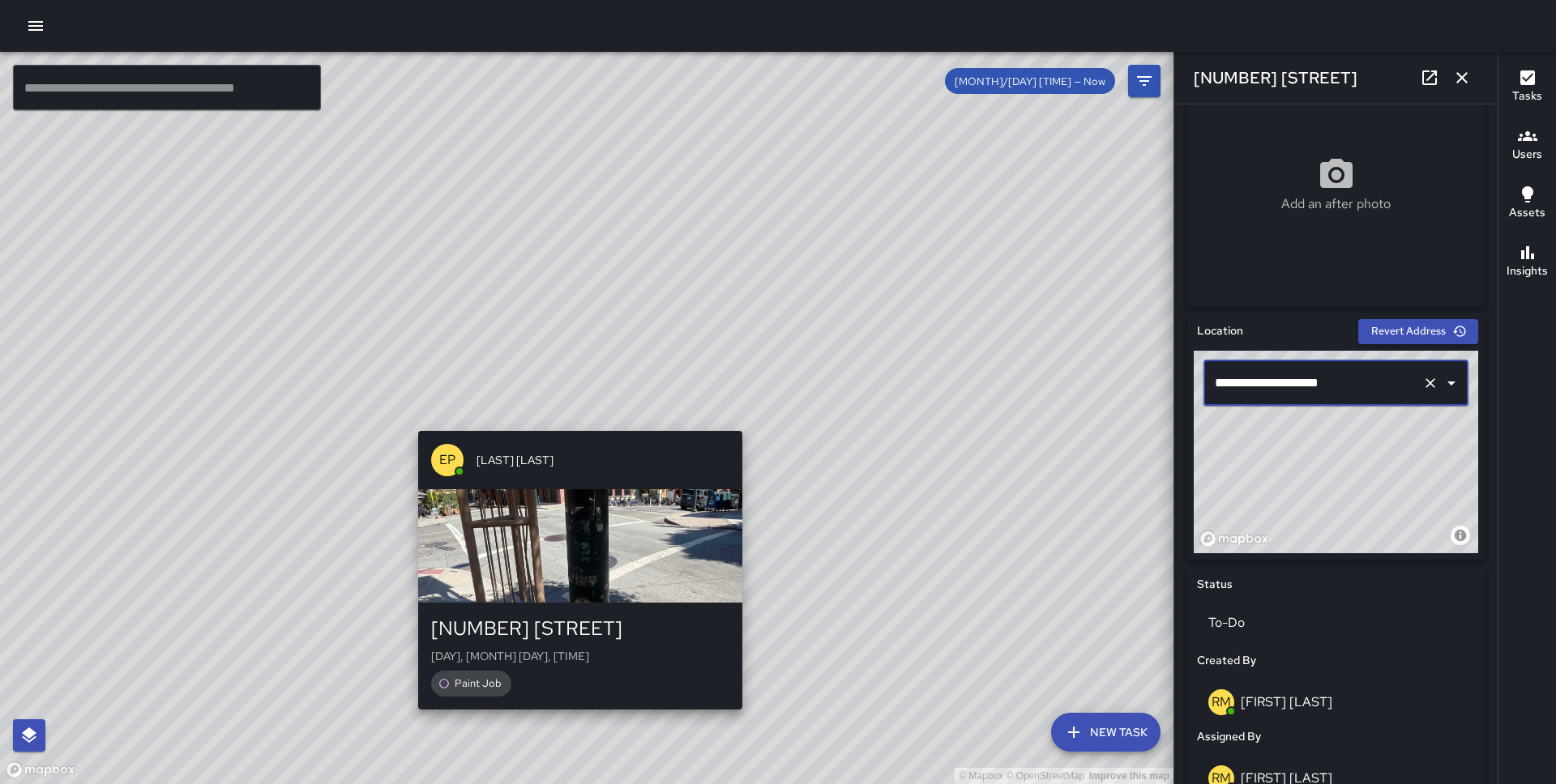 click on "© Mapbox   © OpenStreetMap   Improve this map EP [LAST] [LAST] [NUMBER] [STREET] [DAY], [MONTH] [NUMBER], [TIME] [TASK]" at bounding box center [587, 418] 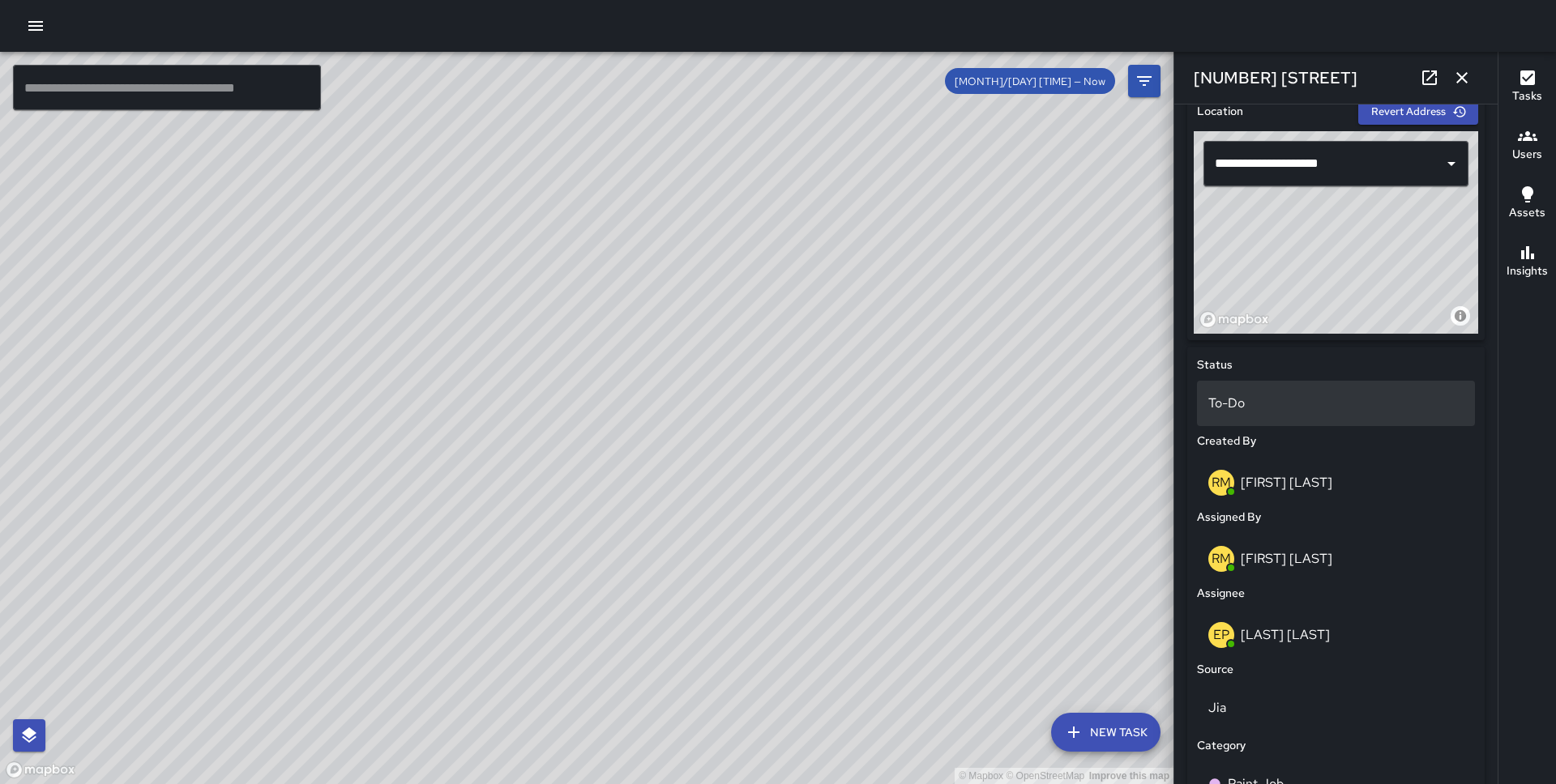 scroll, scrollTop: 551, scrollLeft: 0, axis: vertical 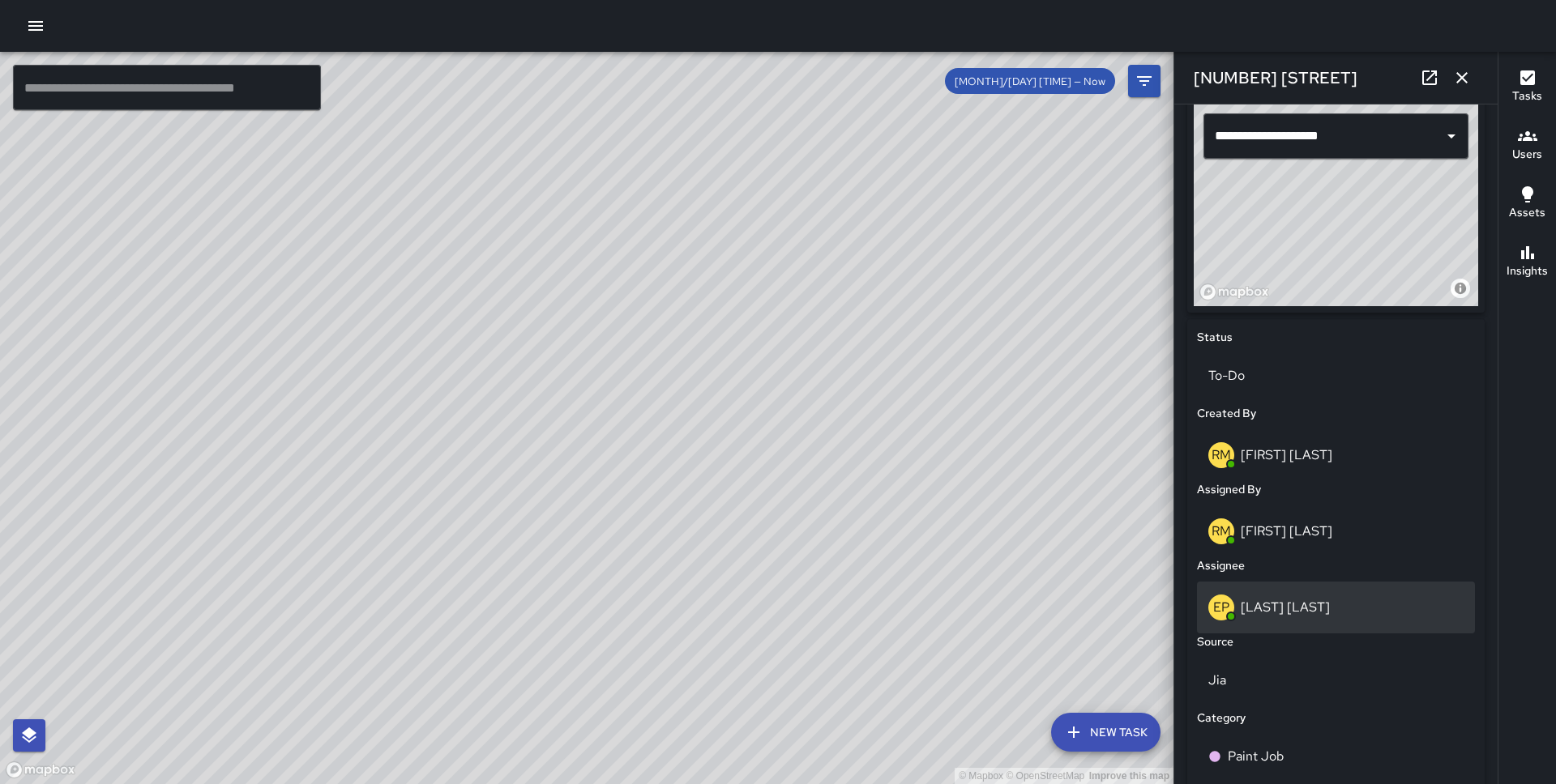 click on "EP [FIRST] [LAST]" at bounding box center [1336, 607] 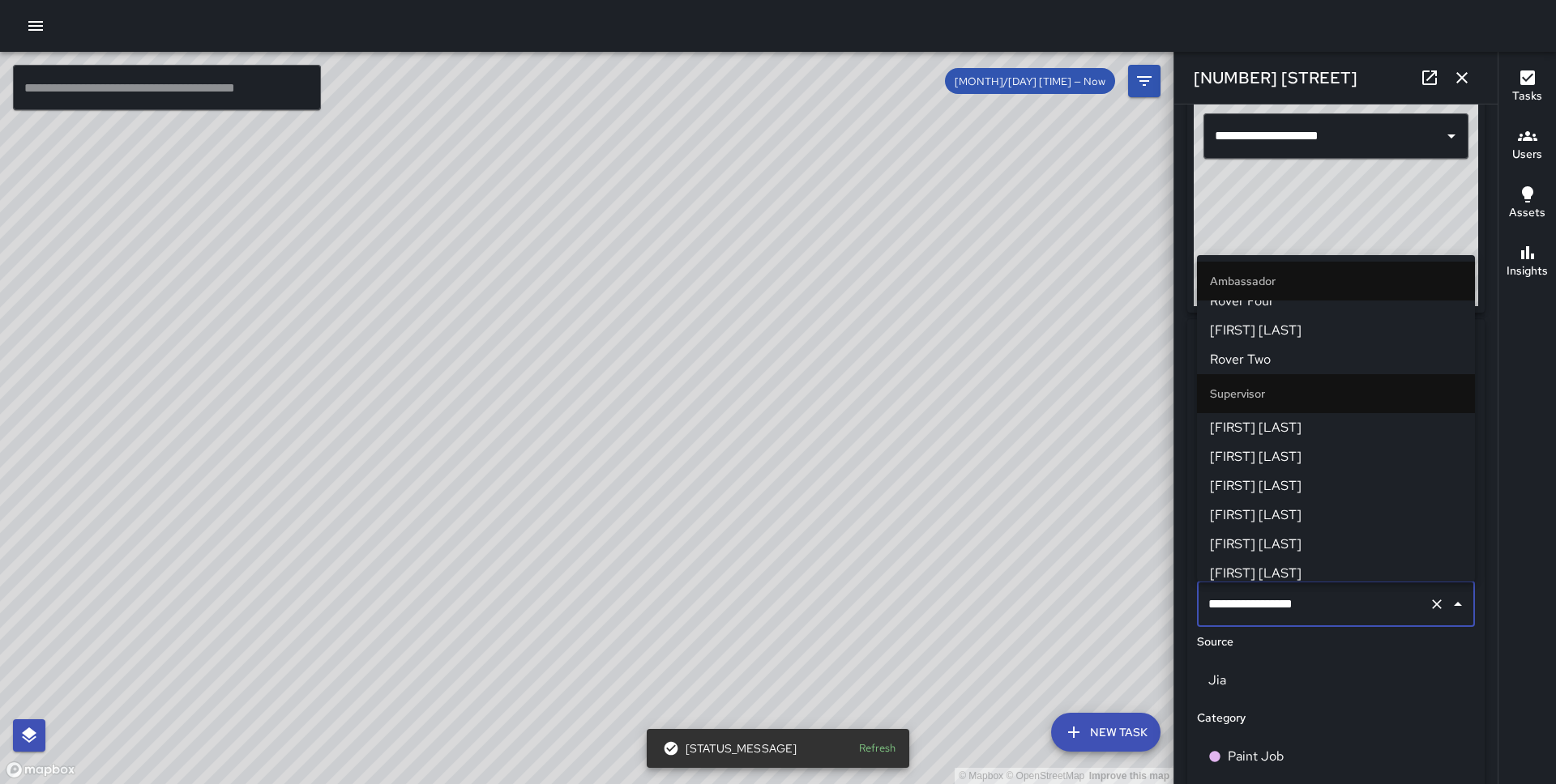scroll, scrollTop: 743, scrollLeft: 0, axis: vertical 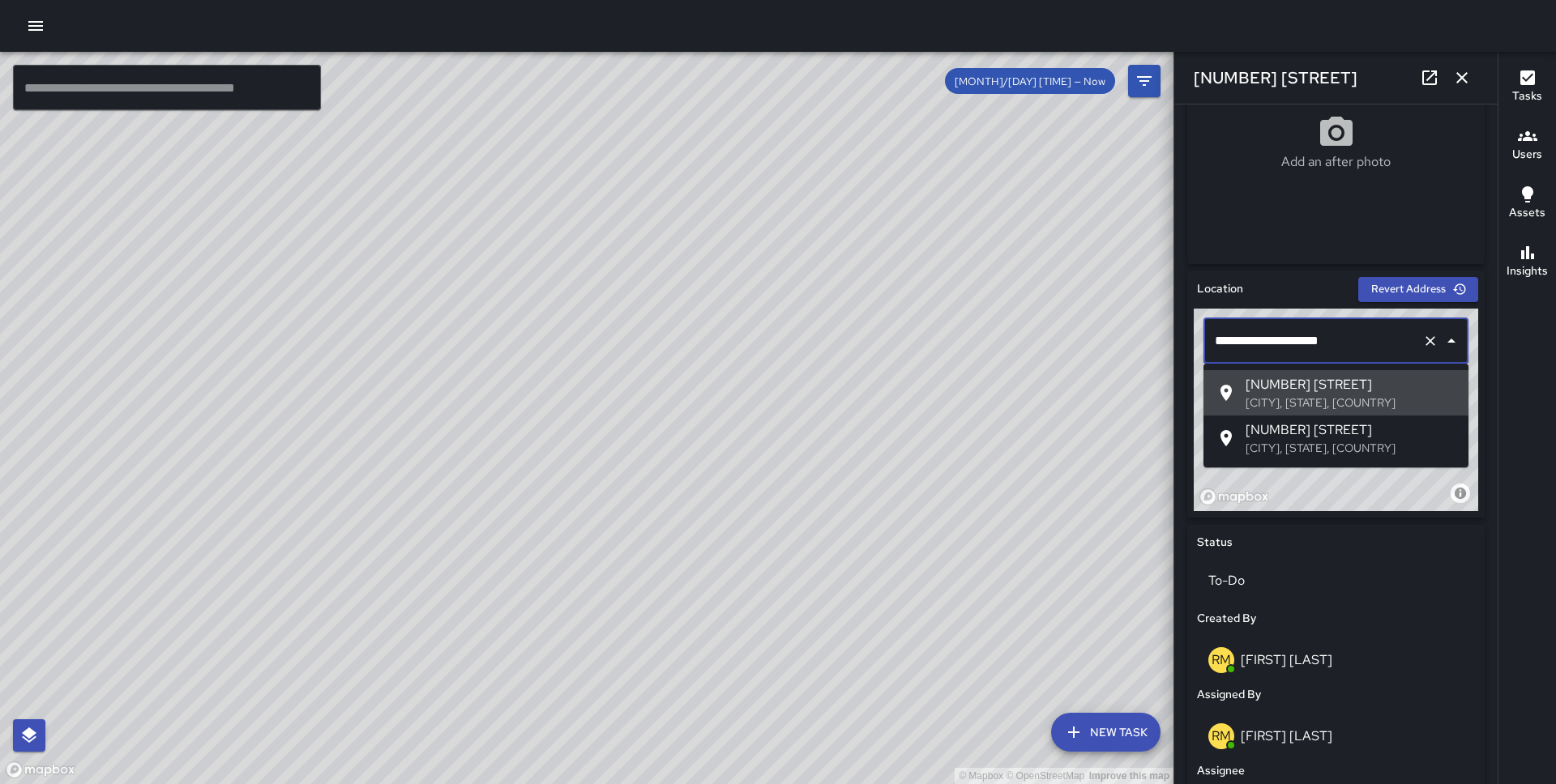 click on "**********" at bounding box center [1313, 341] 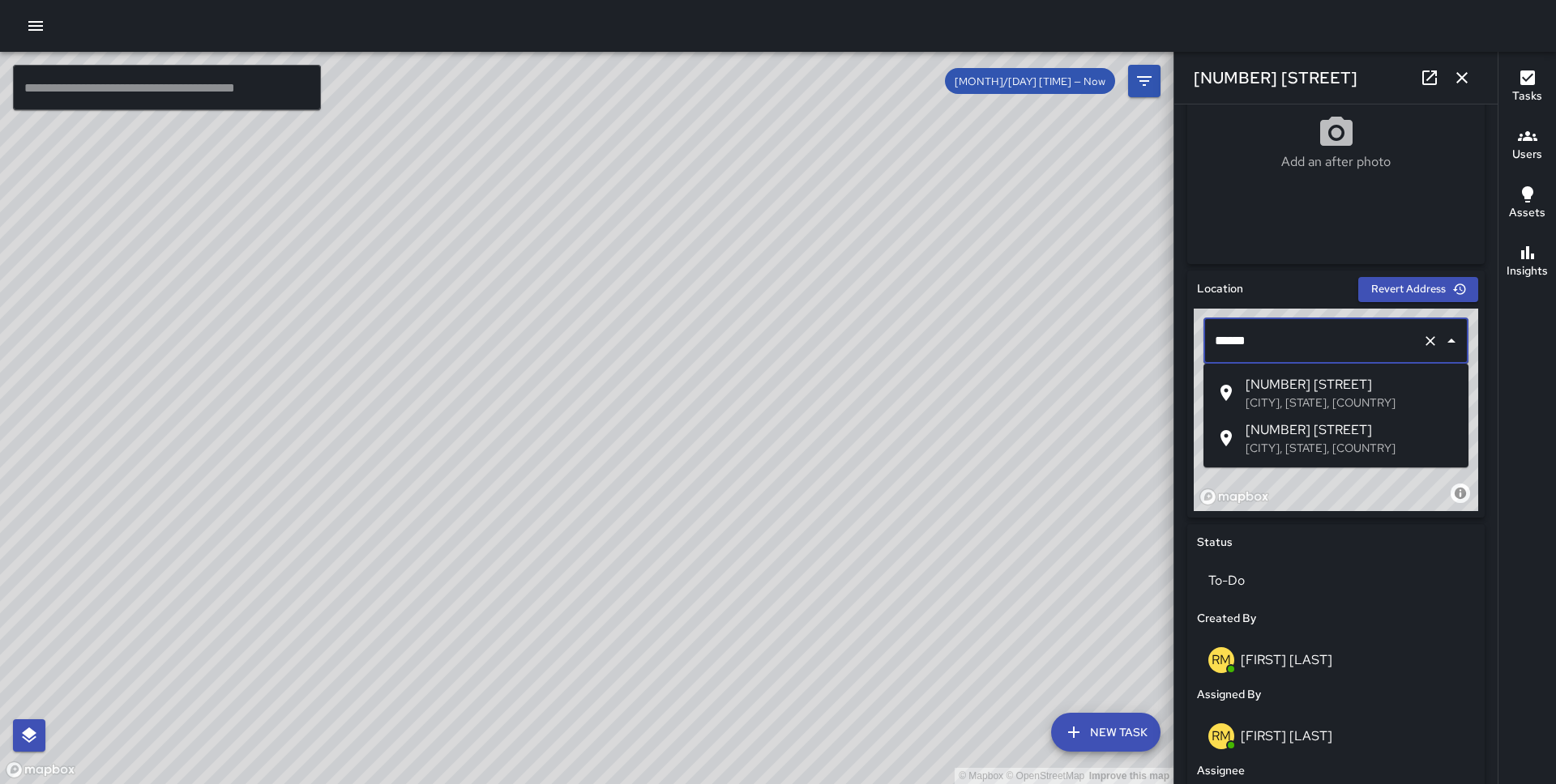 click on "[NUMBER] [STREET]" at bounding box center [1350, 385] 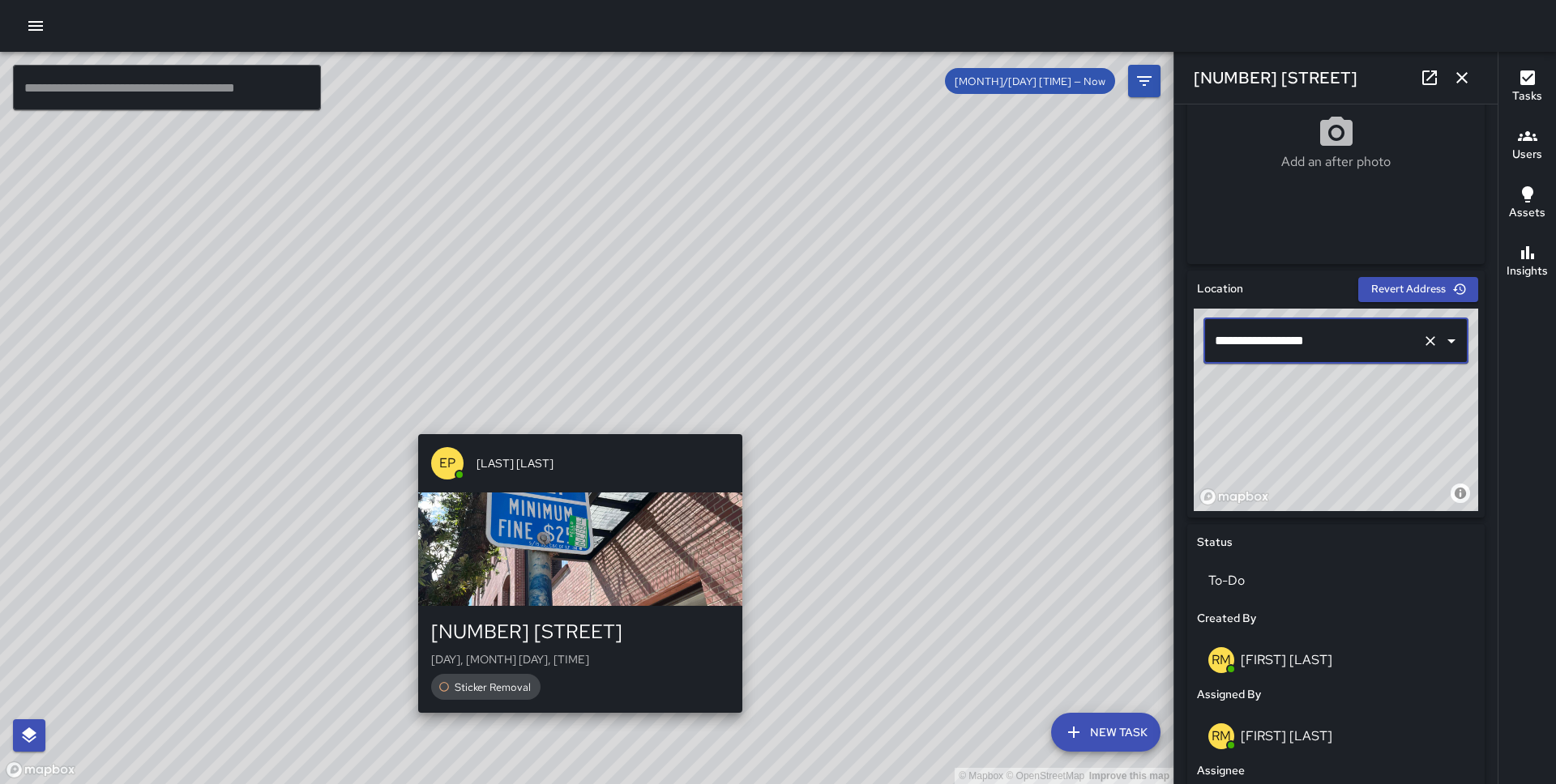type on "**********" 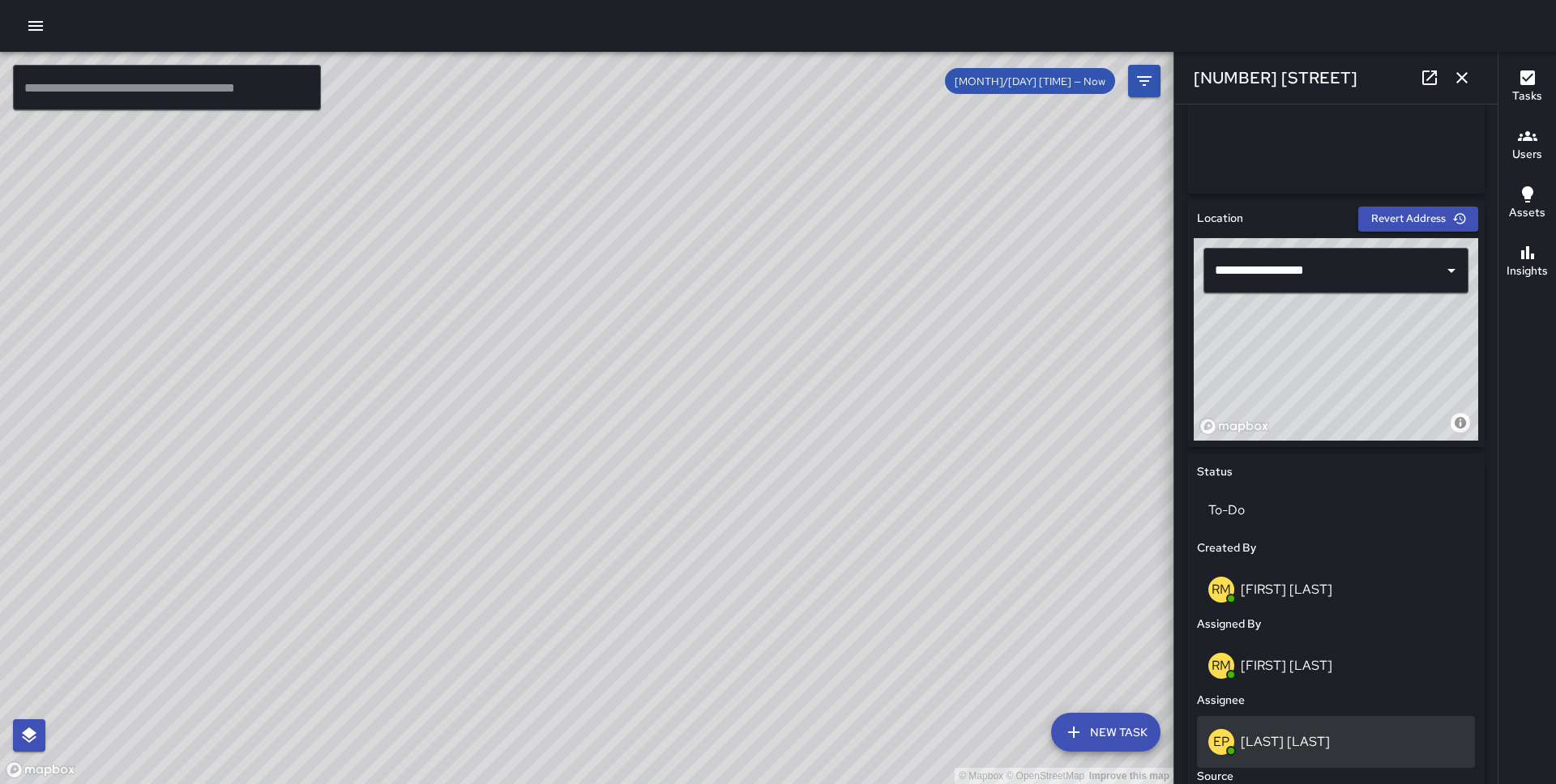 scroll, scrollTop: 418, scrollLeft: 0, axis: vertical 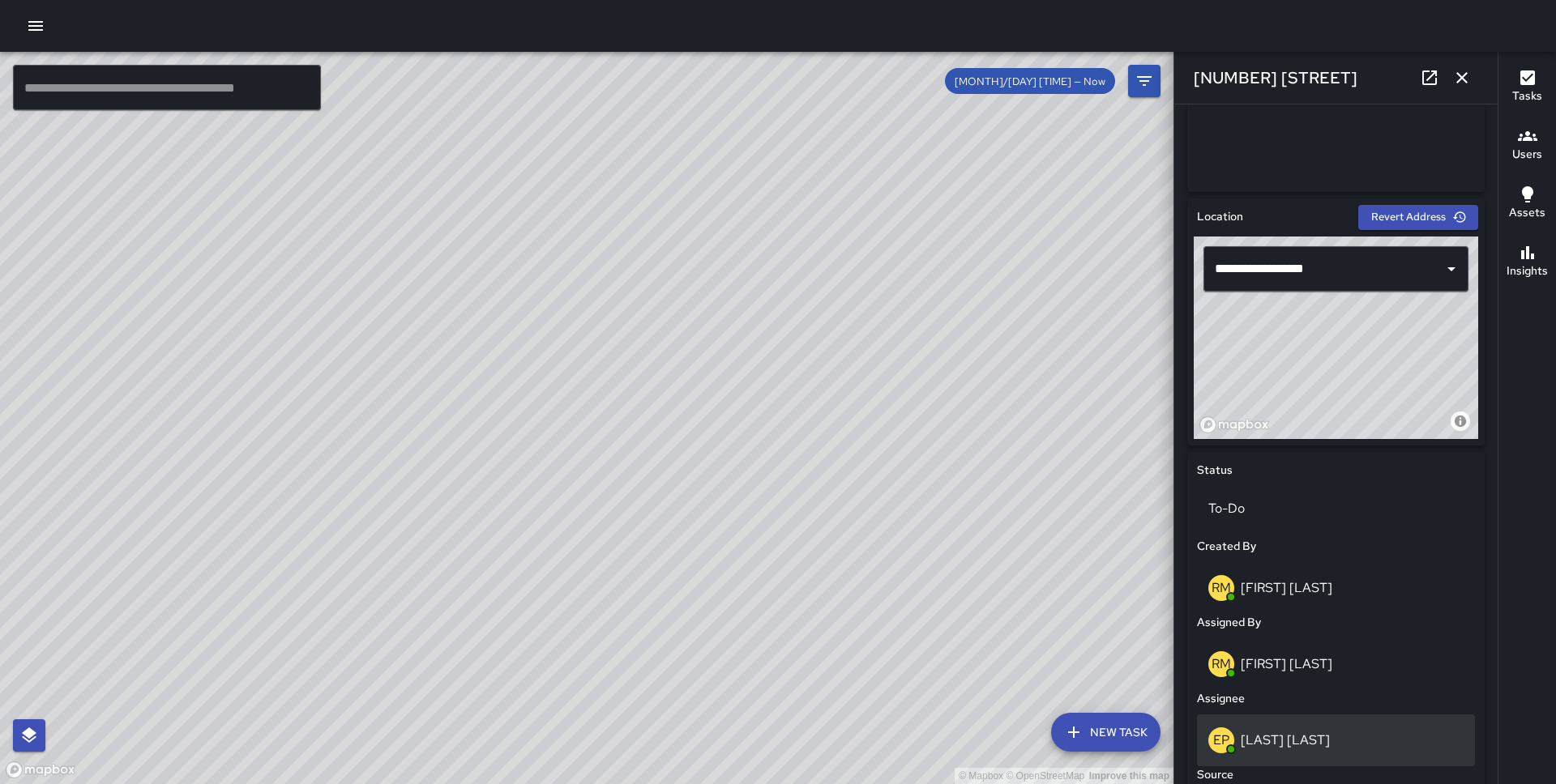 click on "[LAST] [LAST]" at bounding box center (1285, 739) 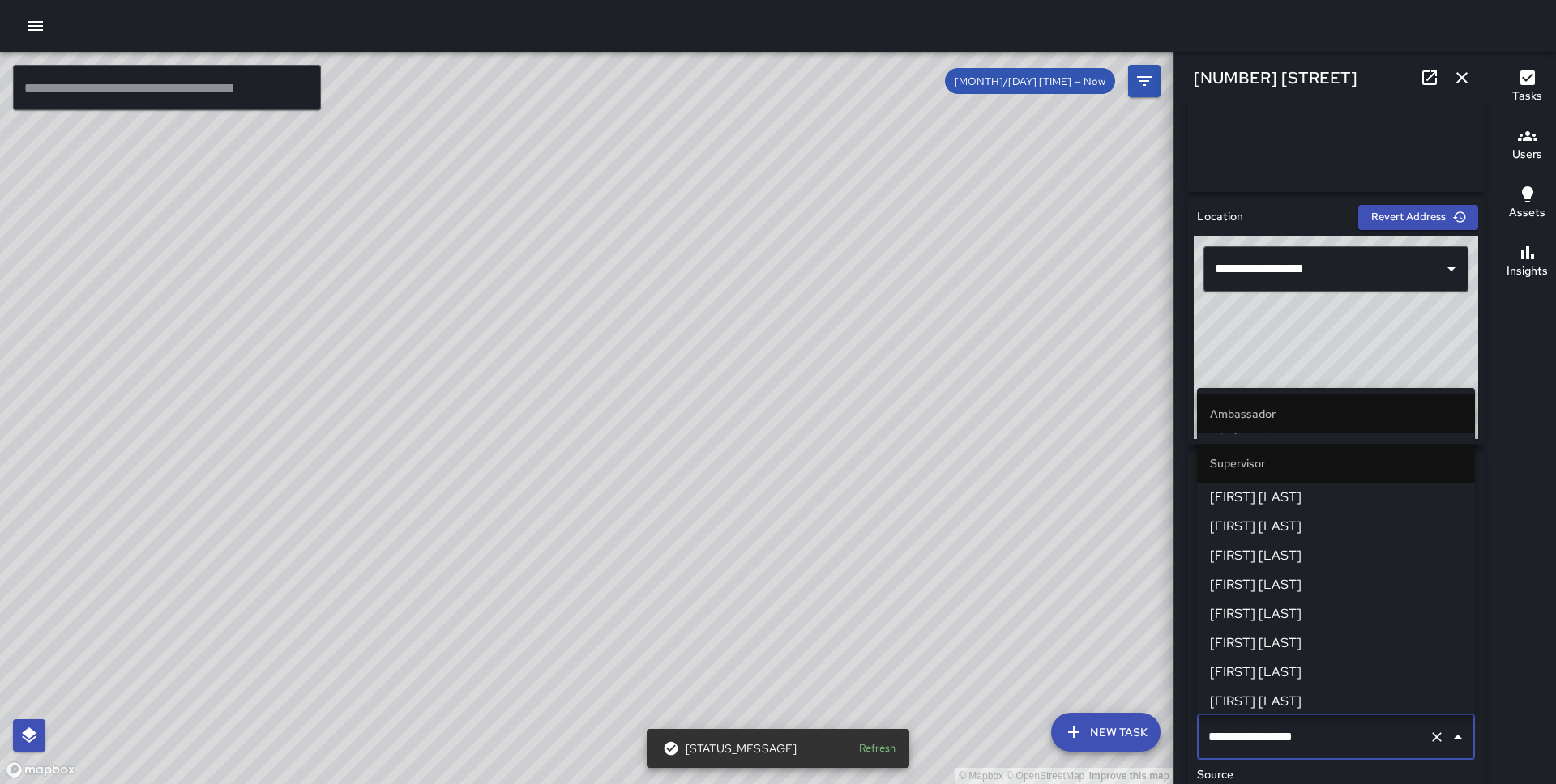 scroll, scrollTop: 803, scrollLeft: 0, axis: vertical 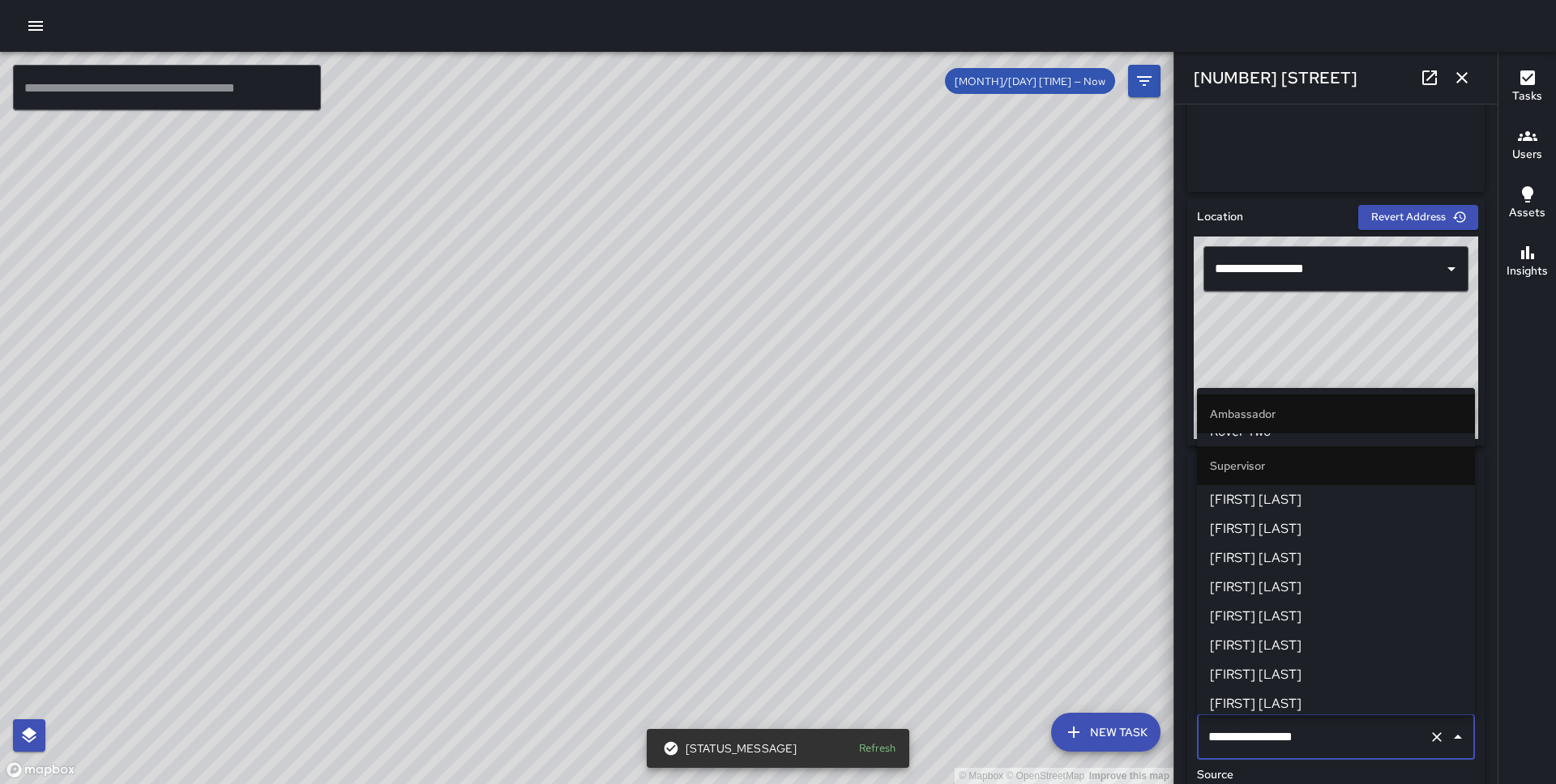 click on "[FIRST] [LAST]" at bounding box center [1336, 500] 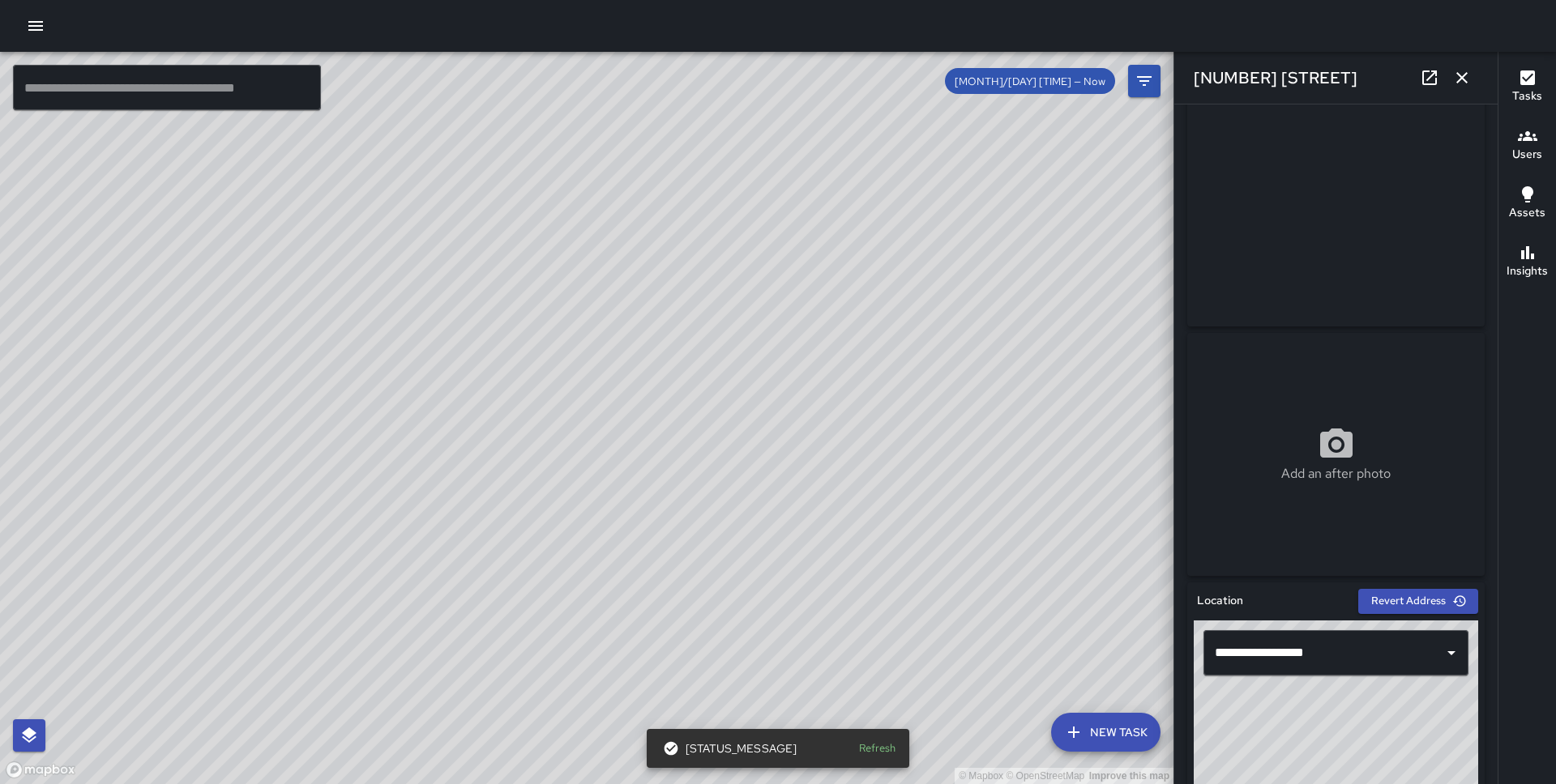 scroll, scrollTop: 0, scrollLeft: 0, axis: both 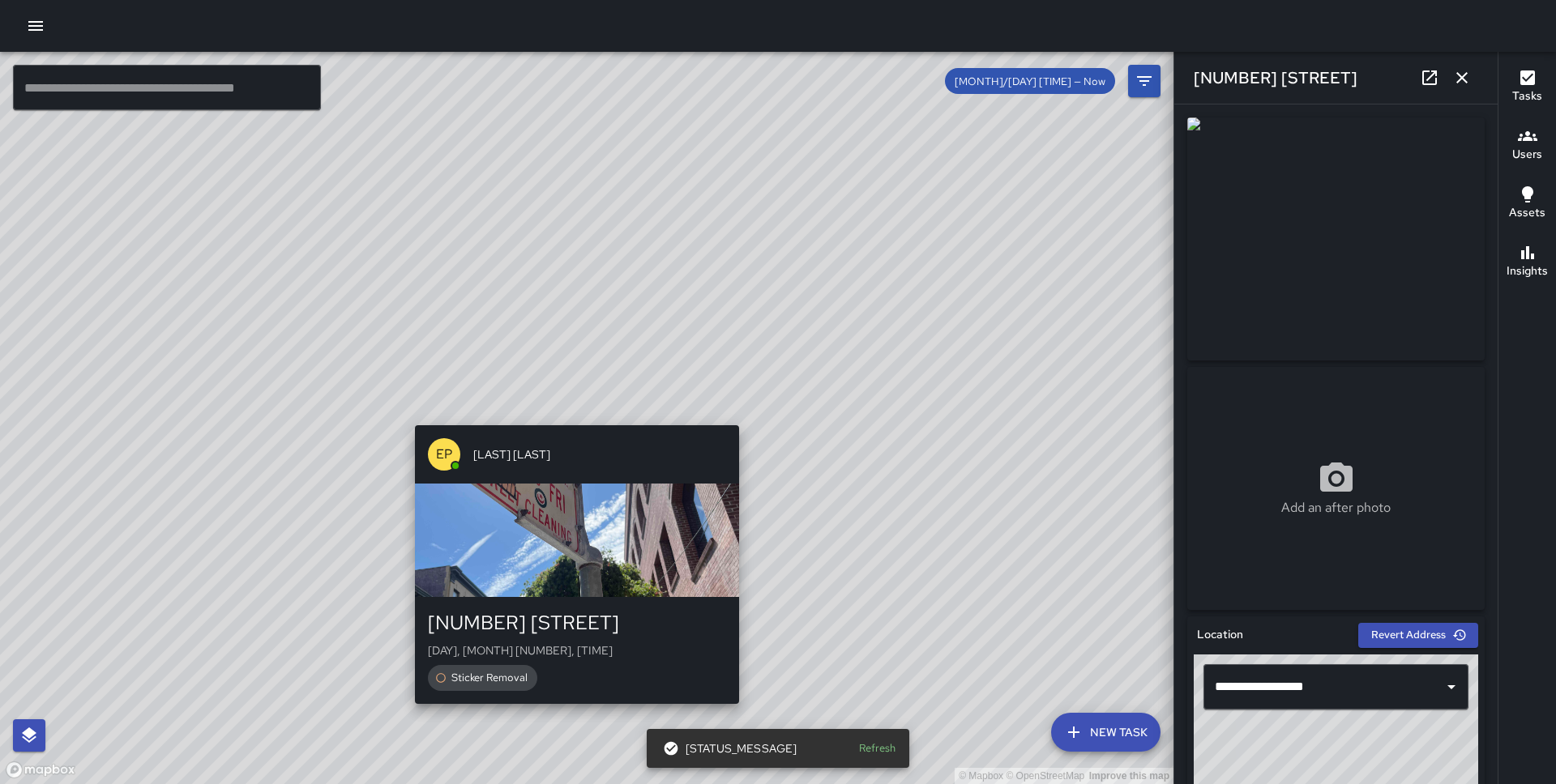 click on "© Mapbox   © OpenStreetMap   Improve this map EP [FIRST] [LAST] [NUMBER] [STREET] [DAY], [MONTH] [DAY], [TIME] [TASK]" at bounding box center (587, 418) 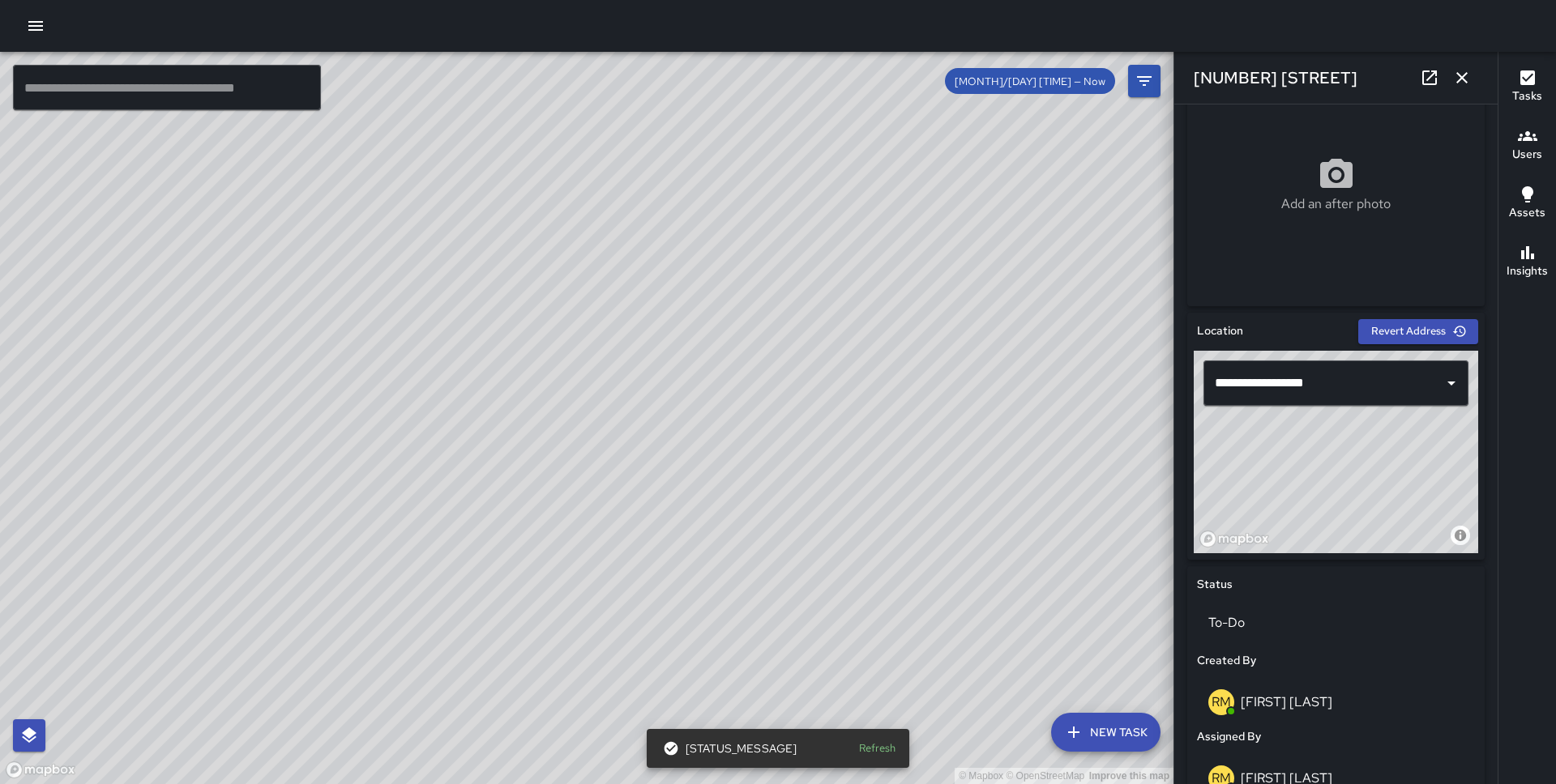 scroll, scrollTop: 792, scrollLeft: 0, axis: vertical 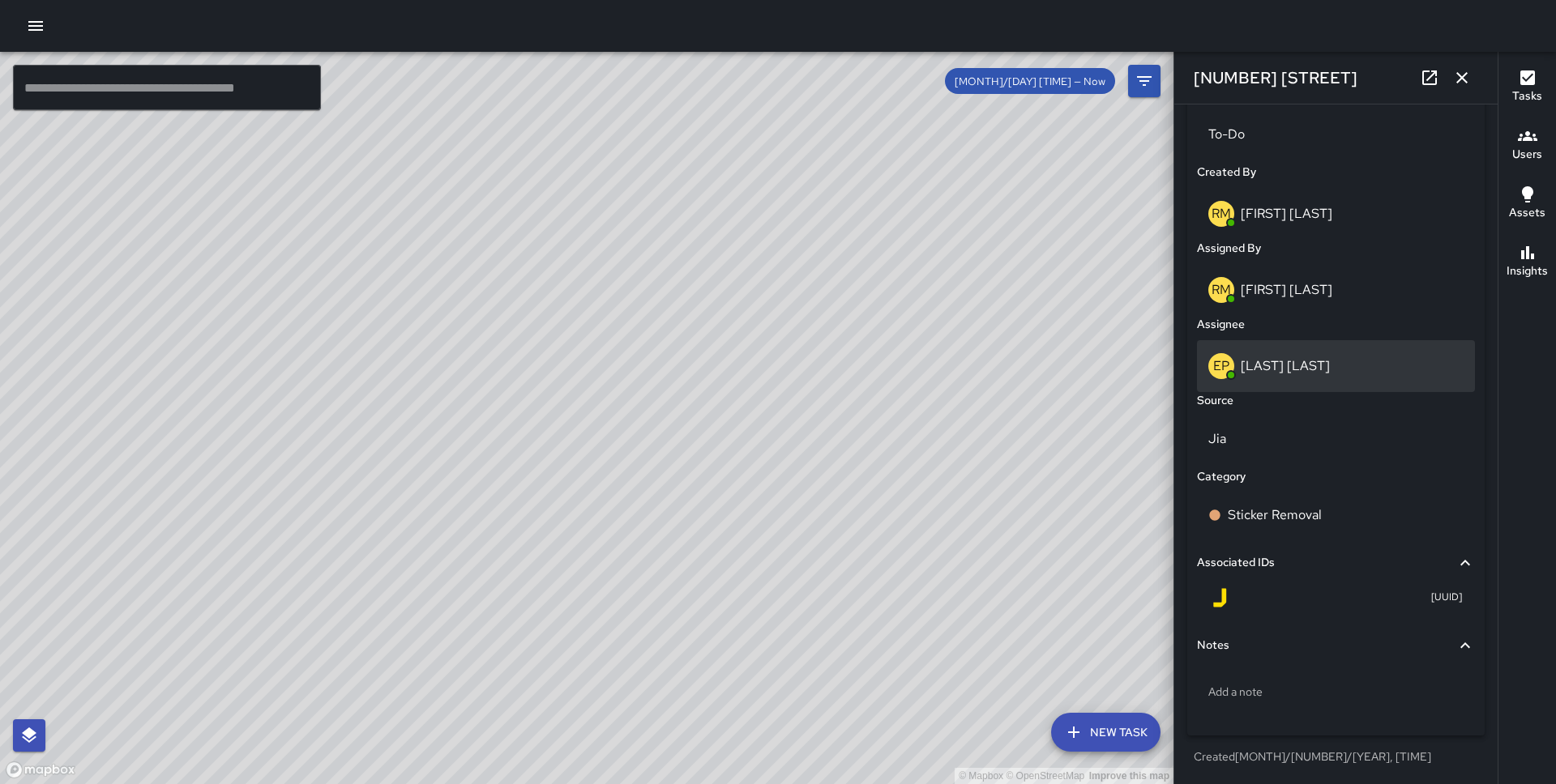 click on "EP [FIRST] [LAST]" at bounding box center [1336, 366] 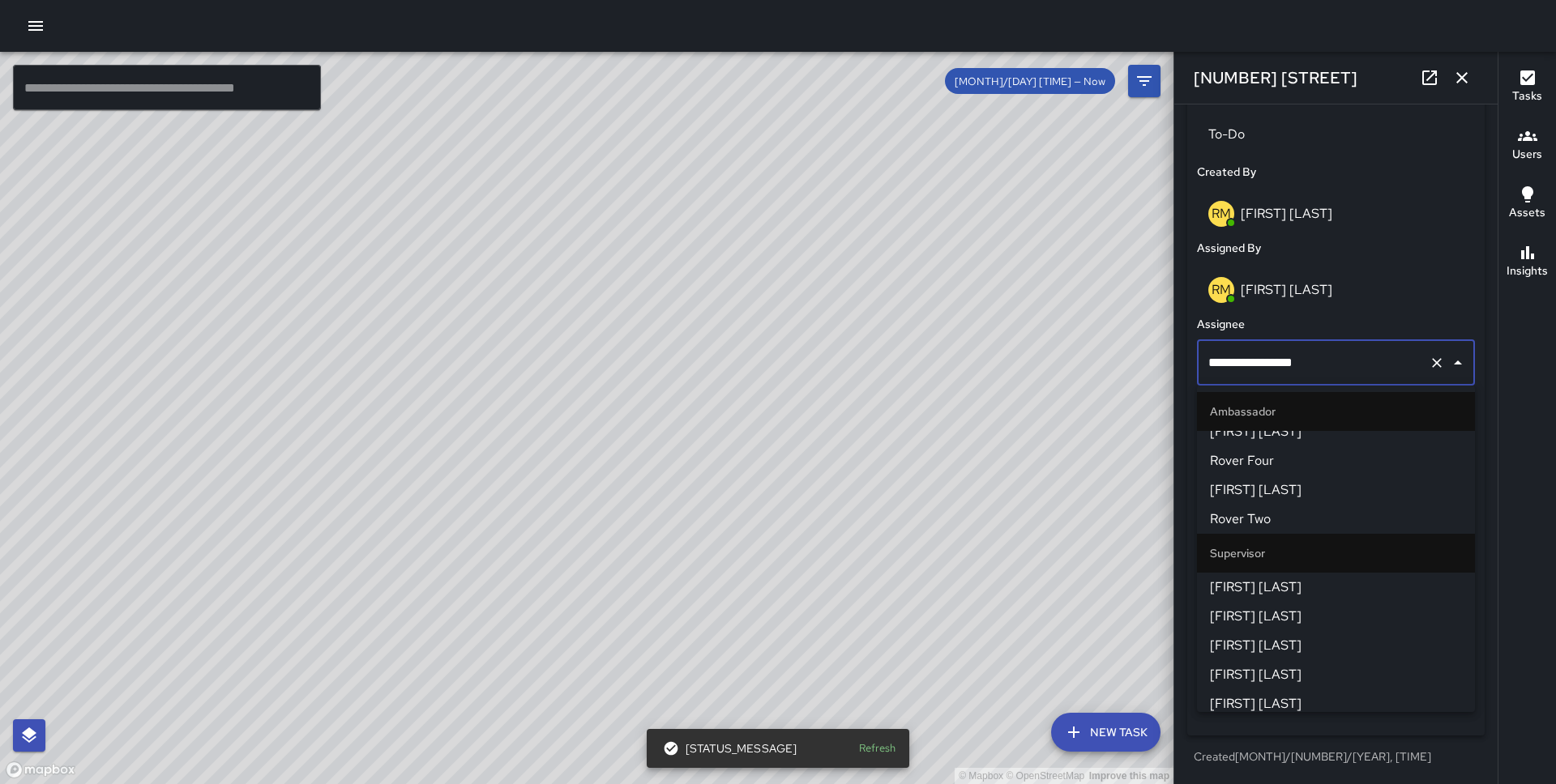 scroll, scrollTop: 709, scrollLeft: 0, axis: vertical 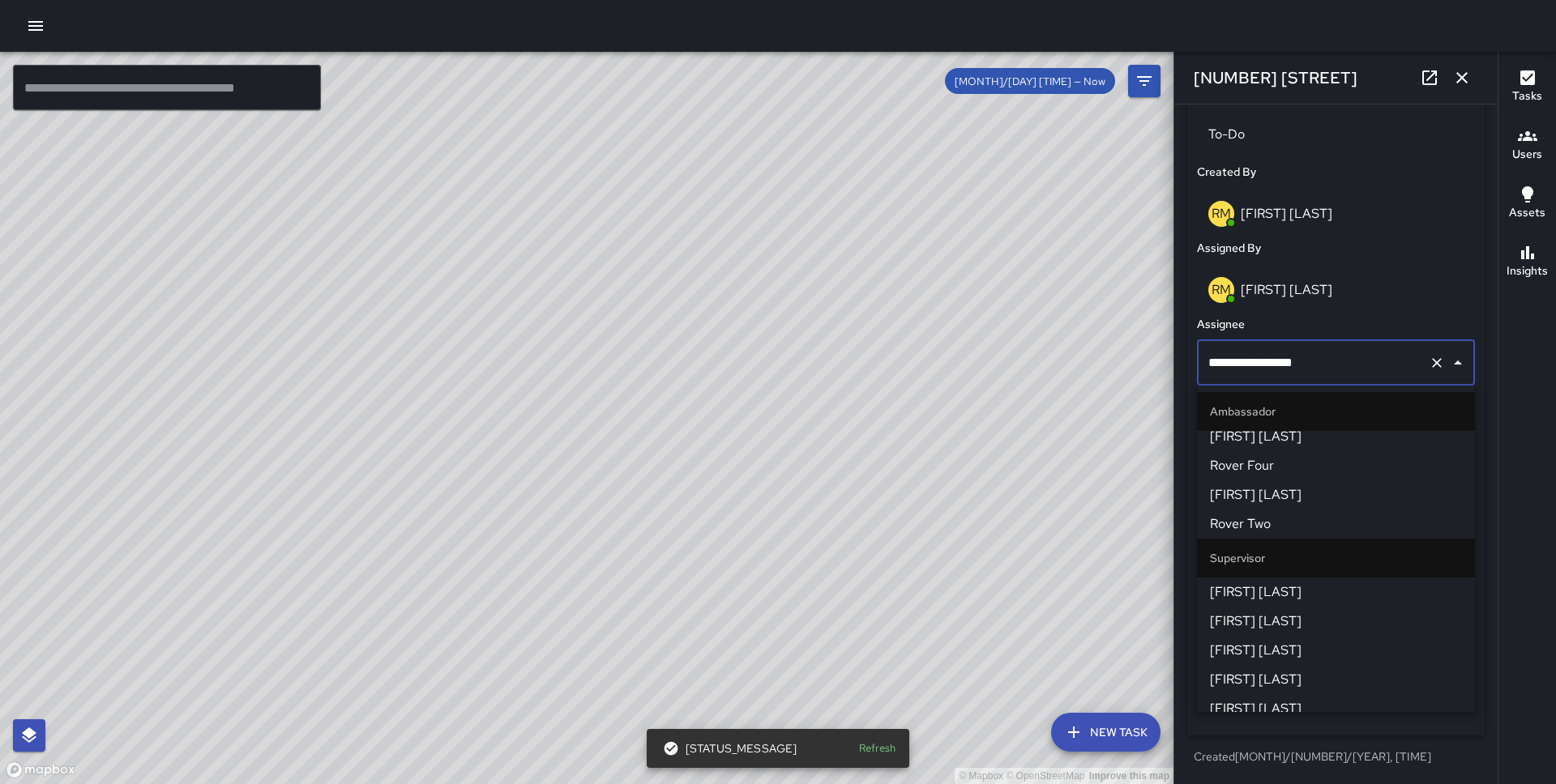 click on "[FIRST] [LAST]" at bounding box center (1336, 592) 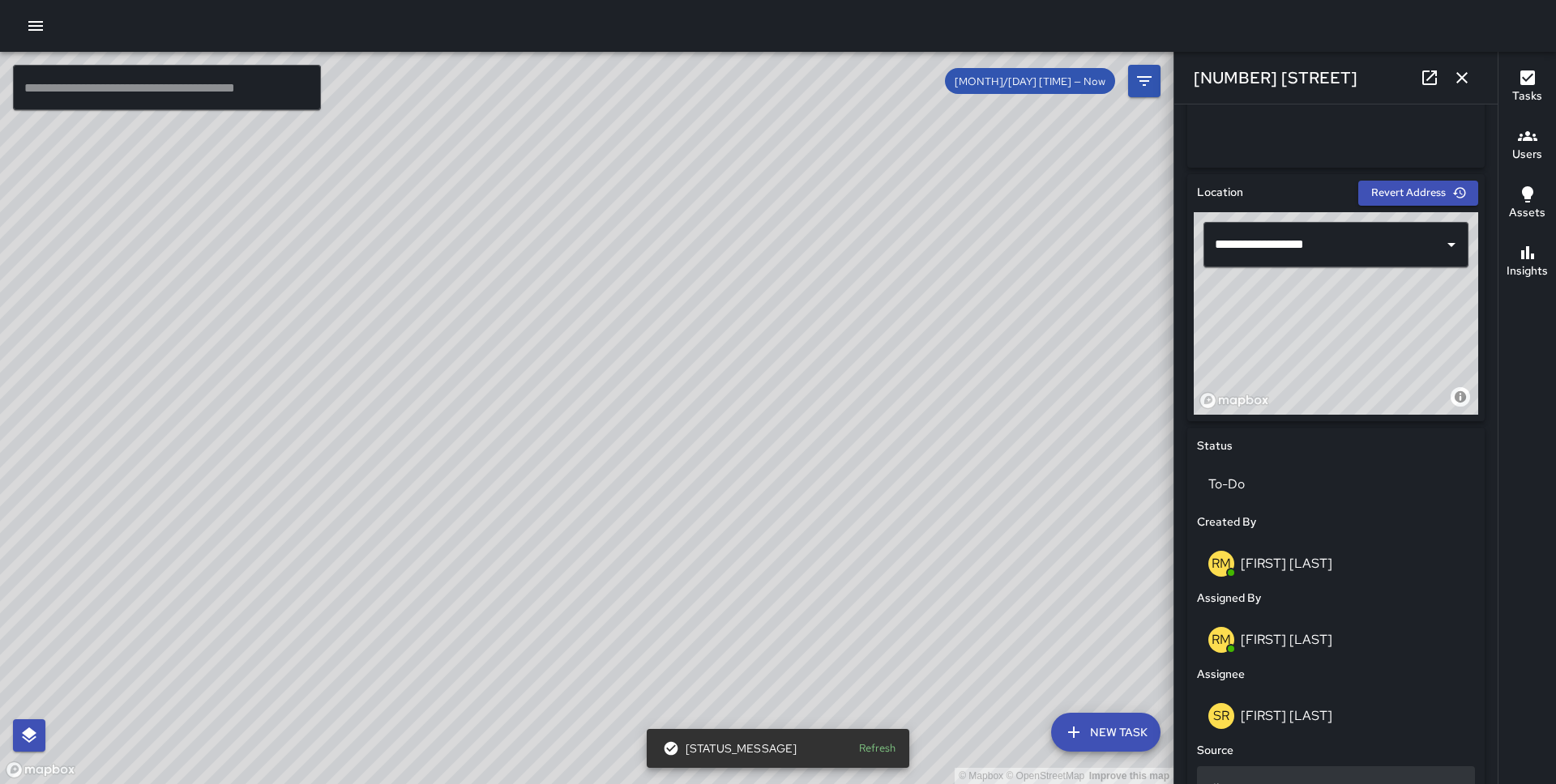 scroll, scrollTop: 0, scrollLeft: 0, axis: both 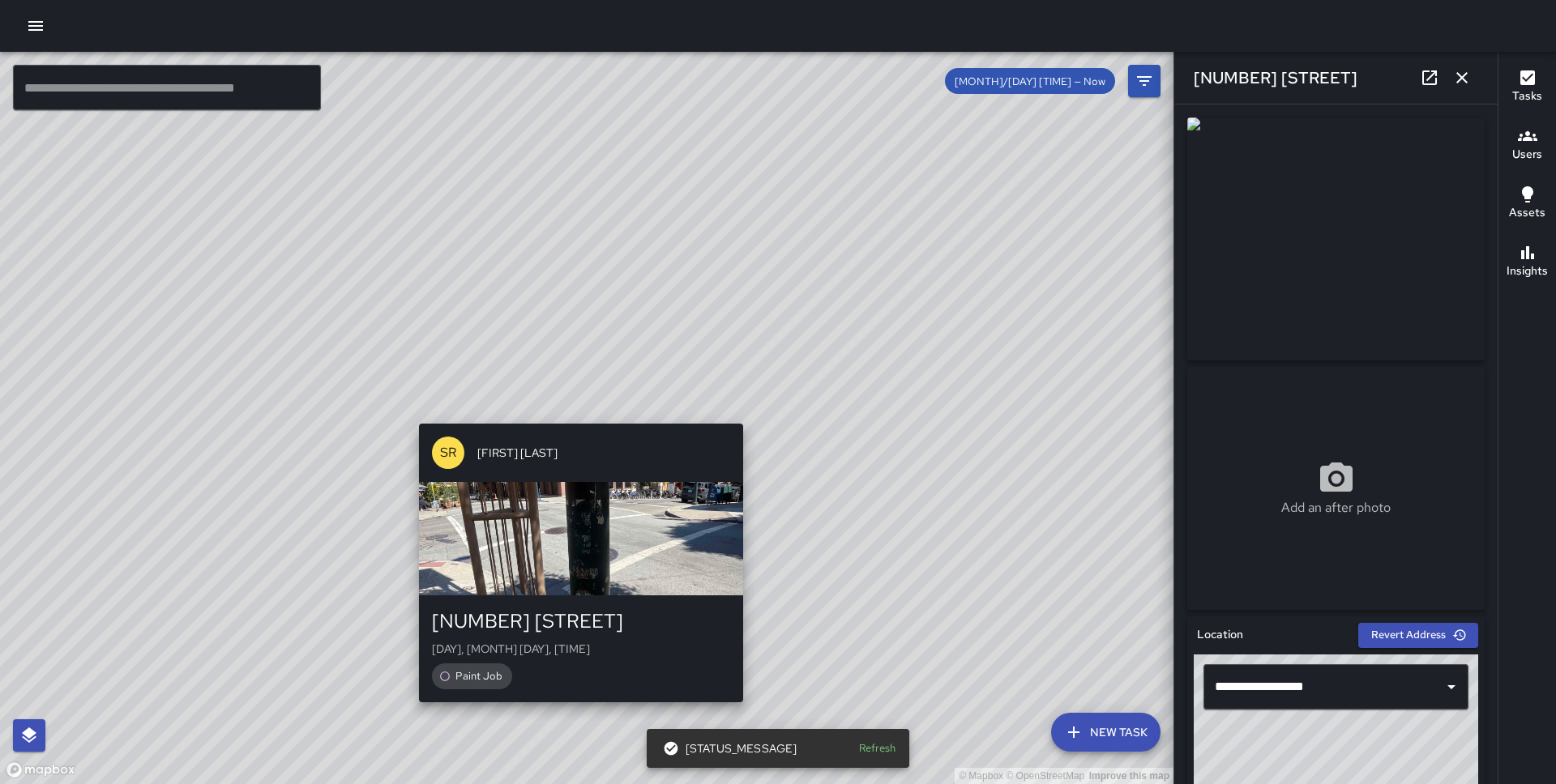 click on "© Mapbox   © OpenStreetMap   Improve this map SR [FIRST] [LAST] [NUMBER] [STREET] [DAY], [MONTH] [DAY], [TIME] [TASK]" at bounding box center (587, 418) 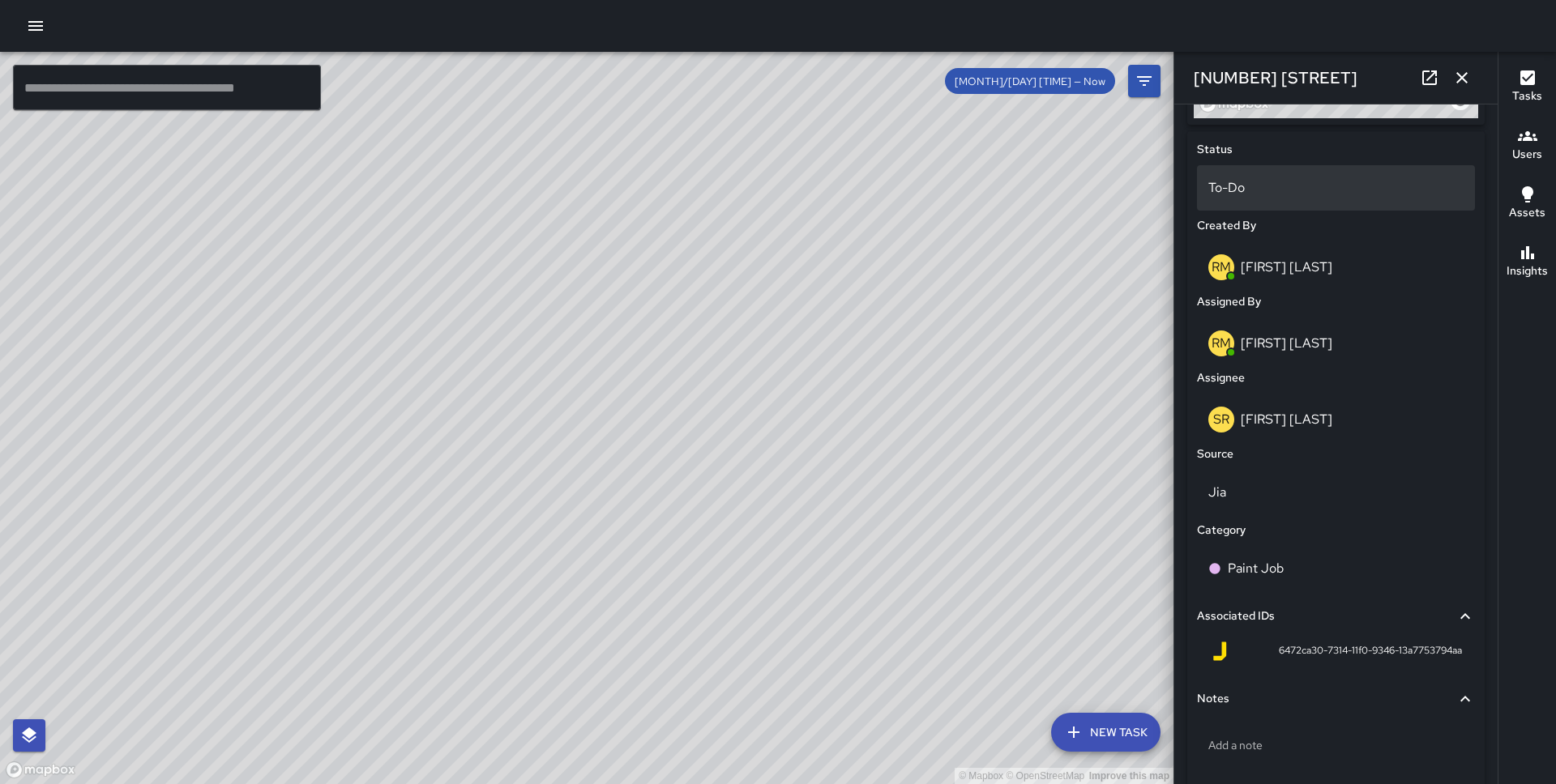 scroll, scrollTop: 792, scrollLeft: 0, axis: vertical 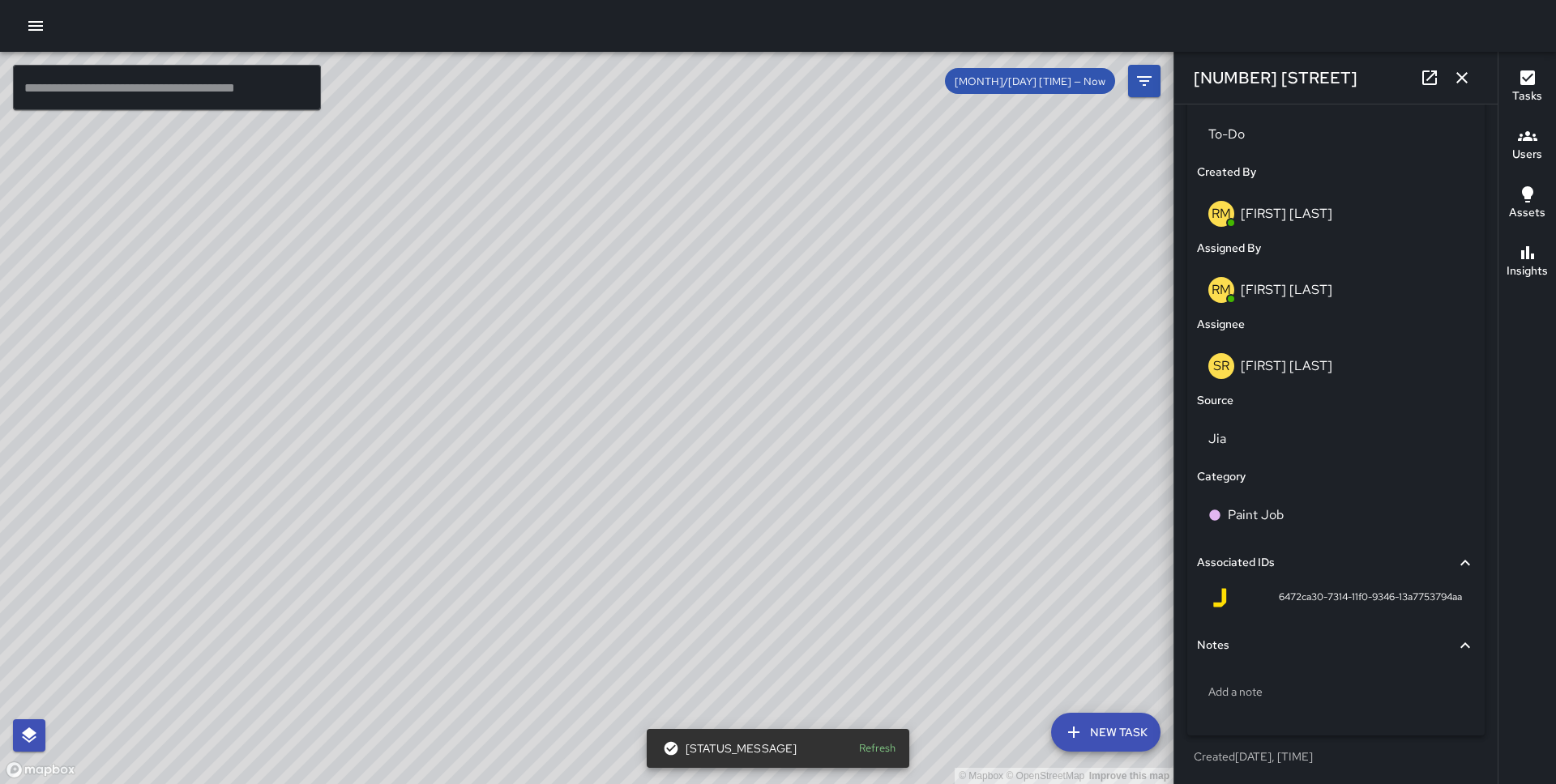 click on "© Mapbox   © OpenStreetMap   Improve this map SR [FIRST] [LAST] [NUMBER] [STREET] [DAY], [MONTH] [DAY], [TIME] [TASK]" at bounding box center [587, 418] 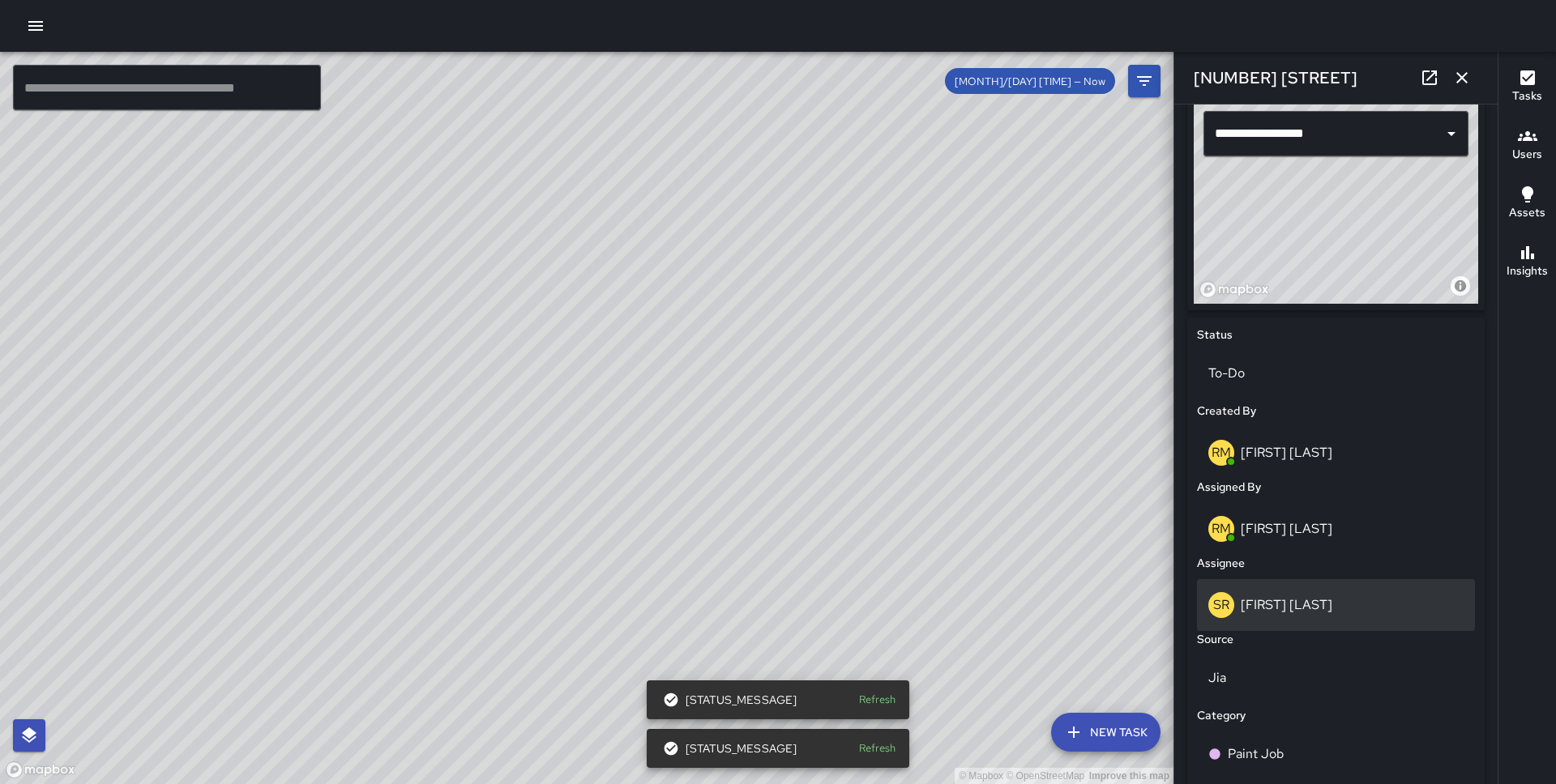 scroll, scrollTop: 548, scrollLeft: 0, axis: vertical 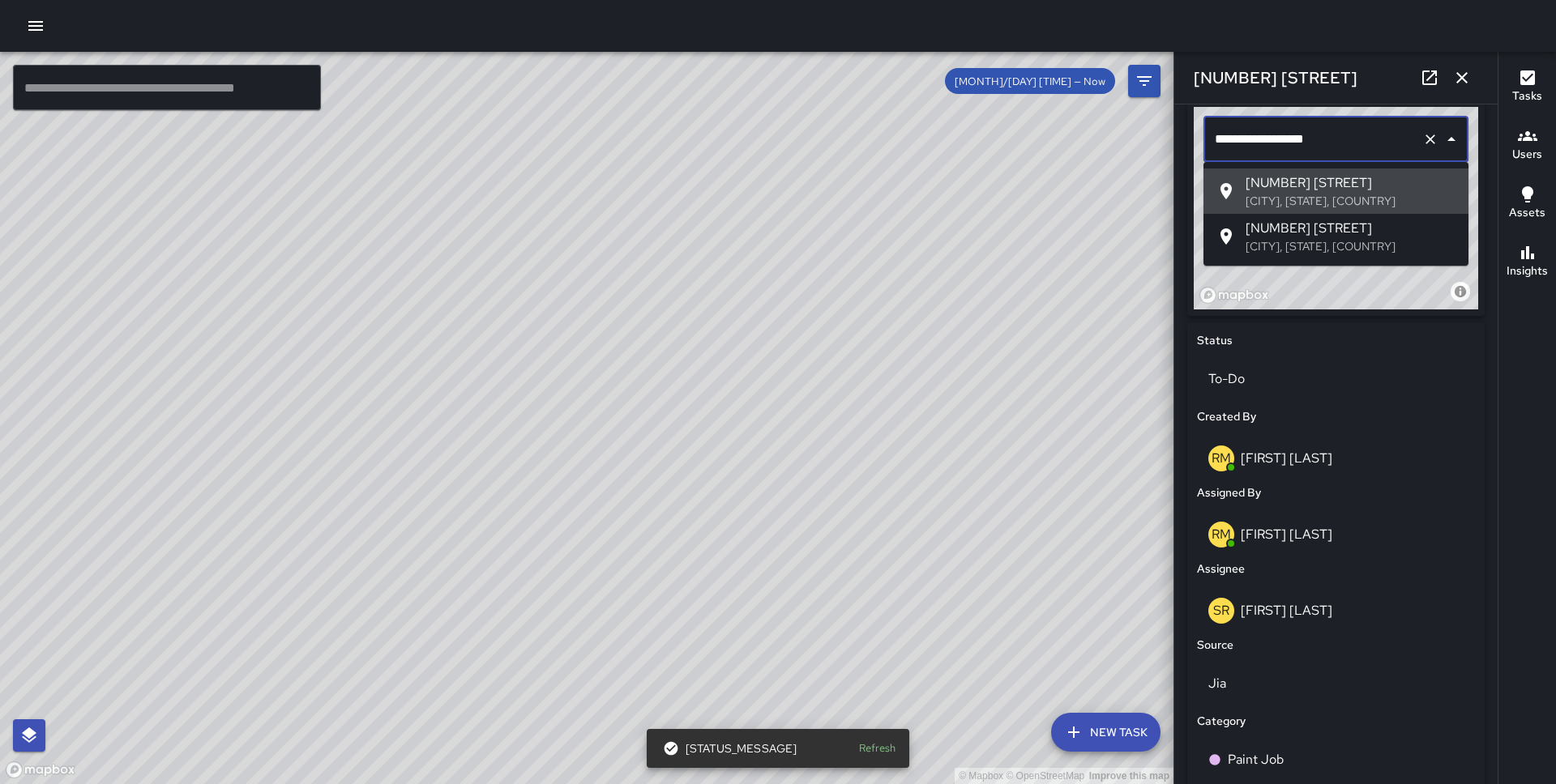 click on "**********" at bounding box center [1313, 139] 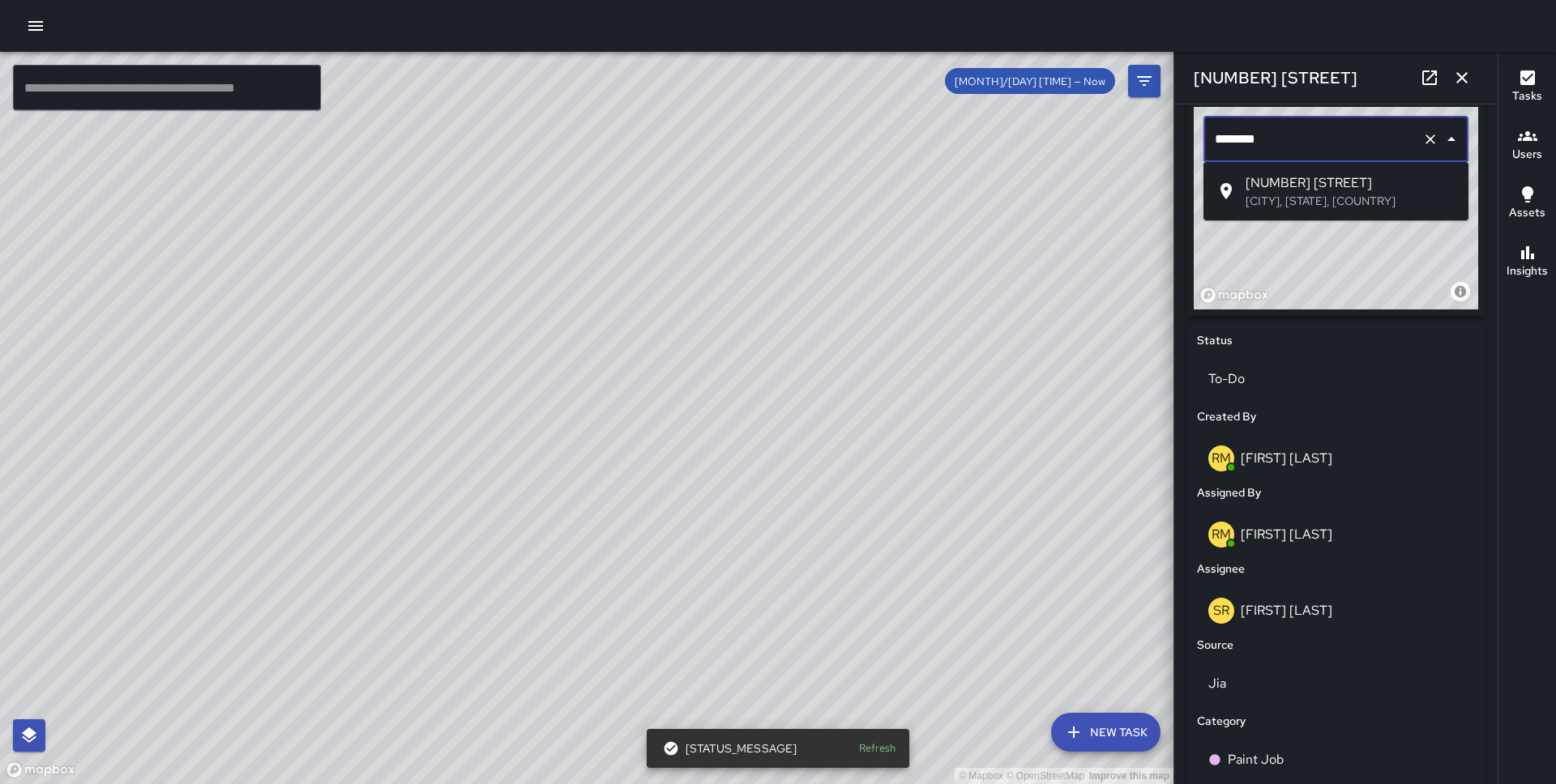click on "[NUMBER] [STREET]" at bounding box center (1350, 183) 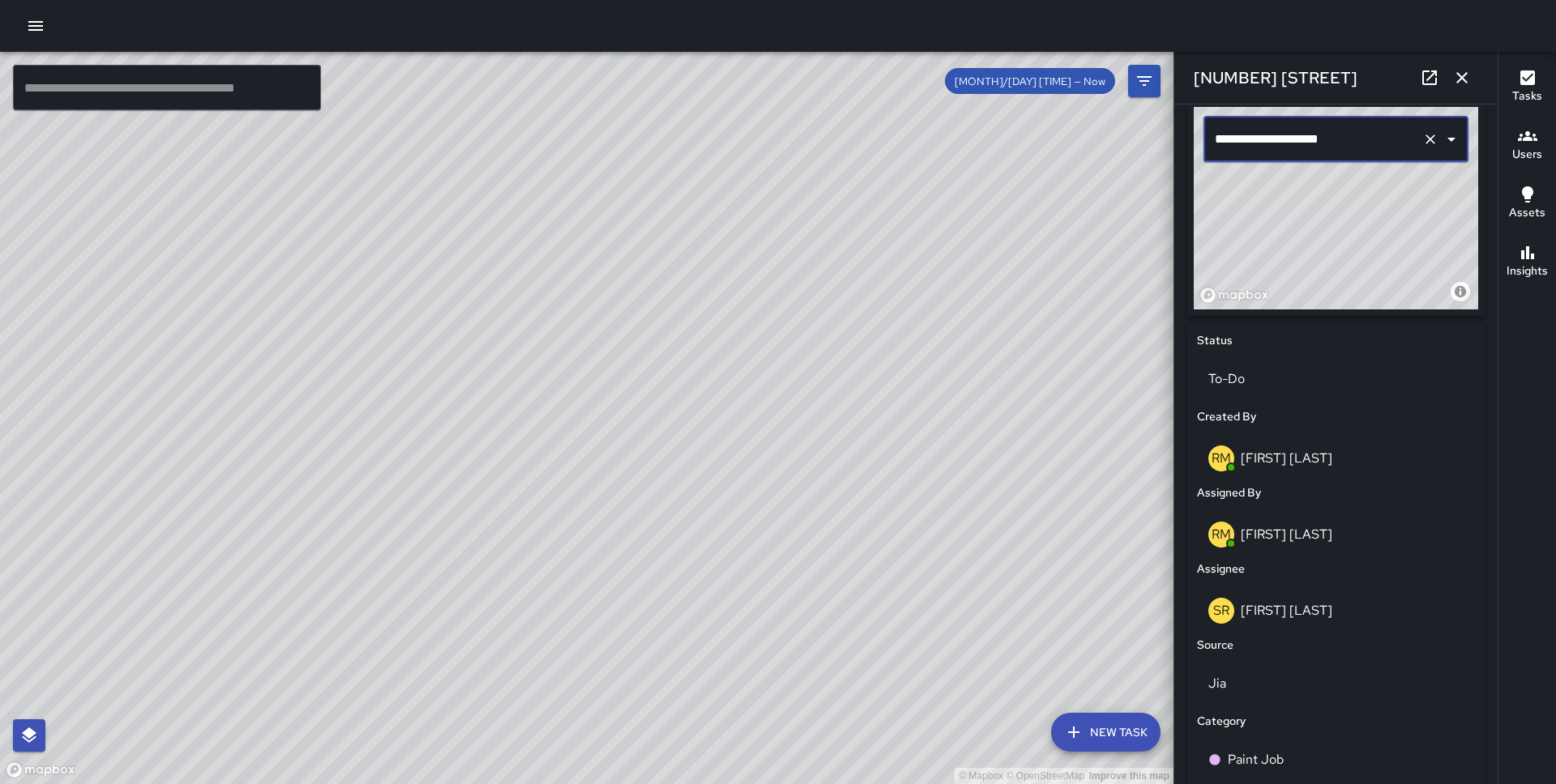click on "© Mapbox   © OpenStreetMap   Improve this map SR [FIRST] [LAST] [NUMBER] [STREET] [DAY], [MONTH] [DAY], [TIME] [TASK]" at bounding box center [587, 418] 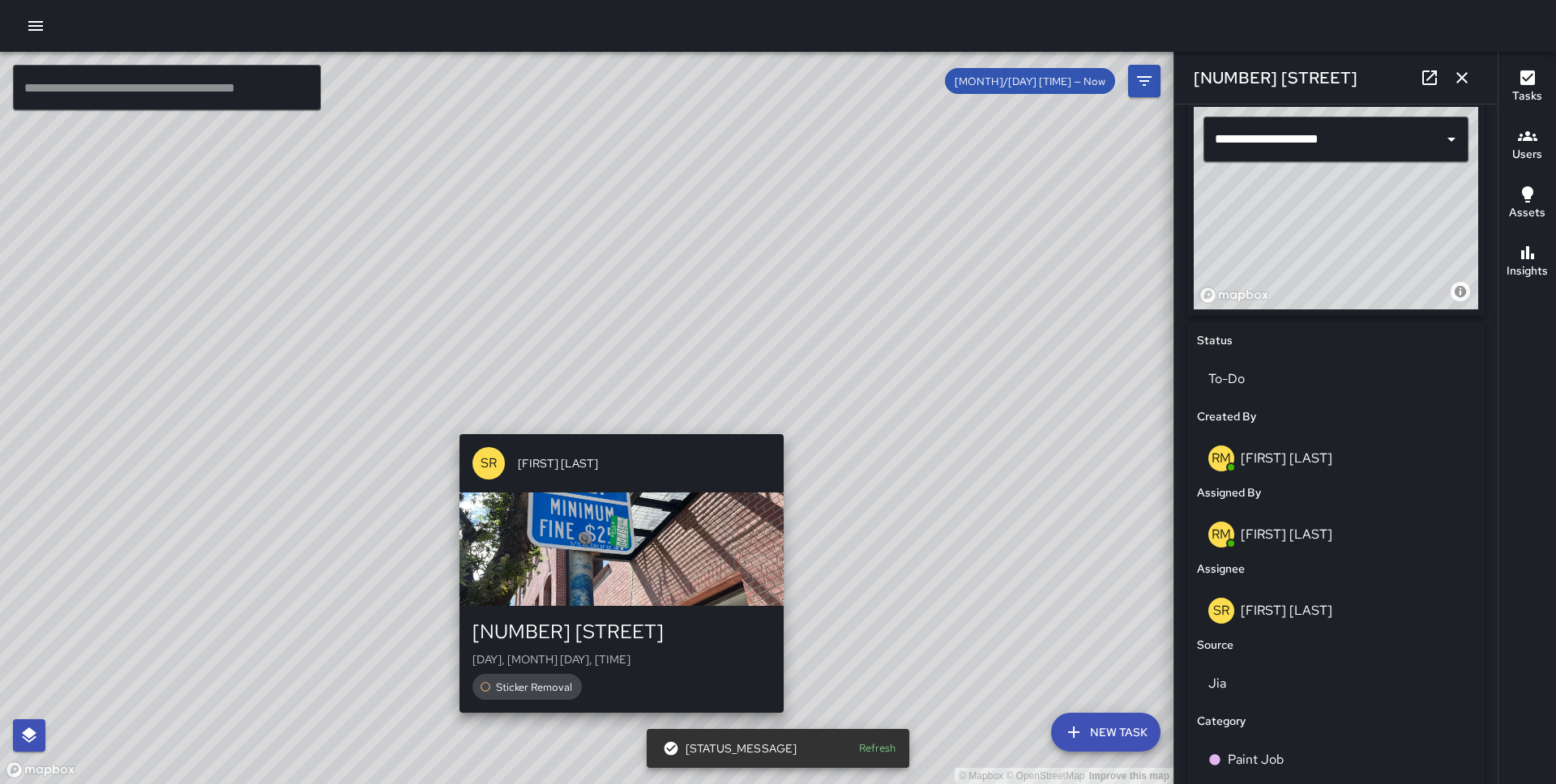click on "© Mapbox   © OpenStreetMap   Improve this map SR [FIRST] [LAST] [NUMBER] [STREET] [DAY], [MONTH] [DAY], [TIME] [TASK]" at bounding box center [587, 418] 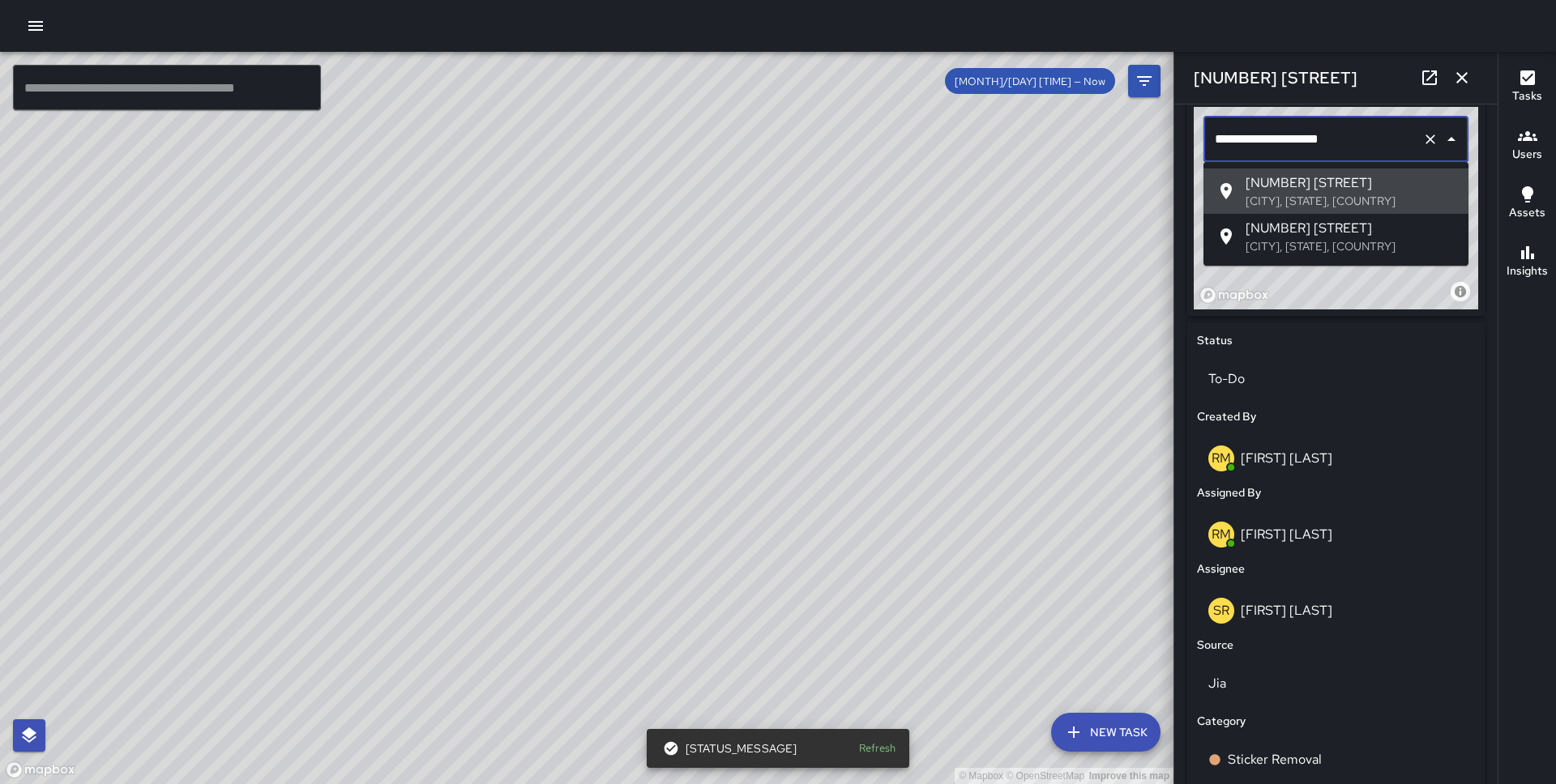 click on "**********" at bounding box center [1313, 139] 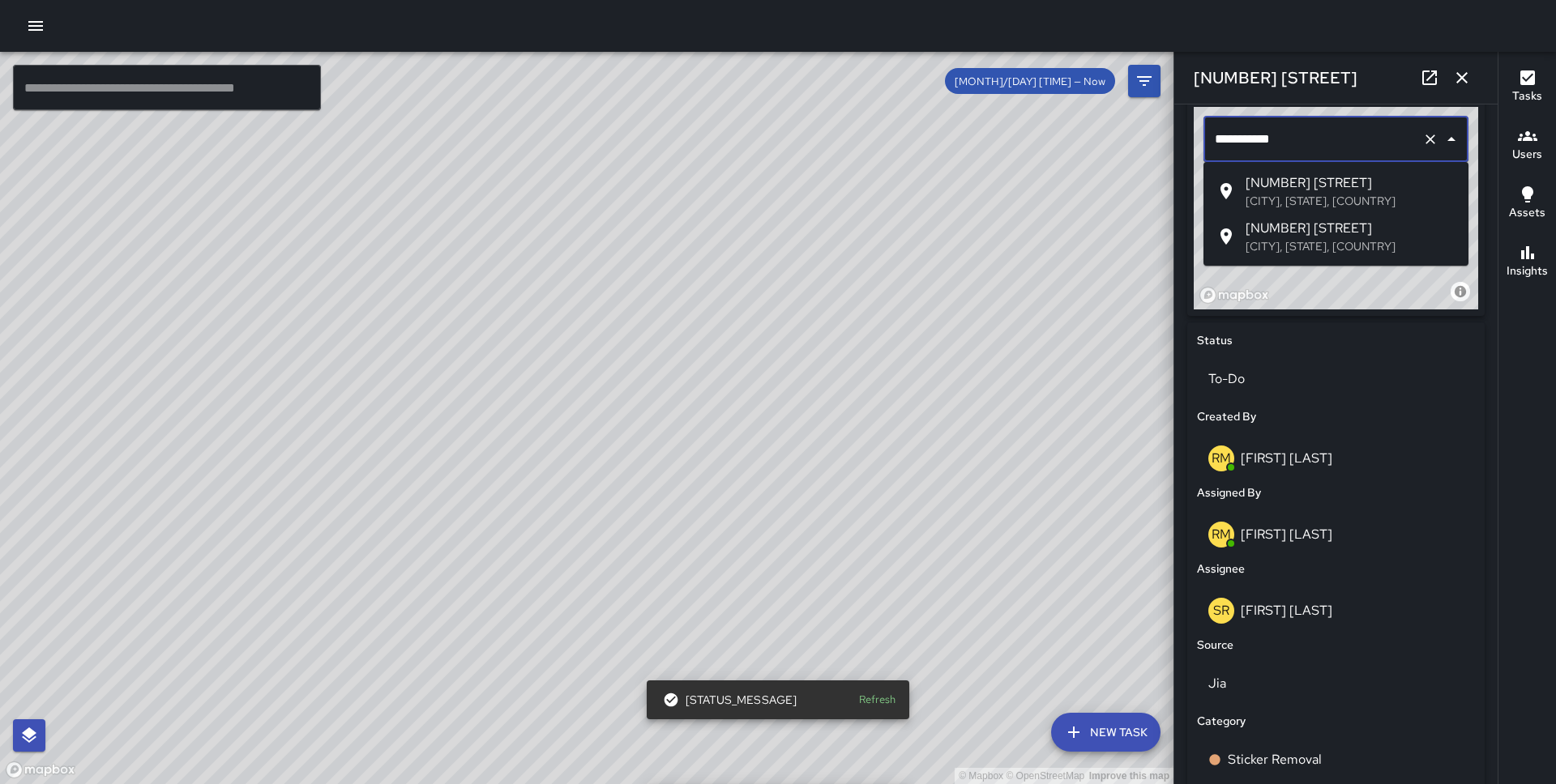 click on "[CITY], [STATE], [COUNTRY]" at bounding box center (1350, 201) 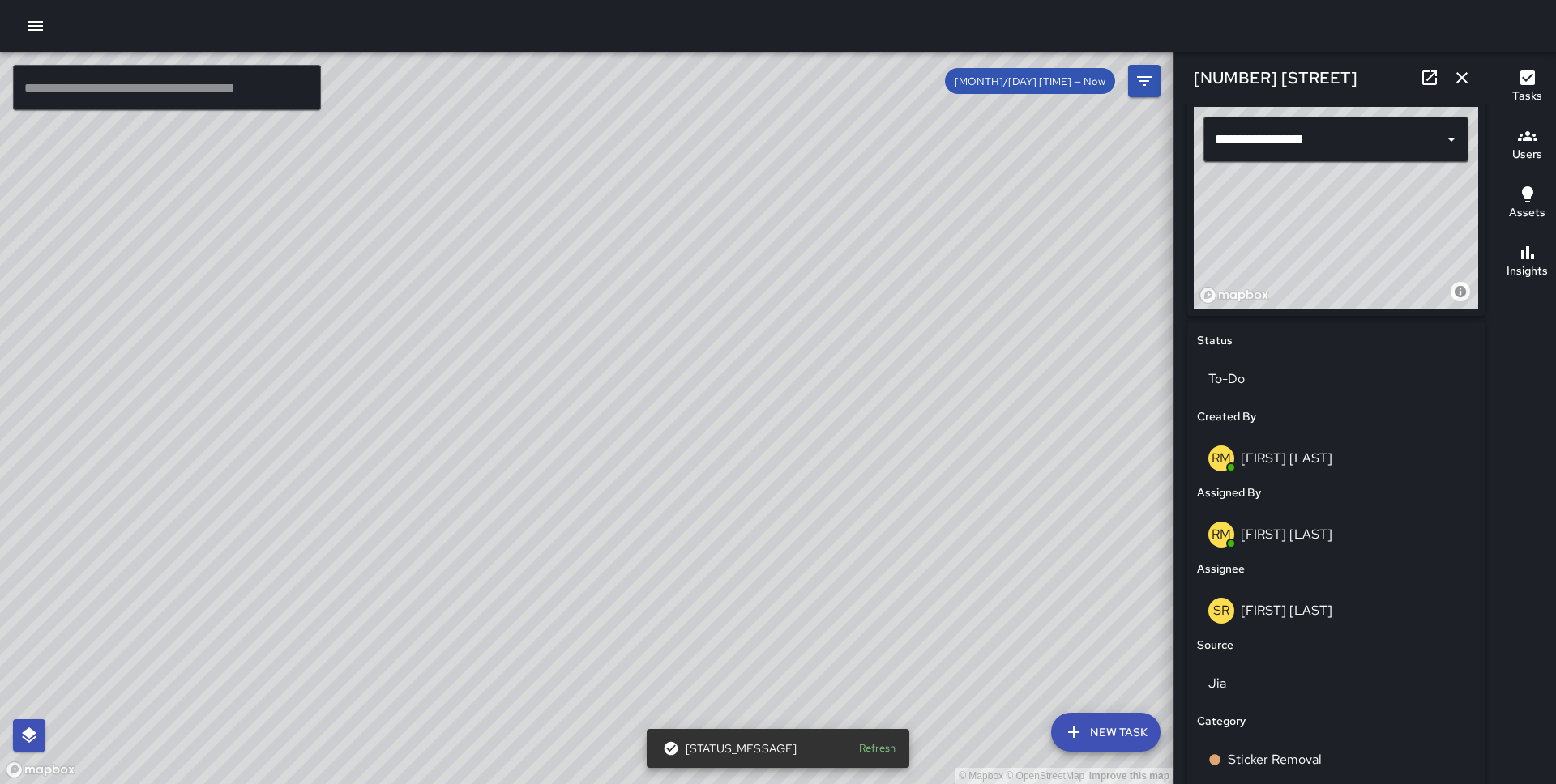 click on "© Mapbox   © OpenStreetMap   Improve this map SR [FIRST] [LAST] [NUMBER] [STREET] [DAY], [MONTH] [DAY], [TIME] [TASK]" at bounding box center [587, 418] 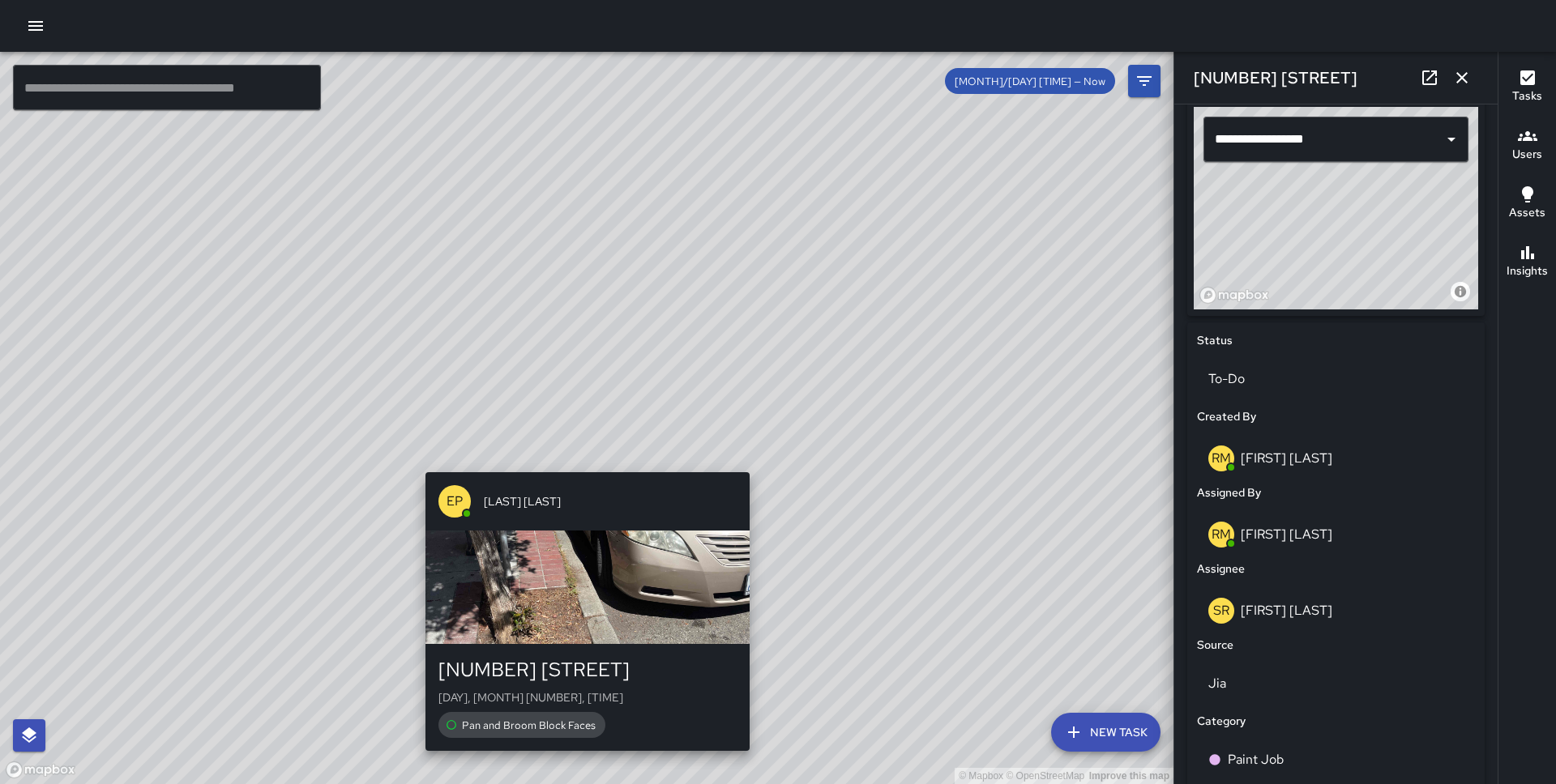 click on "© Mapbox   © OpenStreetMap   Improve this map EP [FIRST] [LAST] [NUMBER] [STREET] [DAY], [MONTH] [DAY], [TIME] [TASK]" at bounding box center (587, 418) 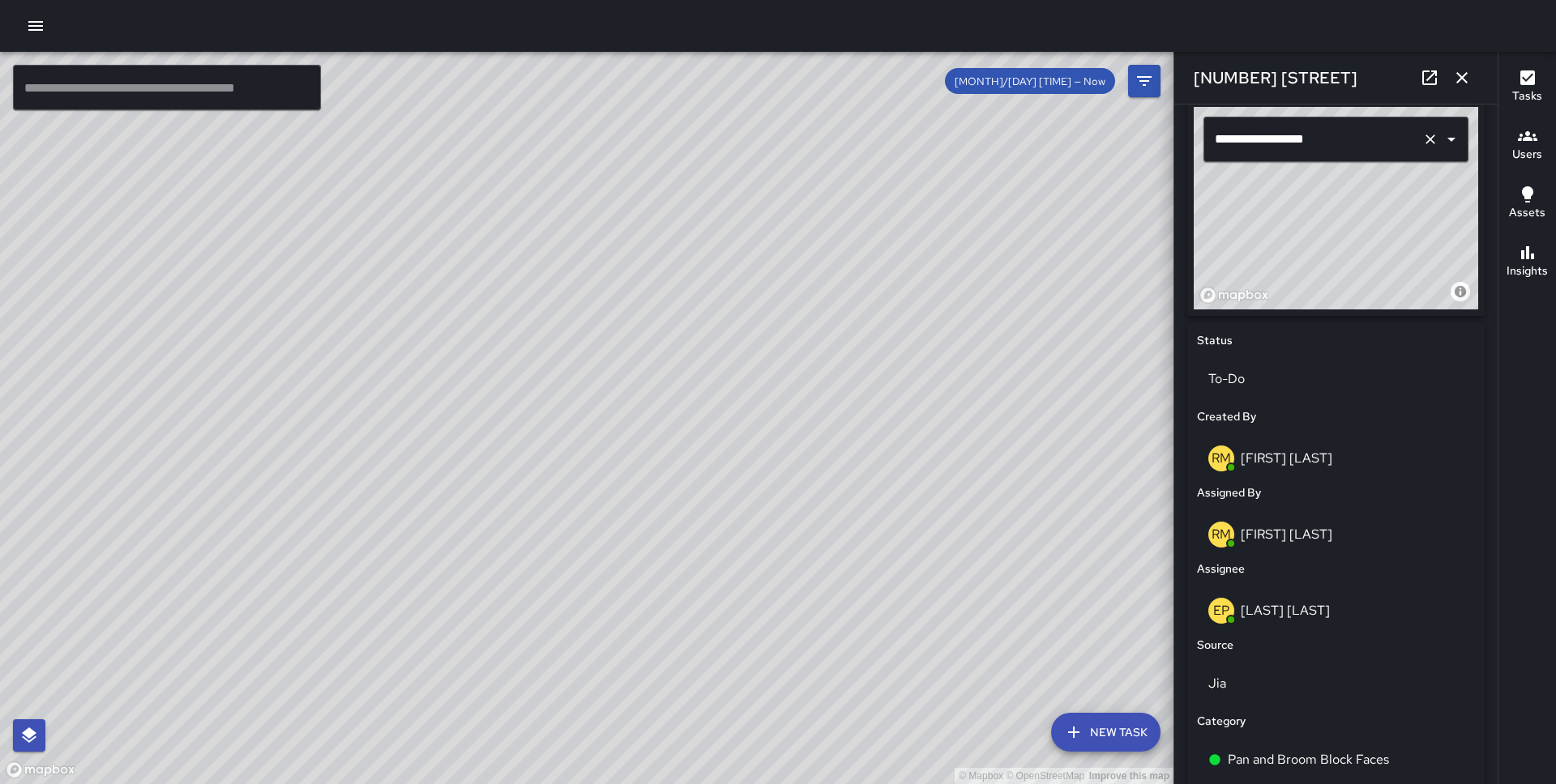 click on "**********" at bounding box center [1313, 139] 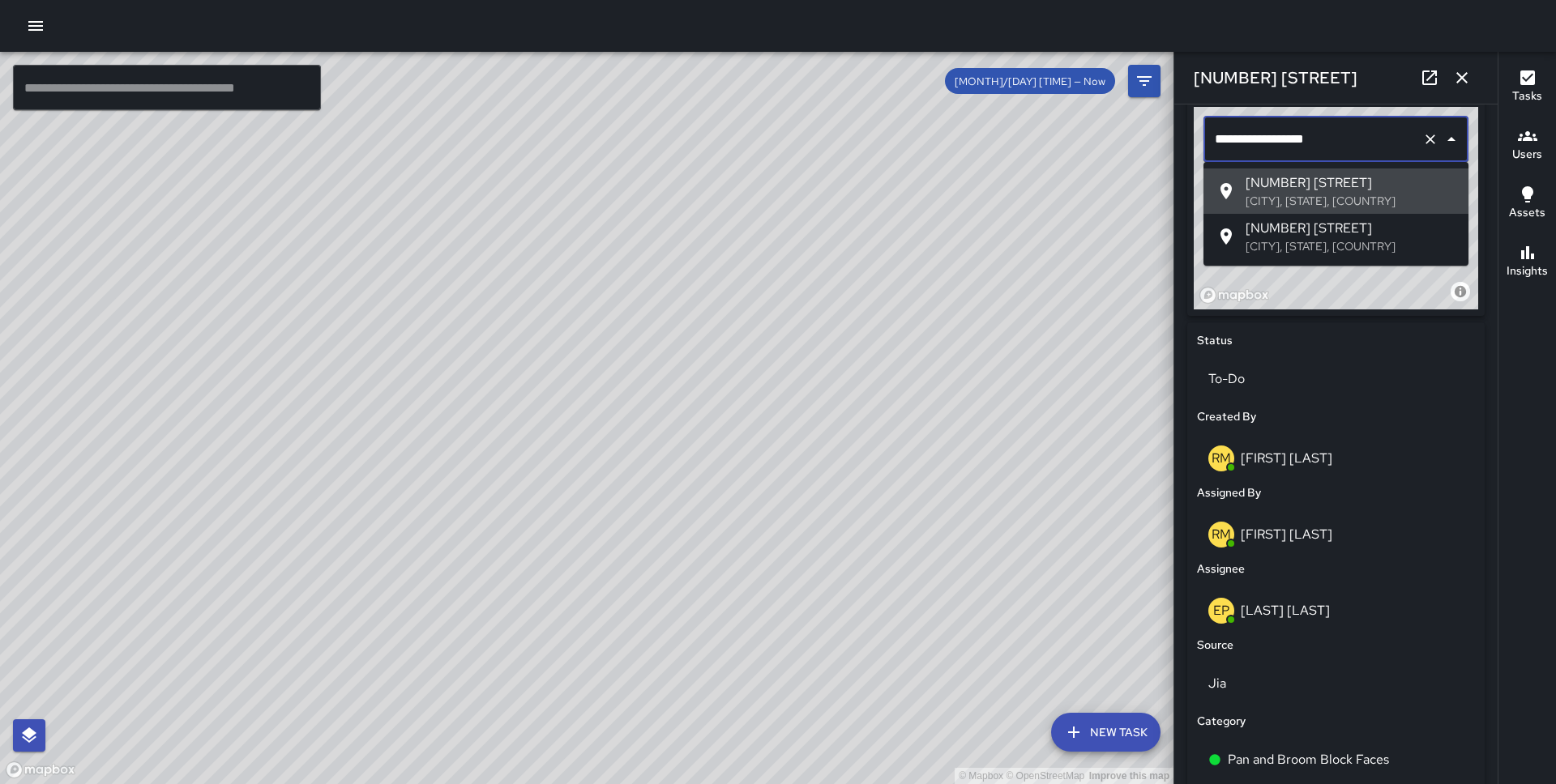 click on "**********" at bounding box center (1313, 139) 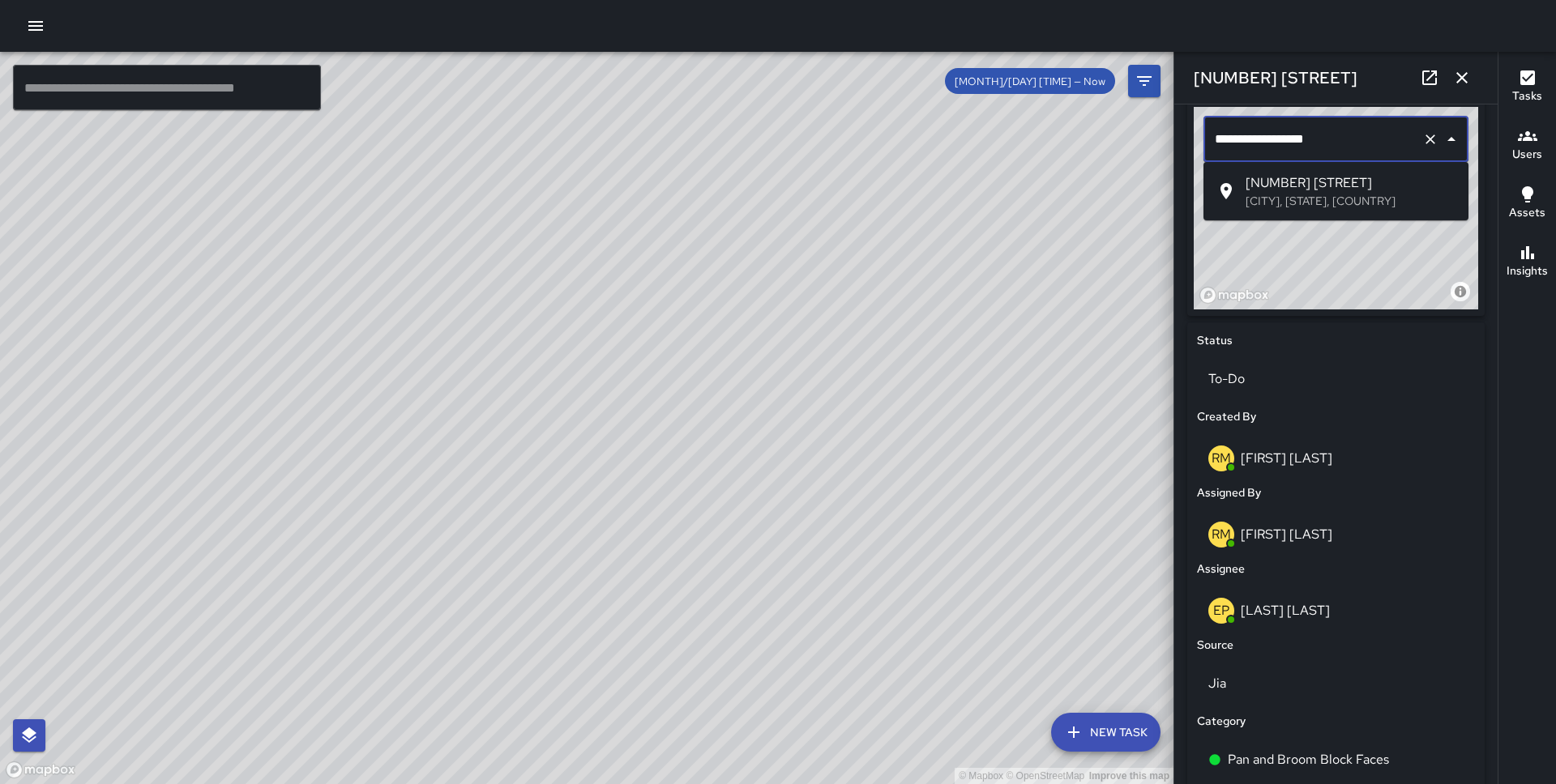 click on "[CITY], [STATE], [COUNTRY]" at bounding box center (1350, 201) 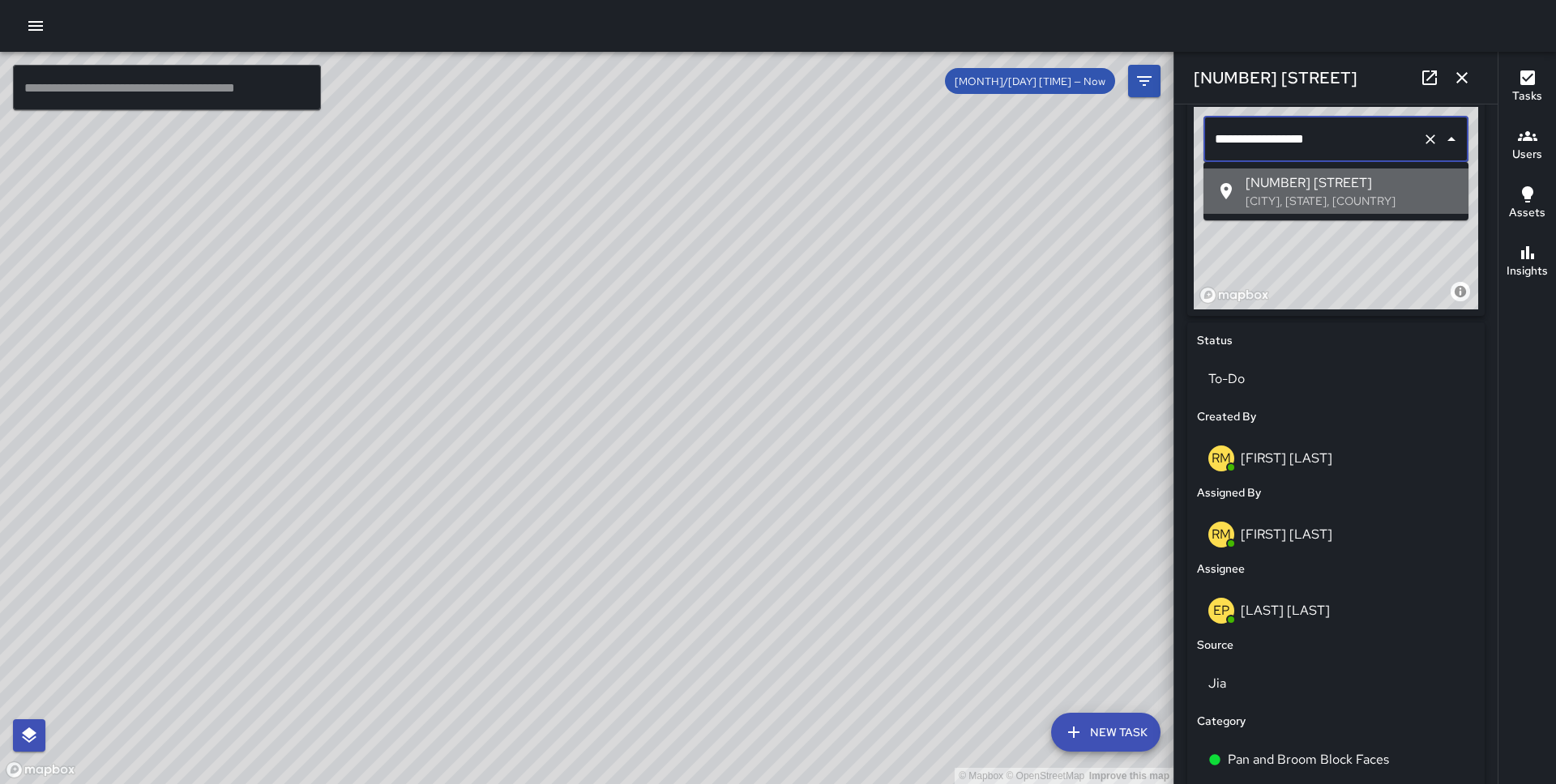 click on "[NUMBER] [STREET]" at bounding box center (1350, 183) 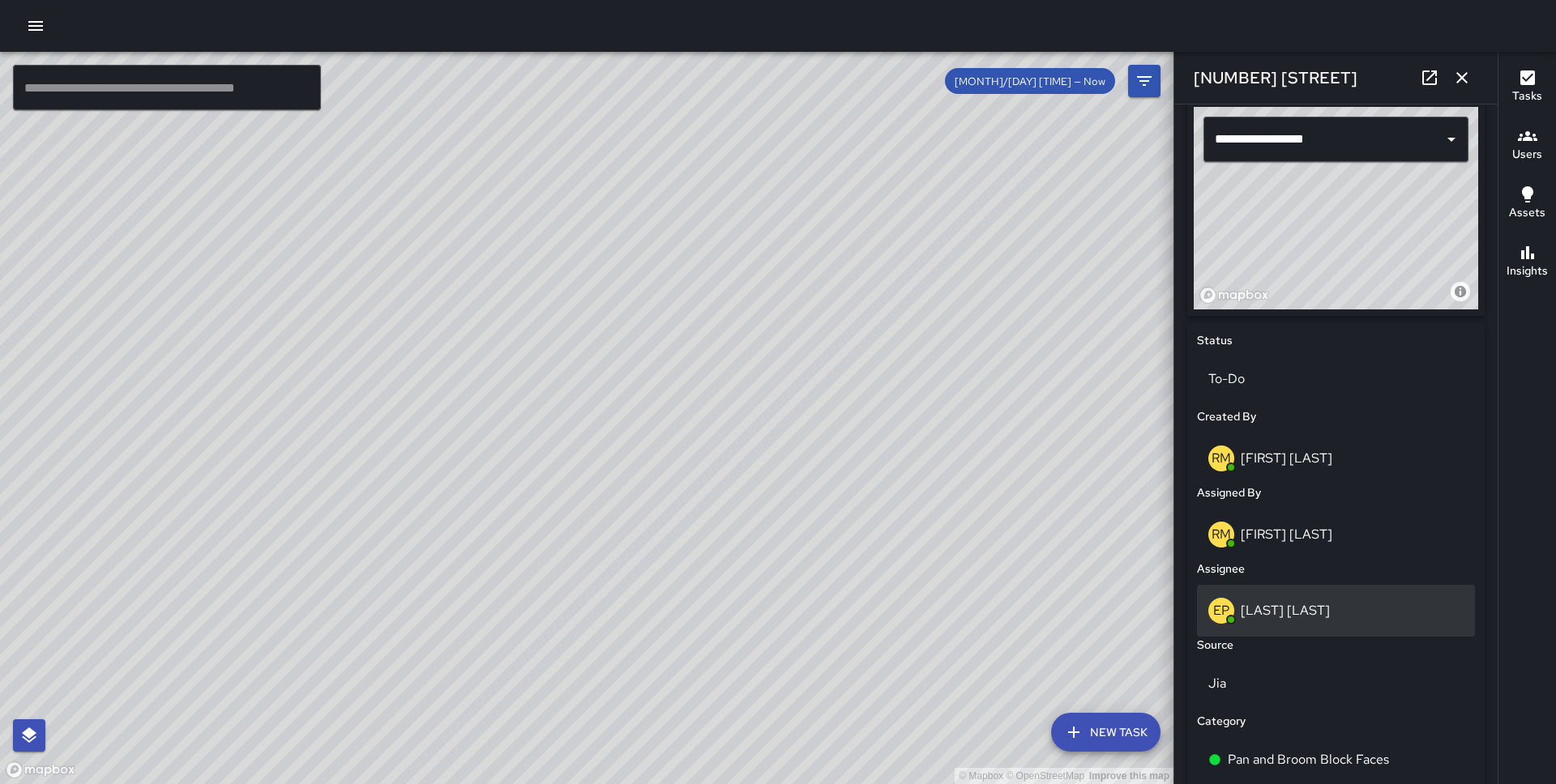 click on "EP [FIRST] [LAST]" at bounding box center (1336, 611) 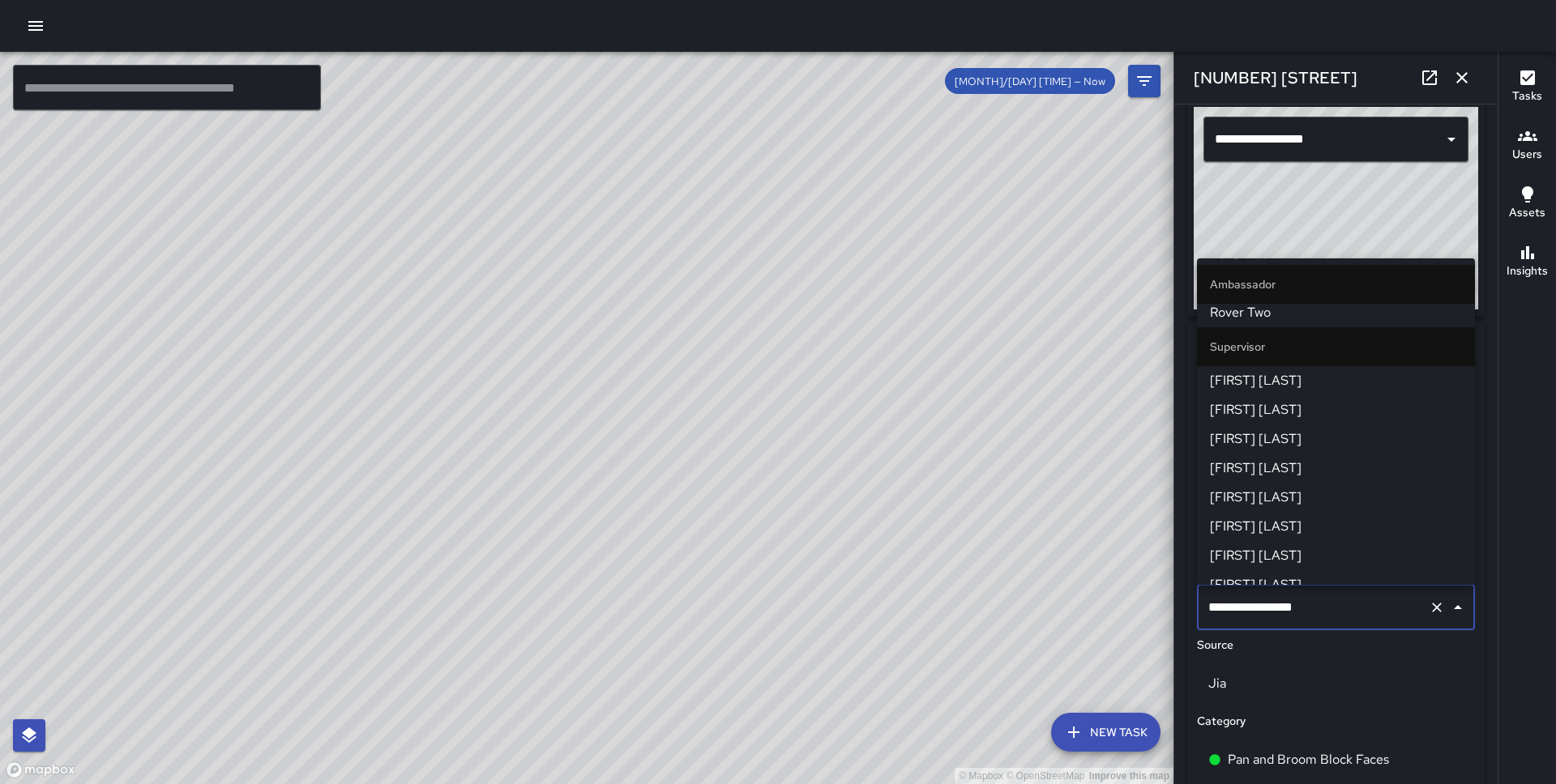scroll, scrollTop: 791, scrollLeft: 0, axis: vertical 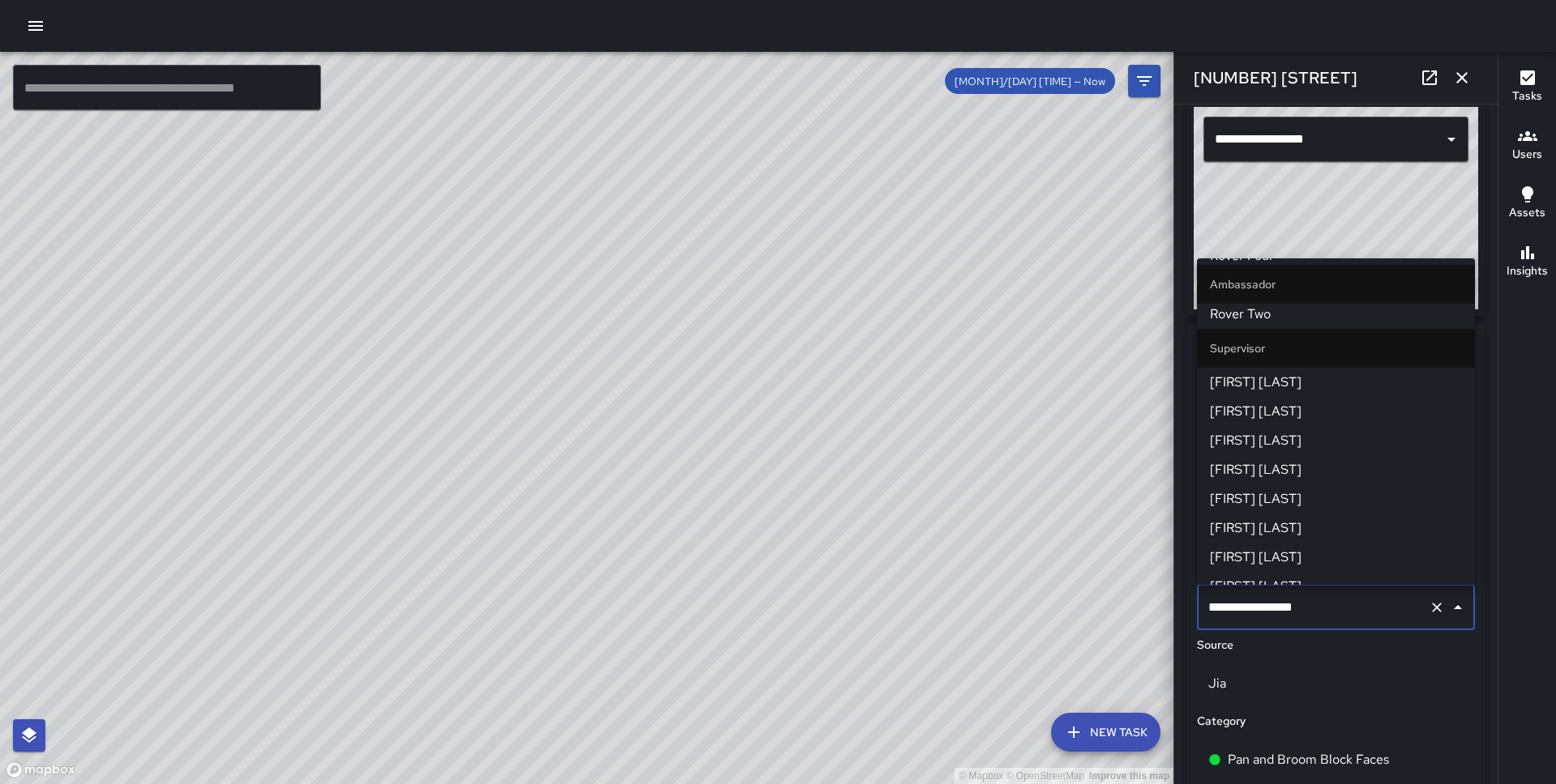 click on "[FIRST] [LAST]" at bounding box center (1336, 382) 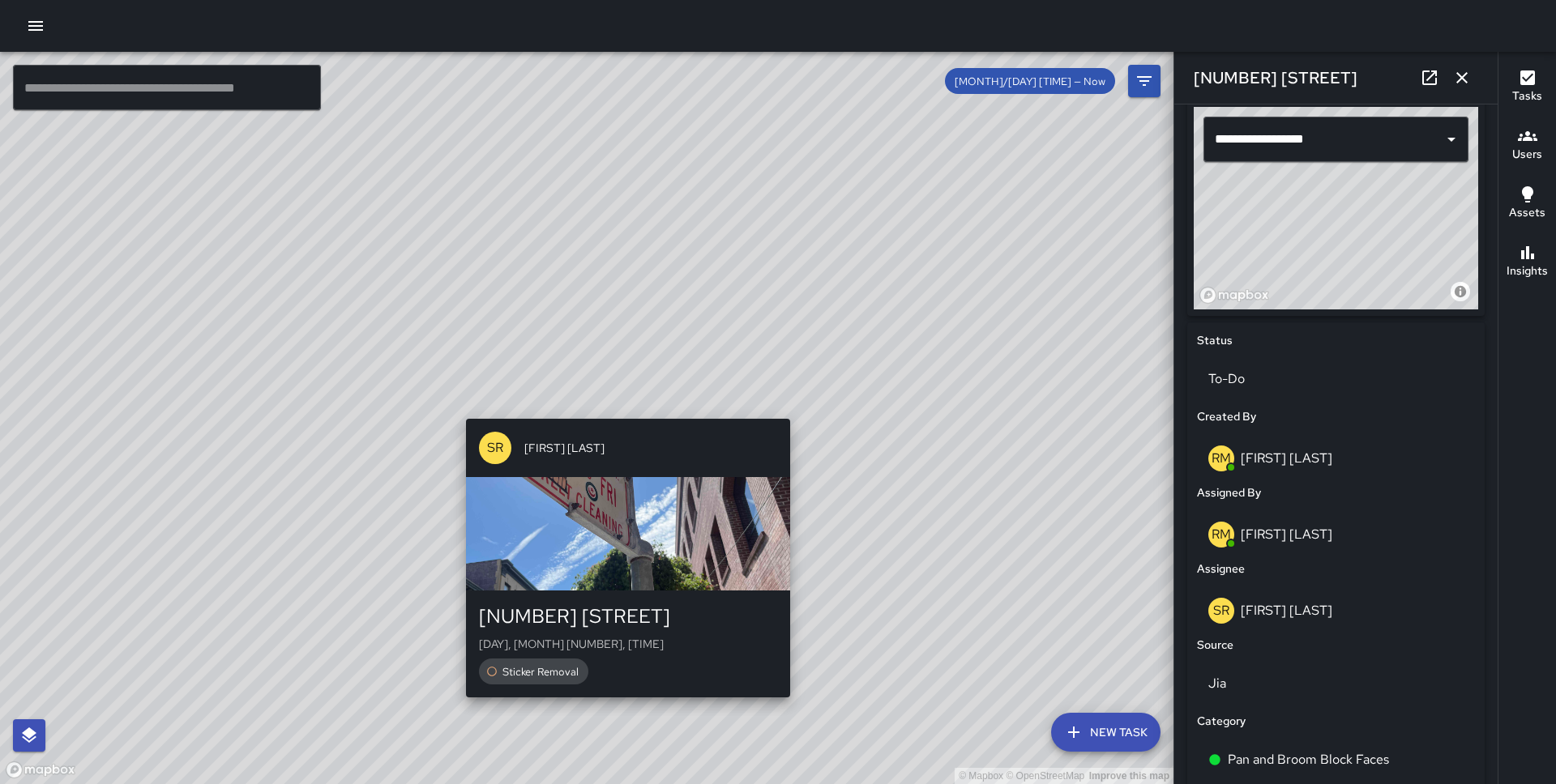 click on "© Mapbox   © OpenStreetMap   Improve this map SR [FIRST] [LAST] [NUMBER] [STREET] [DAY], [MONTH] [DAY], [TIME] [TASK]" at bounding box center [587, 418] 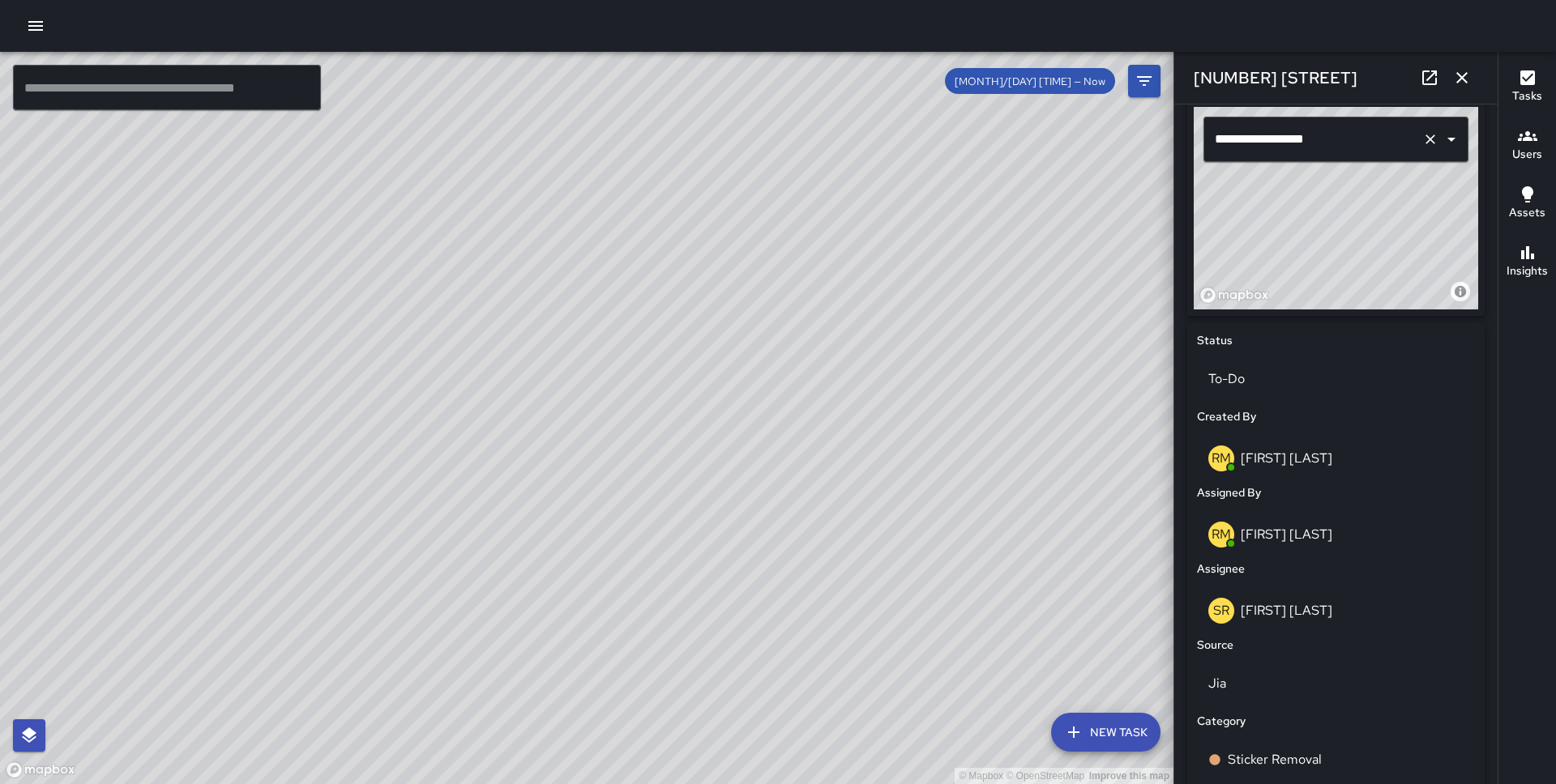click on "**********" at bounding box center [1313, 139] 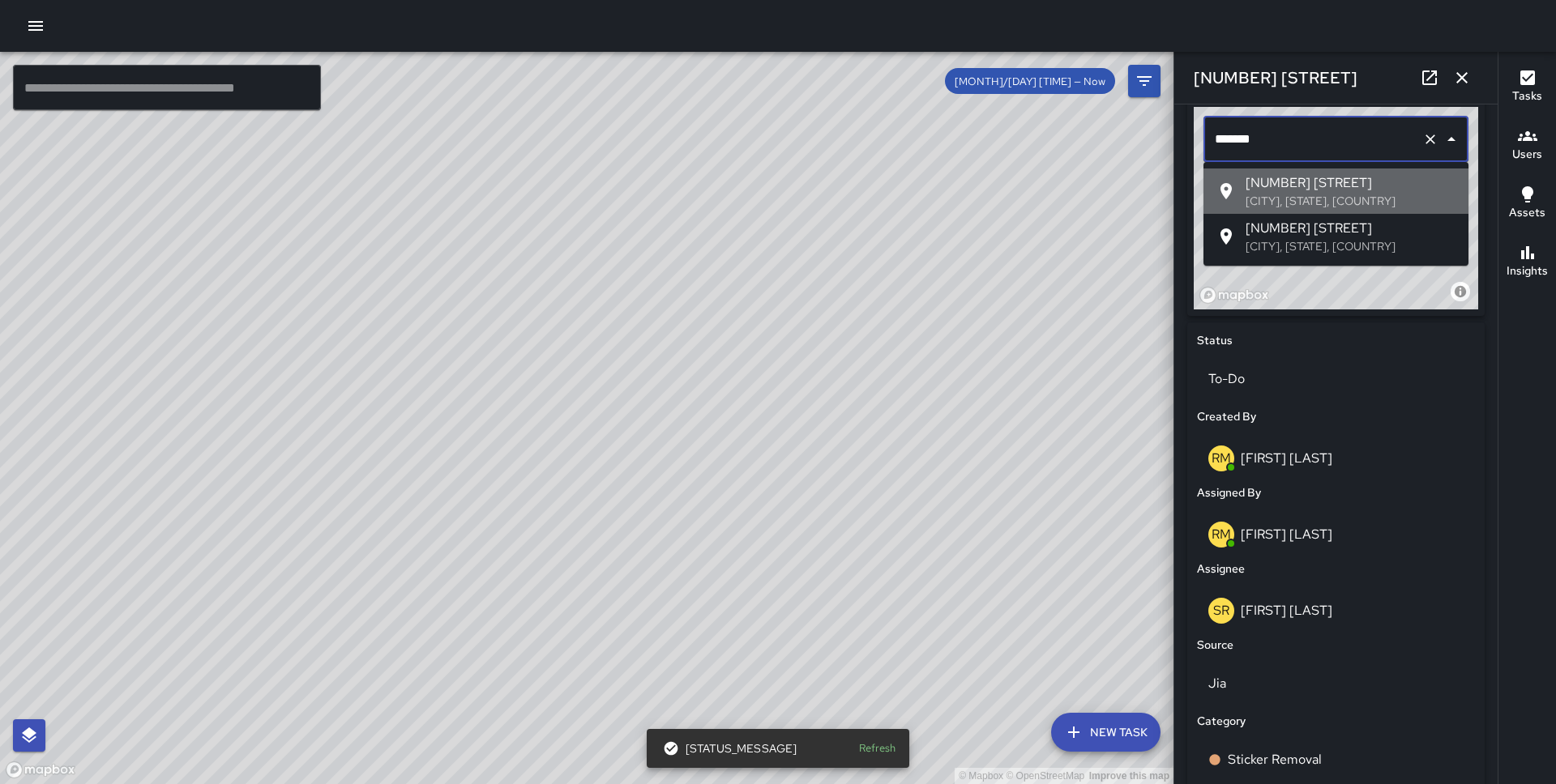 click on "[CITY], [STATE], [COUNTRY]" at bounding box center (1350, 201) 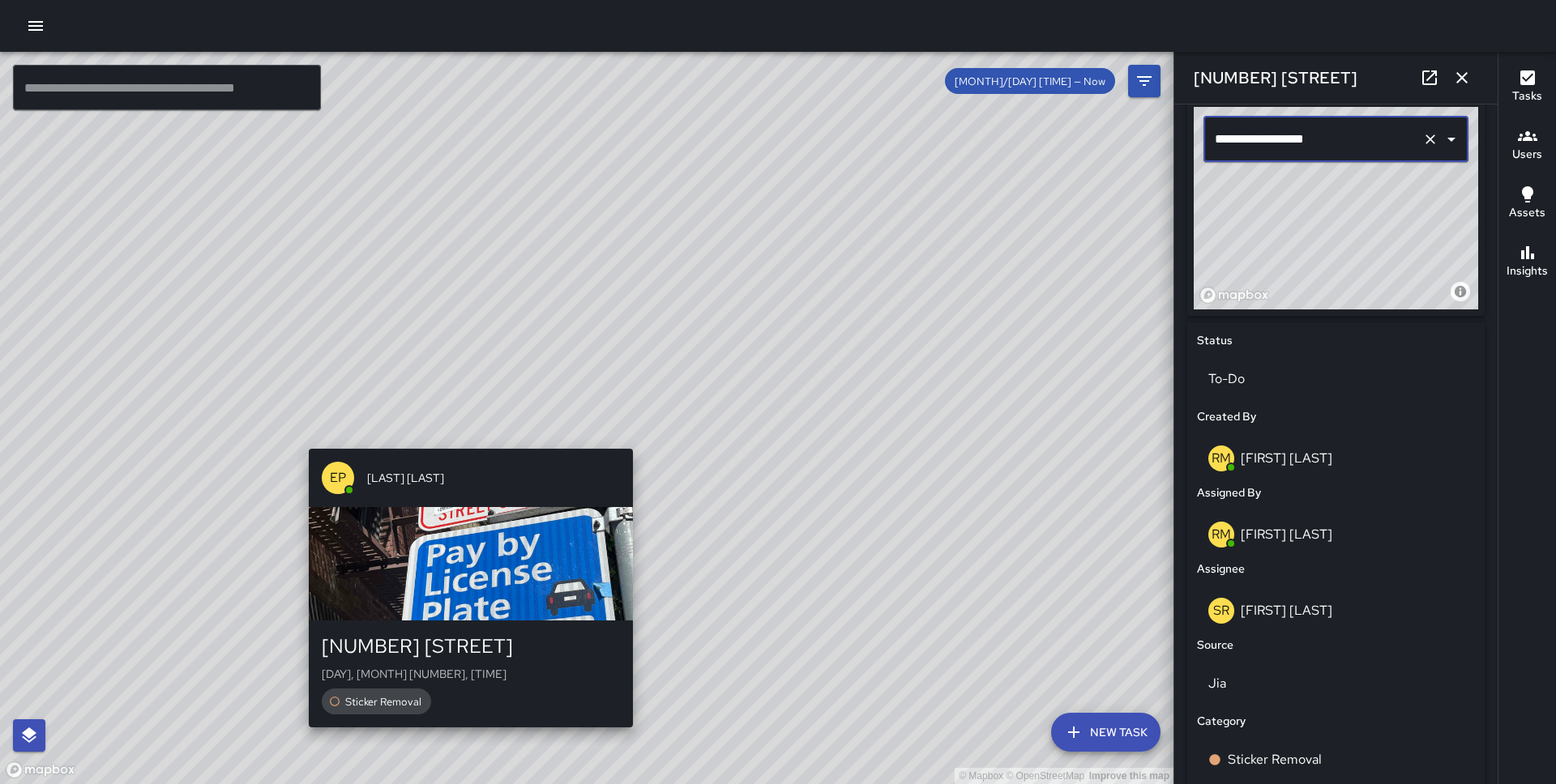 type on "**********" 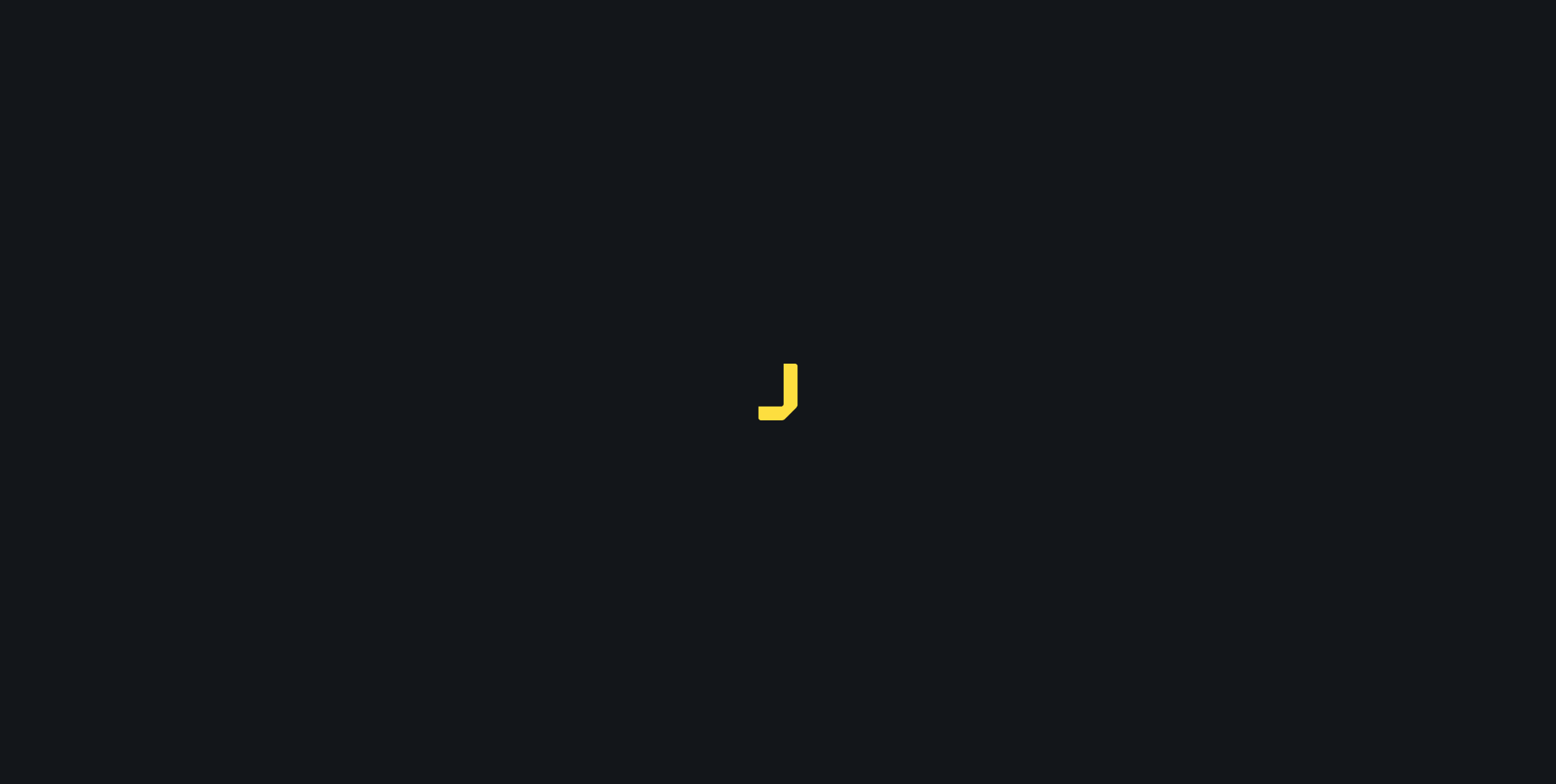 scroll, scrollTop: 0, scrollLeft: 0, axis: both 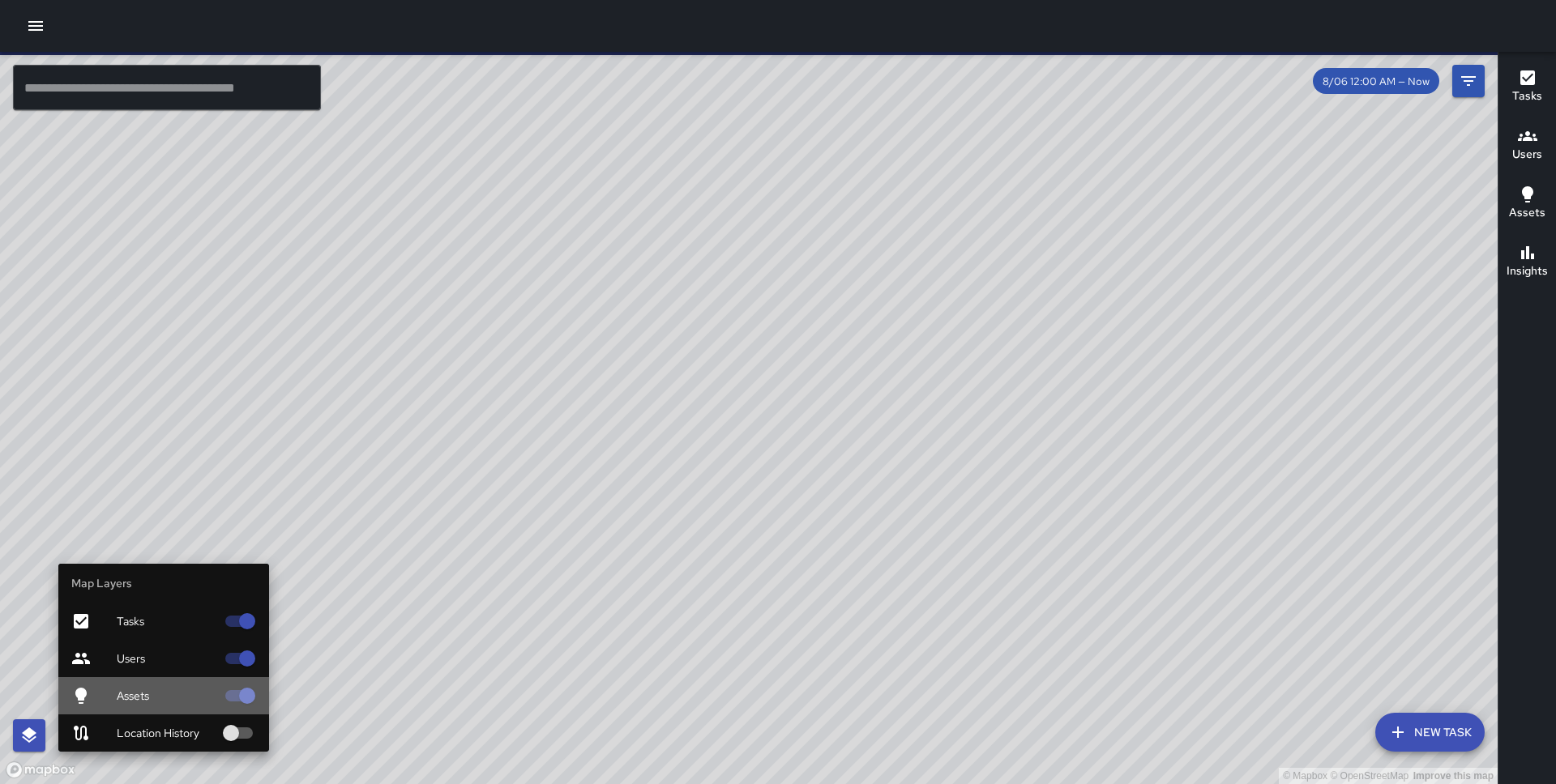 click on "Assets" at bounding box center [164, 696] 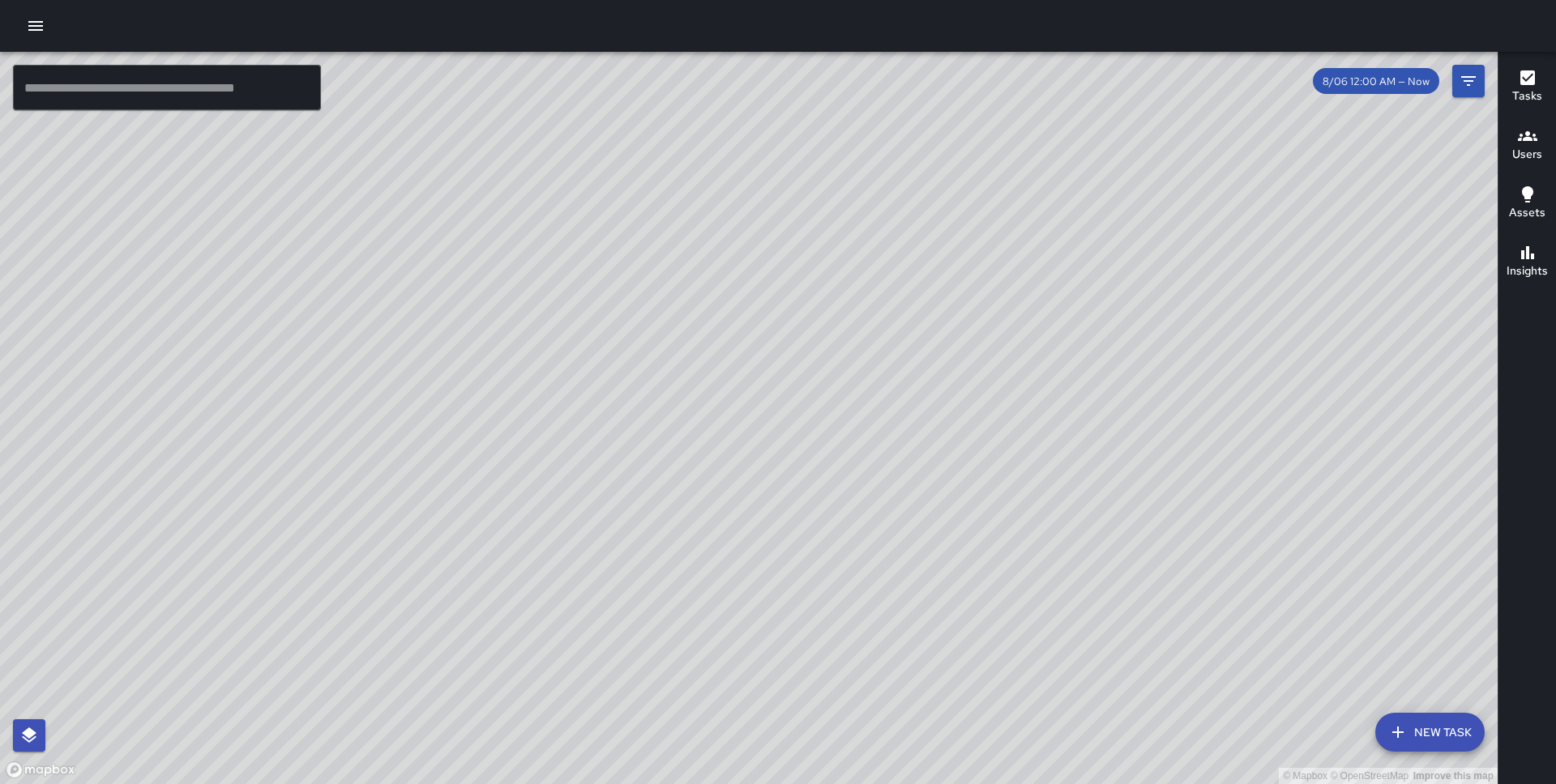 drag, startPoint x: 570, startPoint y: 241, endPoint x: 511, endPoint y: 607, distance: 370.72497 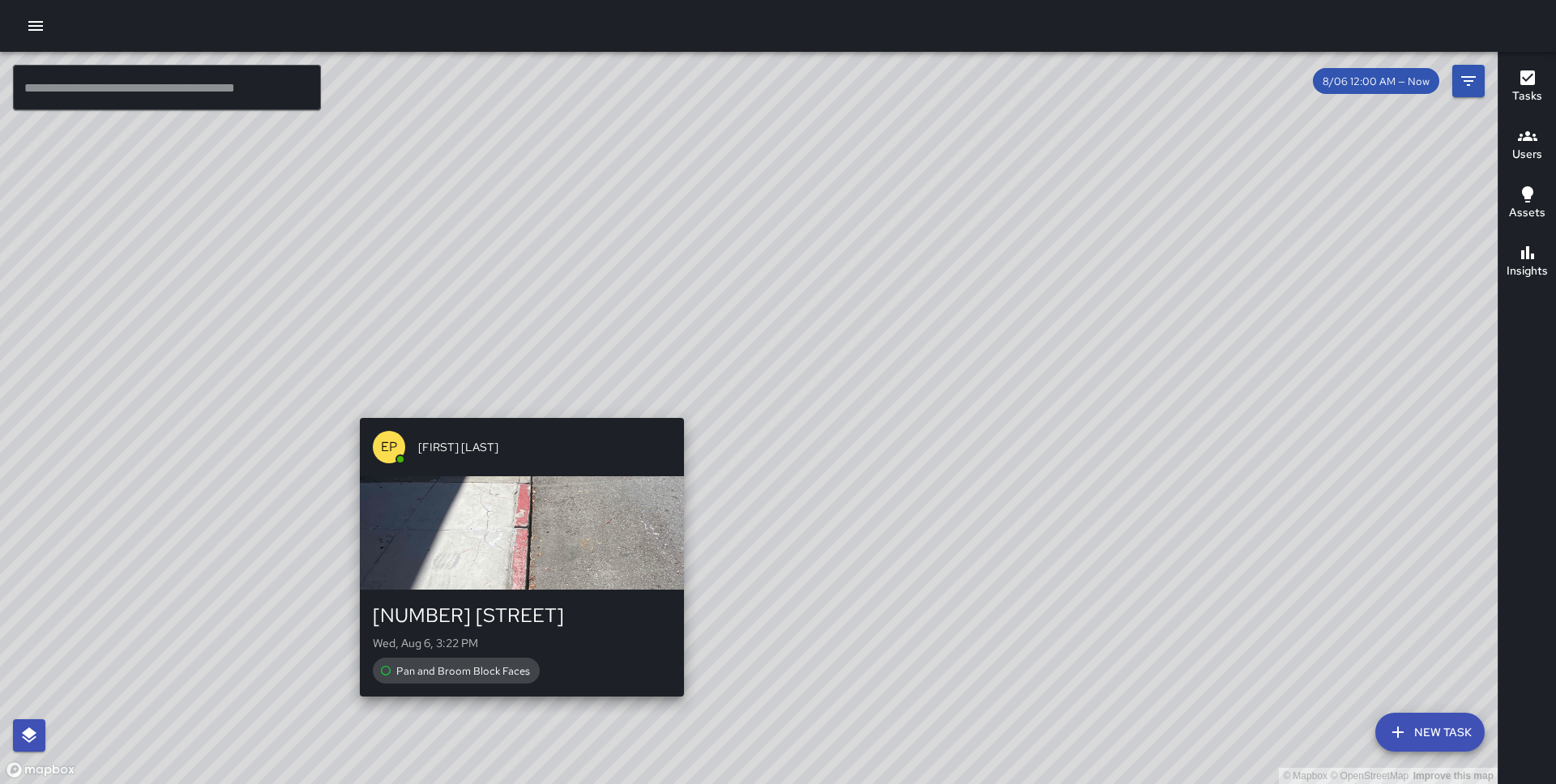 click on "© Mapbox   © OpenStreetMap   Improve this map EP Eldrianna Persons 515 Pacific Avenue Wed, Aug 6, 3:22 PM Pan and Broom Block Faces" at bounding box center (749, 418) 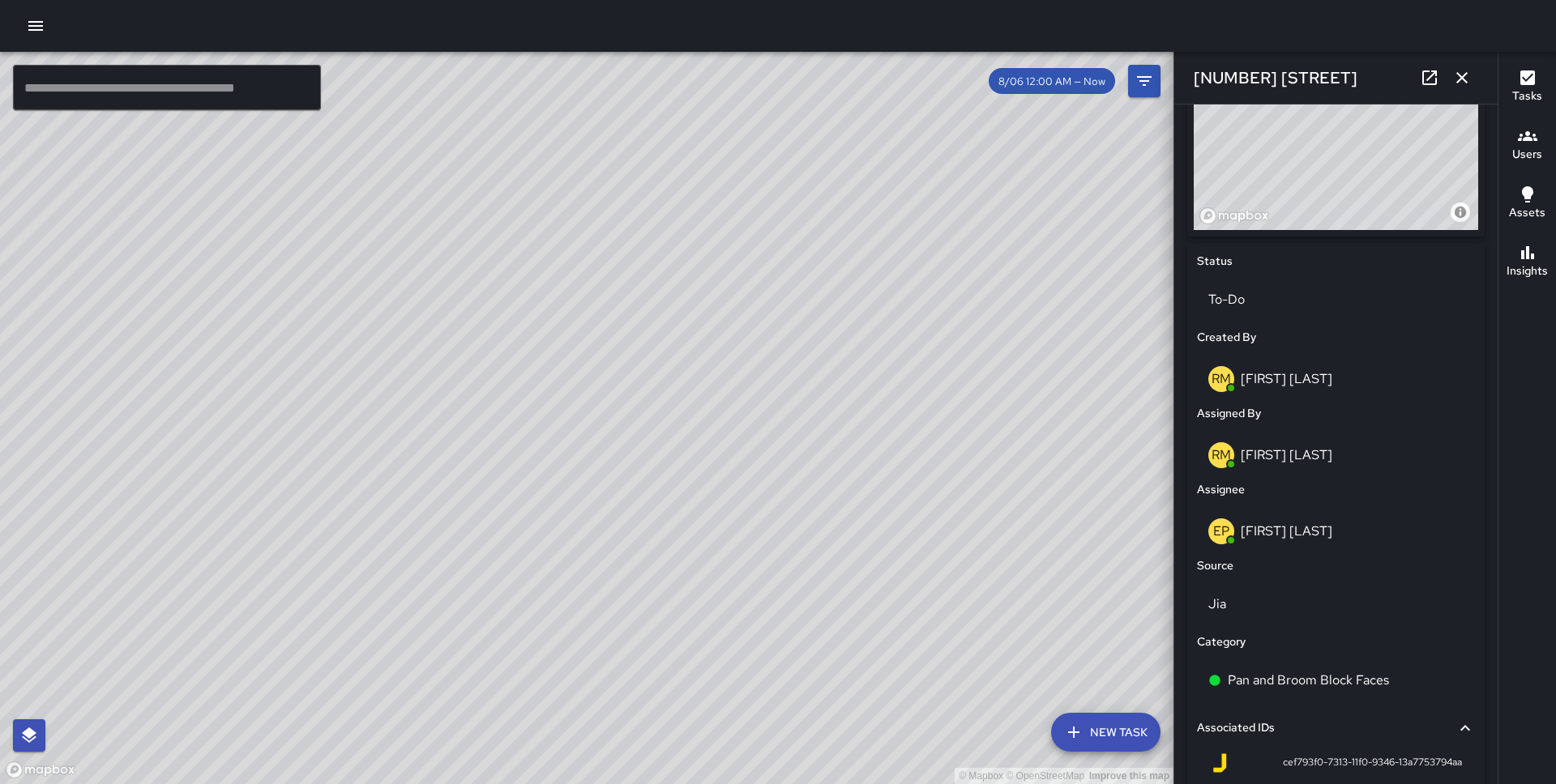 scroll, scrollTop: 792, scrollLeft: 0, axis: vertical 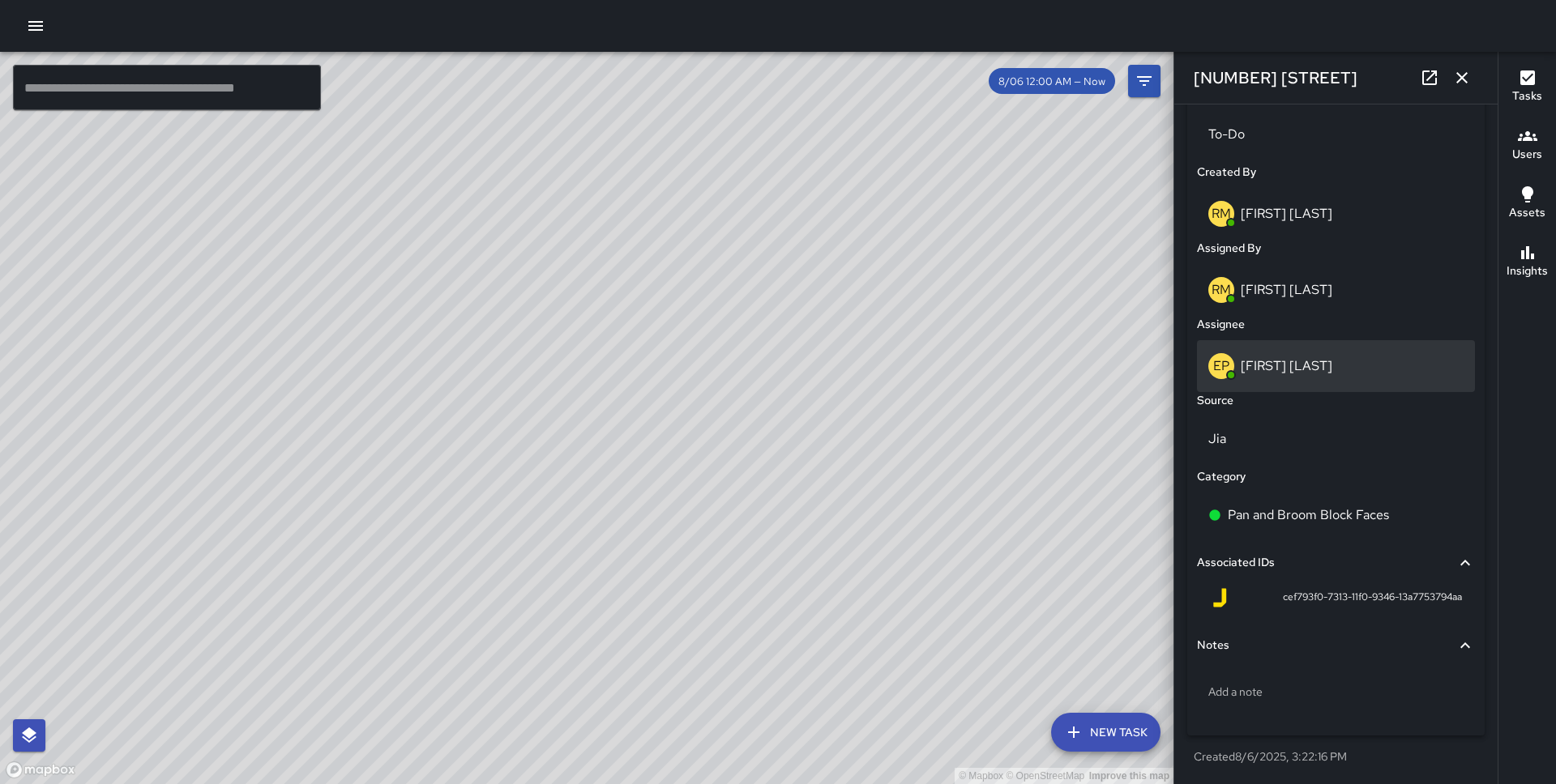 click on "[LAST] [LAST]" at bounding box center (1286, 365) 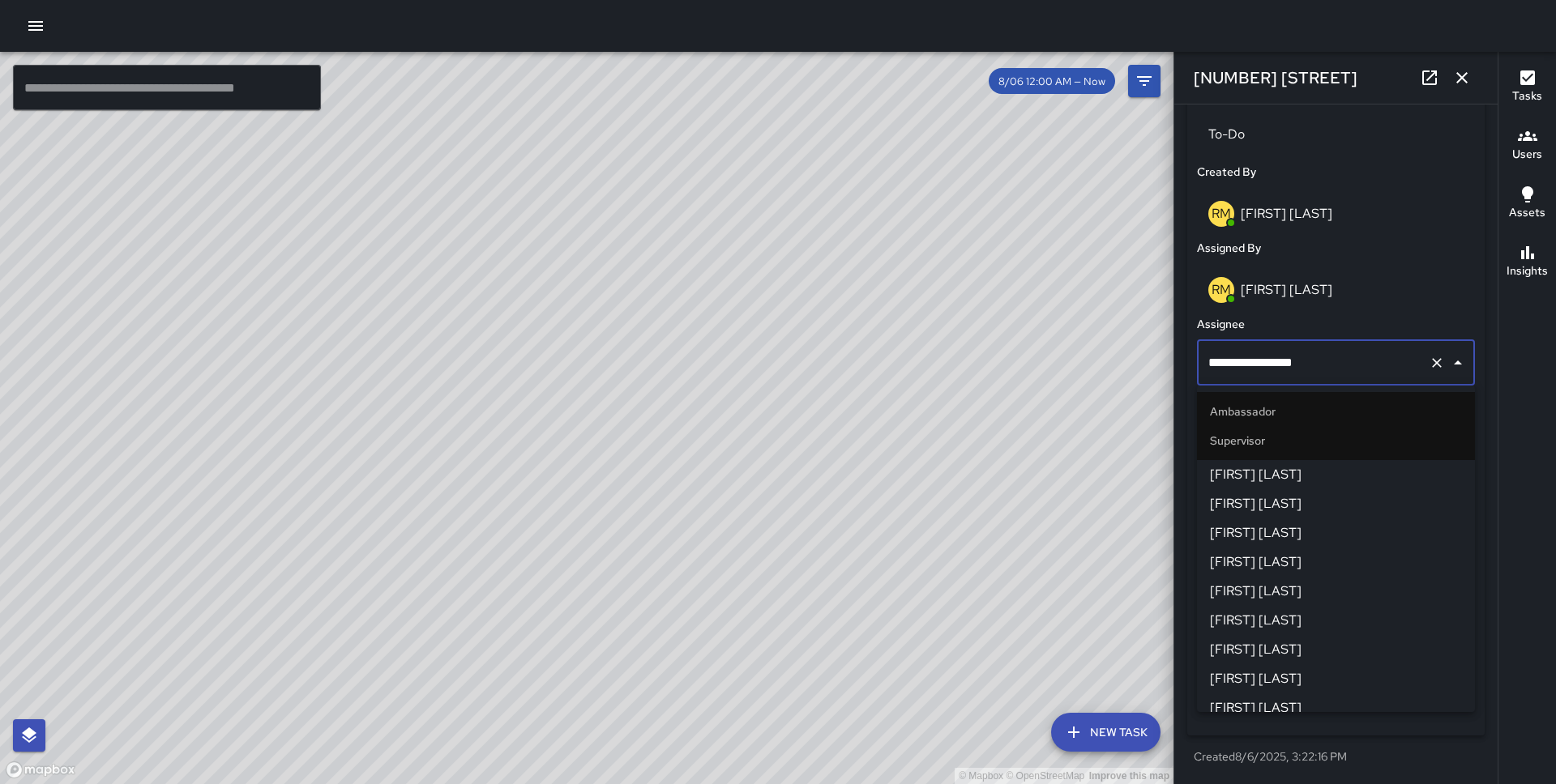 scroll, scrollTop: 824, scrollLeft: 0, axis: vertical 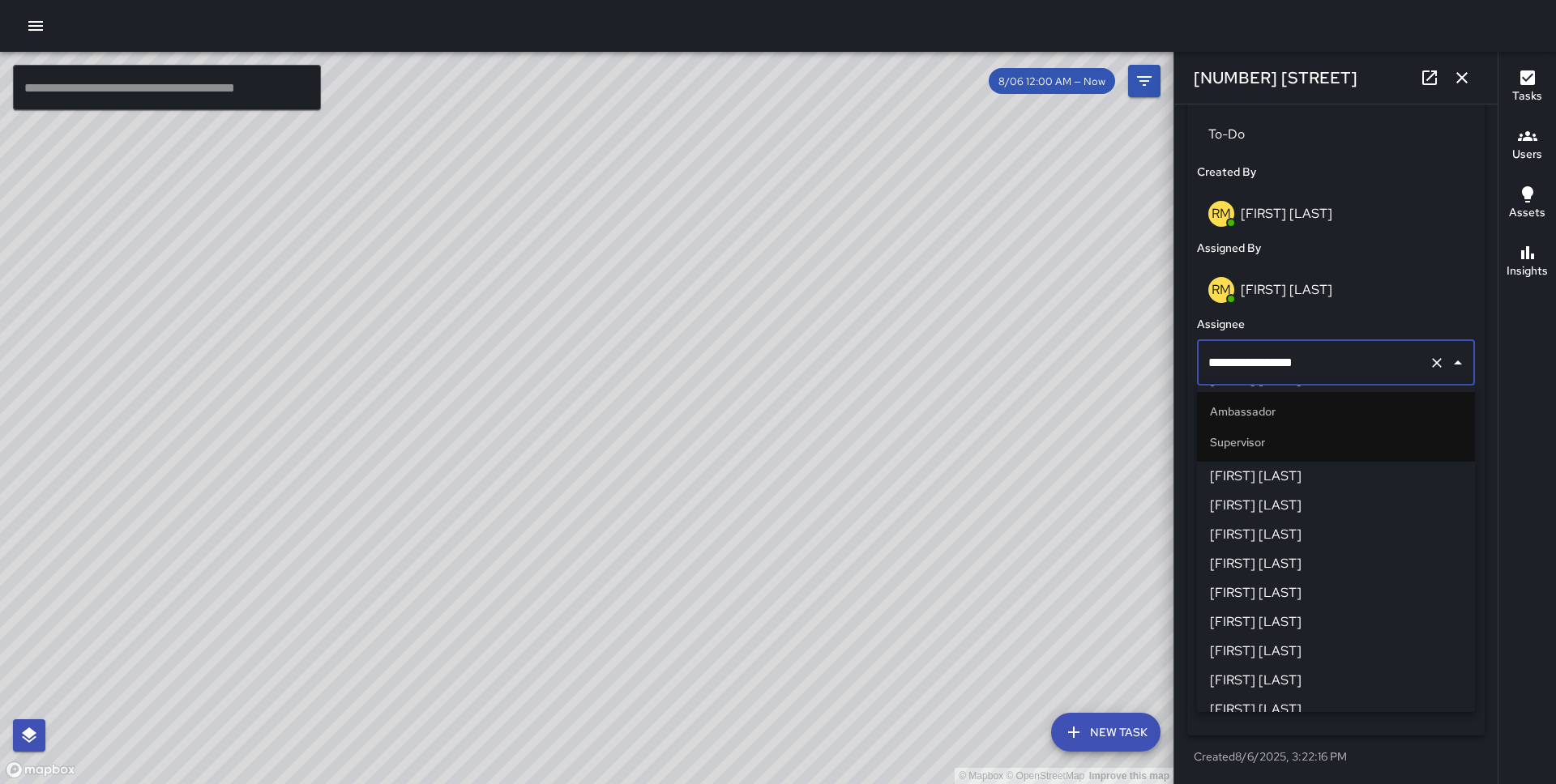 click on "[FIRST] [LAST]" at bounding box center [1336, 476] 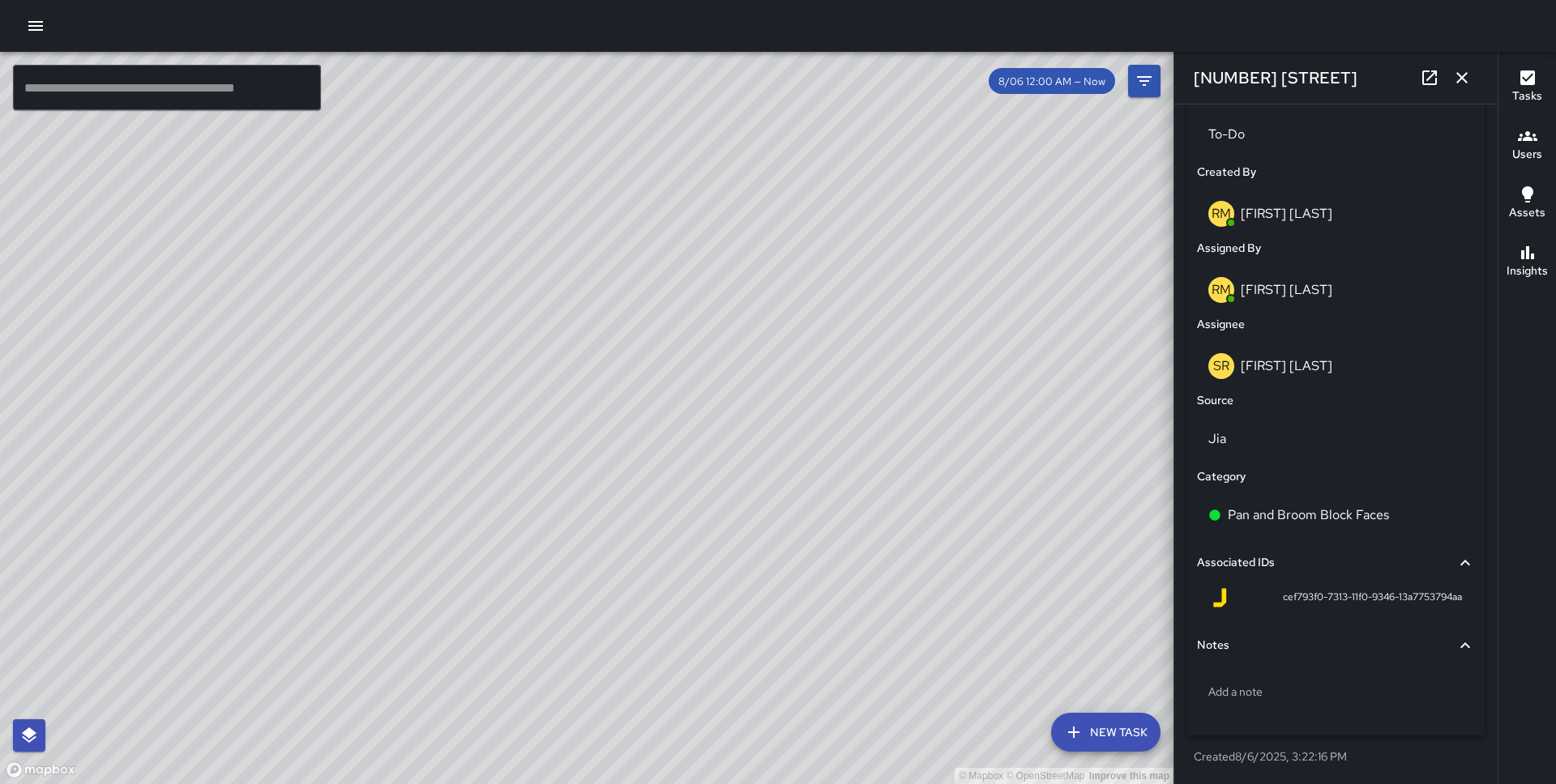 click on "© Mapbox   © OpenStreetMap   Improve this map SR Sandra Rosillo 530 Pacific Avenue Wed, Aug 6, 3:25 PM Pan and Broom Block Faces" at bounding box center [587, 418] 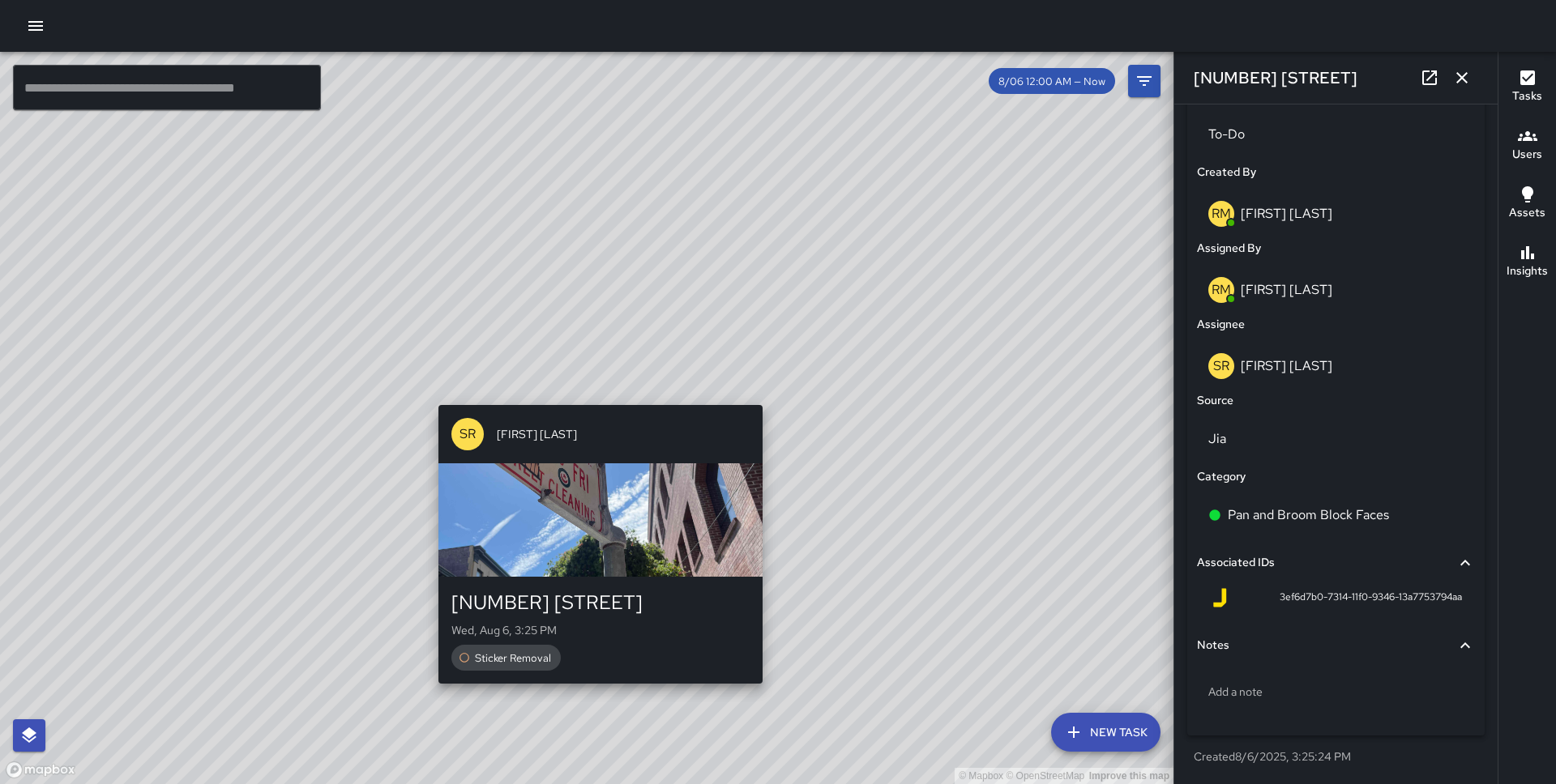 click on "© Mapbox   © OpenStreetMap   Improve this map SR [FIRST] [LAST] [NUMBER] [STREET] [DAY], [MONTH] [DAY], [TIME] [TASK]" at bounding box center (587, 418) 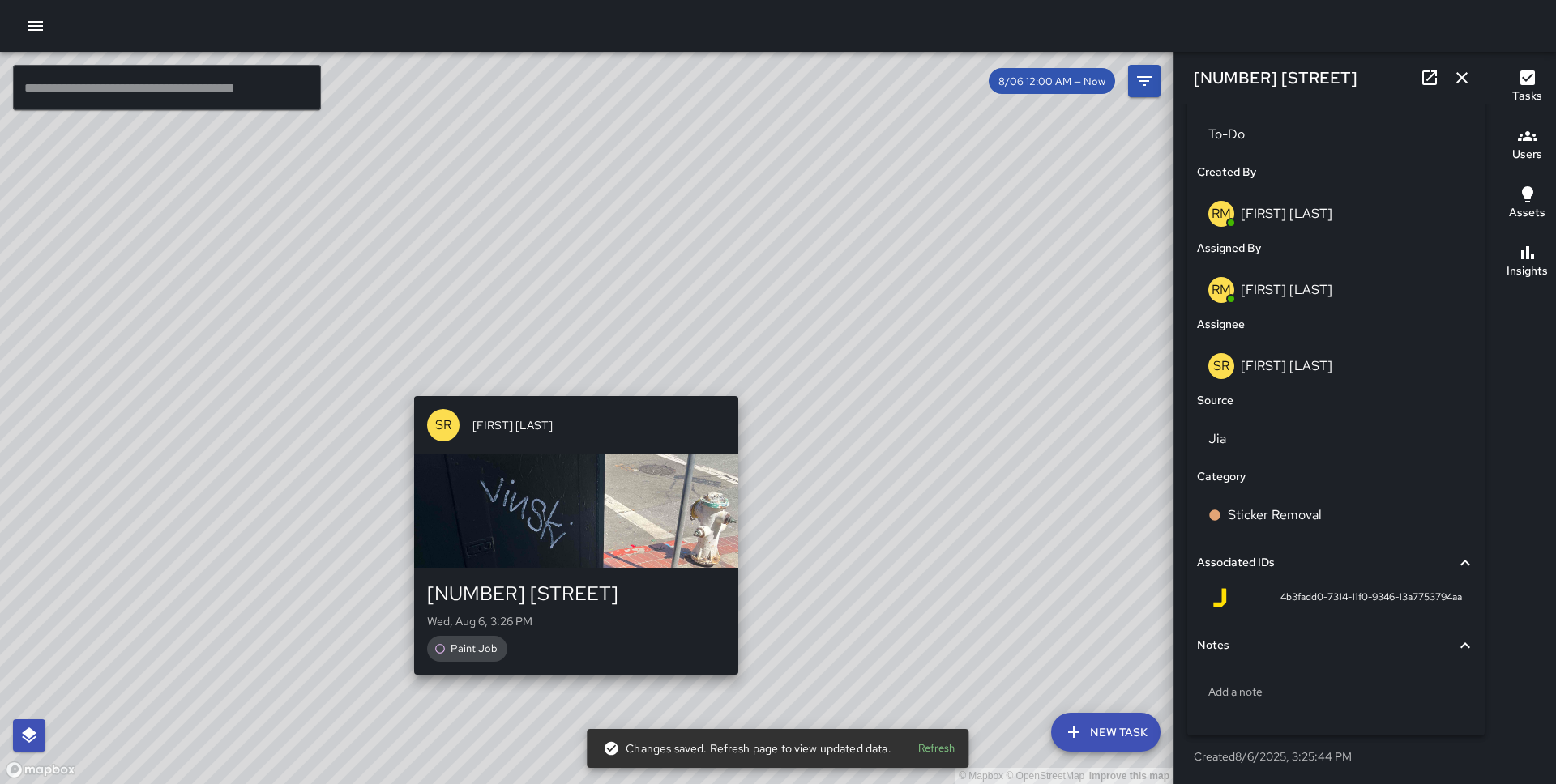 click on "© Mapbox   © OpenStreetMap   Improve this map SR [FIRST] [LAST] [NUMBER] [STREET] [DAY], [MONTH] [DAY], [TIME] [TASK]" at bounding box center [587, 418] 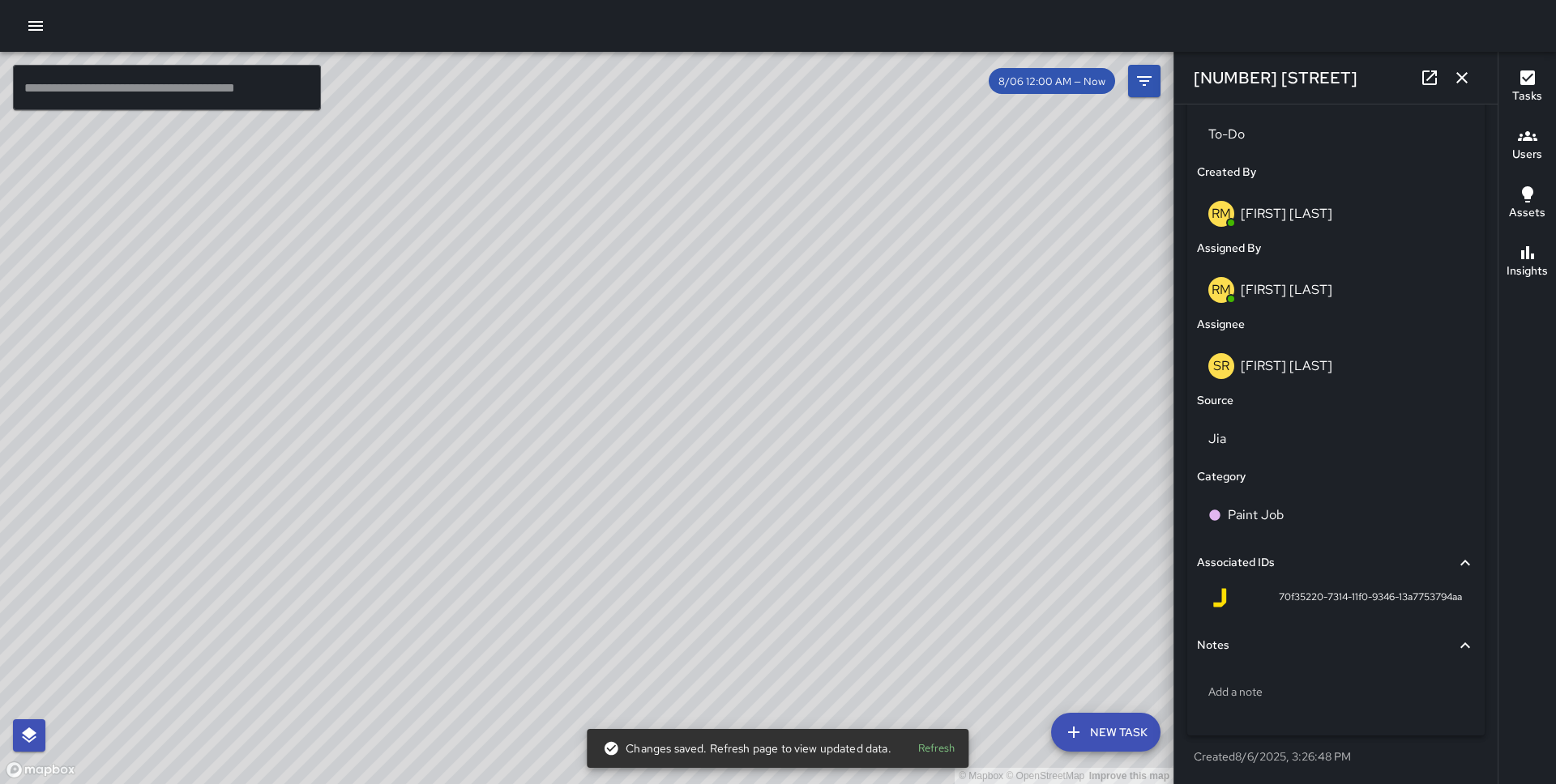 click on "© Mapbox   © OpenStreetMap   Improve this map EP [LAST] [LAST] [NUMBER] [STREET] [DAY], [MONTH] [NUMBER], [TIME] [TASK]" at bounding box center (587, 418) 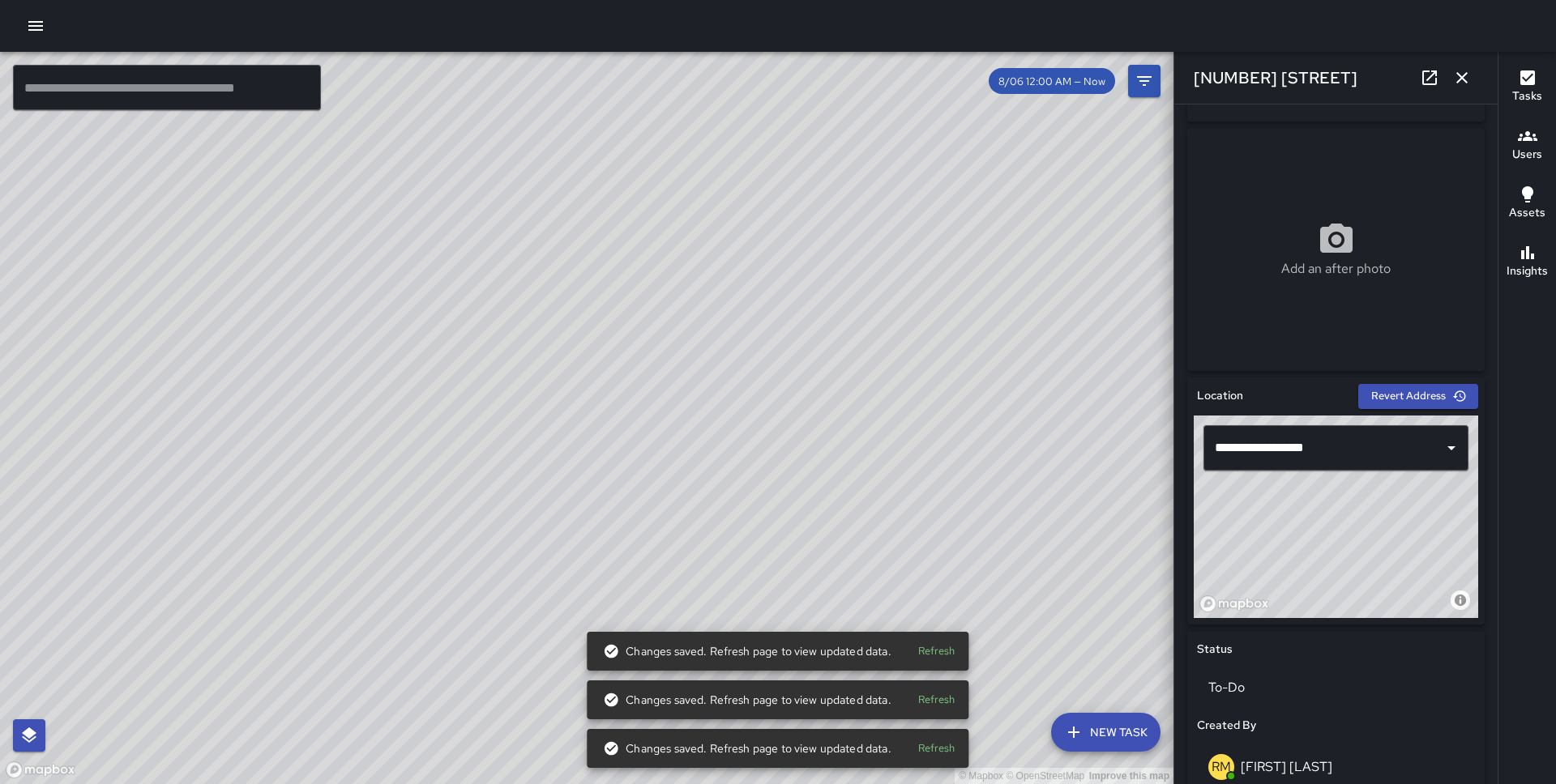 scroll, scrollTop: 792, scrollLeft: 0, axis: vertical 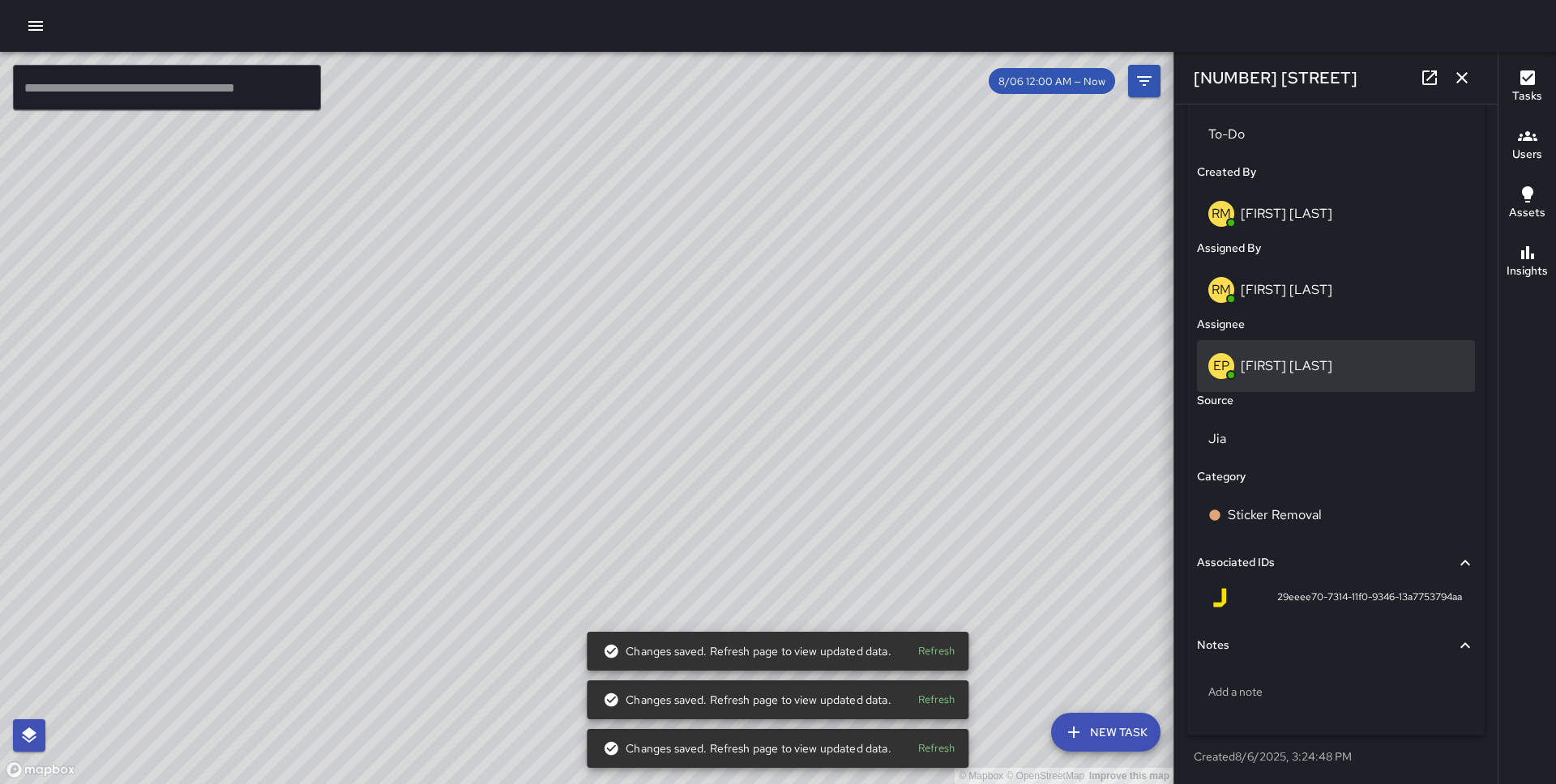click on "EP [FIRST] [LAST]" at bounding box center (1336, 366) 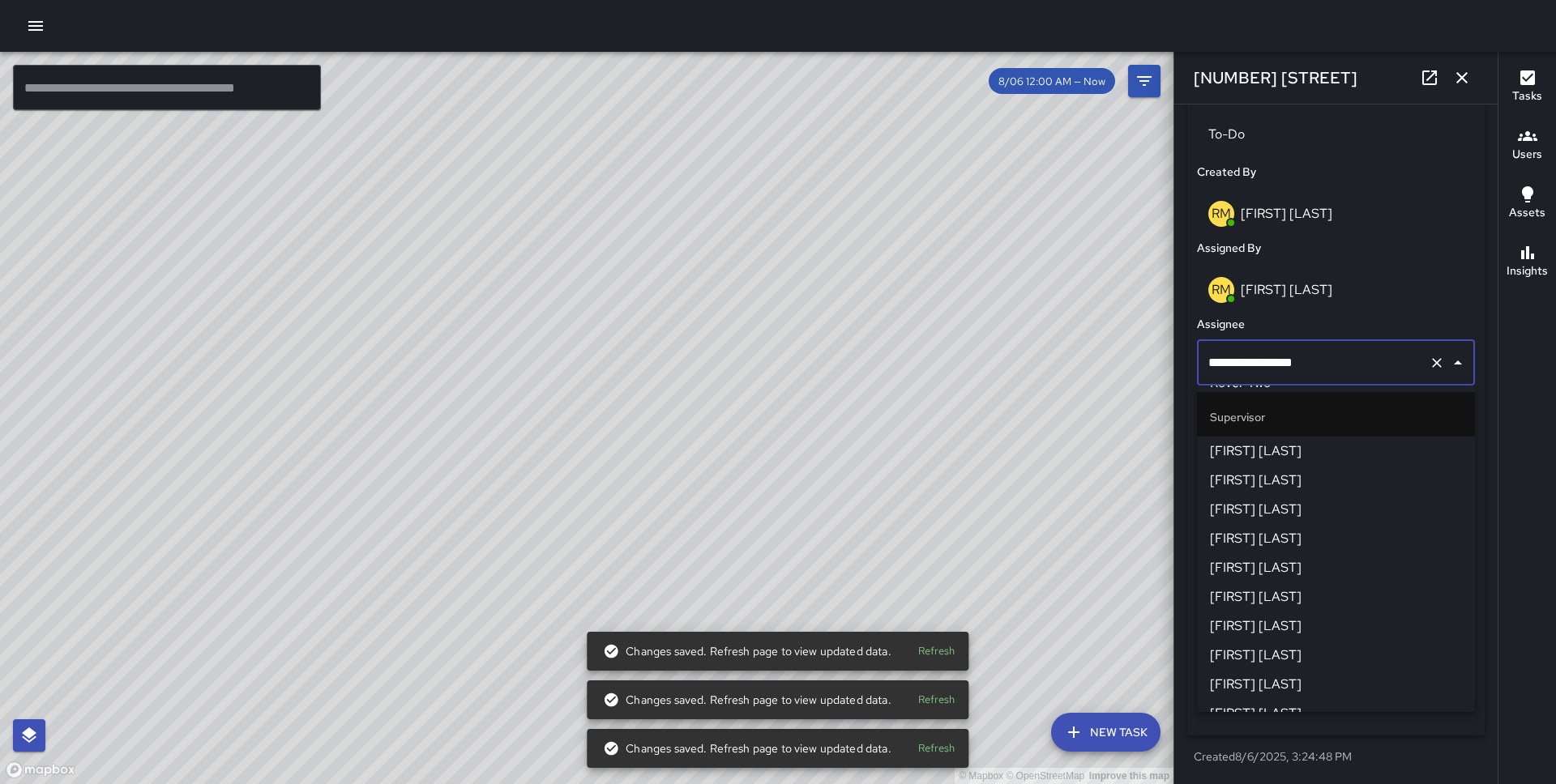 scroll, scrollTop: 849, scrollLeft: 0, axis: vertical 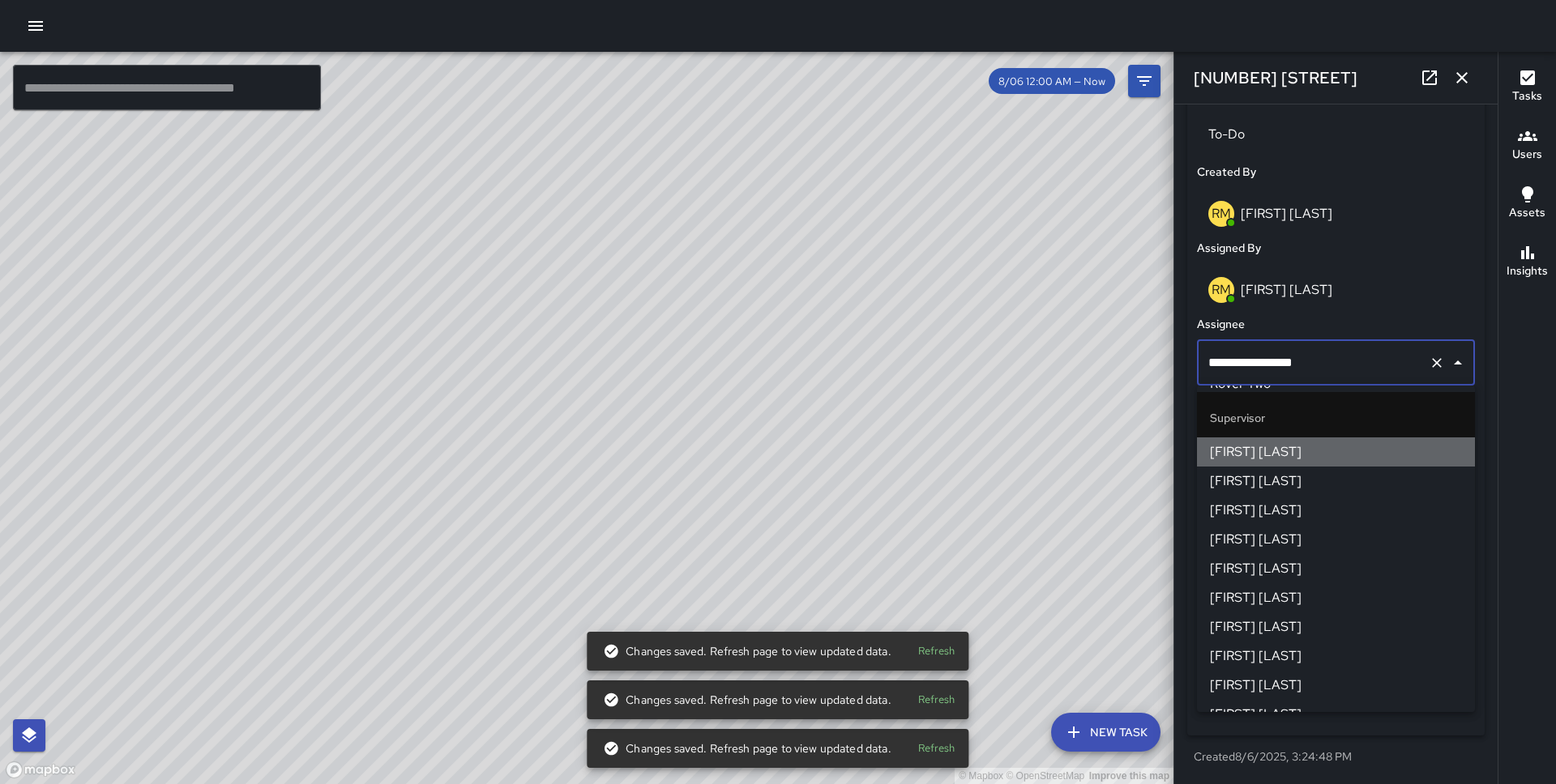 click on "[FIRST] [LAST]" at bounding box center [1336, 452] 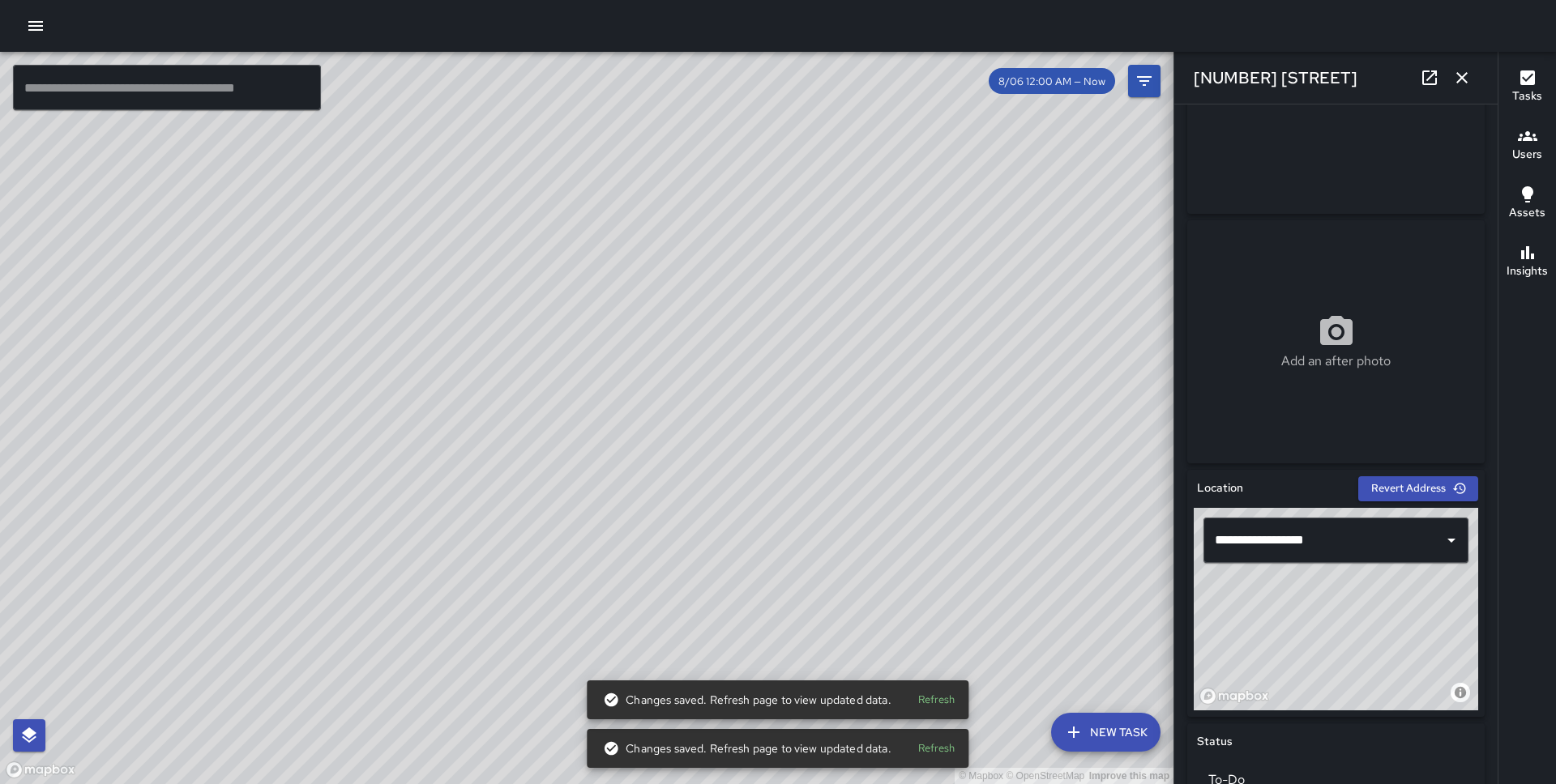scroll, scrollTop: 0, scrollLeft: 0, axis: both 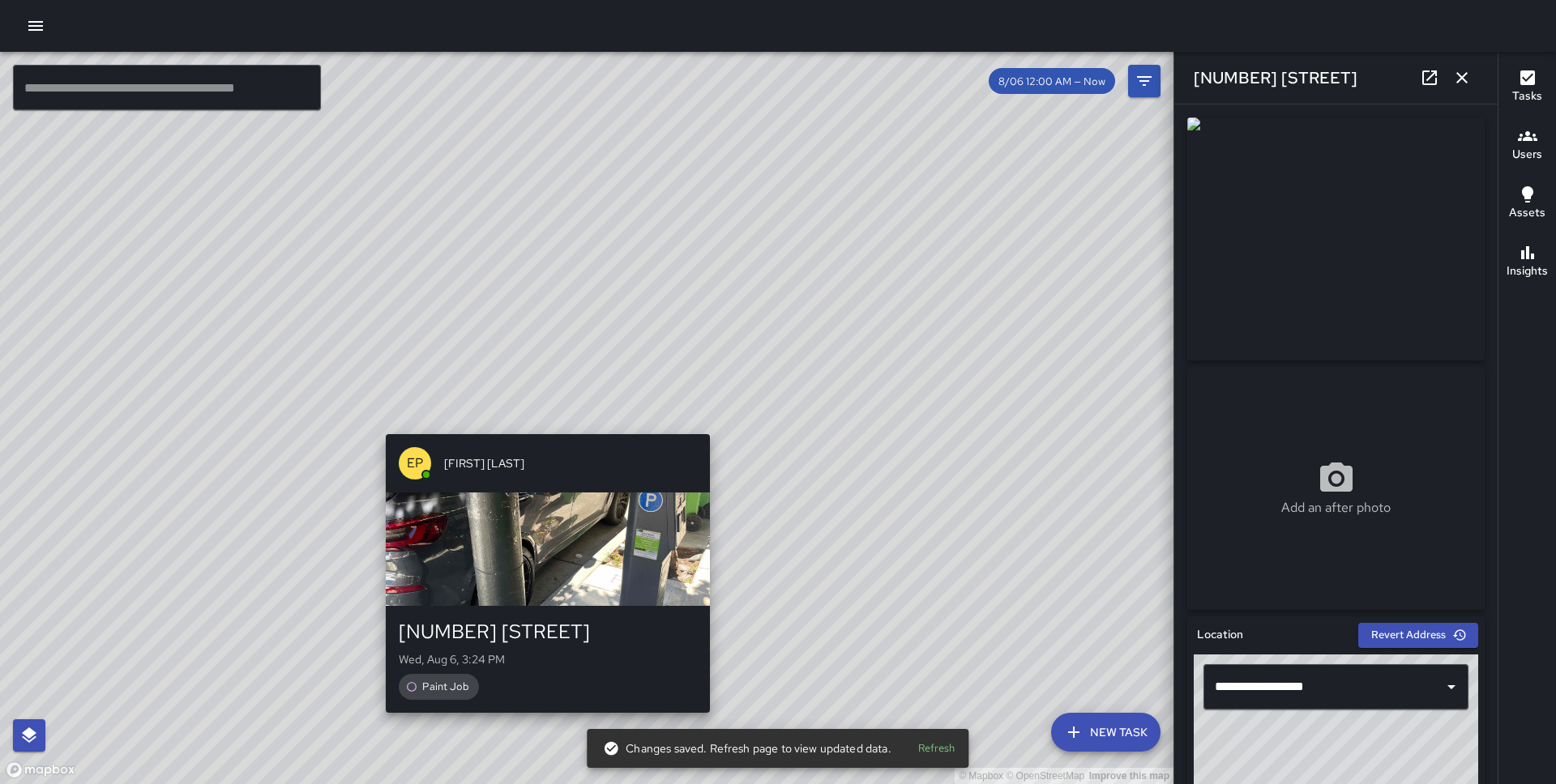 click on "© Mapbox   © OpenStreetMap   Improve this map EP Eldrianna Persons 580 Pacific Avenue Wed, Aug 6, 3:24 PM Paint Job" at bounding box center [587, 418] 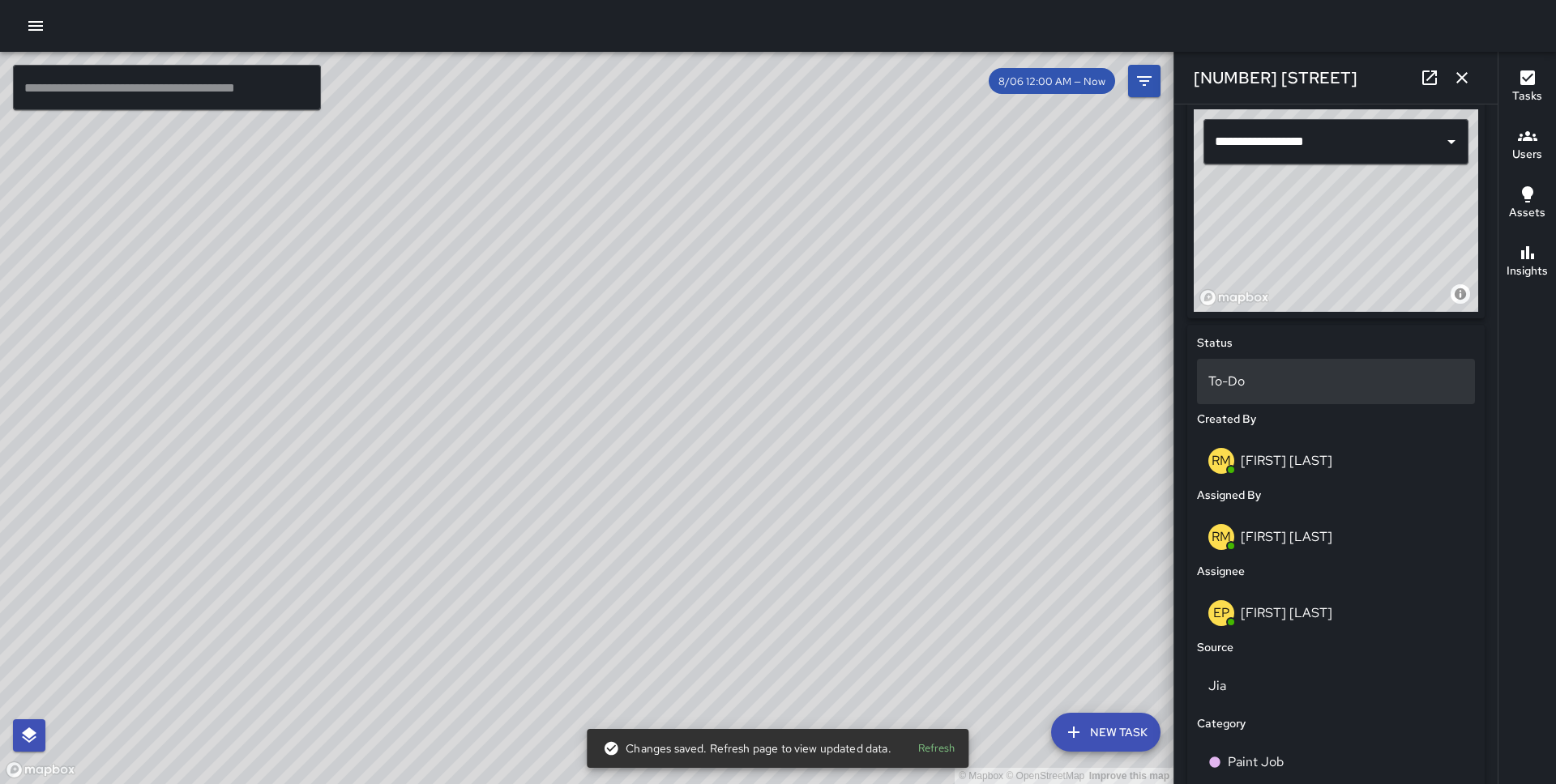 scroll, scrollTop: 546, scrollLeft: 0, axis: vertical 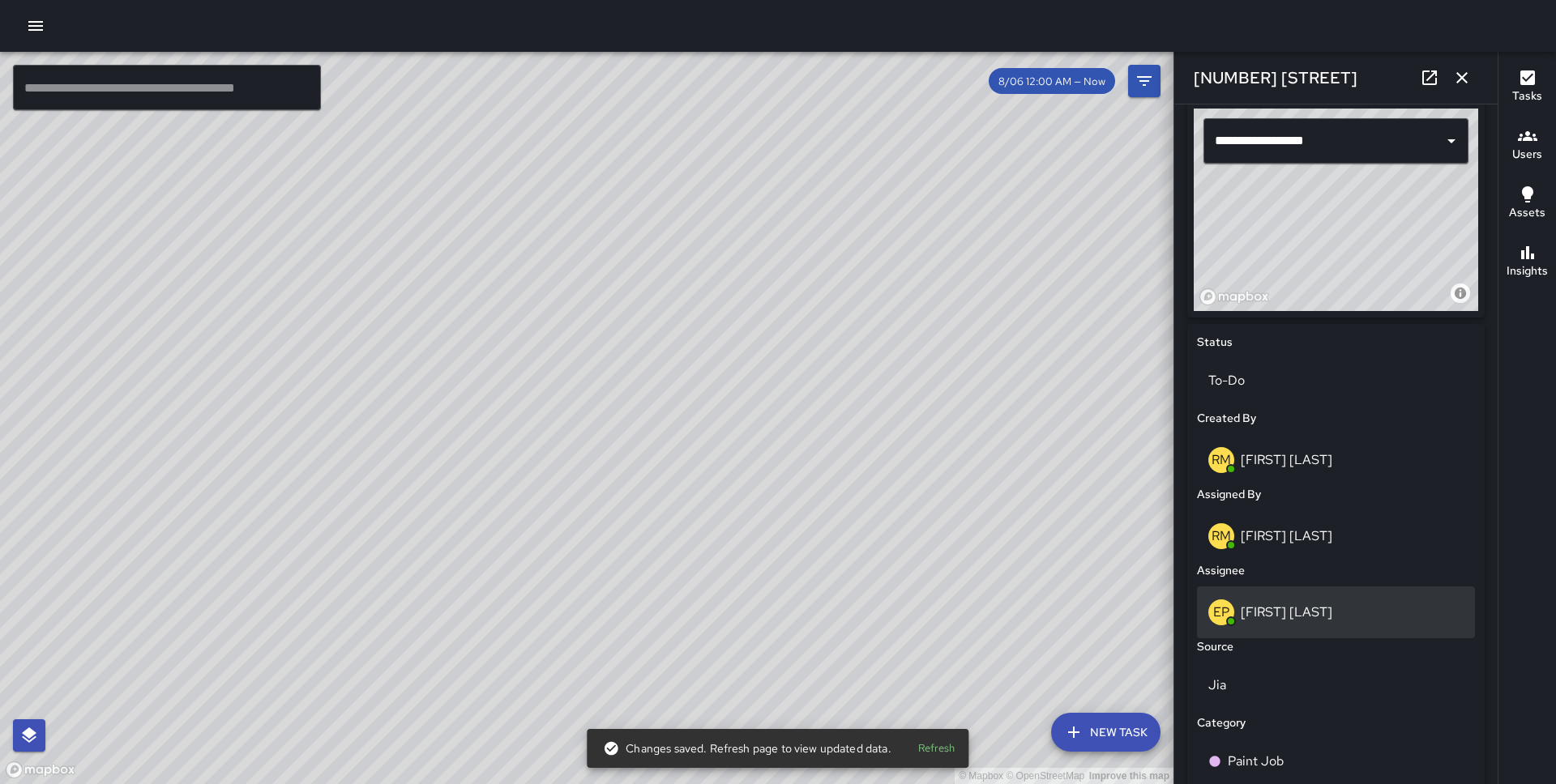click on "[LAST] [LAST]" at bounding box center (1286, 611) 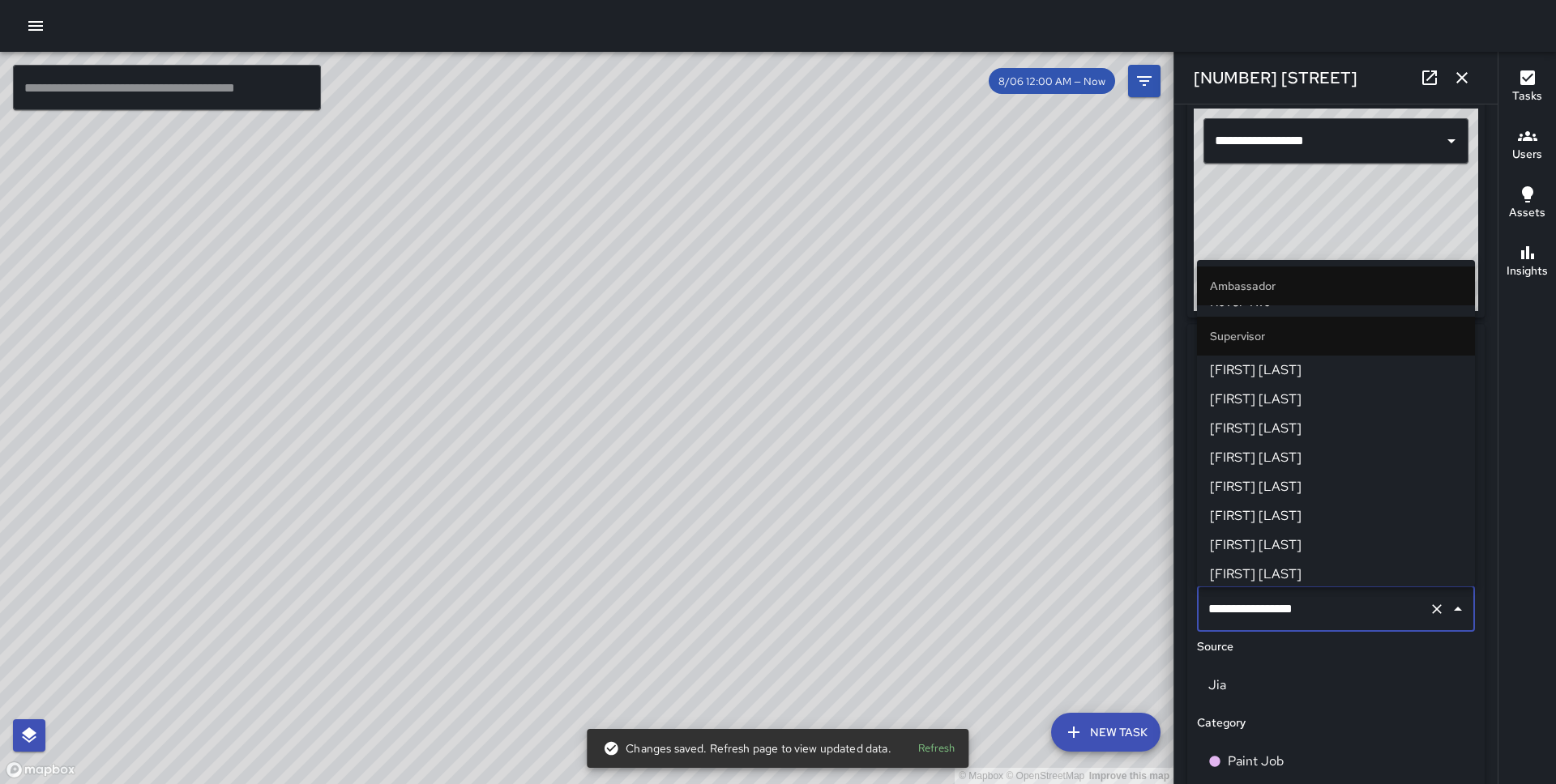 scroll, scrollTop: 804, scrollLeft: 0, axis: vertical 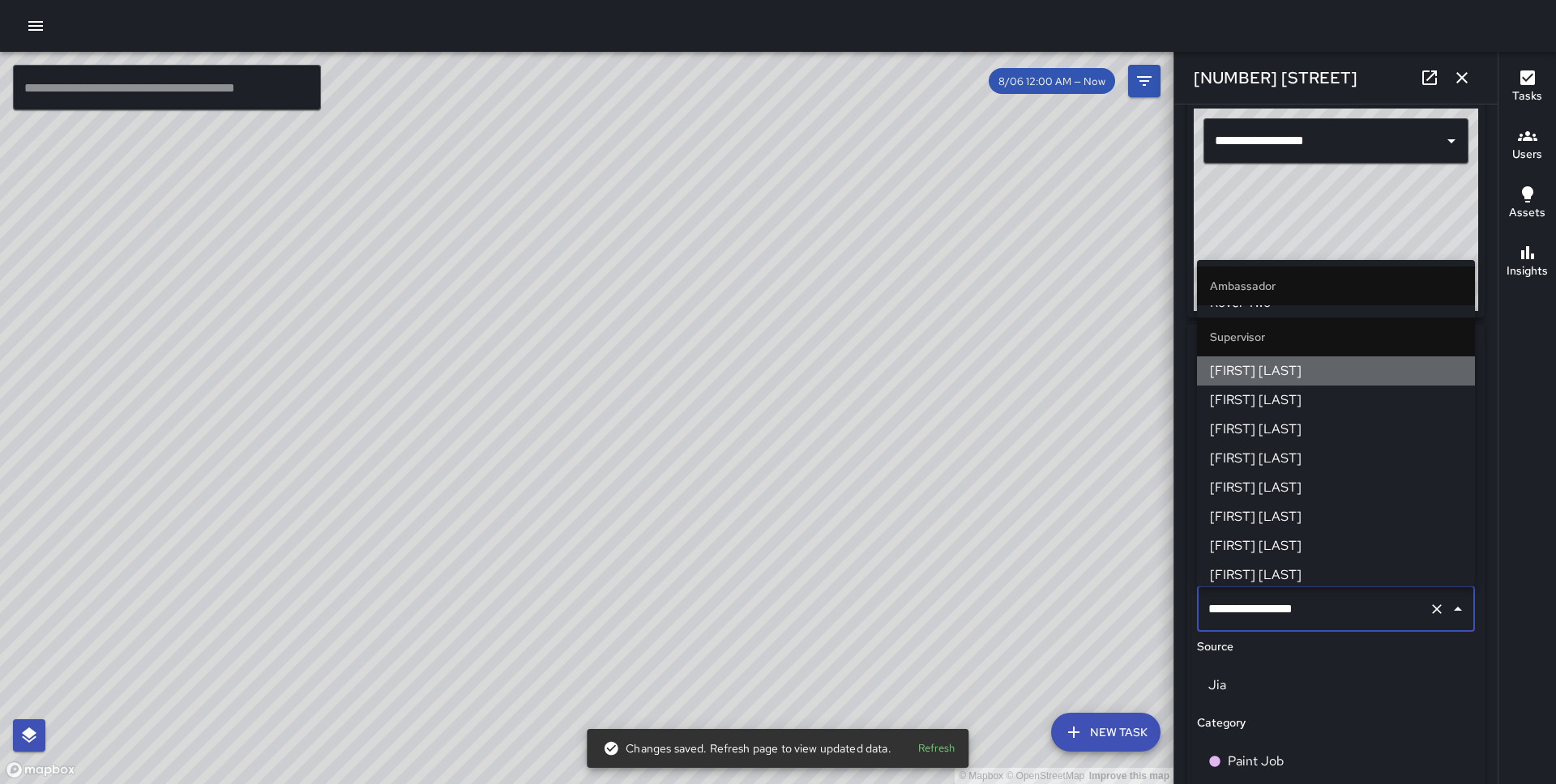 click on "[FIRST] [LAST]" at bounding box center (1336, 371) 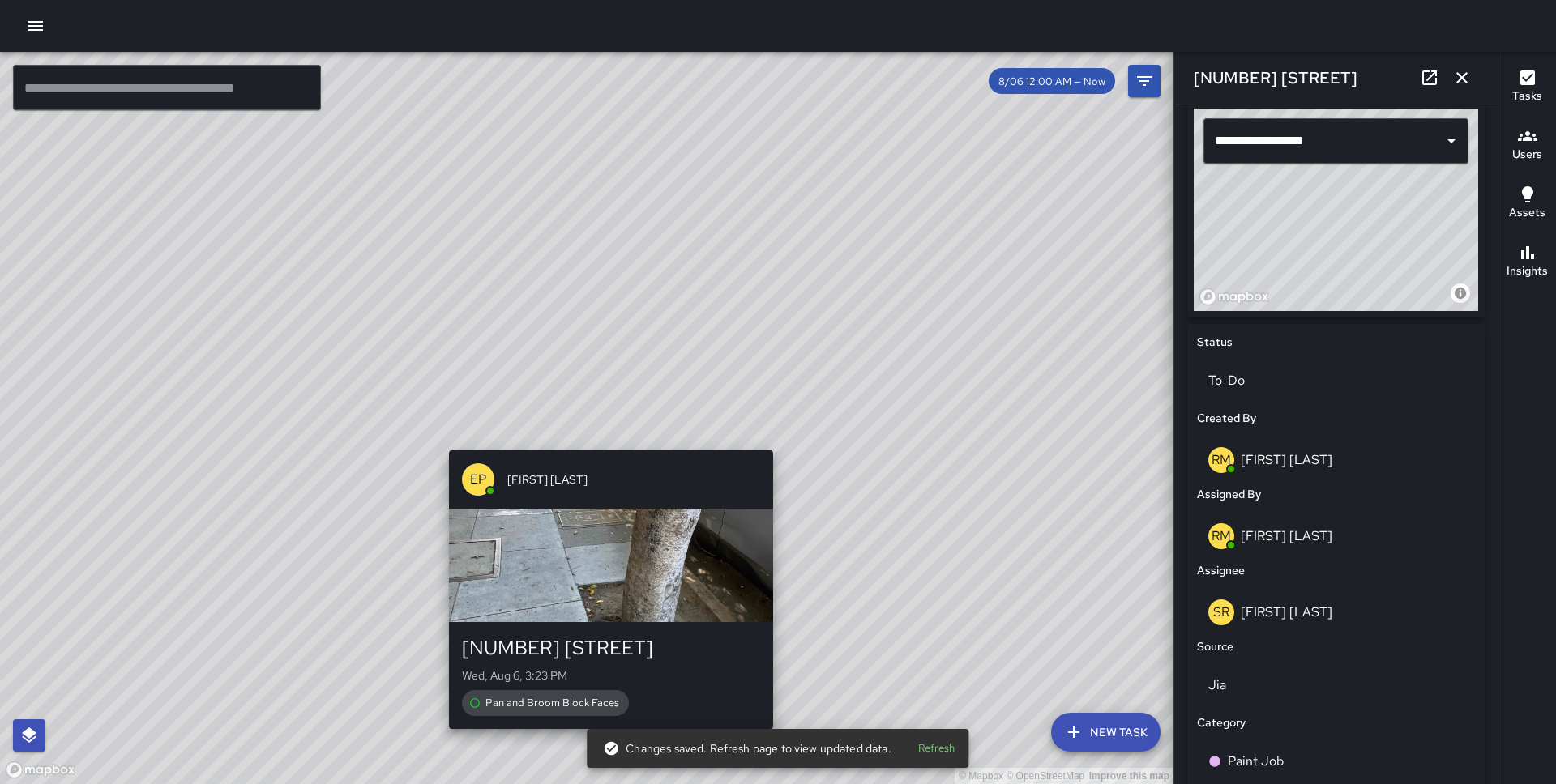 click on "© Mapbox   © OpenStreetMap   Improve this map EP Eldrianna Persons 559 Pacific Avenue Wed, Aug 6, 3:23 PM Pan and Broom Block Faces" at bounding box center (587, 418) 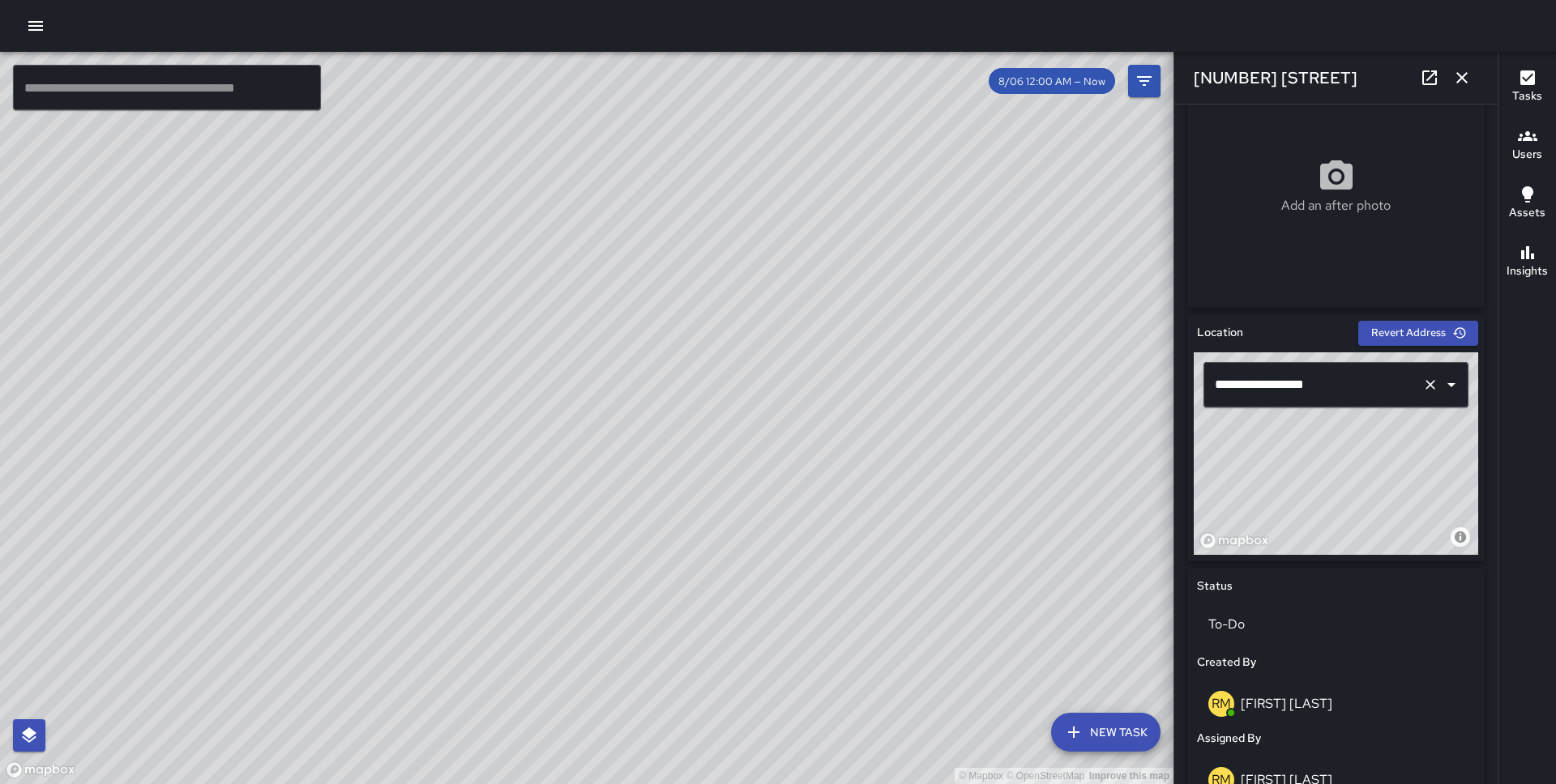 scroll, scrollTop: 301, scrollLeft: 0, axis: vertical 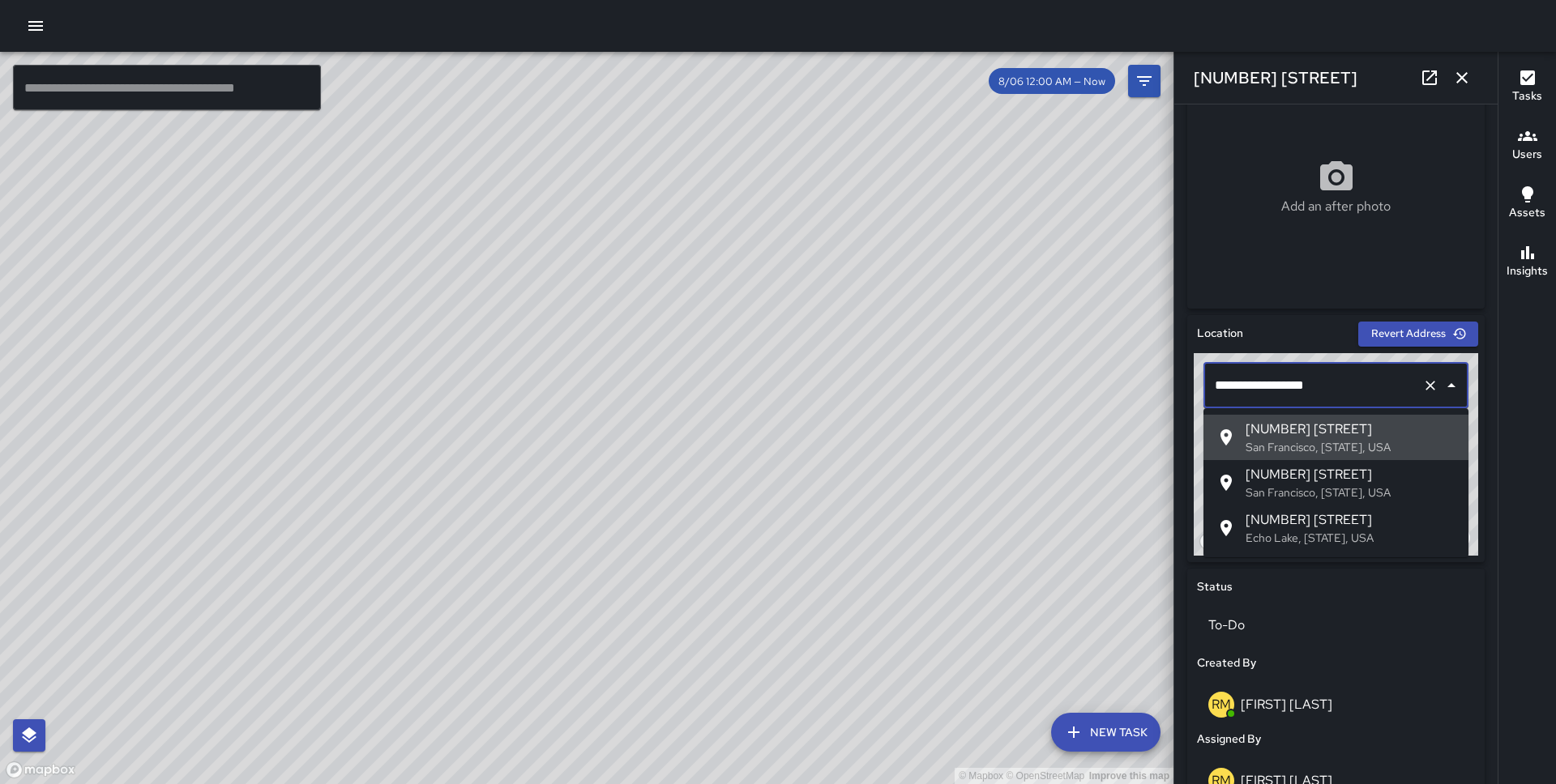 click on "**********" at bounding box center (1313, 386) 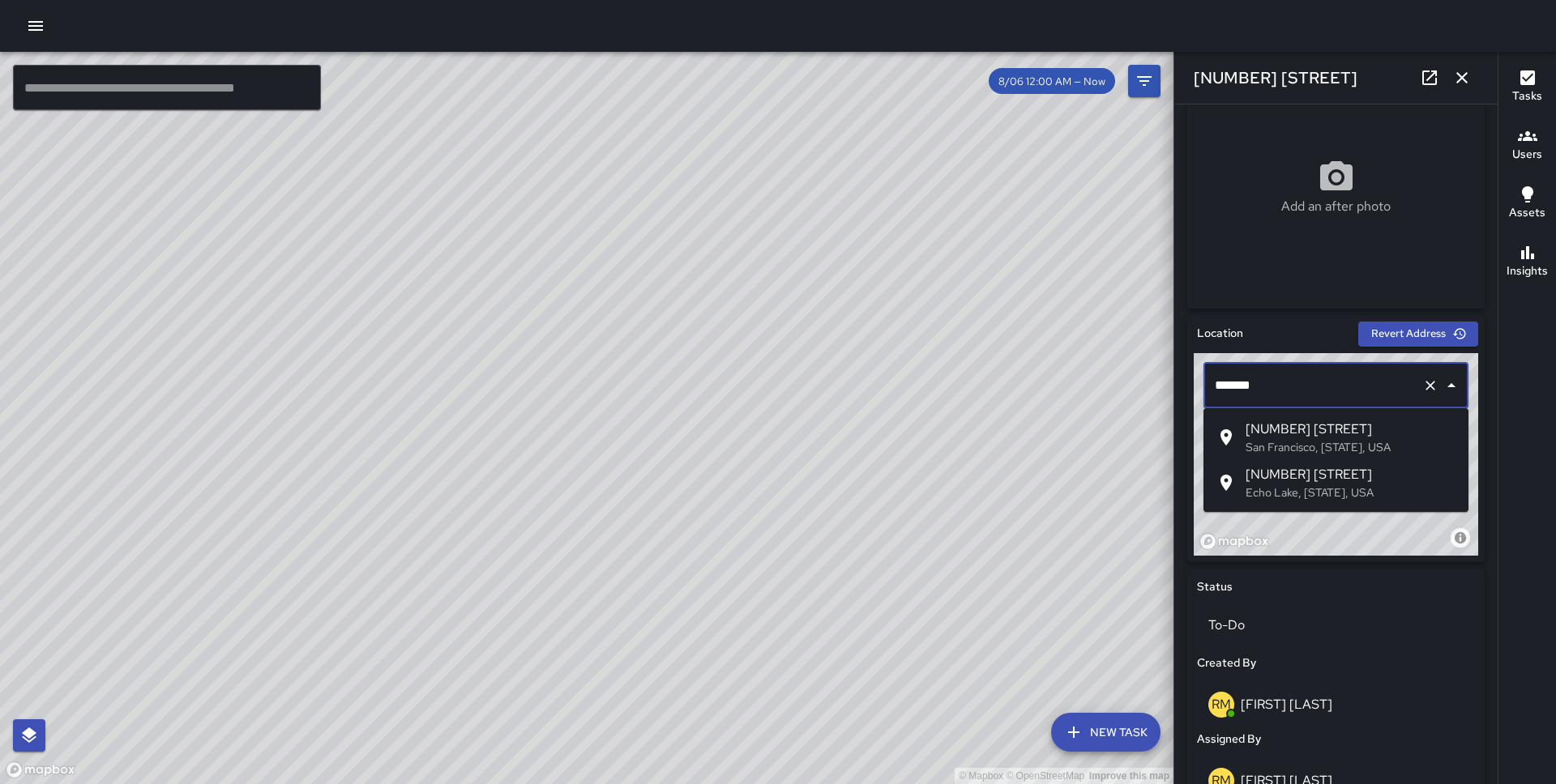 click on "555 Pacific Avenue" at bounding box center [1350, 429] 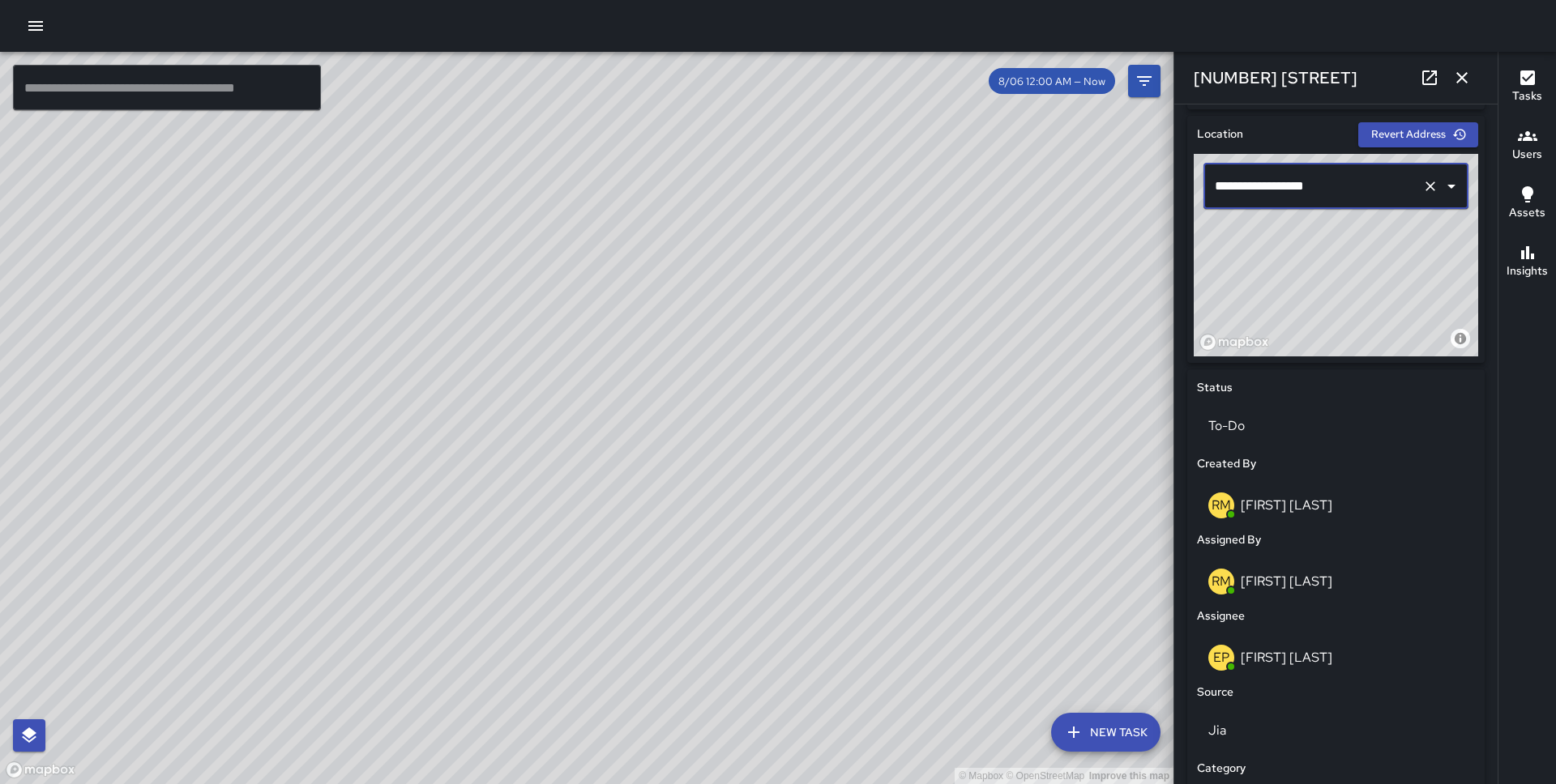 scroll, scrollTop: 502, scrollLeft: 0, axis: vertical 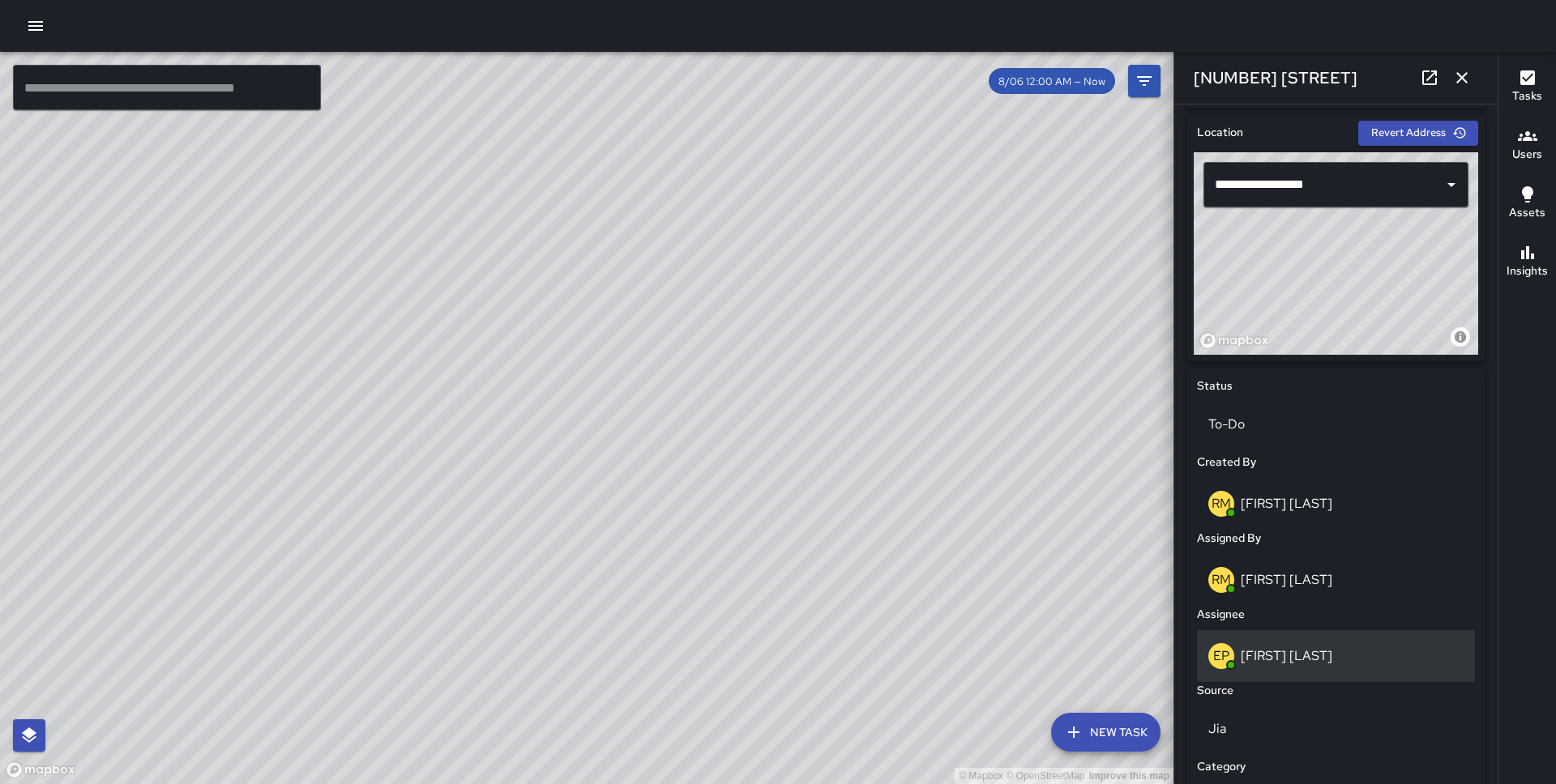 click on "[LAST] [LAST]" at bounding box center [1286, 655] 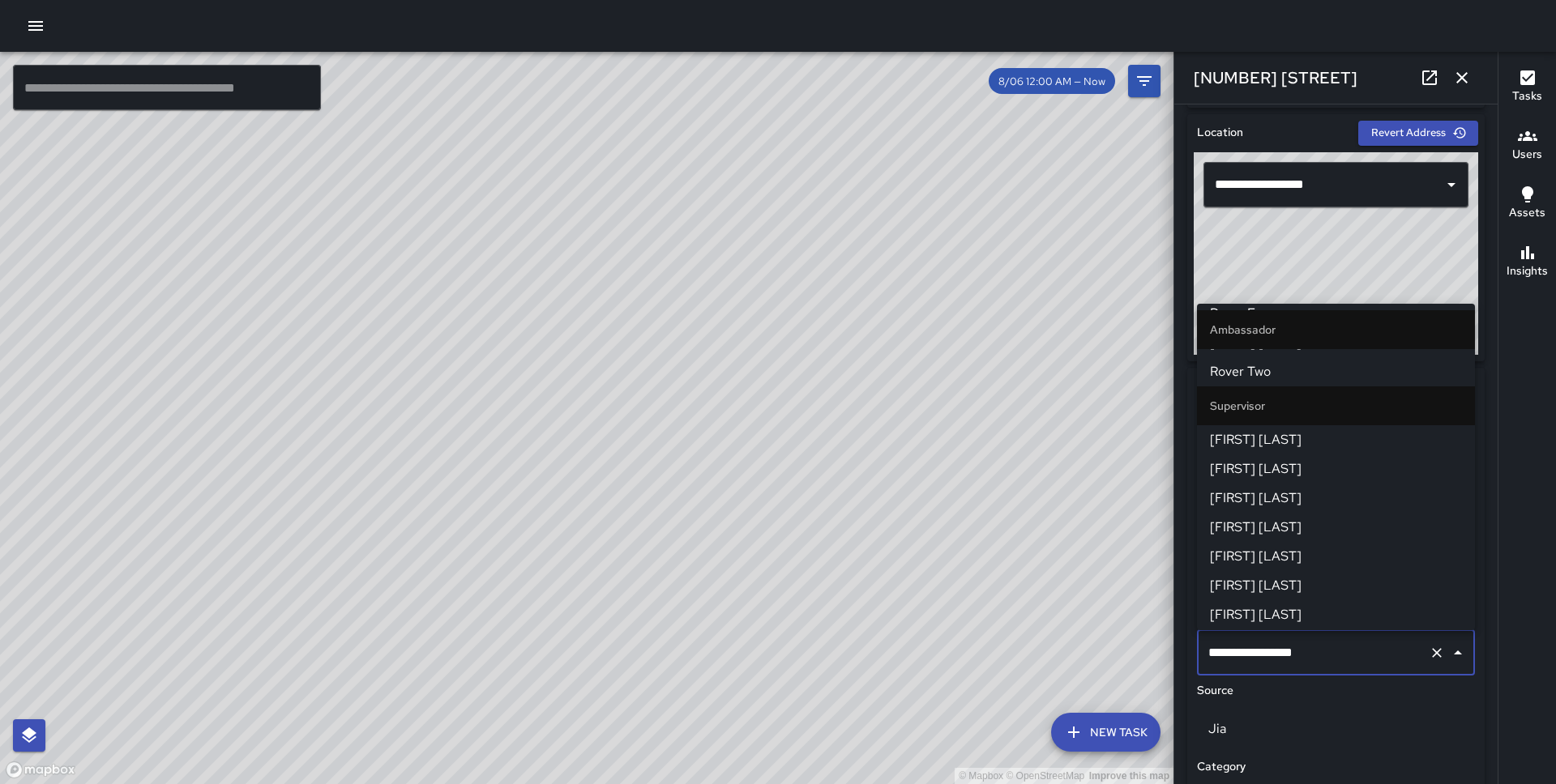 scroll, scrollTop: 780, scrollLeft: 0, axis: vertical 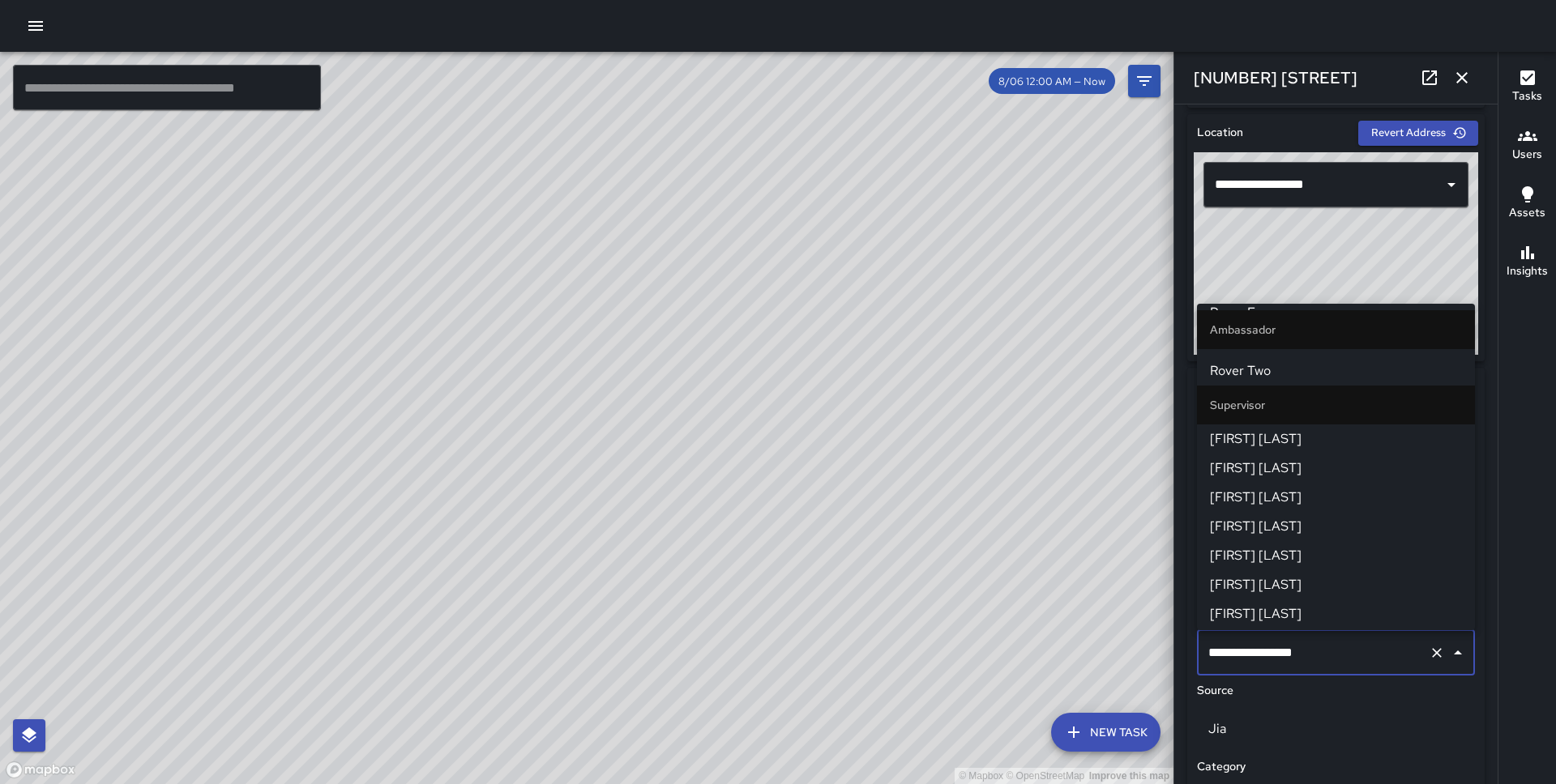 click on "Supervisor" at bounding box center [1336, 405] 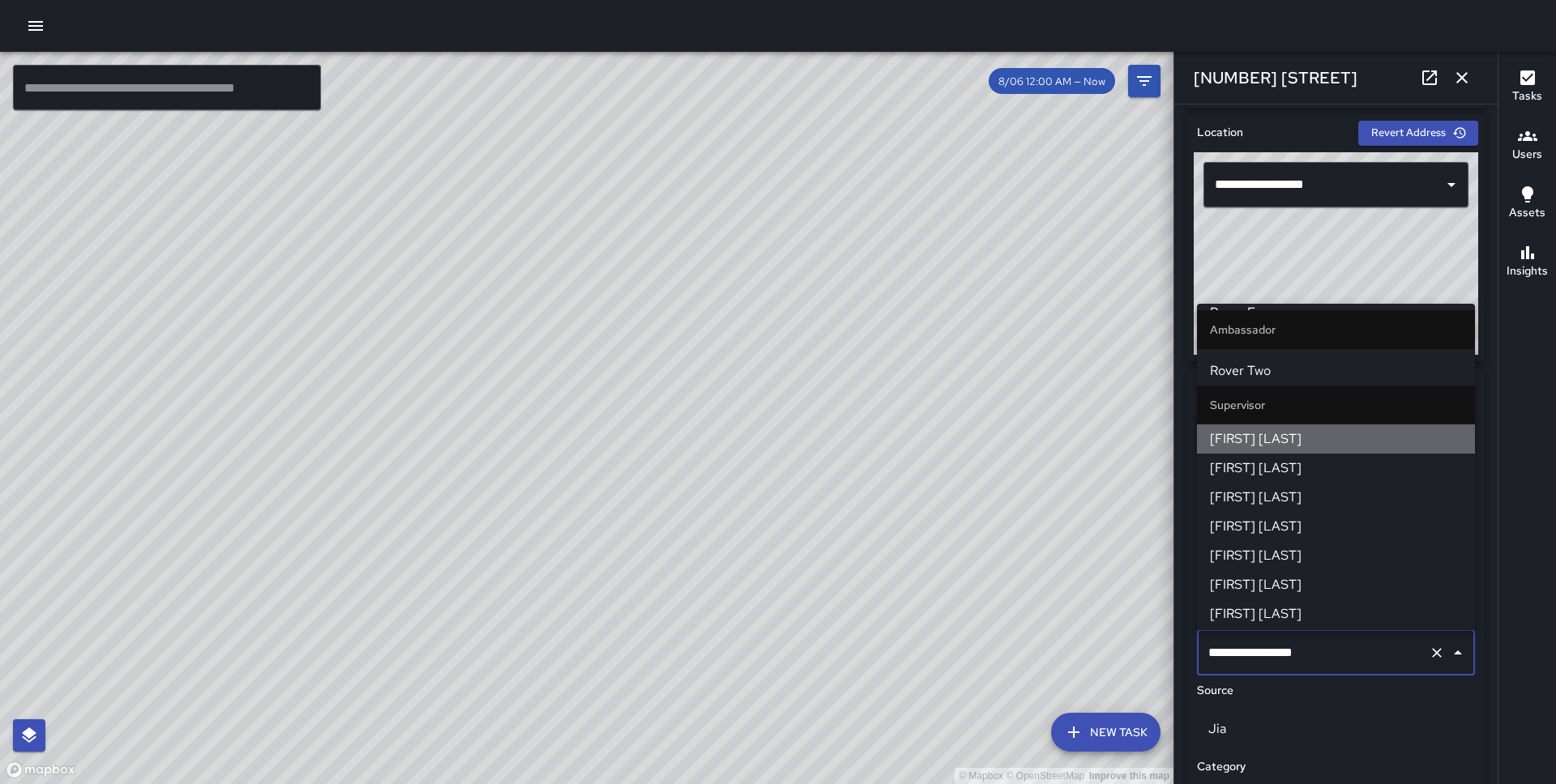 click on "[FIRST] [LAST]" at bounding box center [1336, 439] 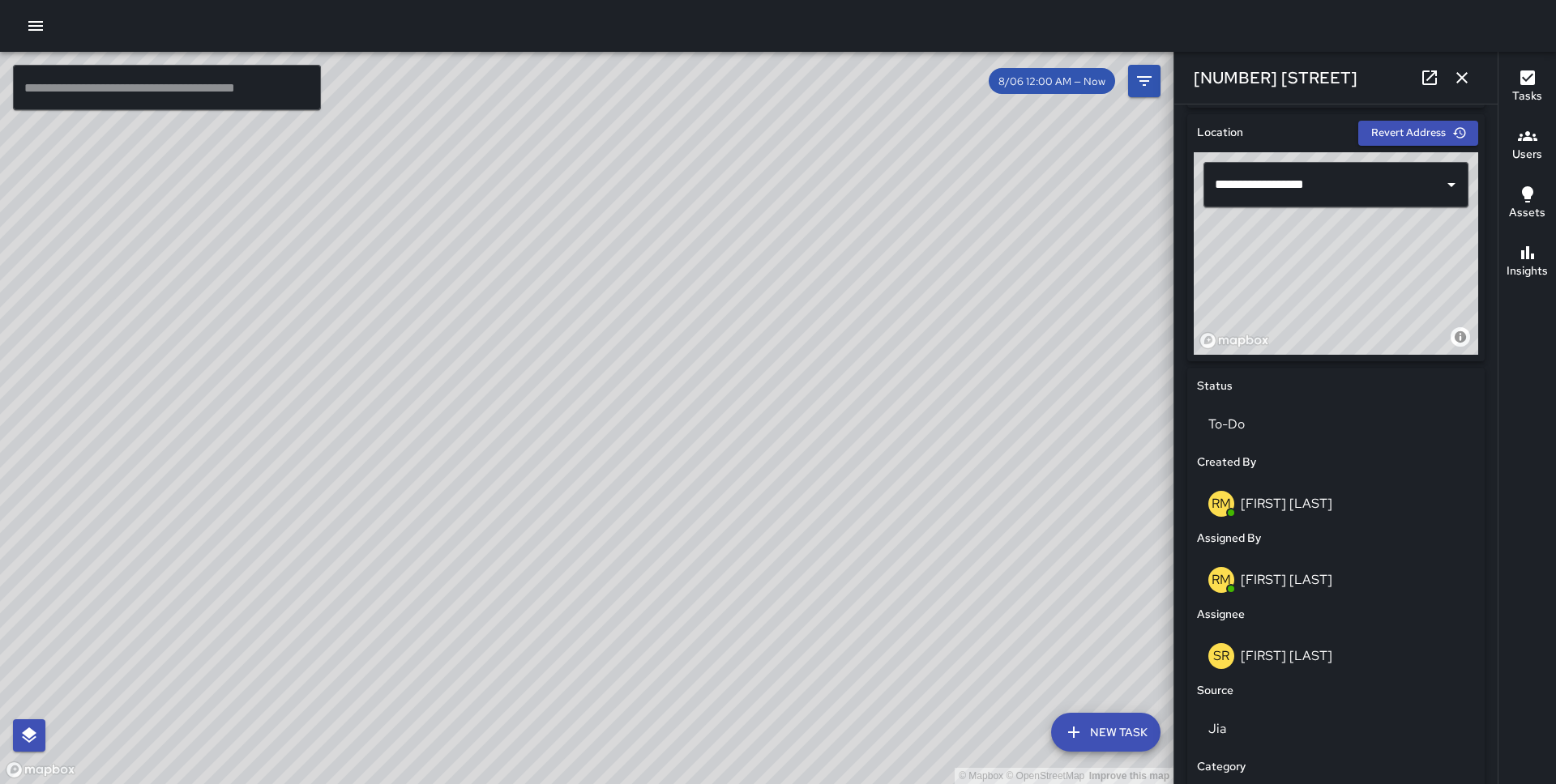 click on "© Mapbox   © OpenStreetMap   Improve this map SR Sandra Rosillo 564 Pacific Avenue Wed, Aug 6, 3:24 PM Sticker Removal" at bounding box center [587, 418] 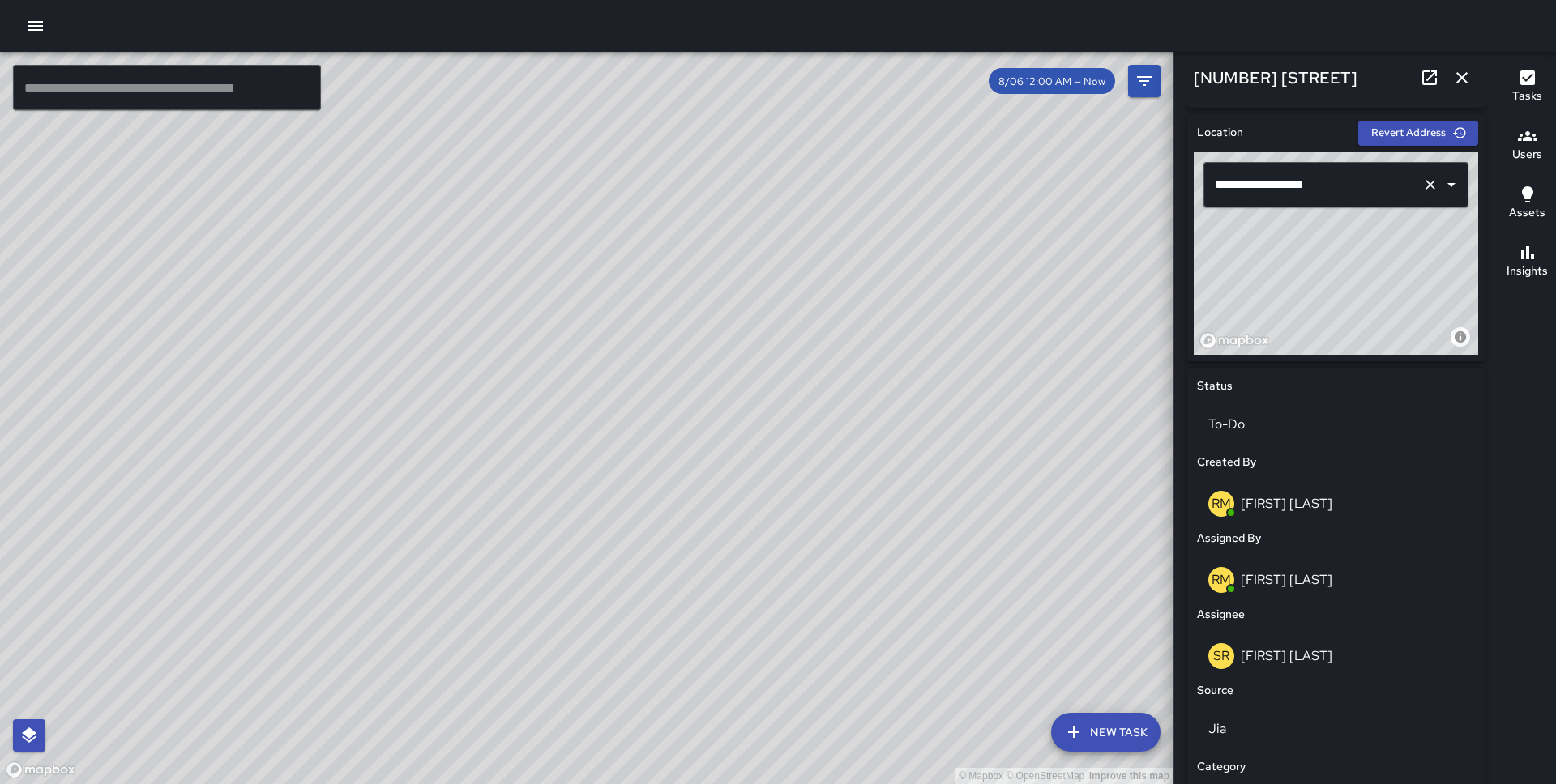 click on "**********" at bounding box center (1313, 185) 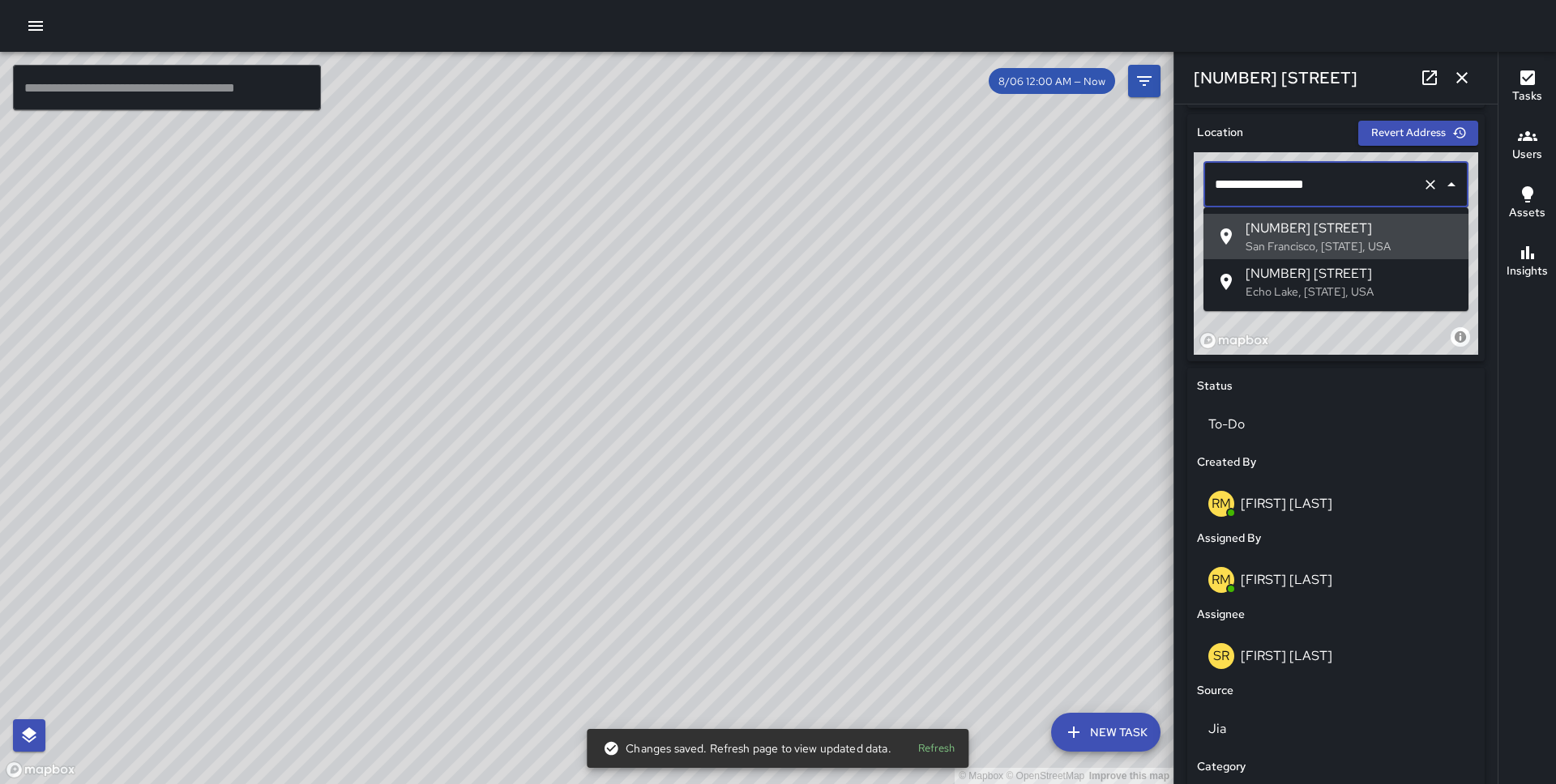 type on "*" 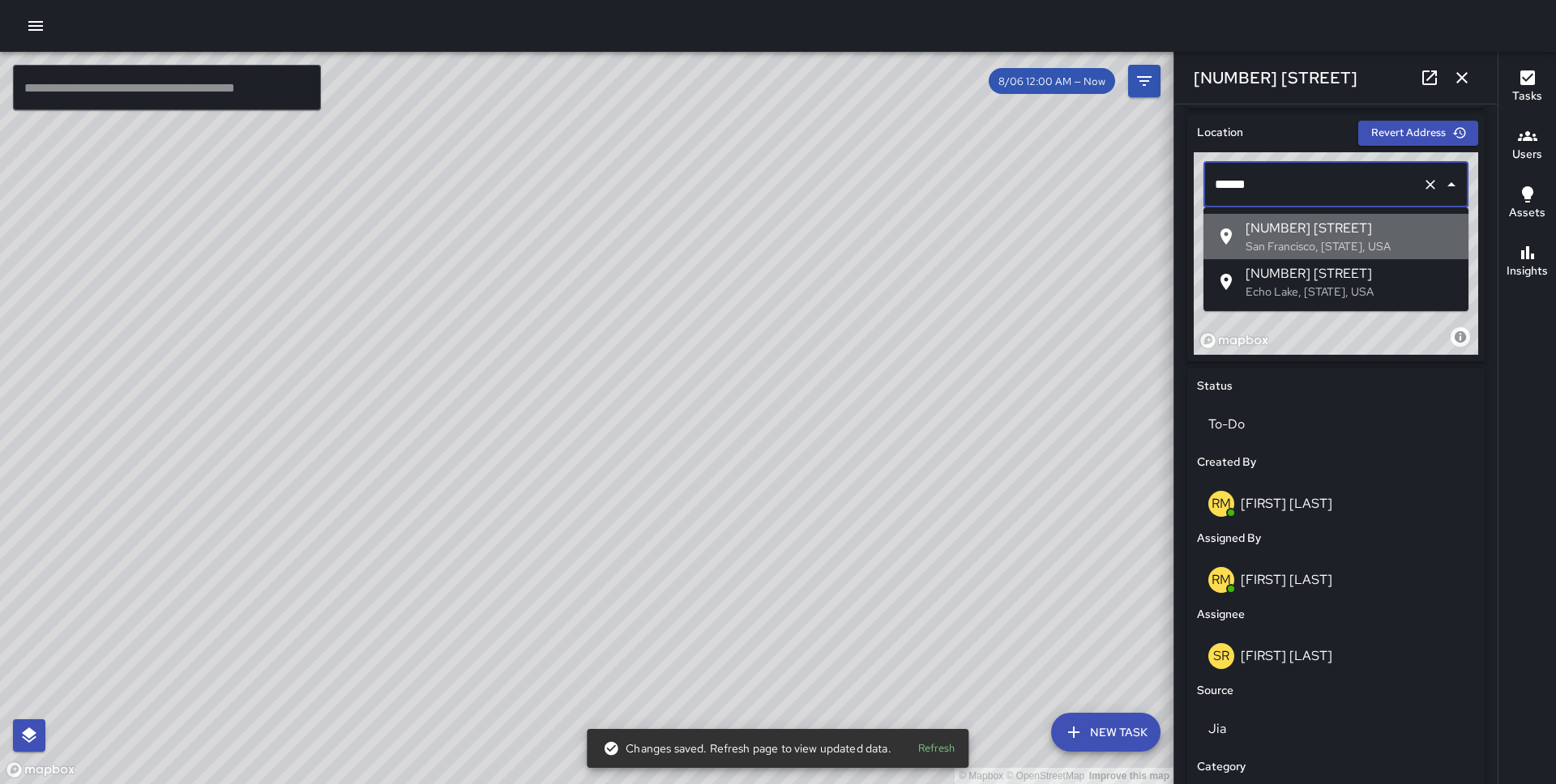 click on "[NUMBER] [STREET]" at bounding box center [1350, 228] 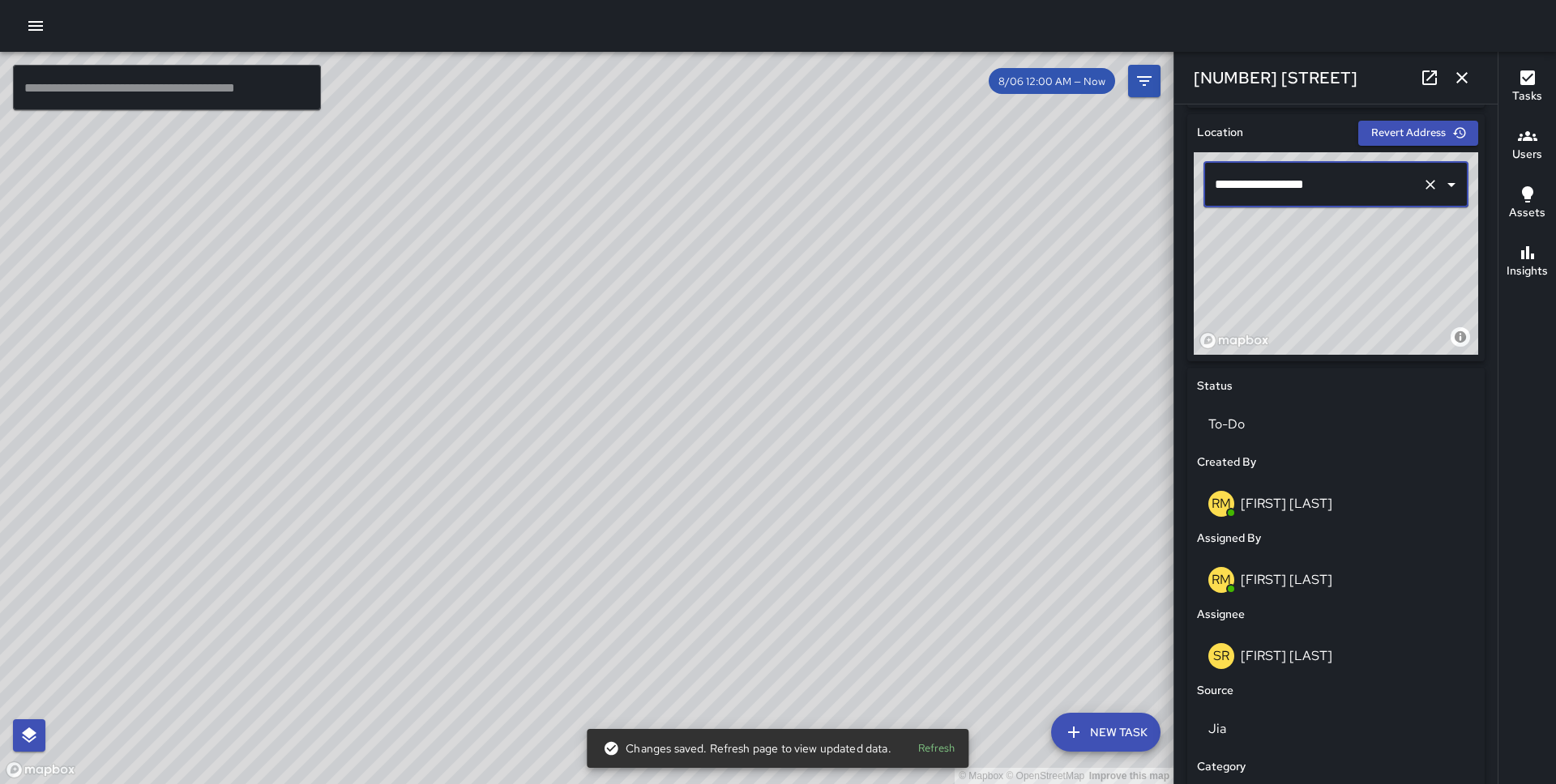type on "**********" 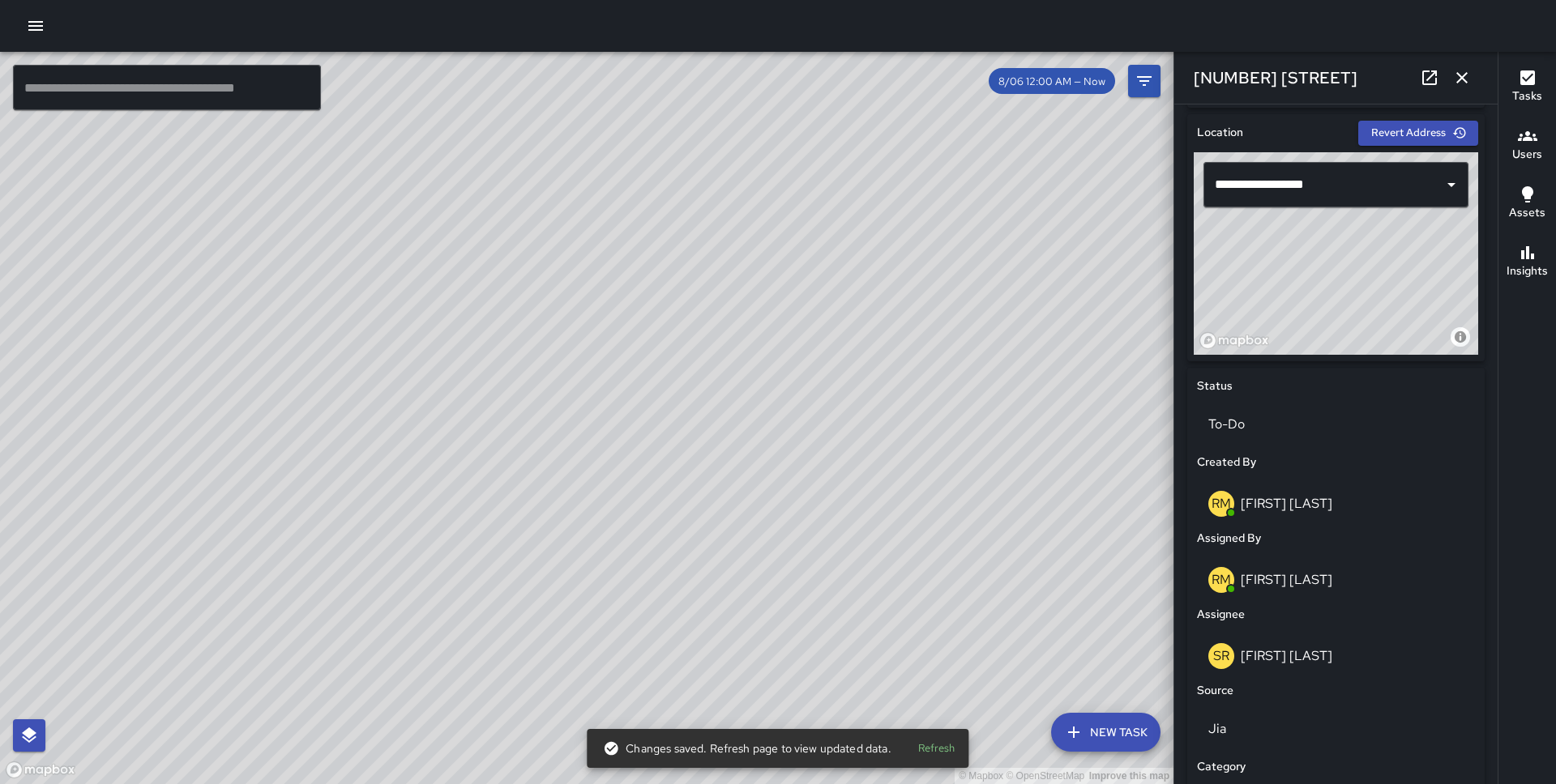 click on "© Mapbox   © OpenStreetMap   Improve this map SR Sandra Rosillo 580 Pacific Avenue Wed, Aug 6, 3:24 PM Paint Job" at bounding box center (587, 418) 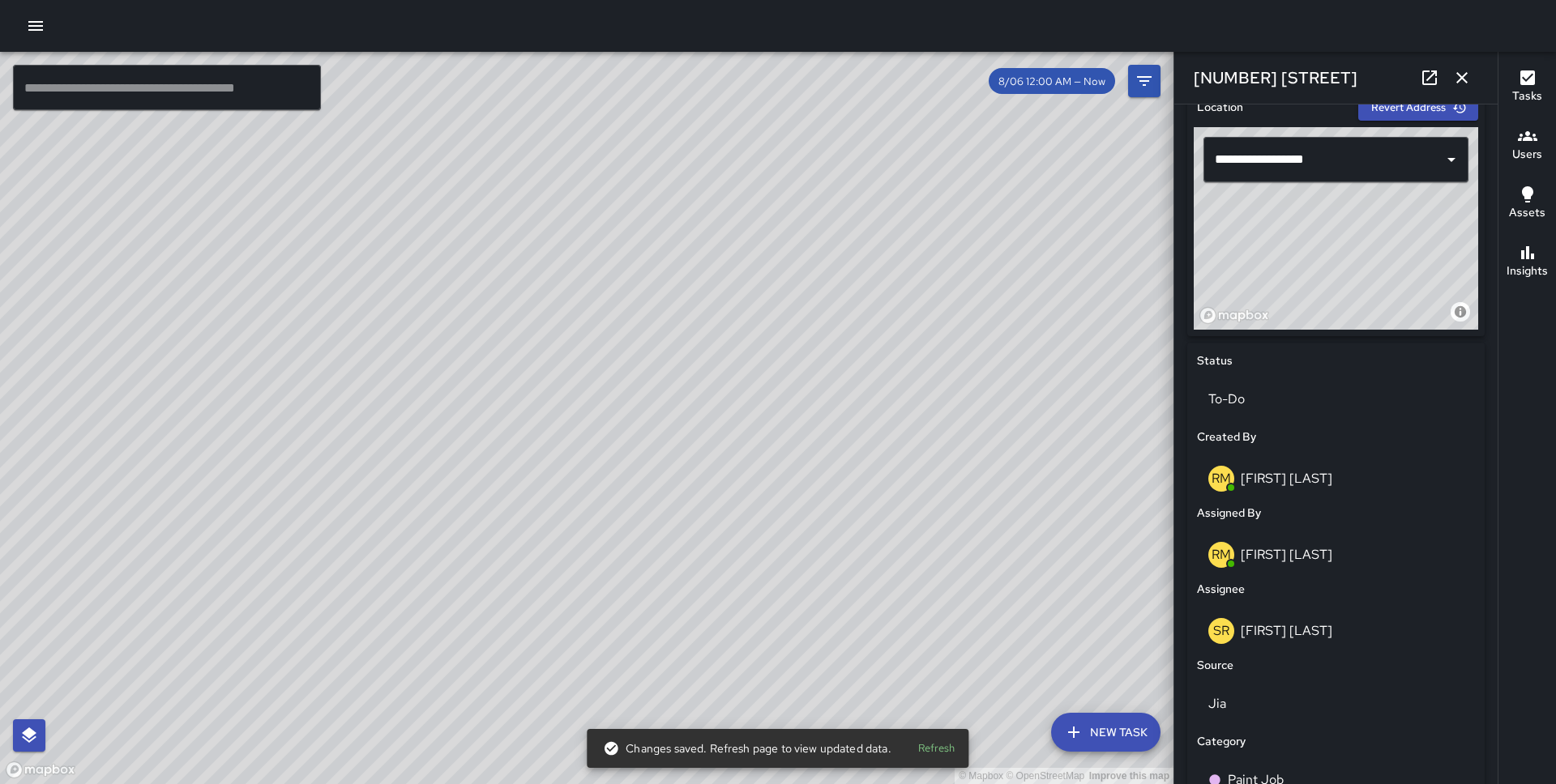 scroll, scrollTop: 526, scrollLeft: 0, axis: vertical 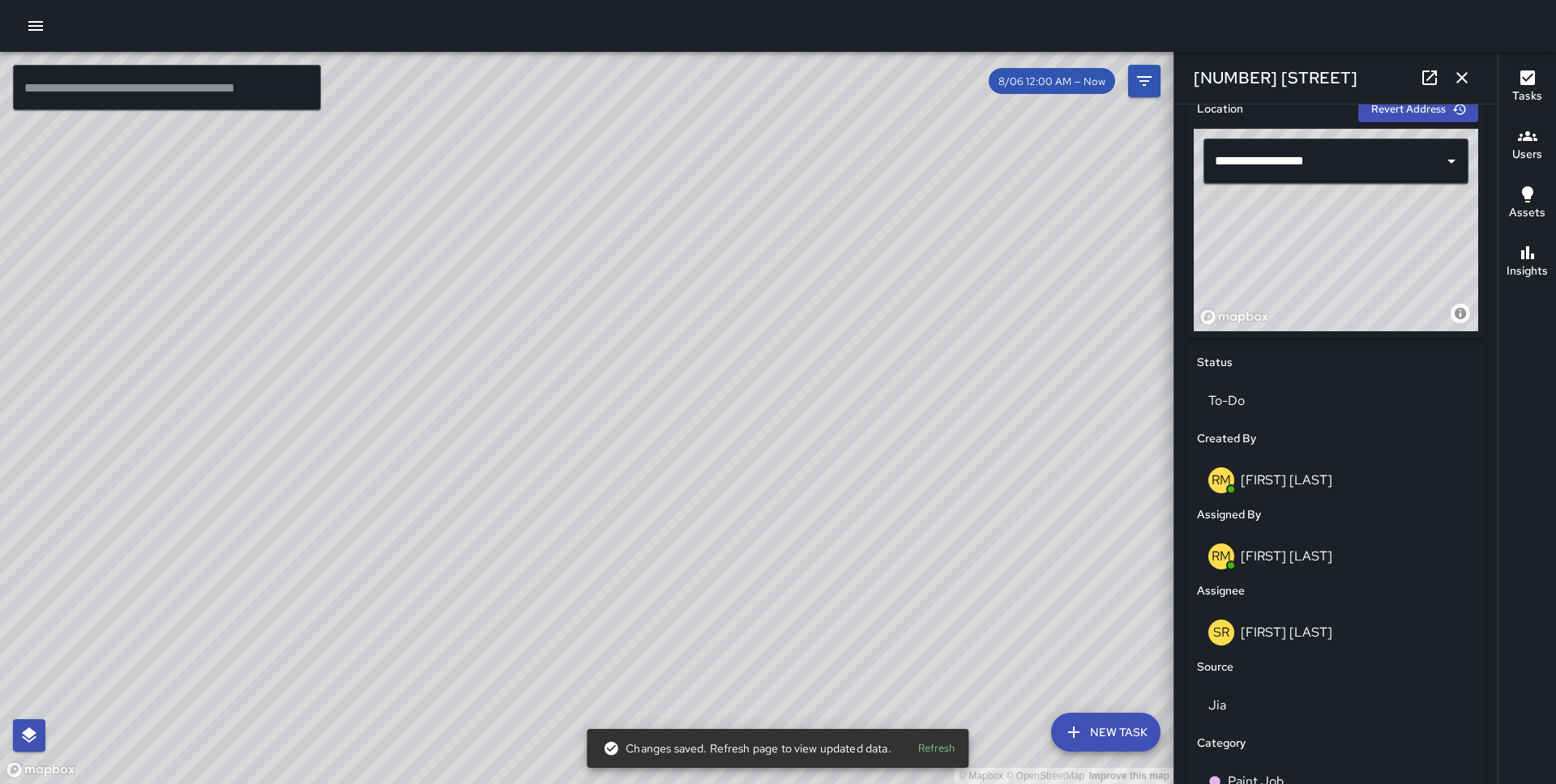 click on "© Mapbox   © OpenStreetMap   Improve this map EP Eldrianna Persons 580 Pacific Avenue Wed, Aug 6, 3:23 PM Pan and Broom Block Faces" at bounding box center (587, 418) 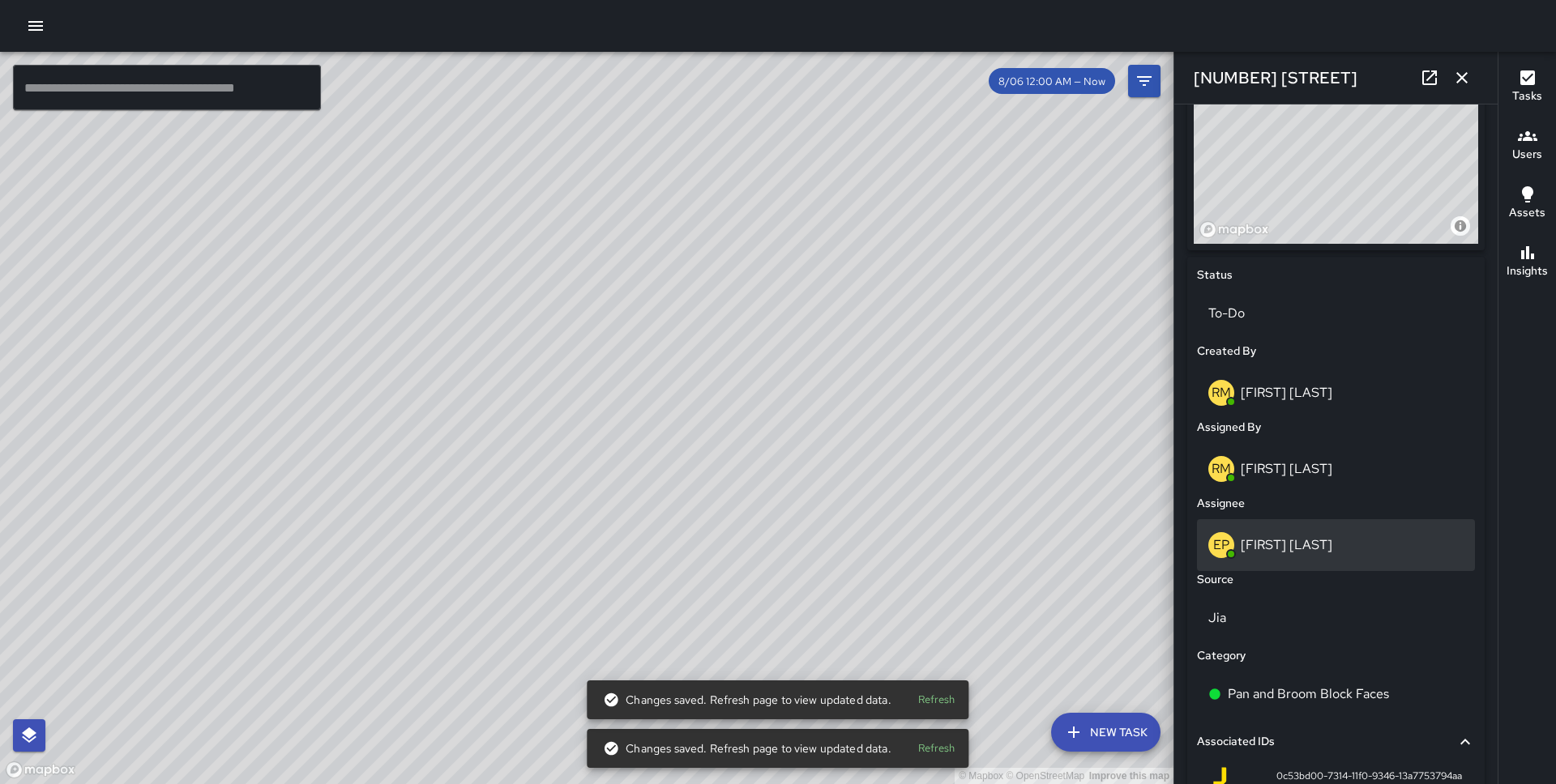 scroll, scrollTop: 614, scrollLeft: 0, axis: vertical 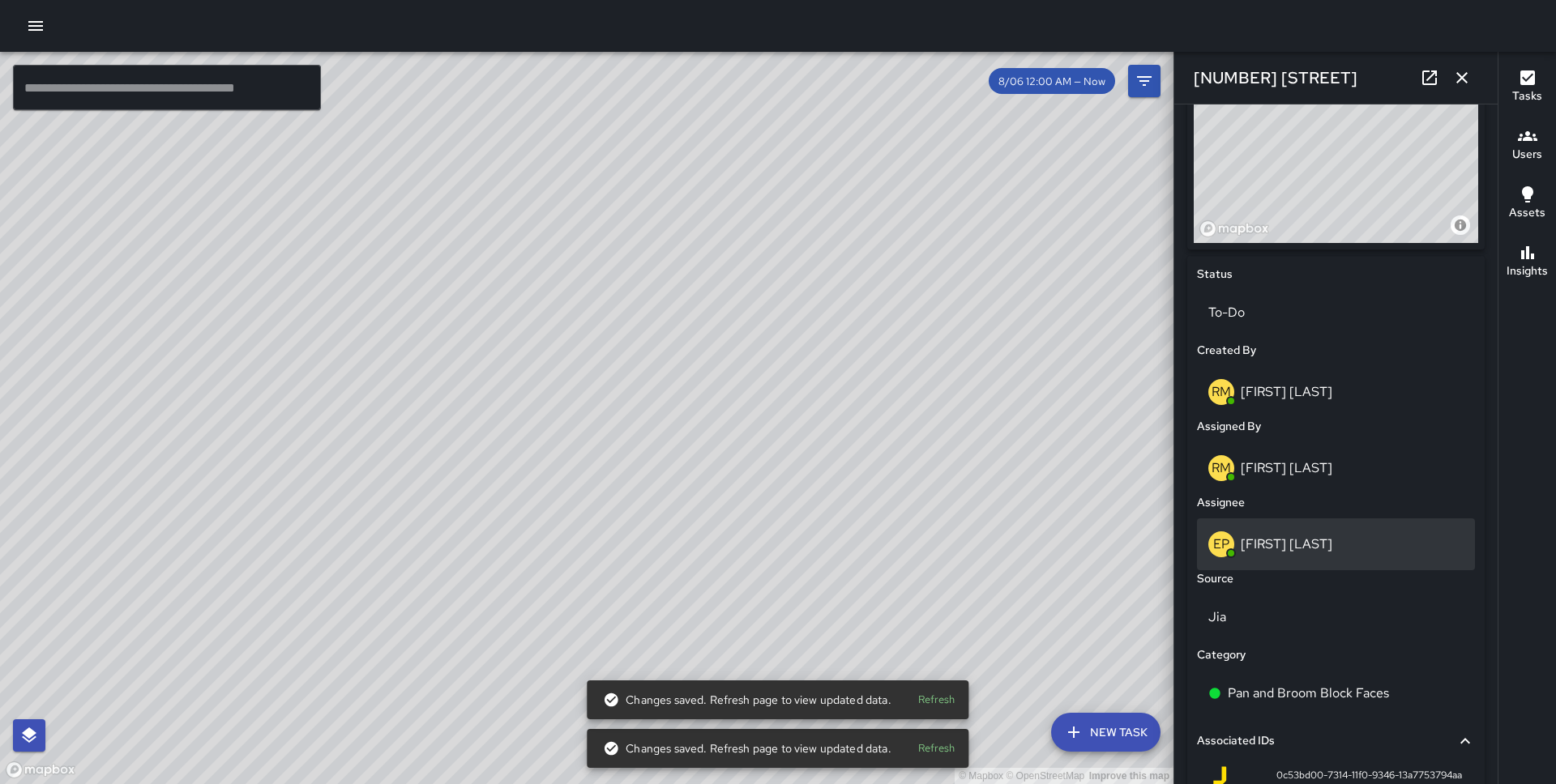 click on "[LAST] [LAST]" at bounding box center (1286, 543) 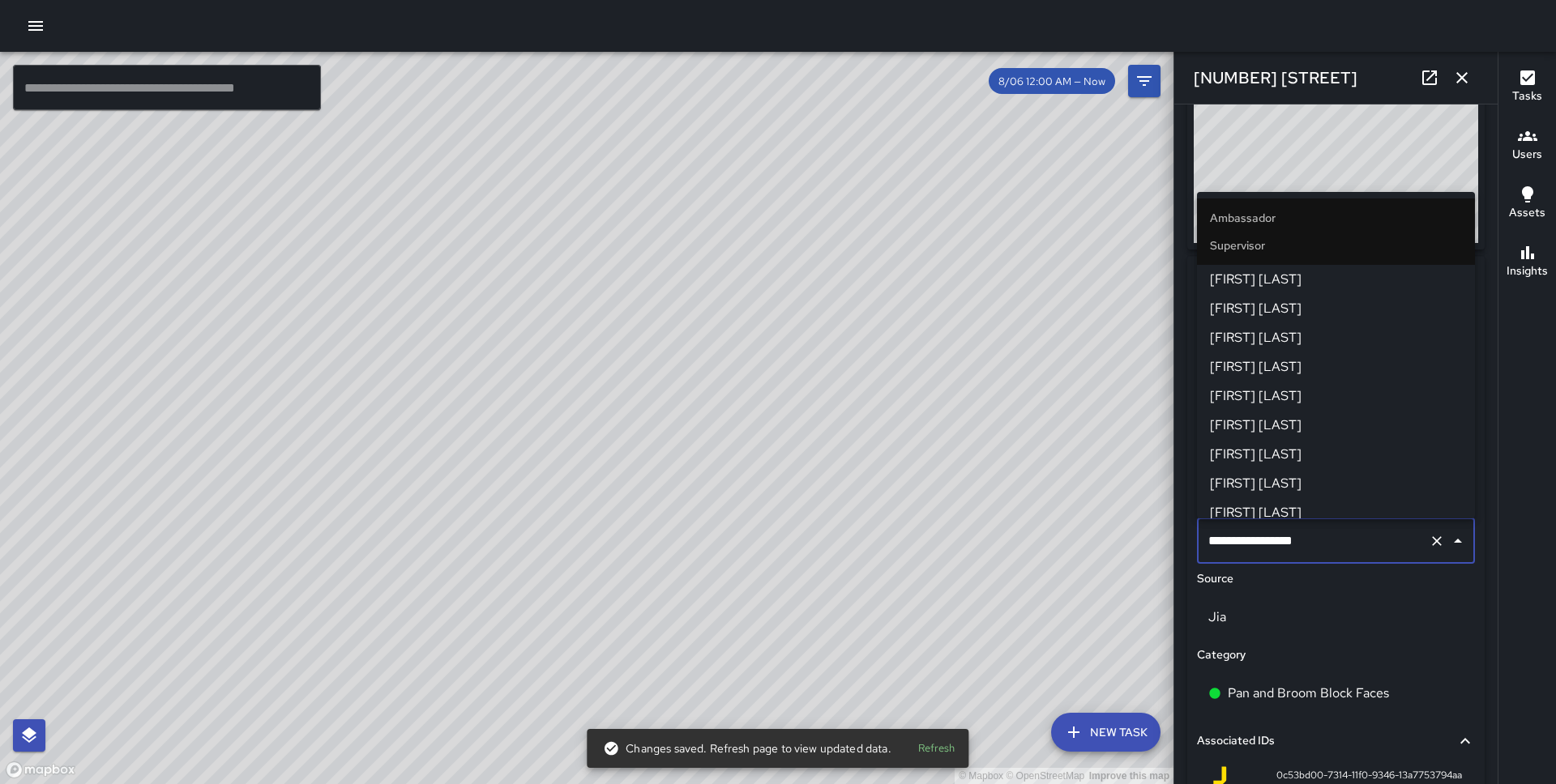 scroll, scrollTop: 825, scrollLeft: 0, axis: vertical 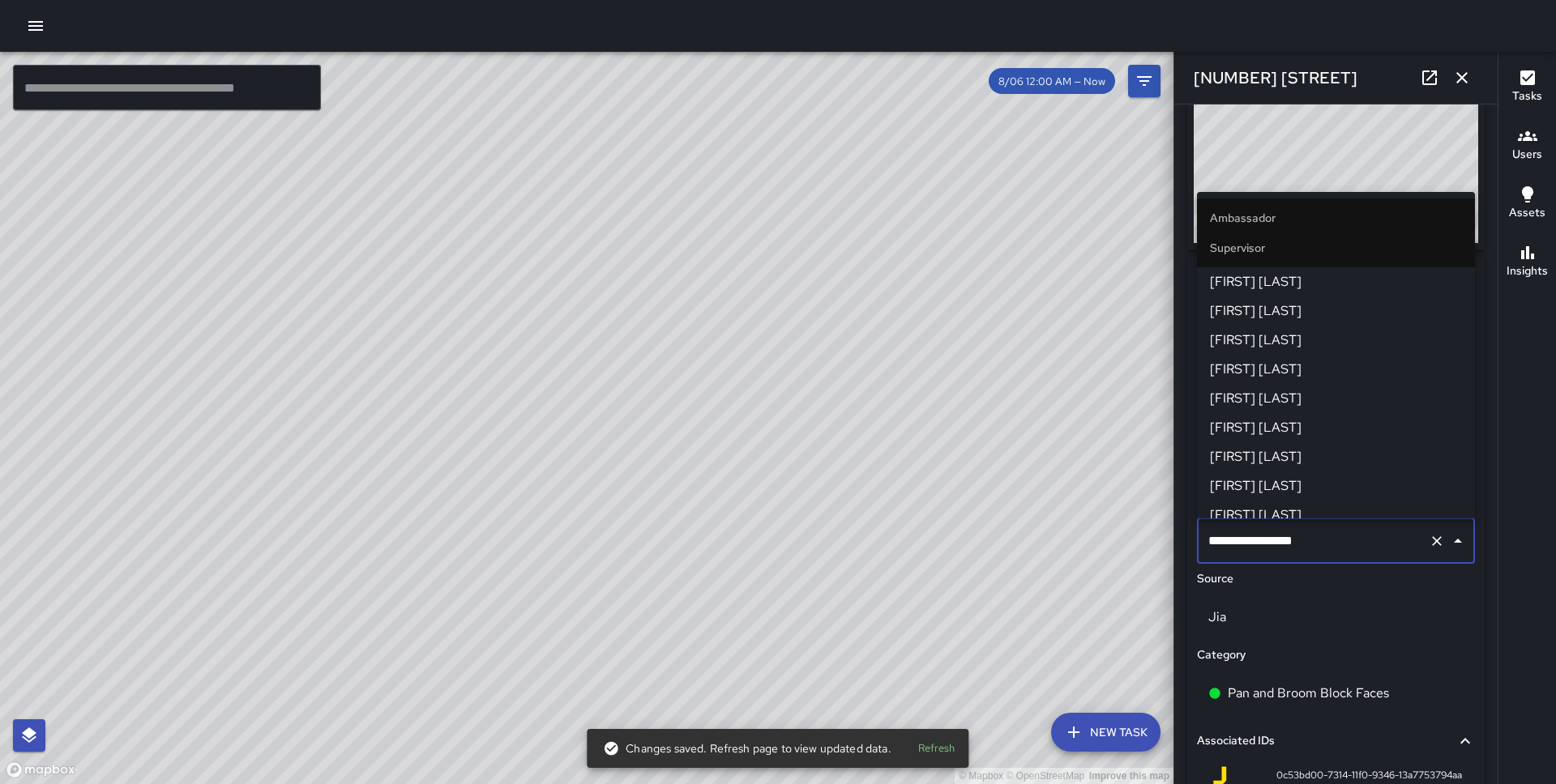 click on "[FIRST] [LAST]" at bounding box center (1336, 282) 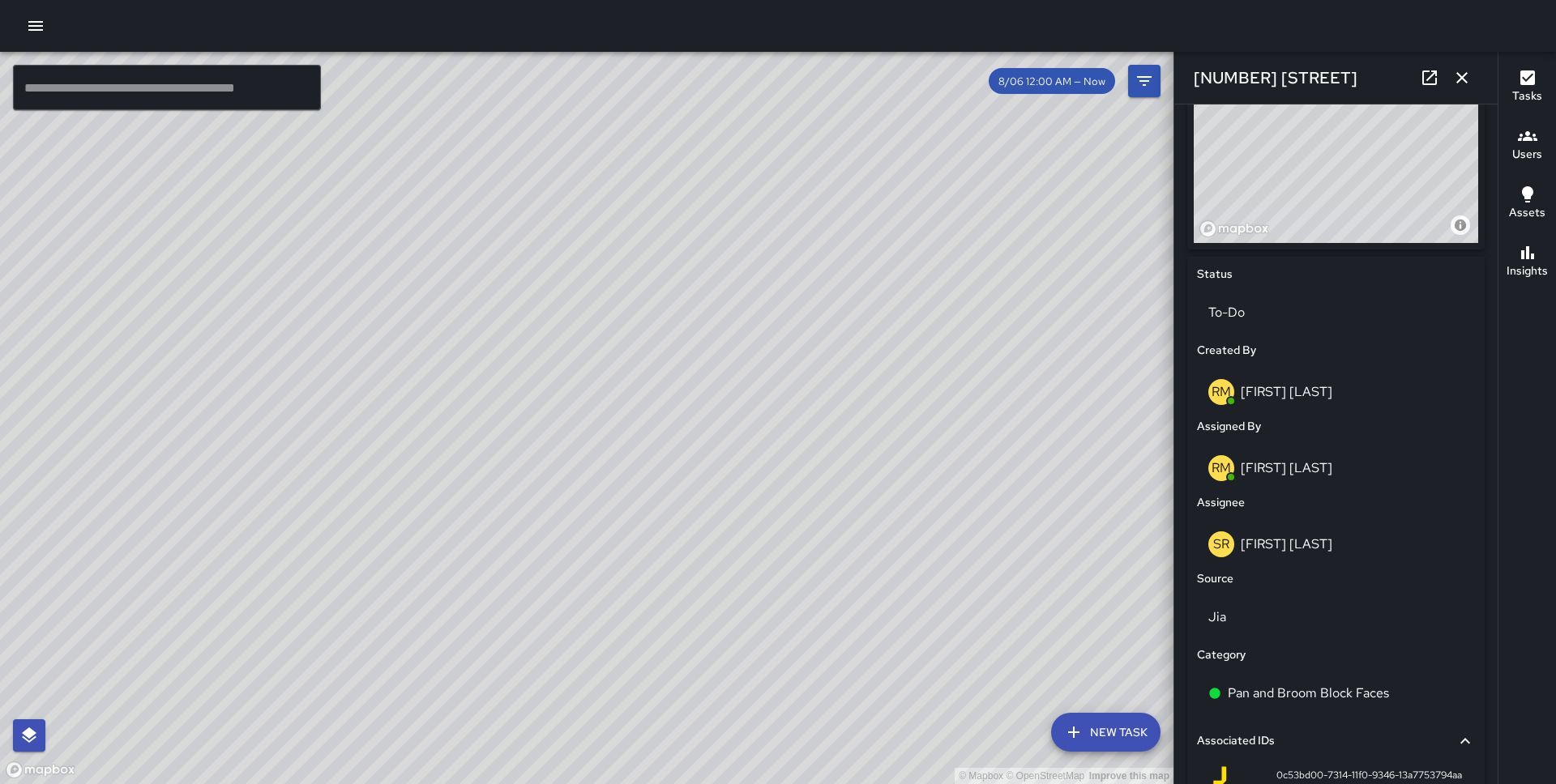 click 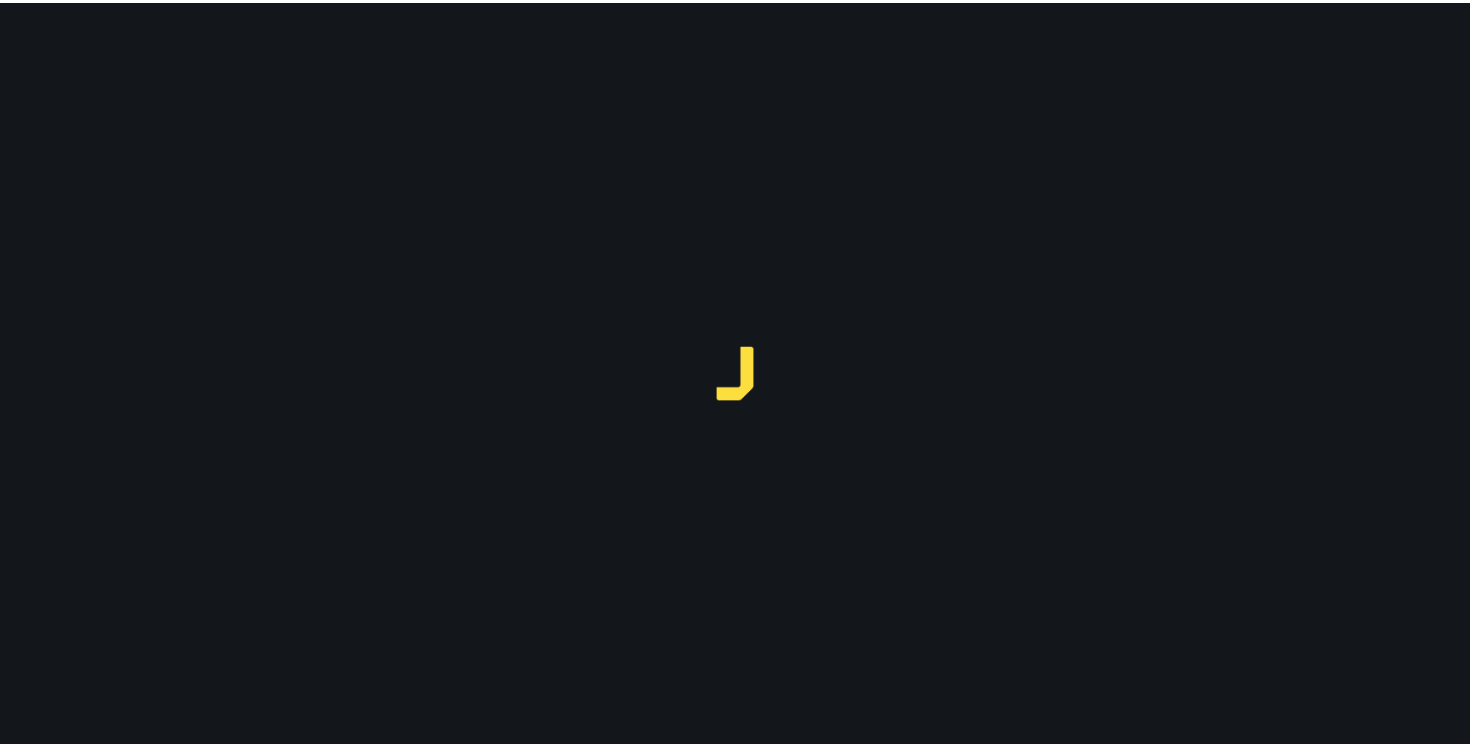 scroll, scrollTop: 0, scrollLeft: 0, axis: both 